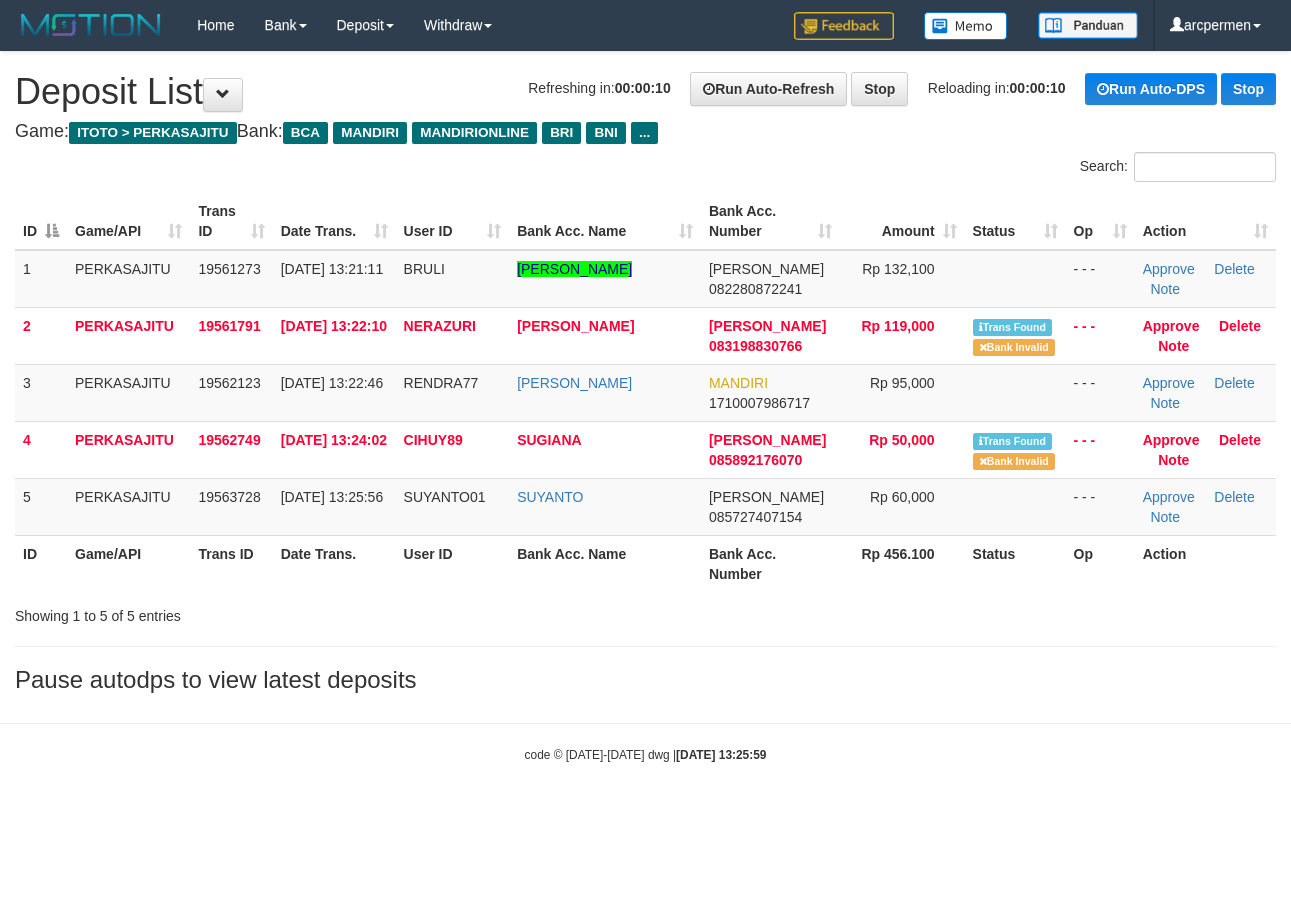 scroll, scrollTop: 0, scrollLeft: 0, axis: both 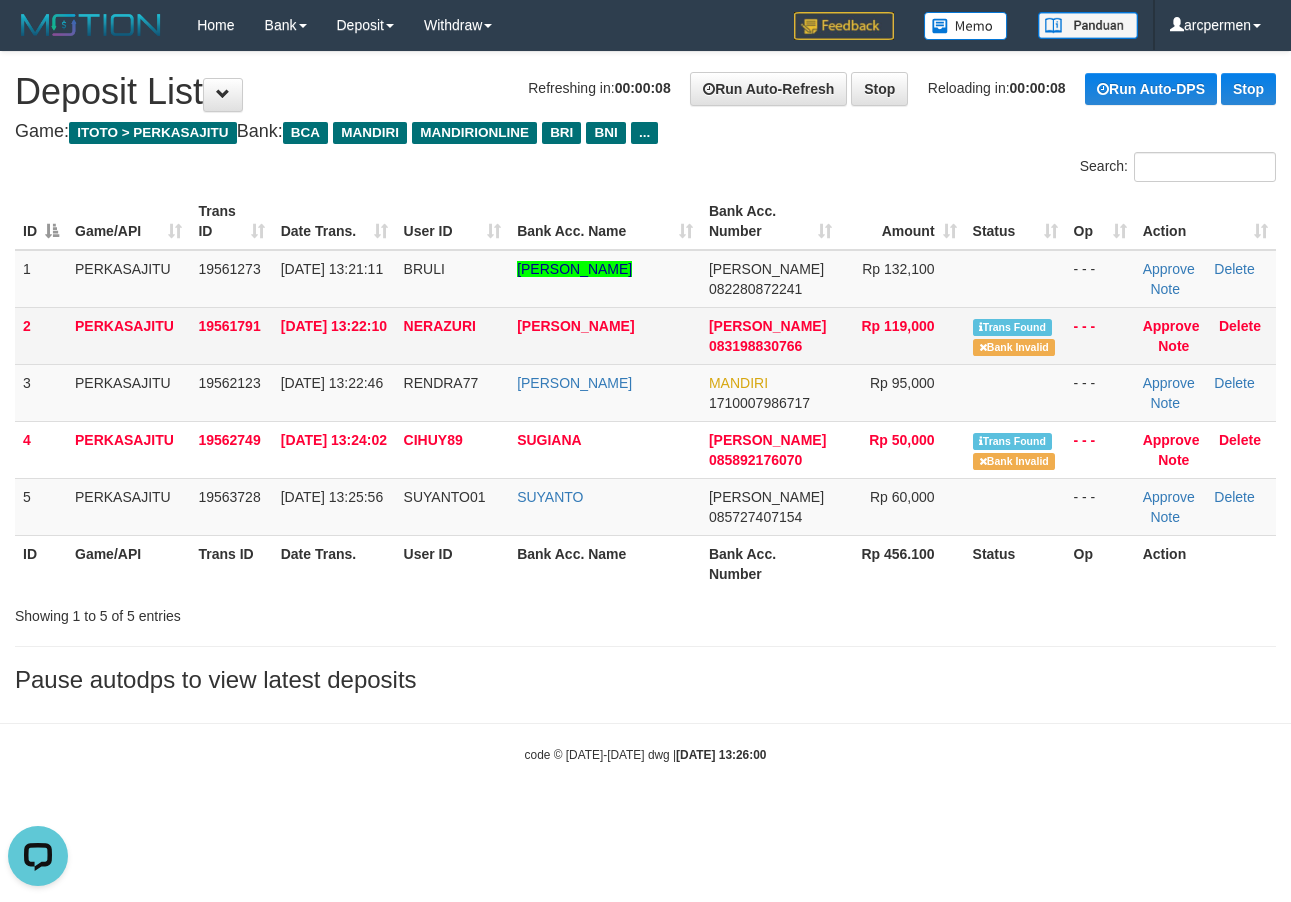 click on "NERAZURI" at bounding box center (440, 326) 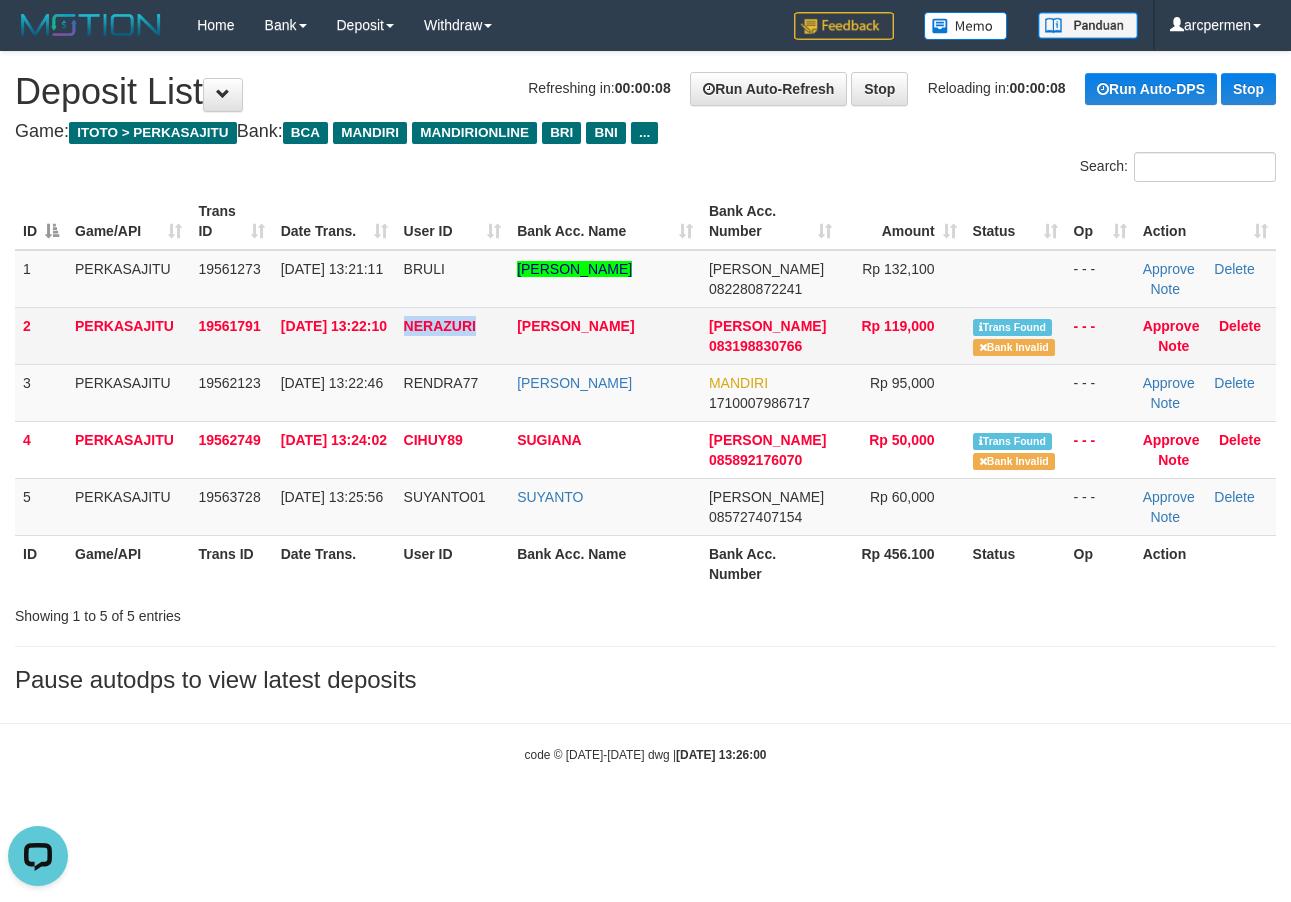 click on "NERAZURI" at bounding box center (440, 326) 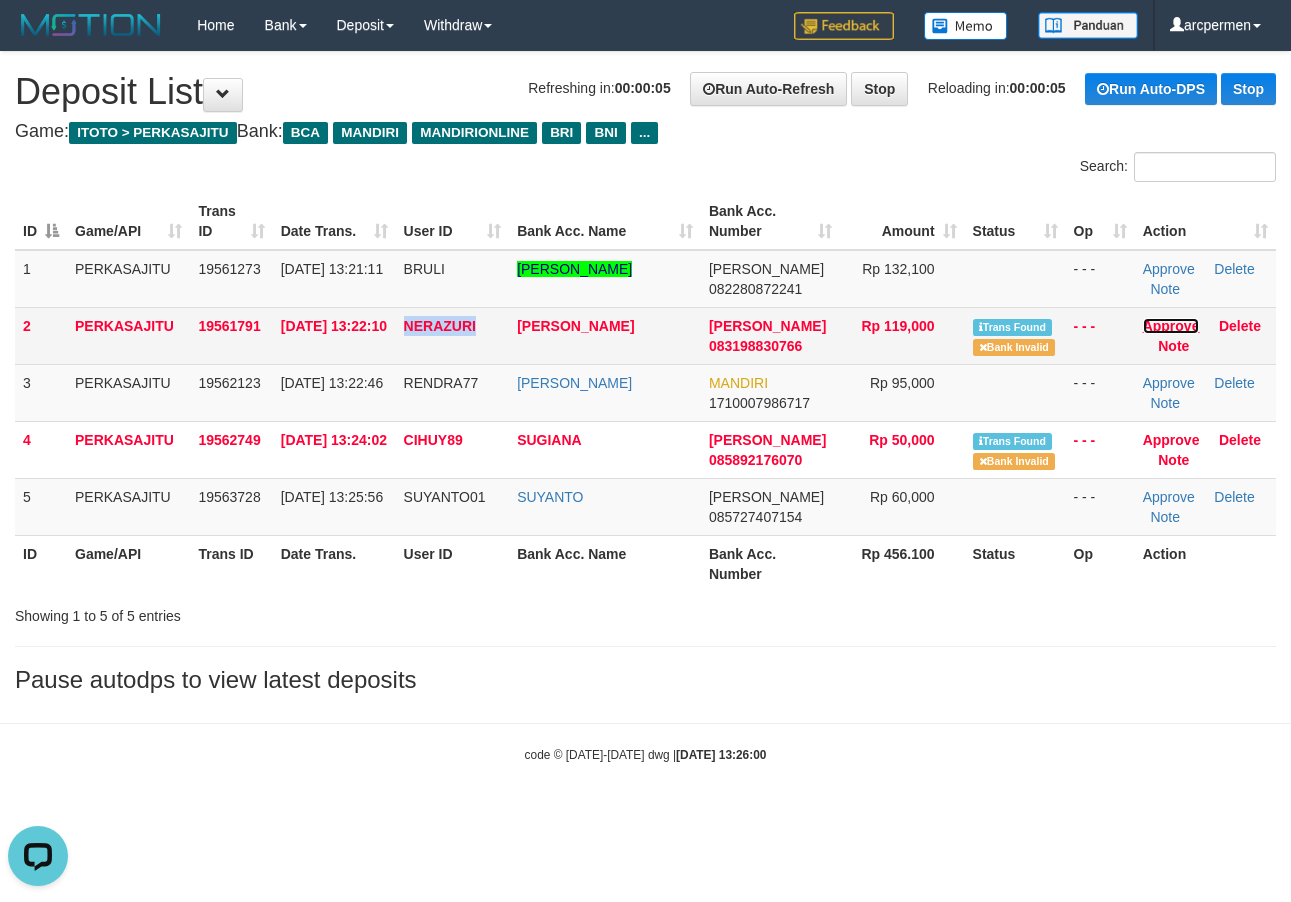 click on "Approve" at bounding box center (1171, 326) 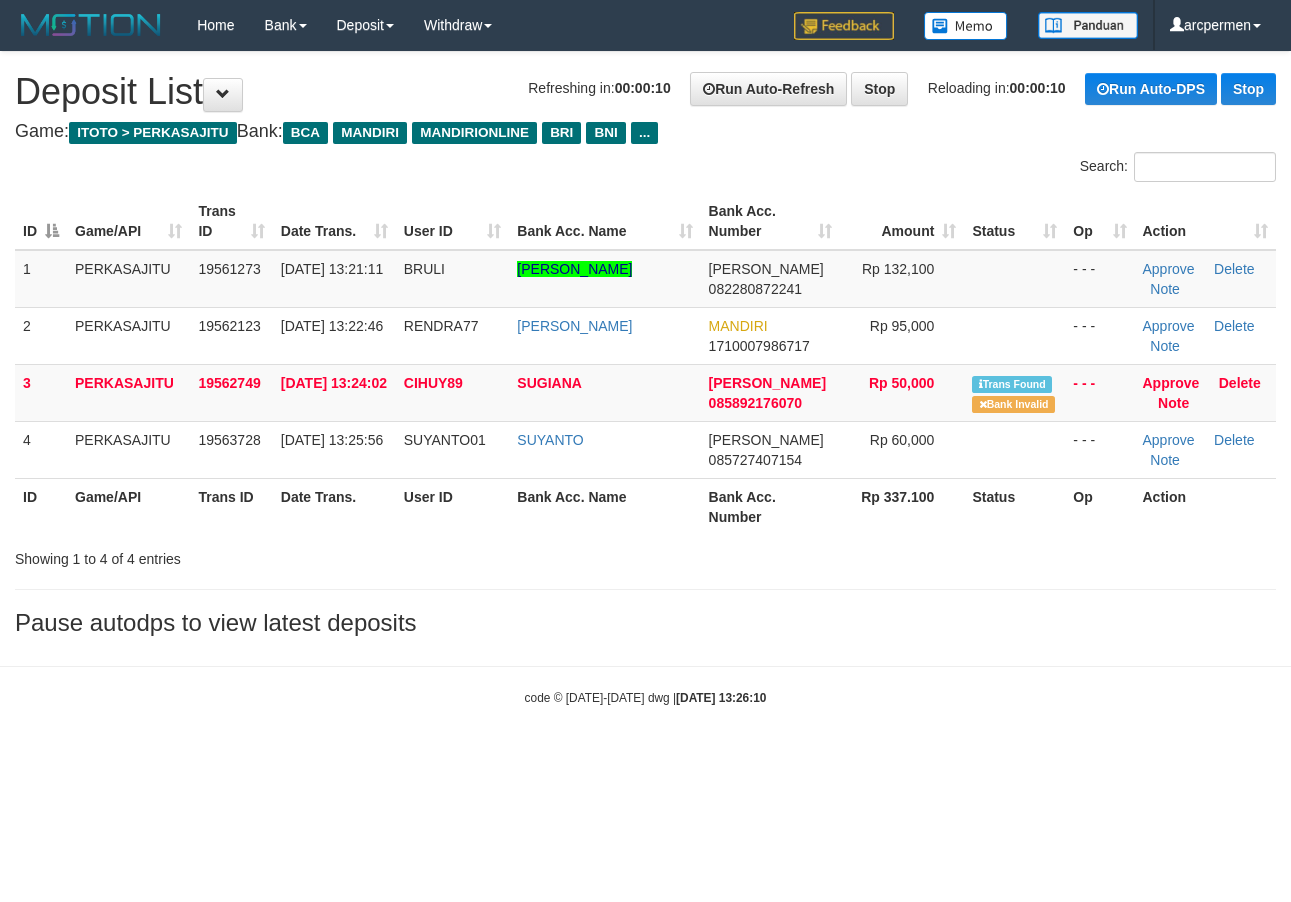scroll, scrollTop: 0, scrollLeft: 0, axis: both 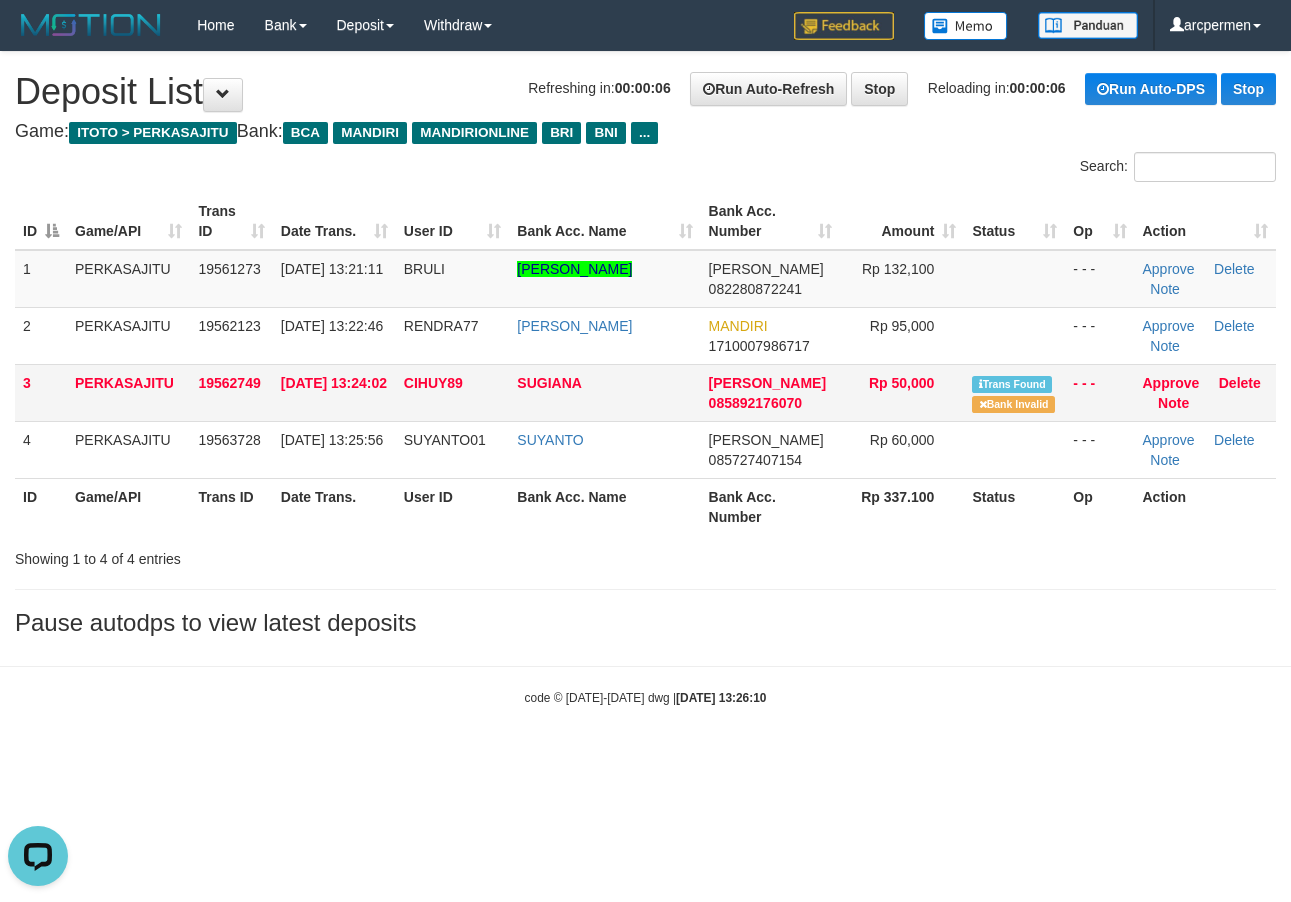 click on "CIHUY89" at bounding box center [433, 383] 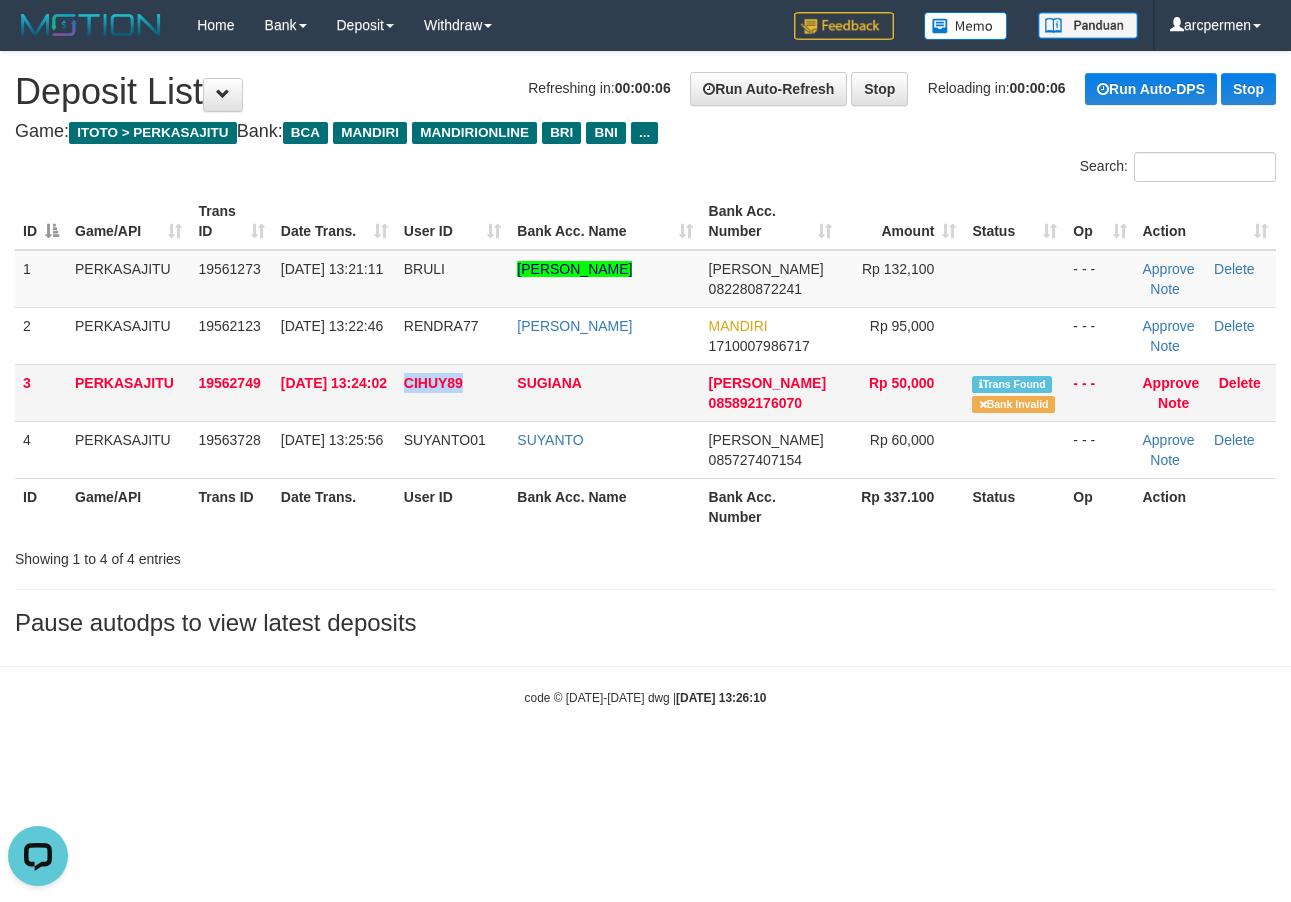 click on "CIHUY89" at bounding box center [433, 383] 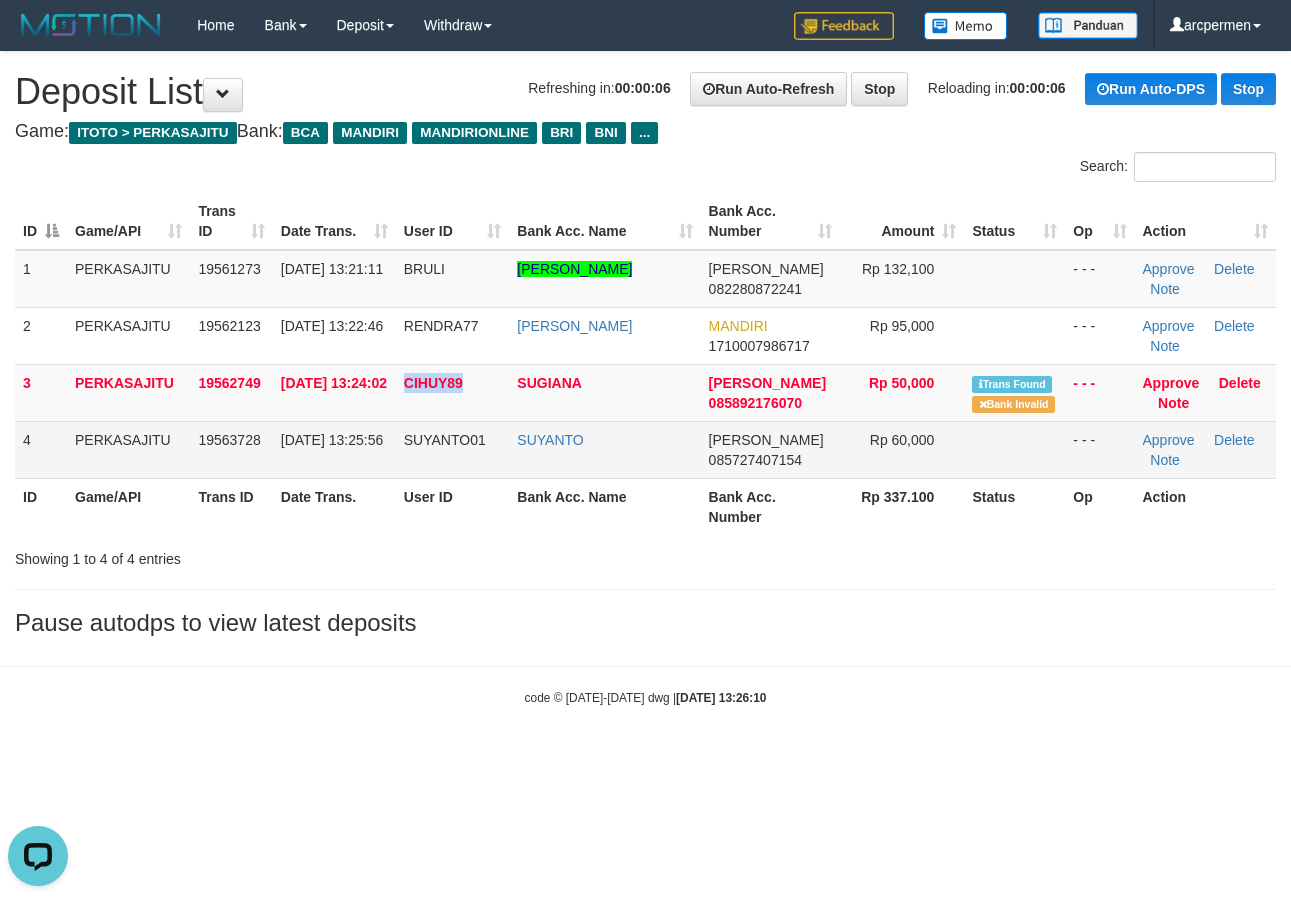 copy on "CIHUY89" 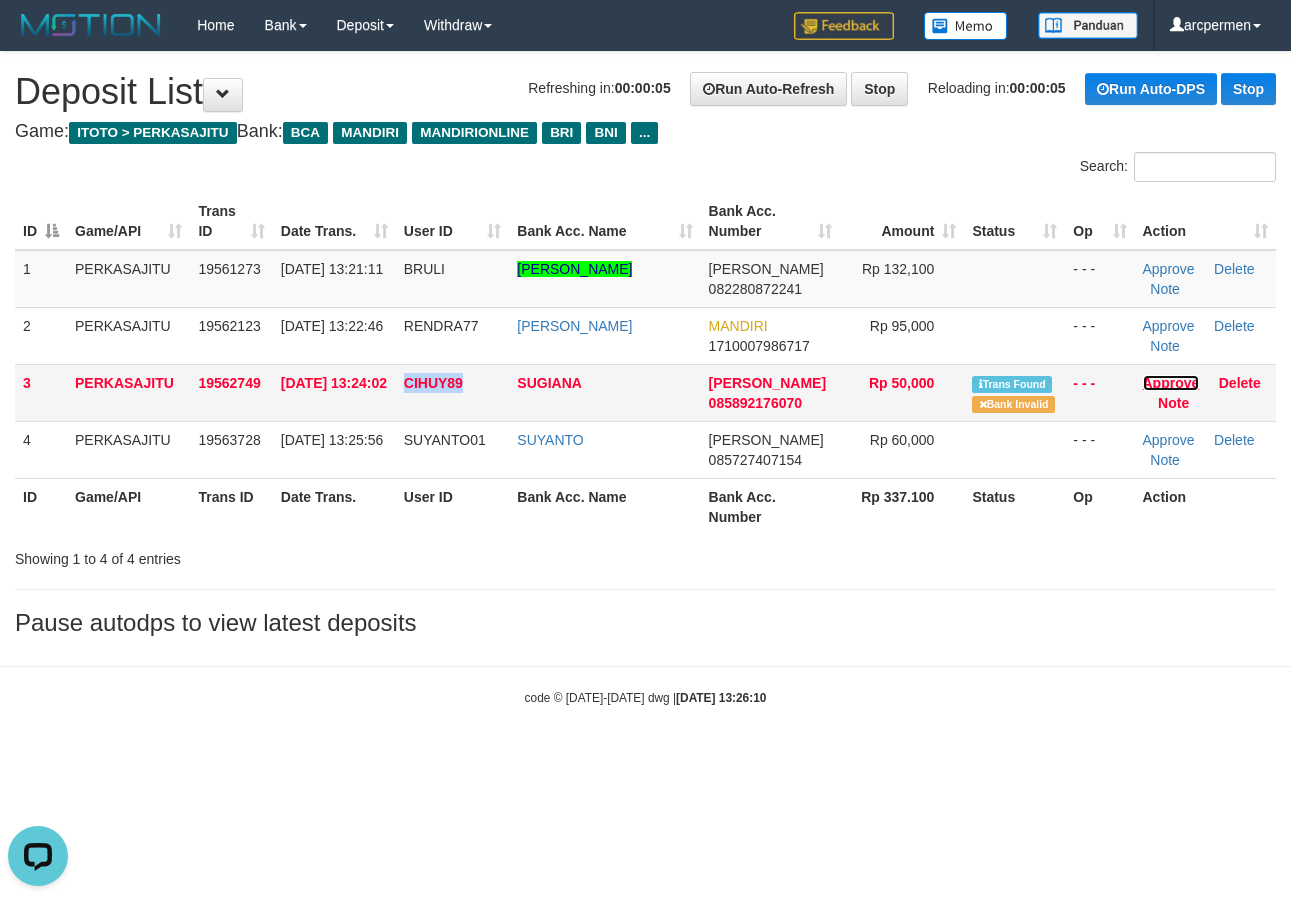 click on "Approve" at bounding box center (1171, 383) 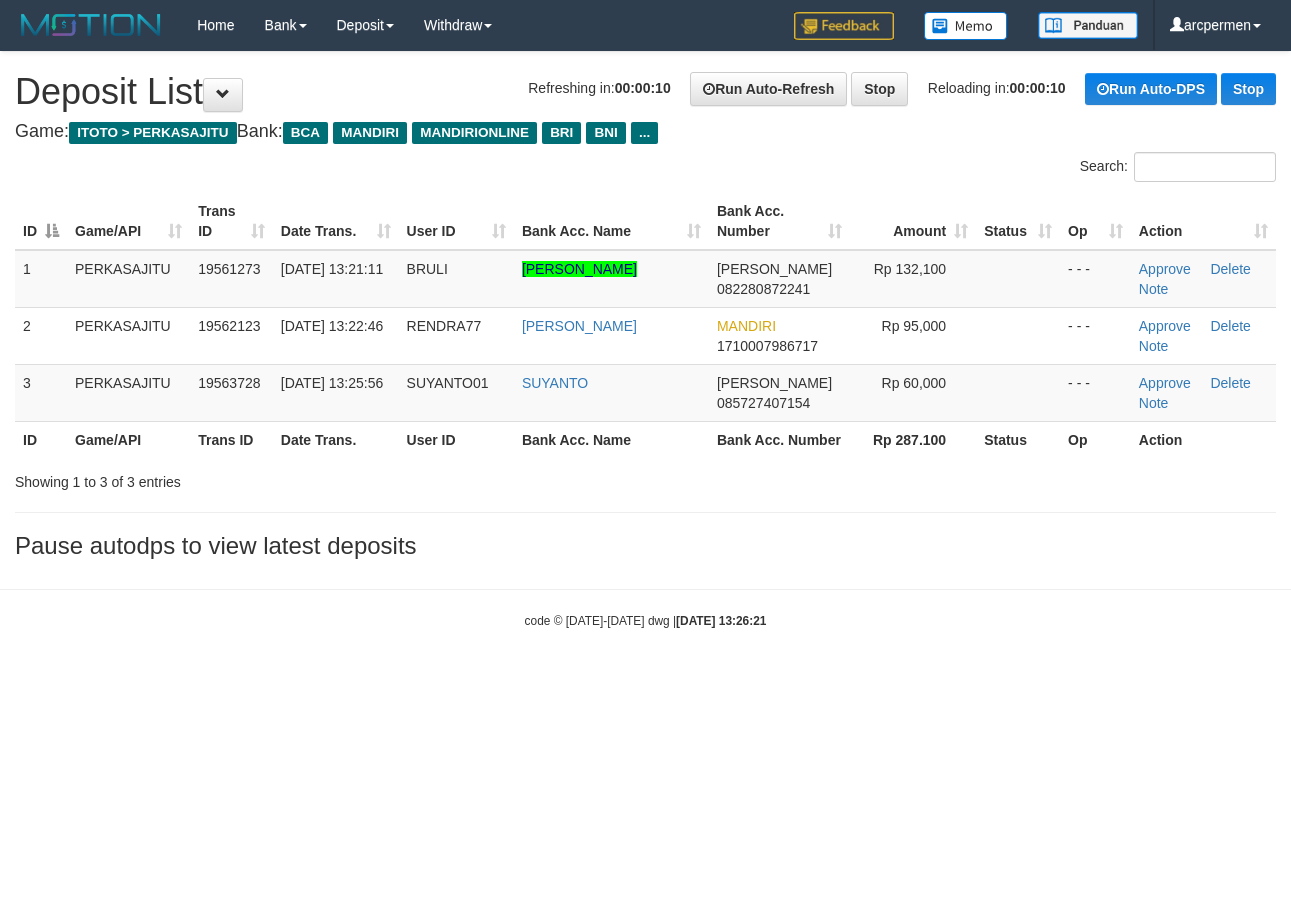 scroll, scrollTop: 0, scrollLeft: 0, axis: both 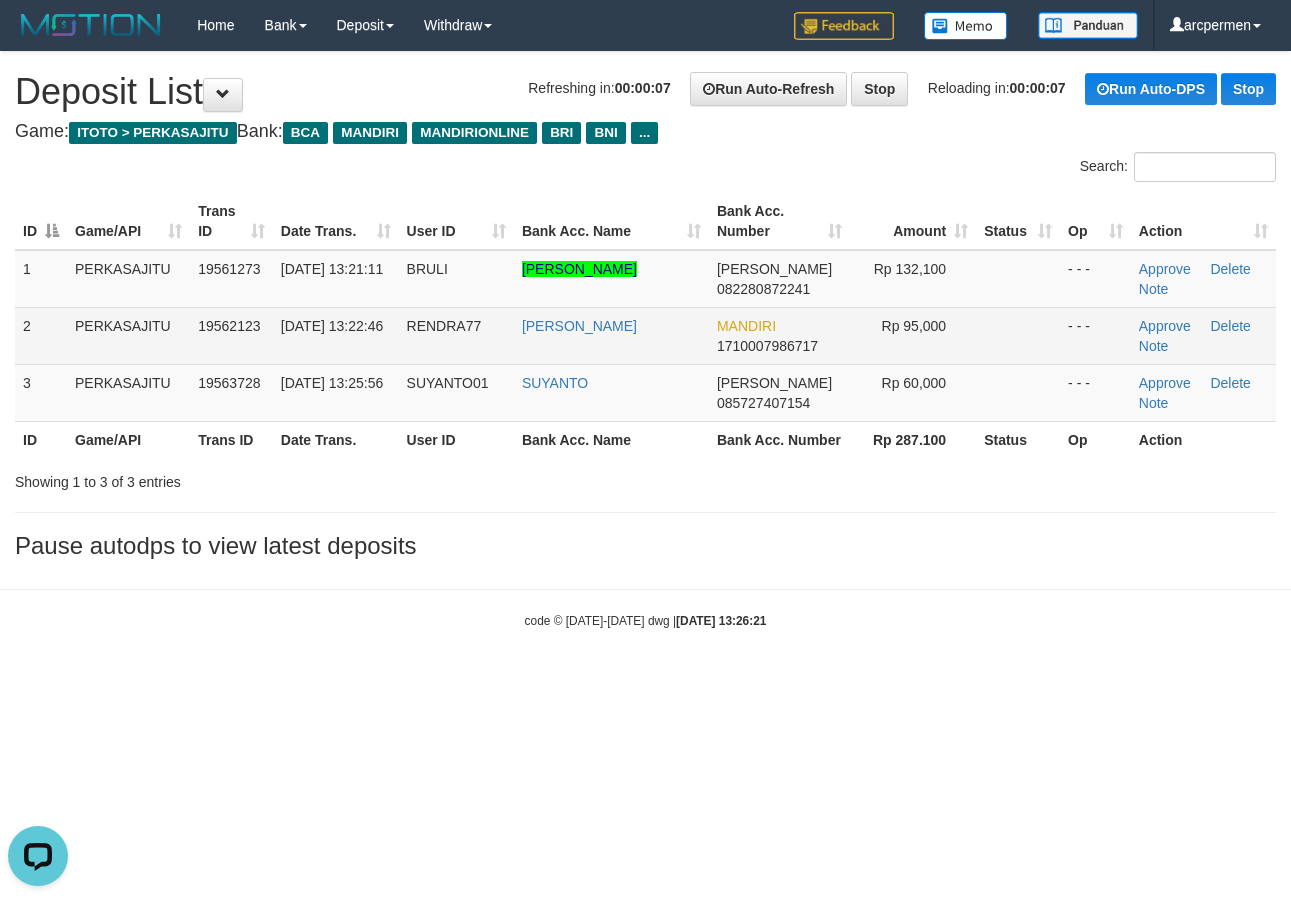 click on "RENDRA77" at bounding box center (444, 326) 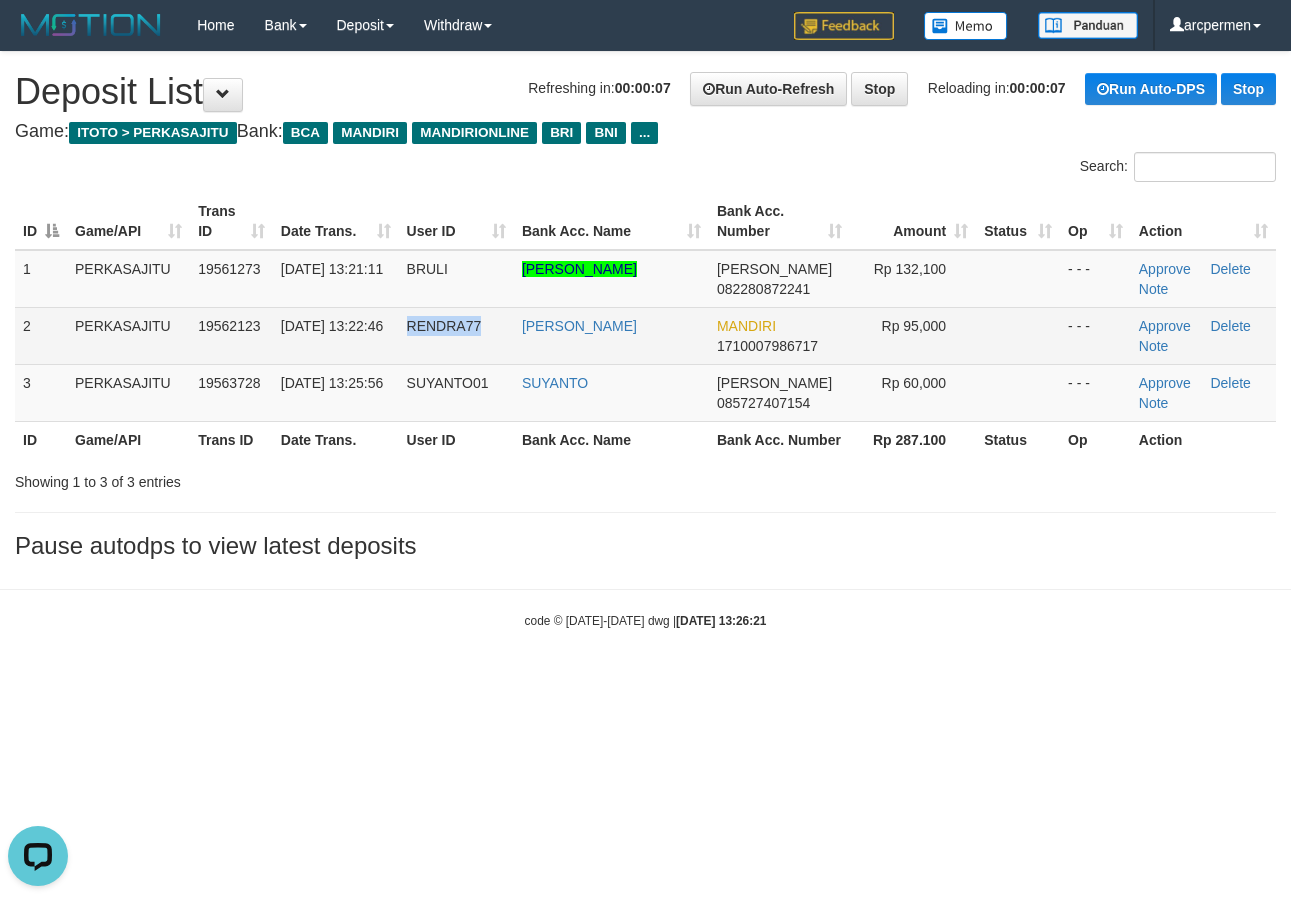click on "RENDRA77" at bounding box center [444, 326] 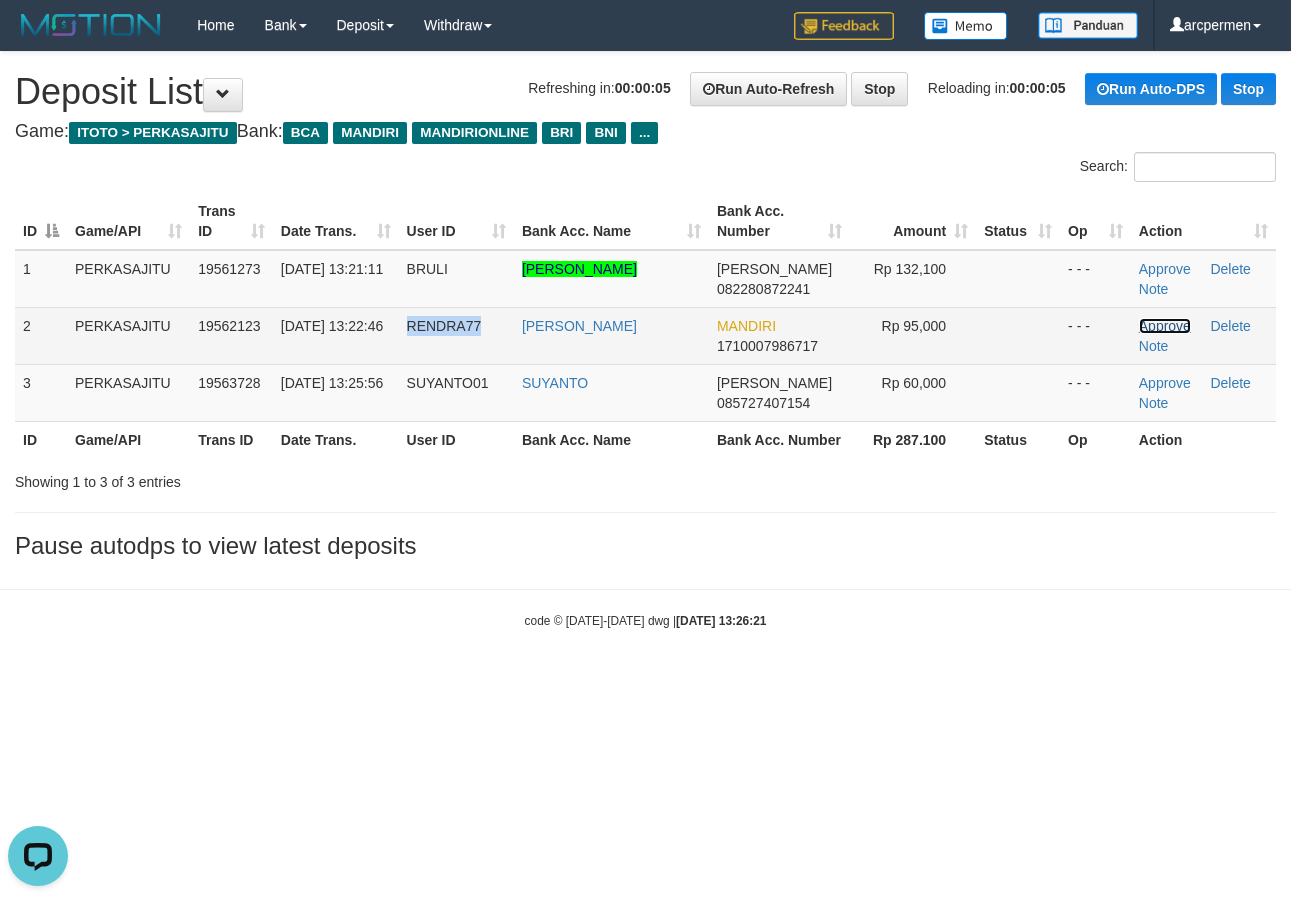 click on "Approve" at bounding box center (1165, 326) 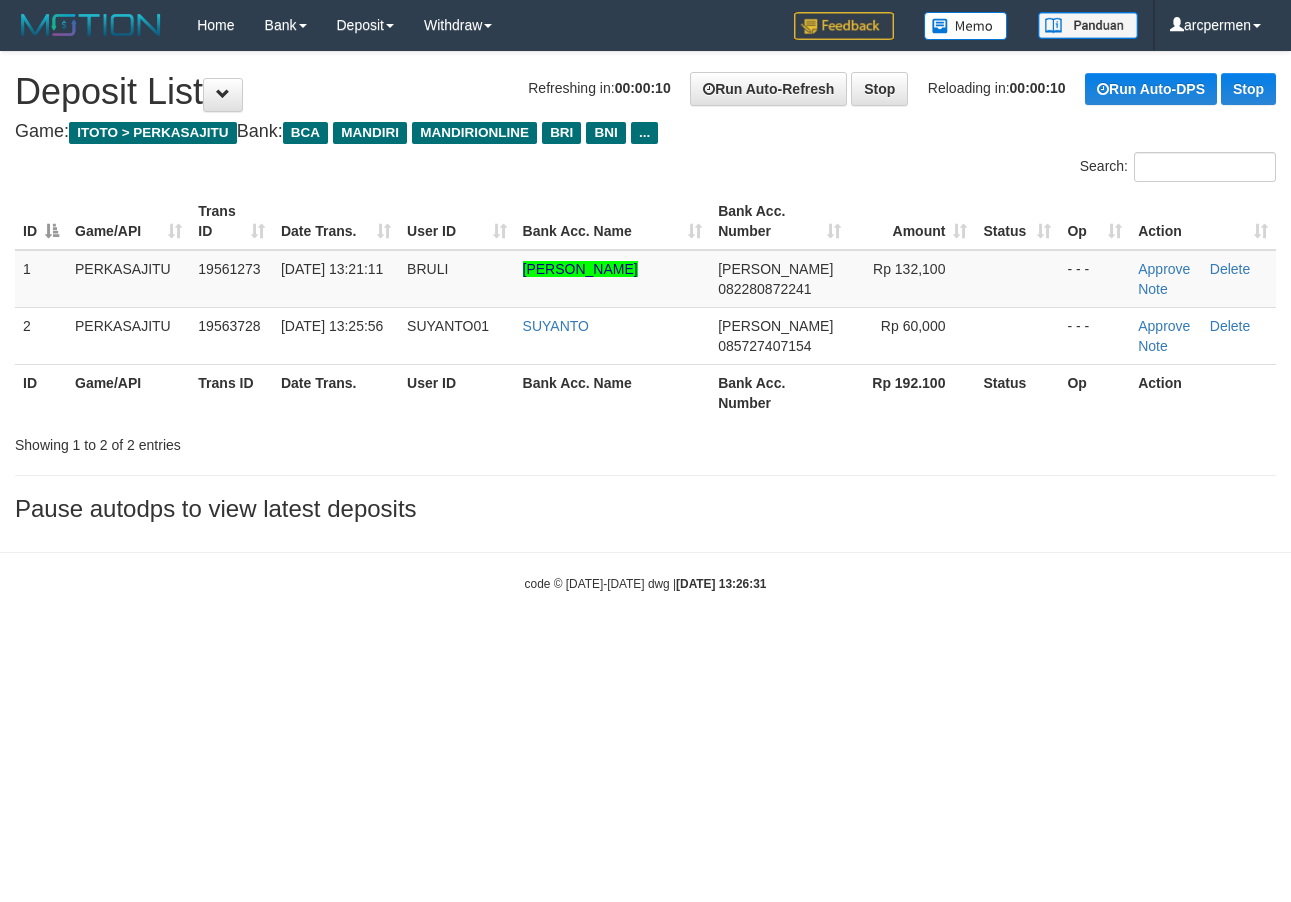 scroll, scrollTop: 0, scrollLeft: 0, axis: both 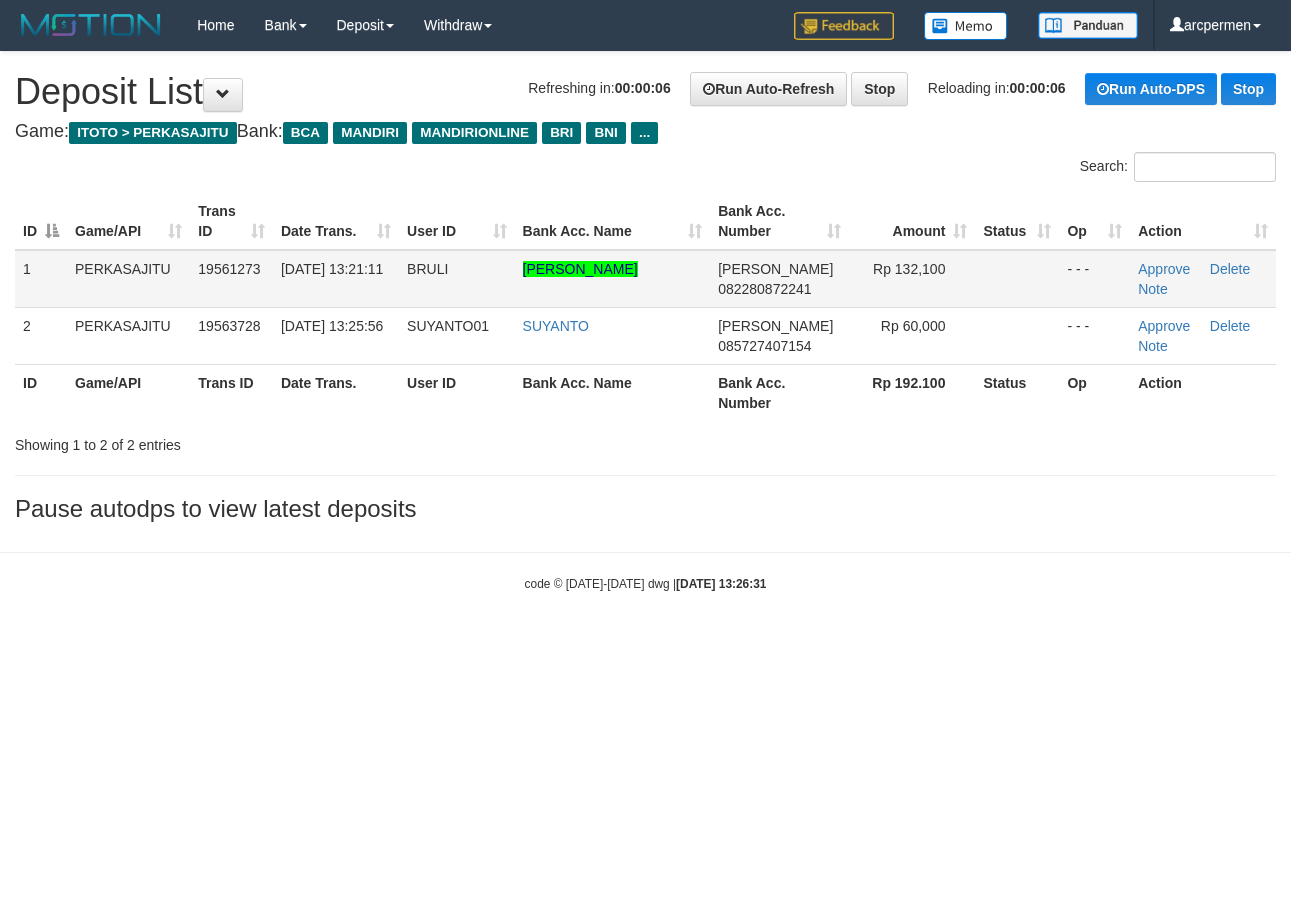 click on "BRULI" at bounding box center [456, 279] 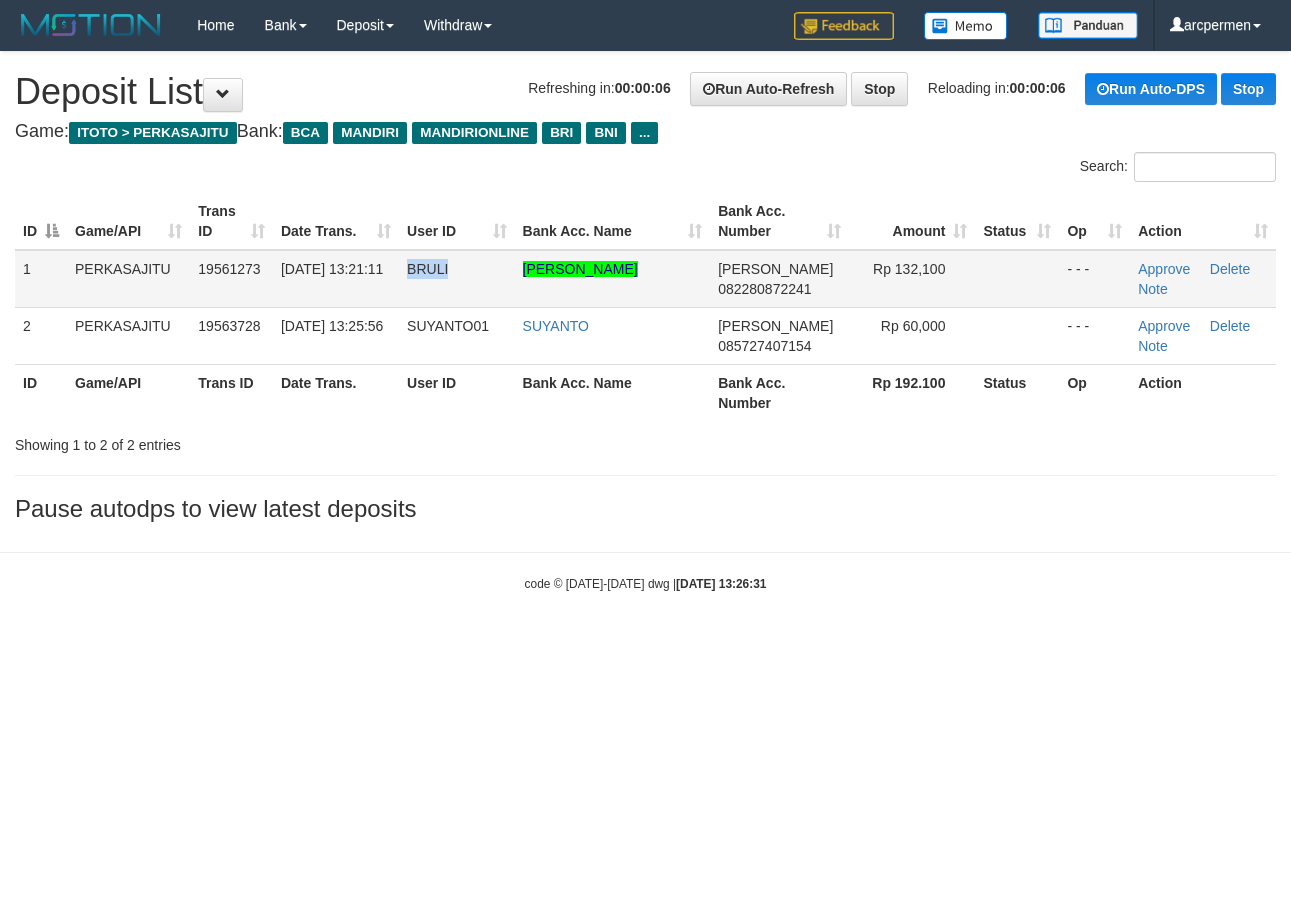 click on "BRULI" at bounding box center (456, 279) 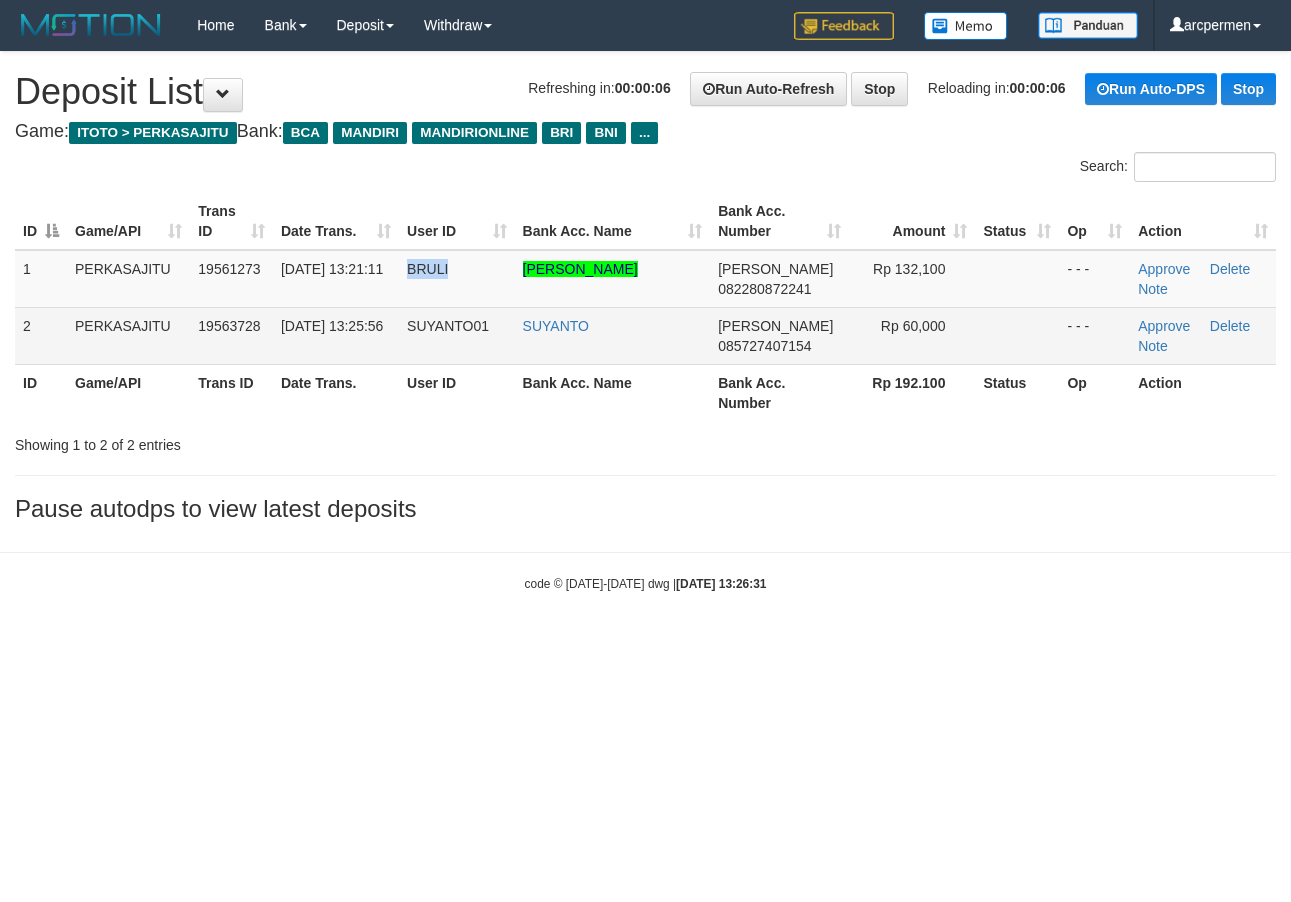 copy on "BRULI" 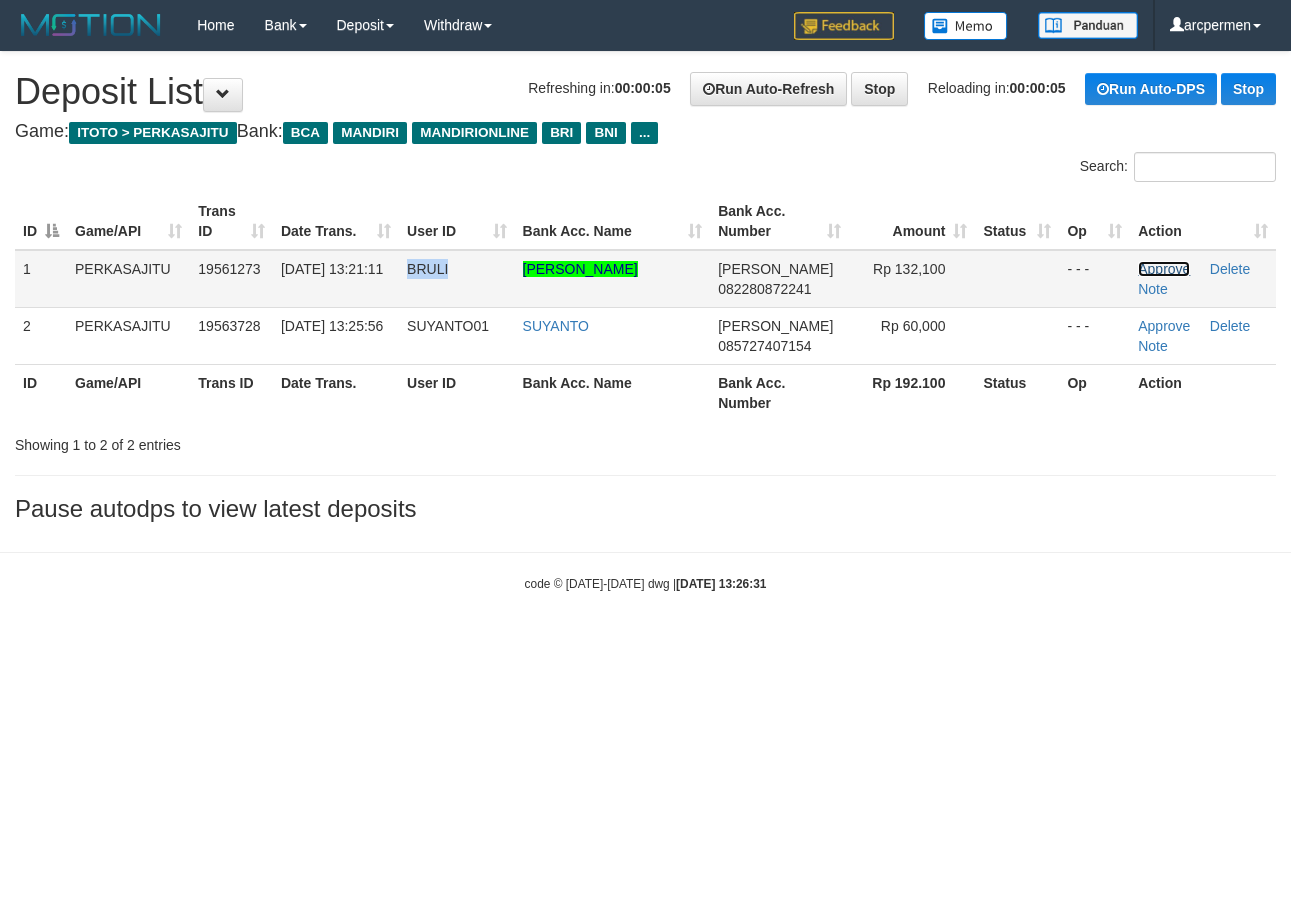 click on "Approve" at bounding box center (1164, 269) 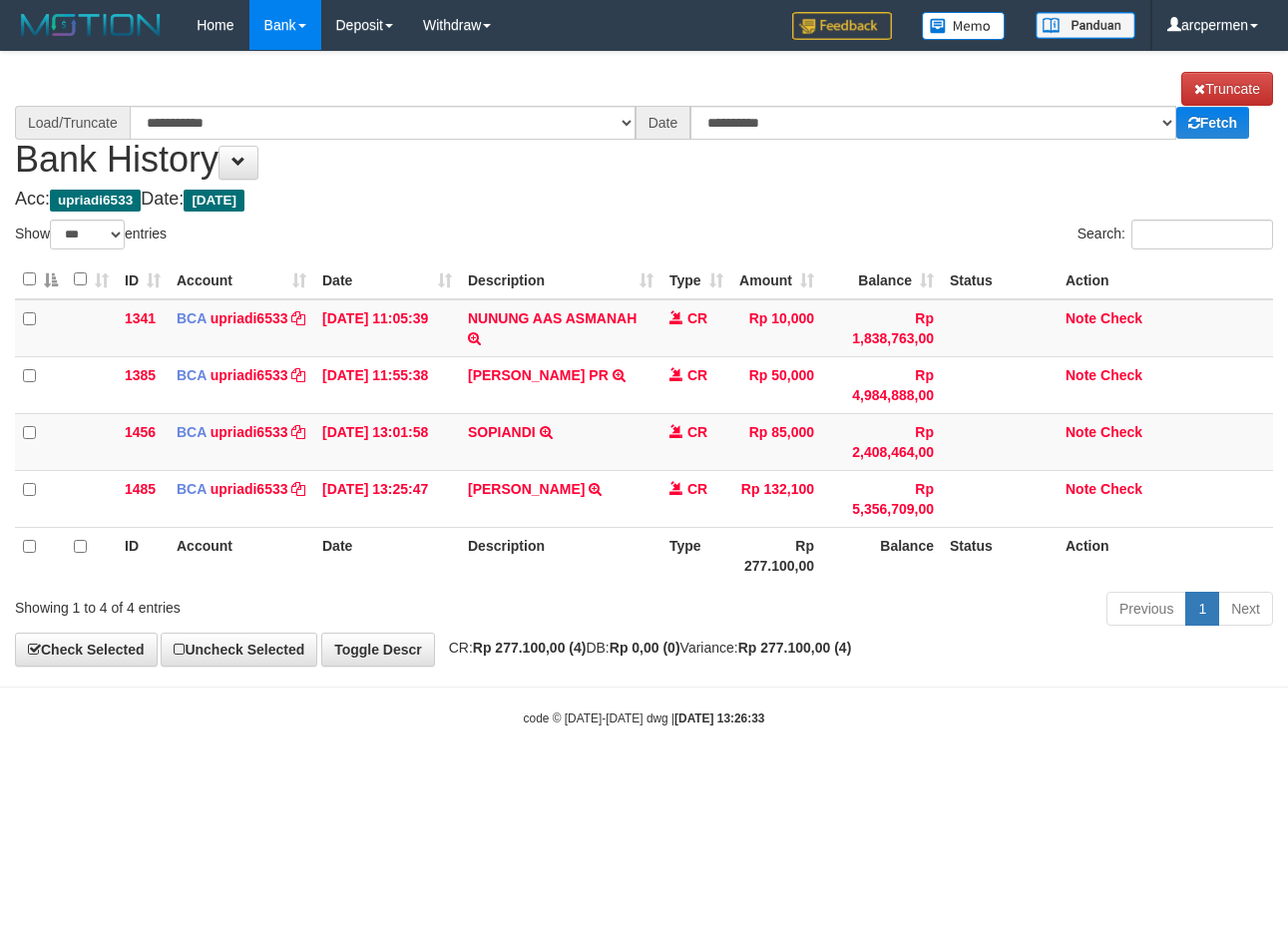 select on "***" 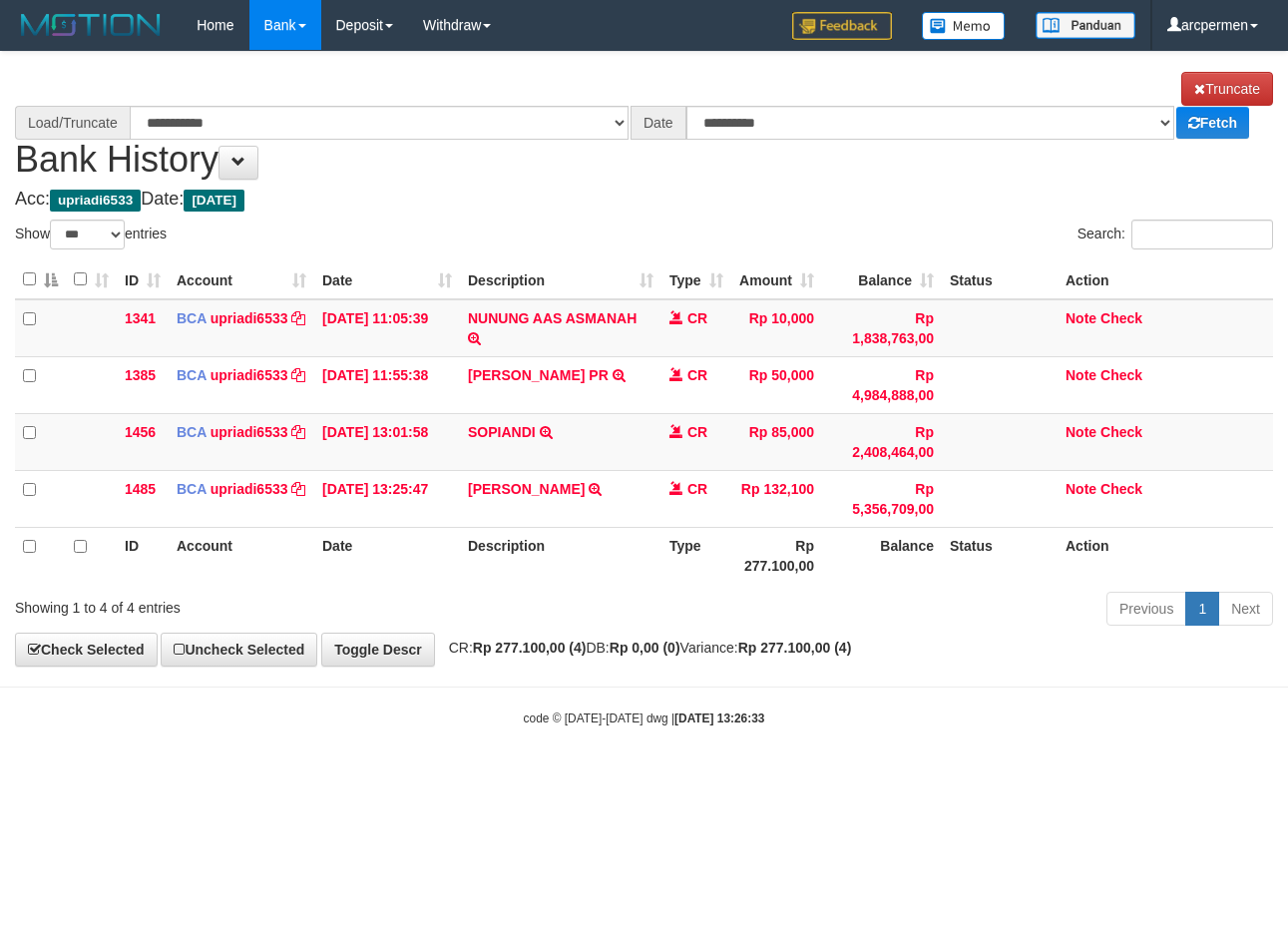 scroll, scrollTop: 0, scrollLeft: 0, axis: both 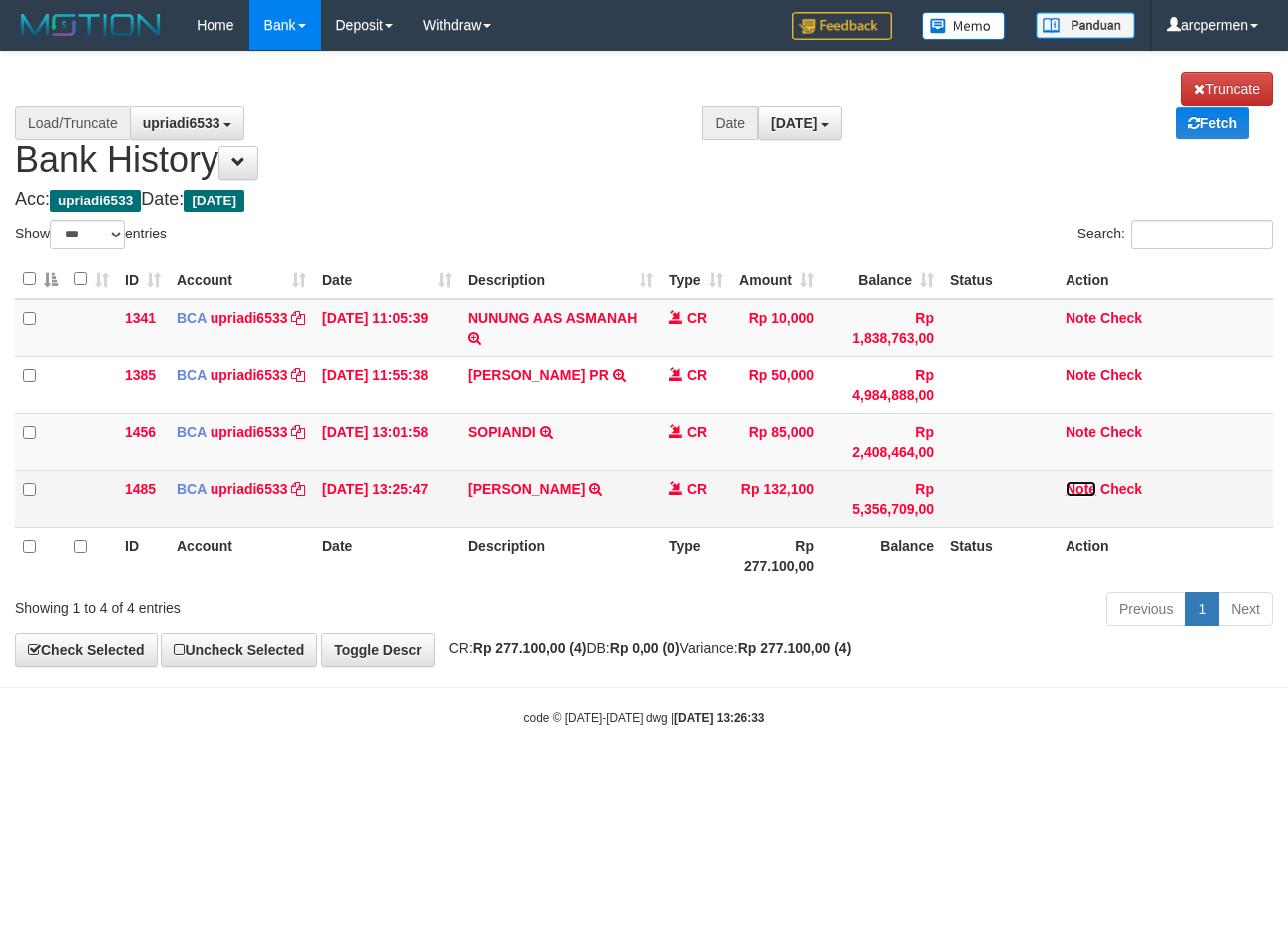 click on "Note" at bounding box center (1080, 489) 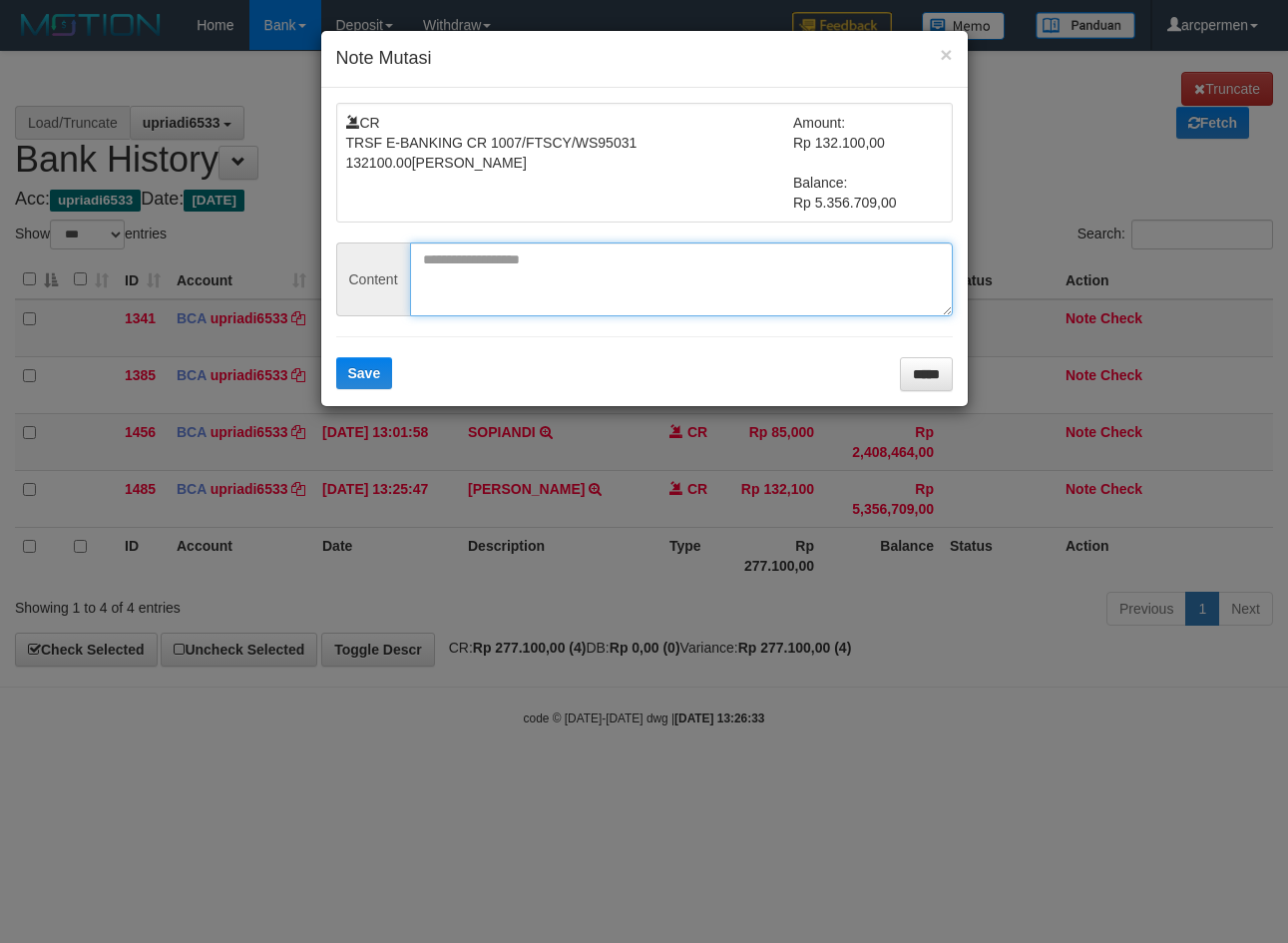 click at bounding box center [681, 279] 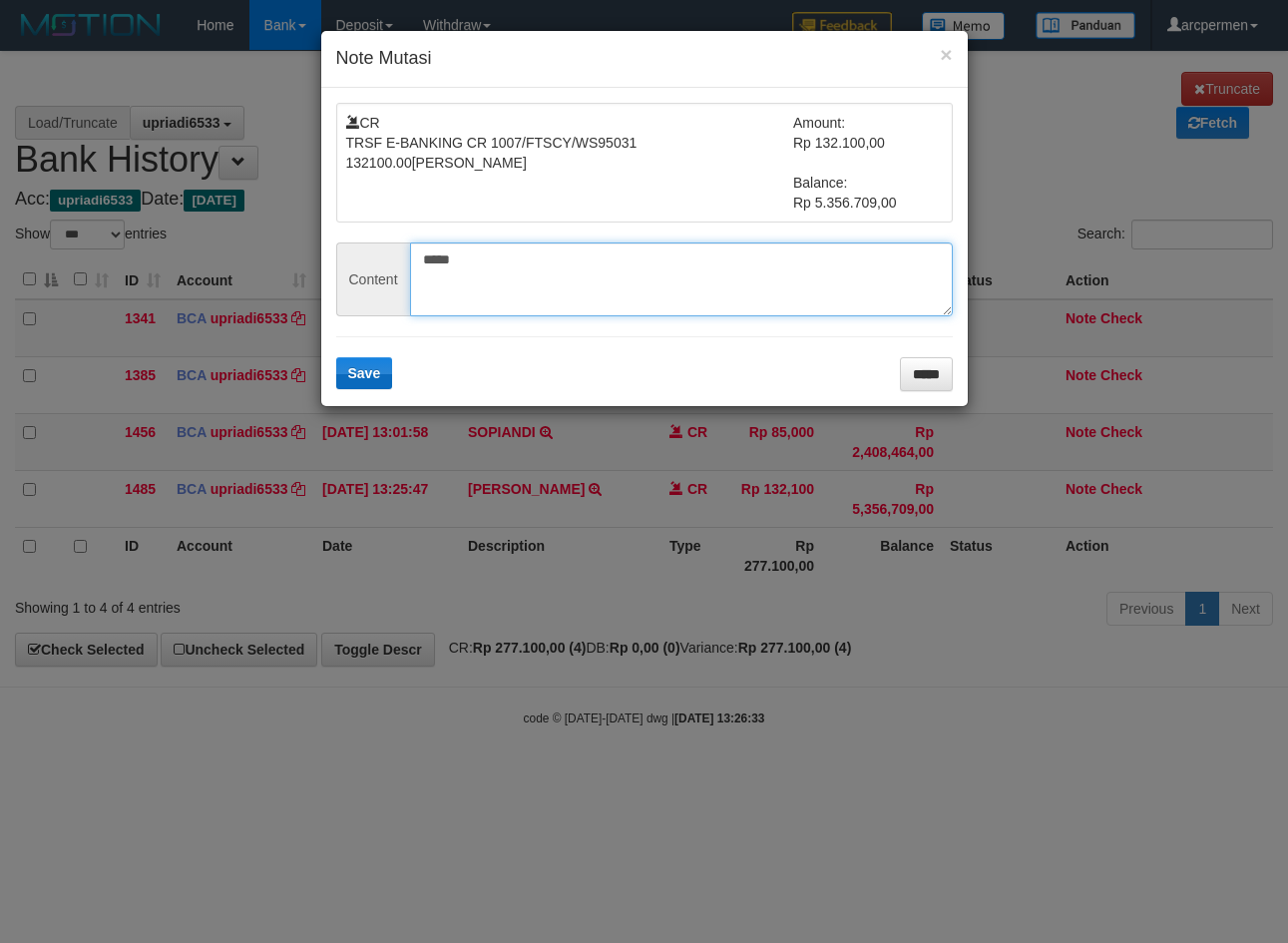 type on "*****" 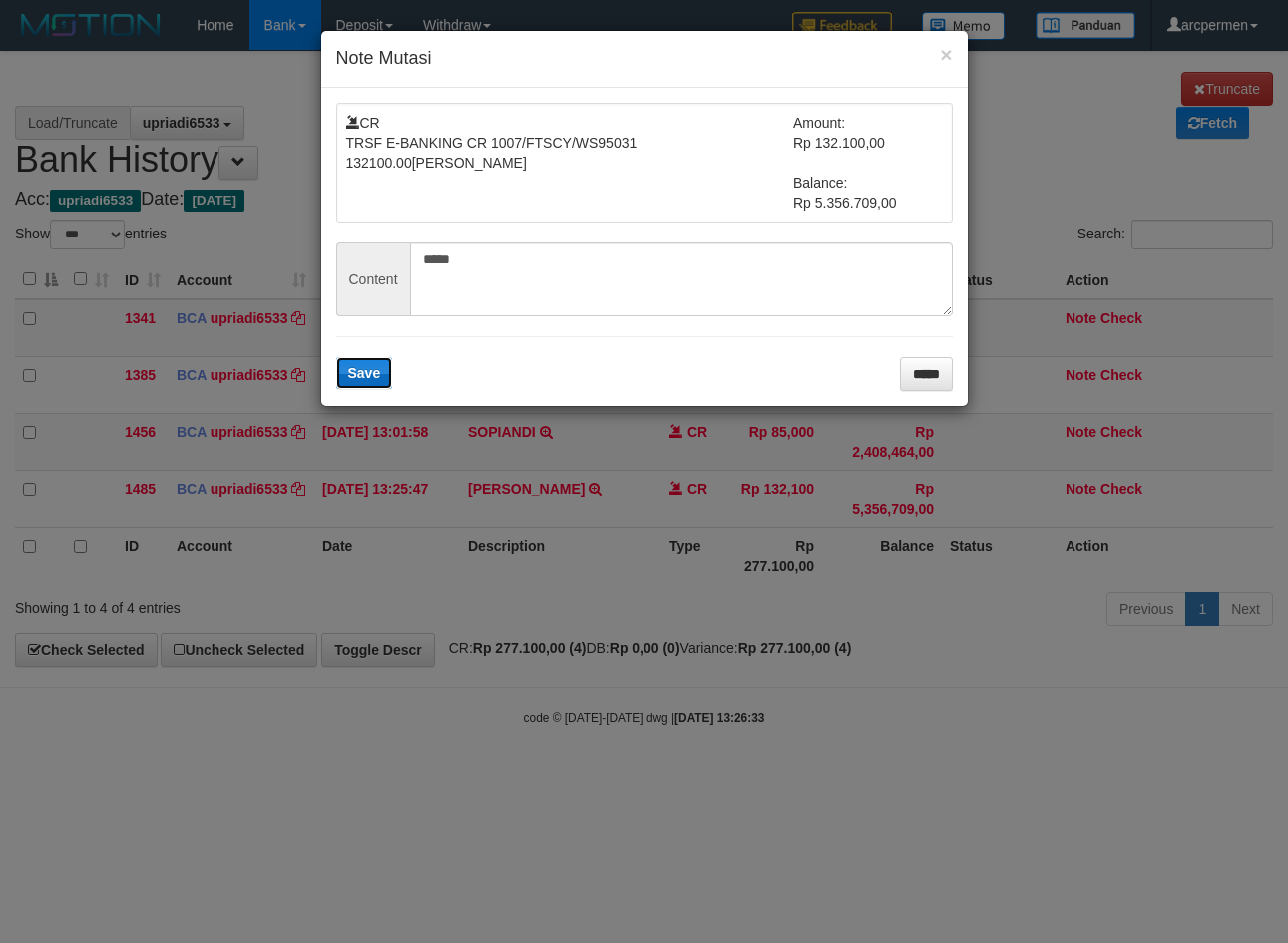 click on "Save" at bounding box center (364, 373) 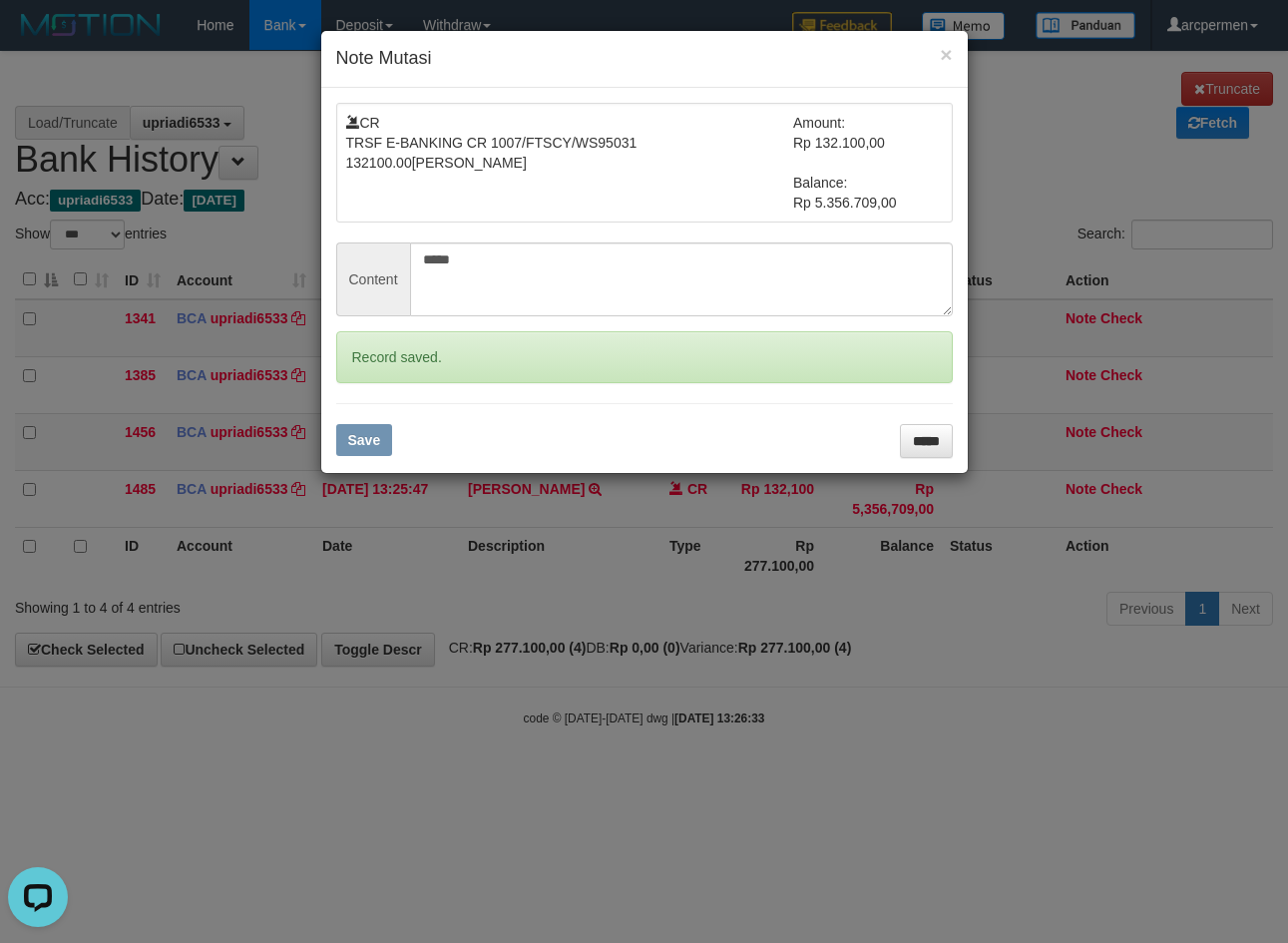 scroll, scrollTop: 0, scrollLeft: 0, axis: both 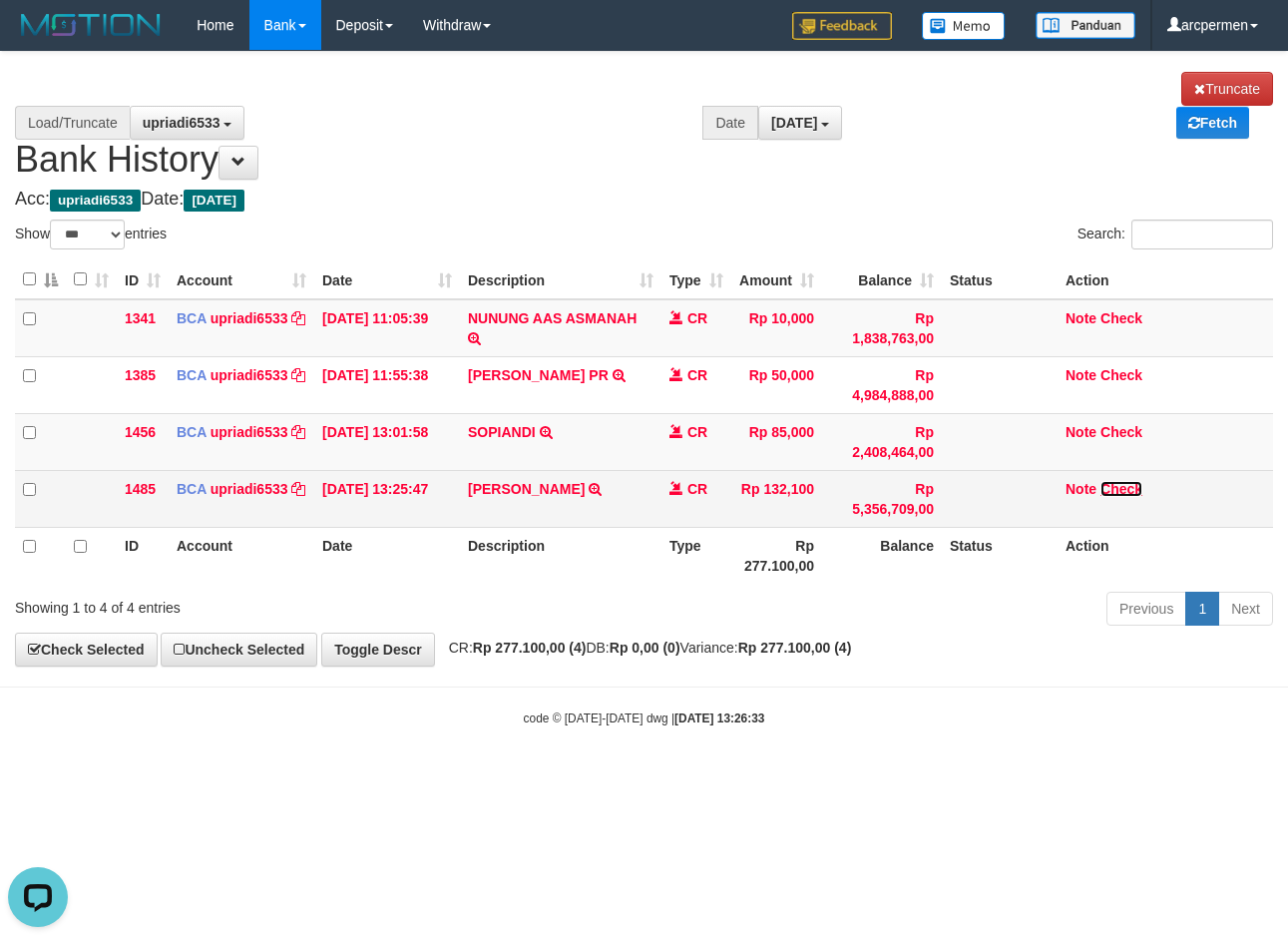 click on "Check" at bounding box center (1121, 489) 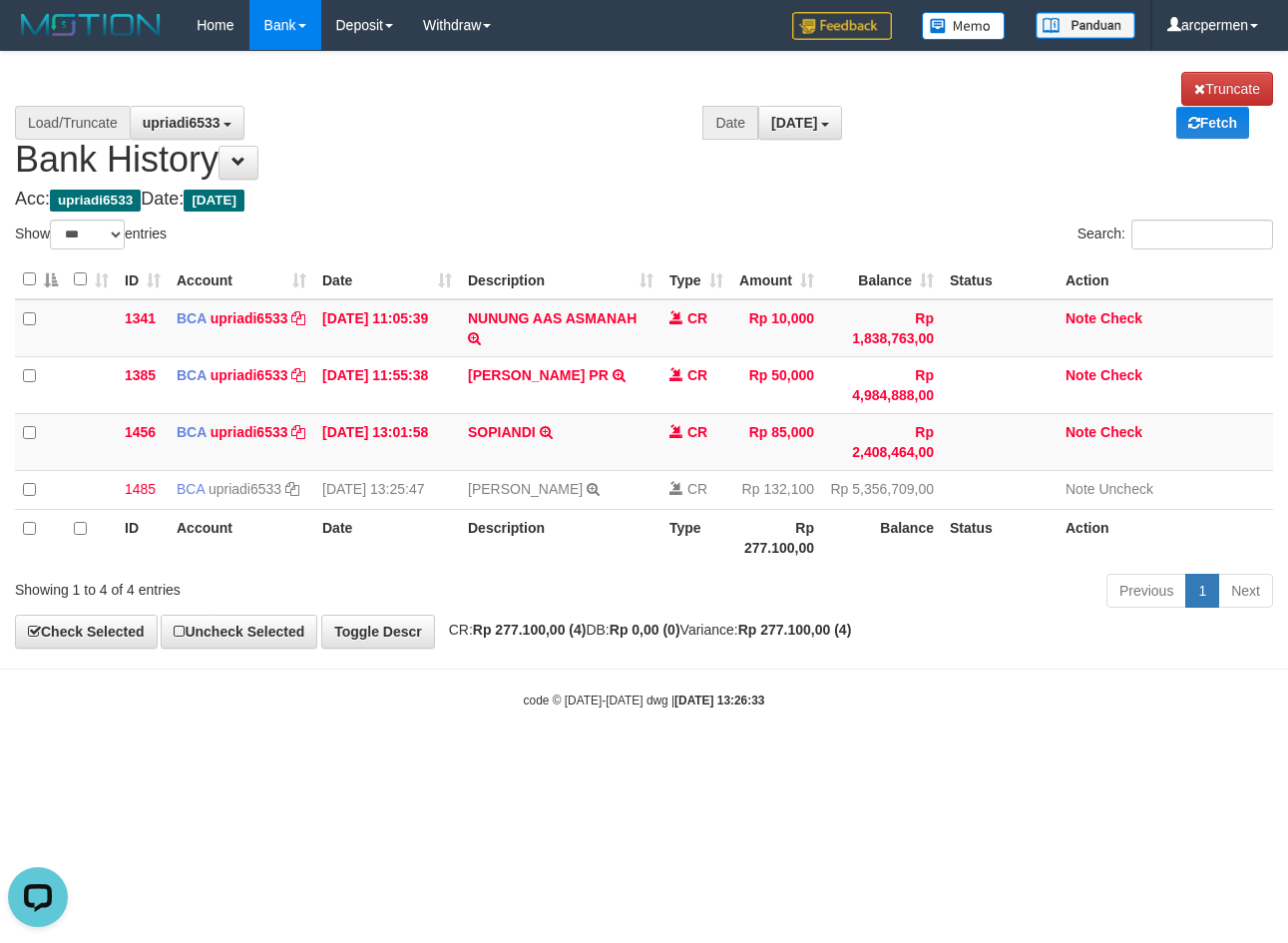 click on "**********" at bounding box center (644, 349) 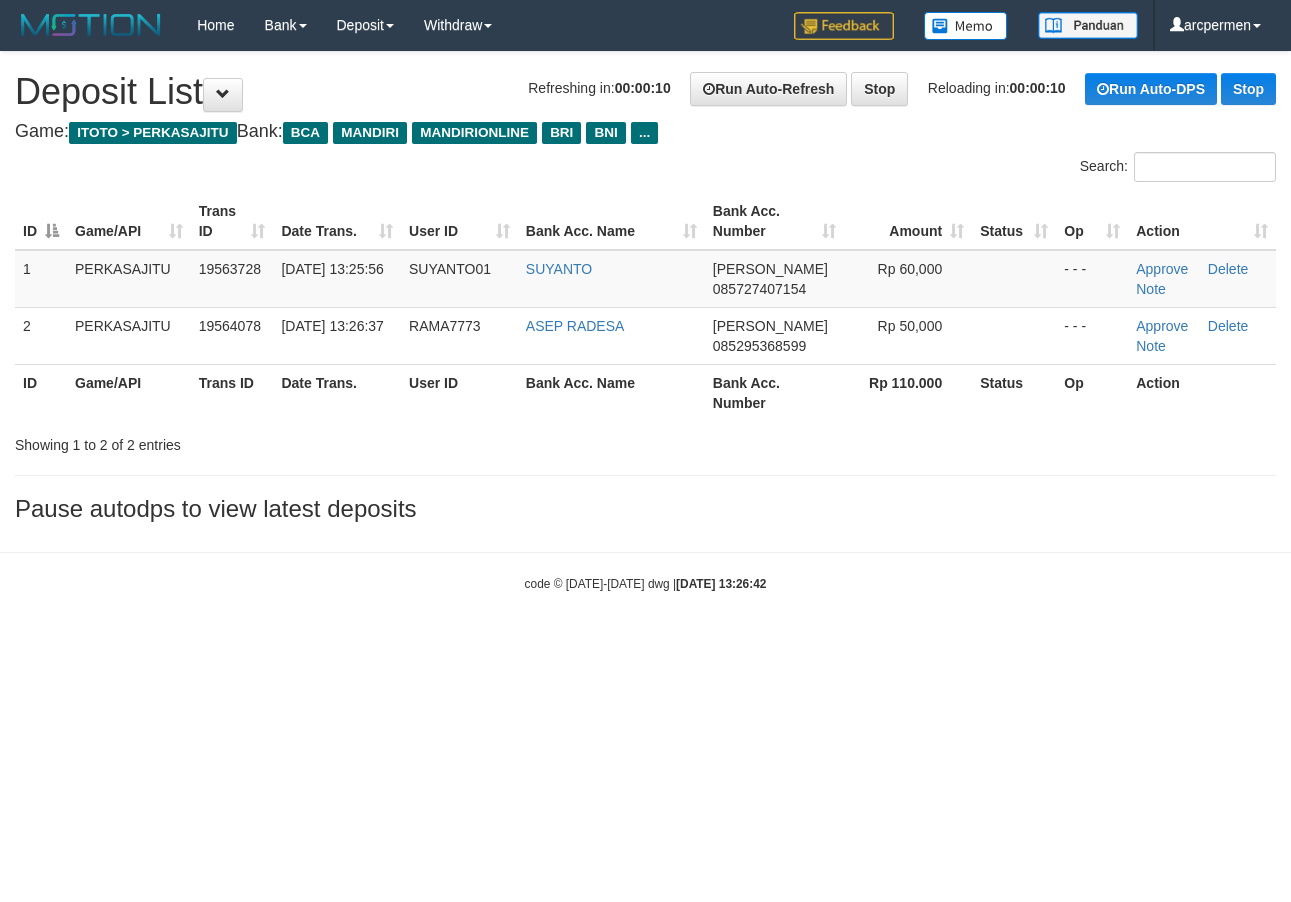 scroll, scrollTop: 0, scrollLeft: 0, axis: both 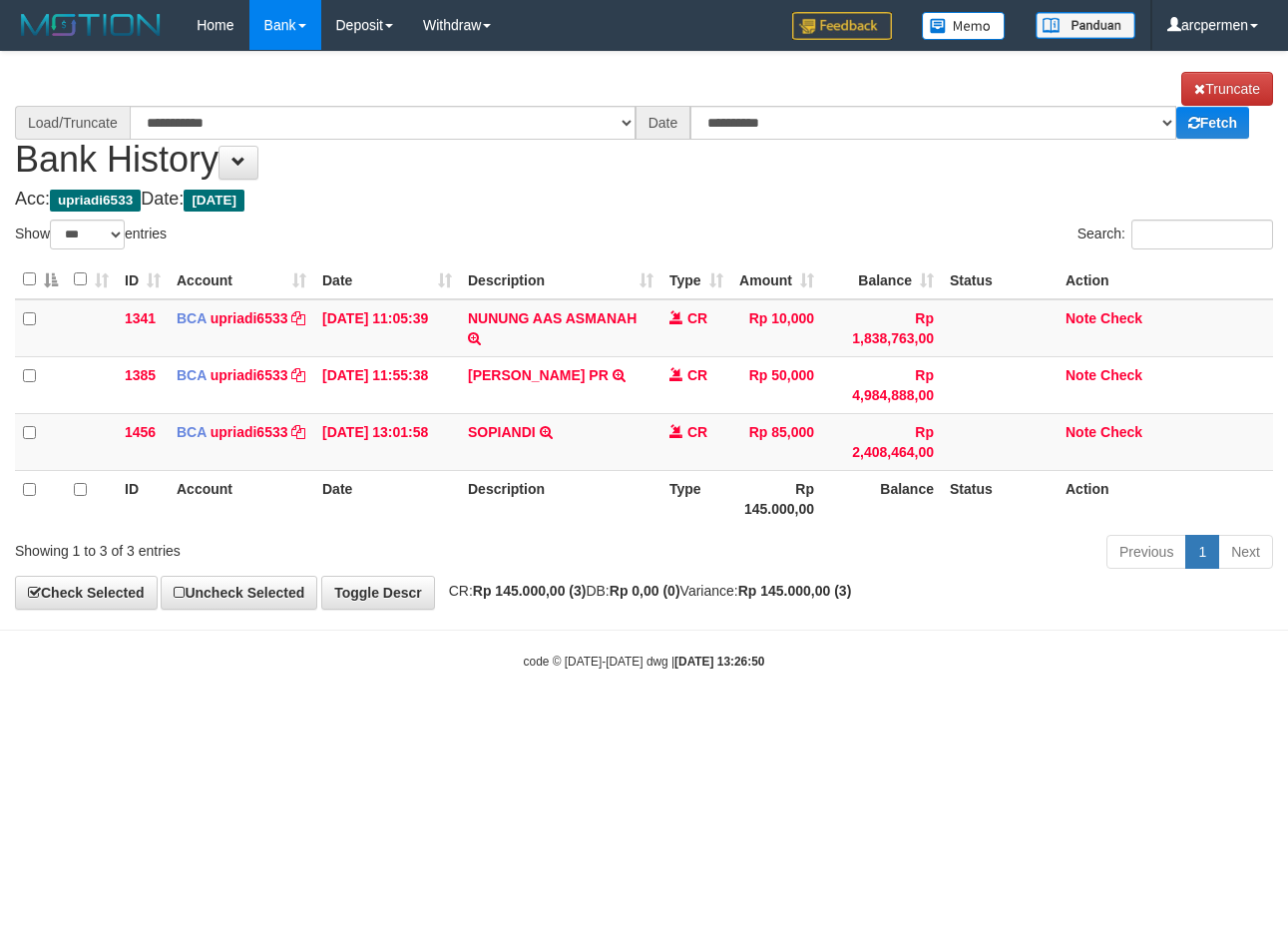 select on "***" 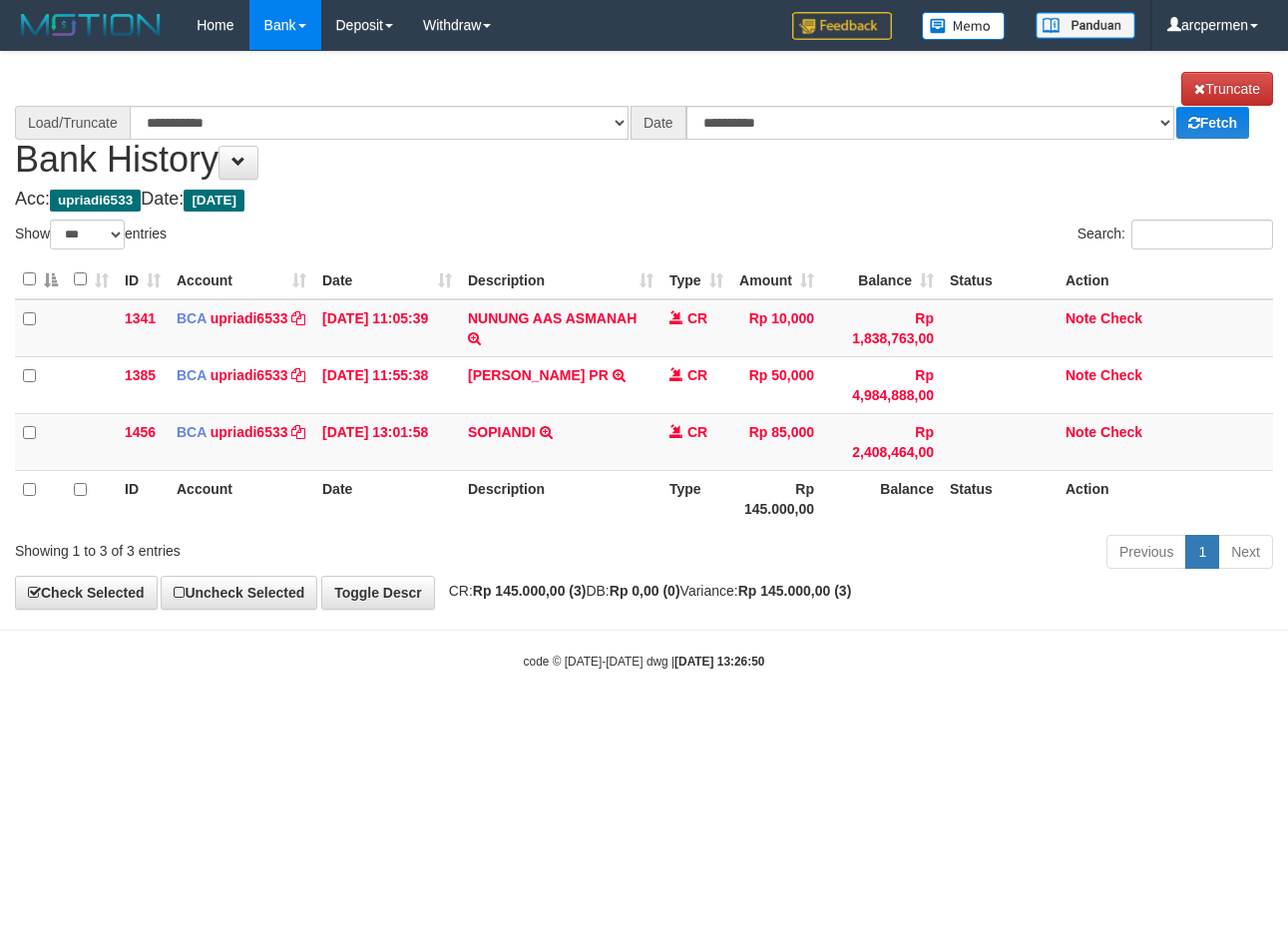 scroll, scrollTop: 0, scrollLeft: 0, axis: both 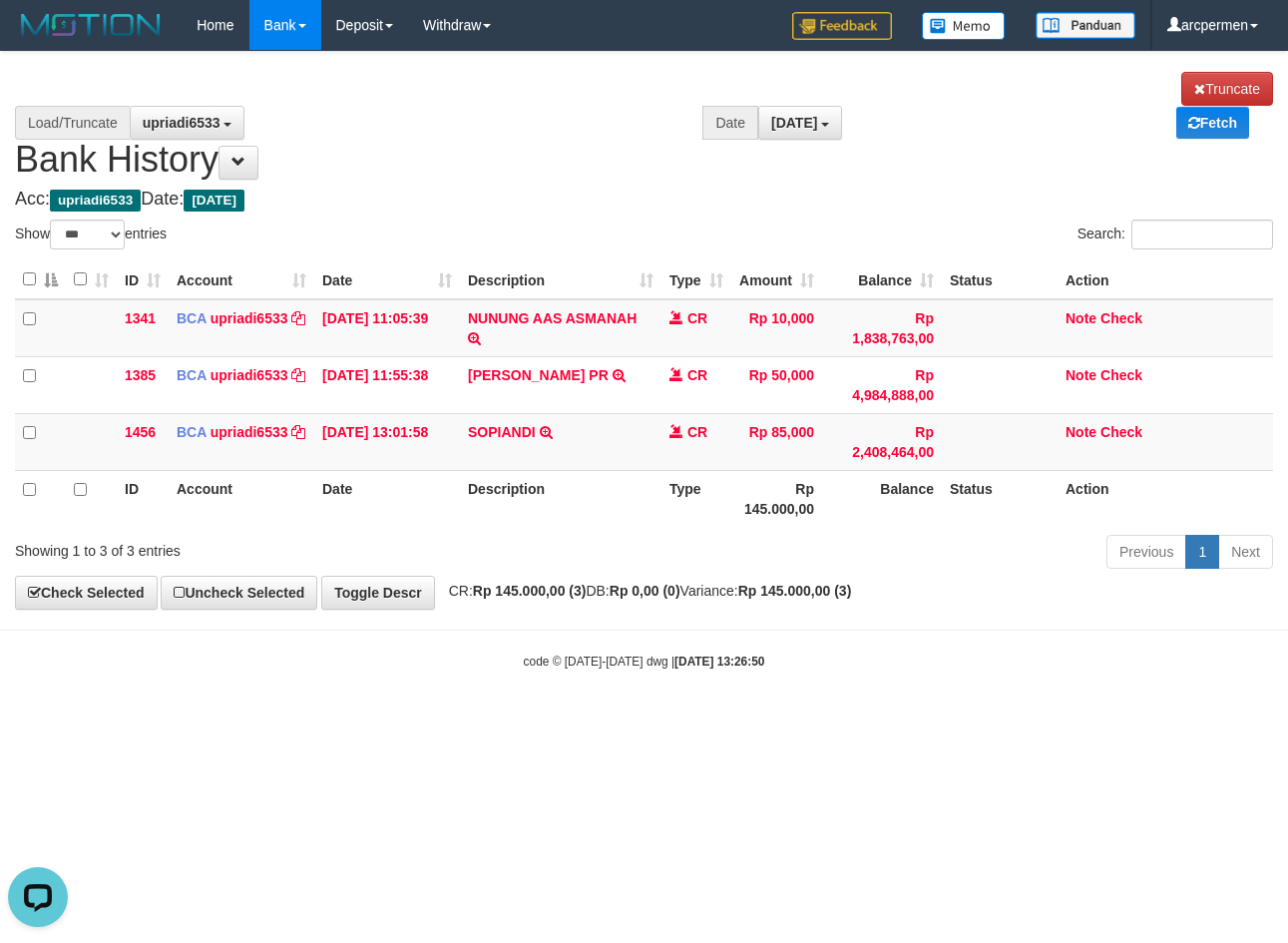 click on "**********" at bounding box center [644, 330] 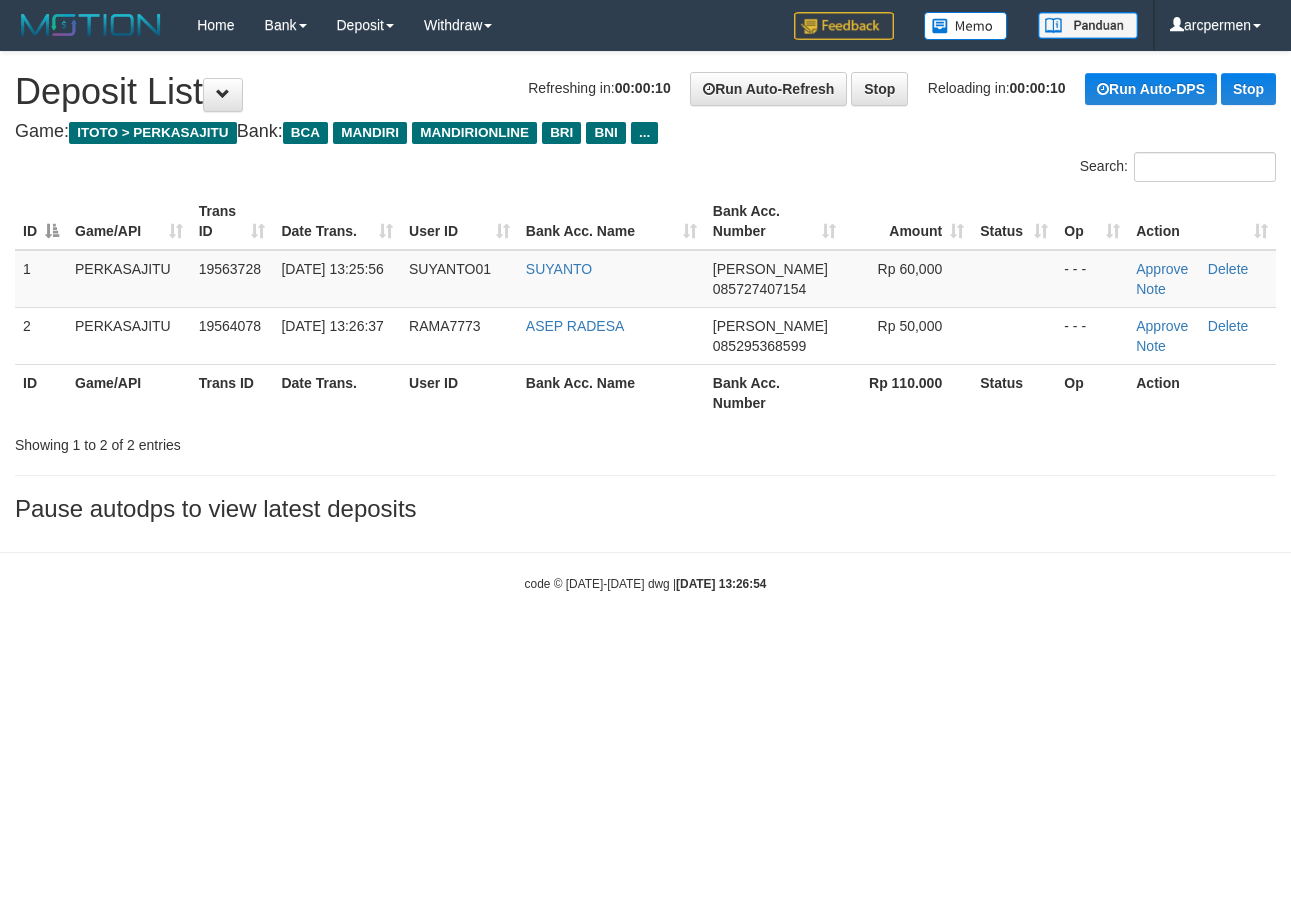 scroll, scrollTop: 0, scrollLeft: 0, axis: both 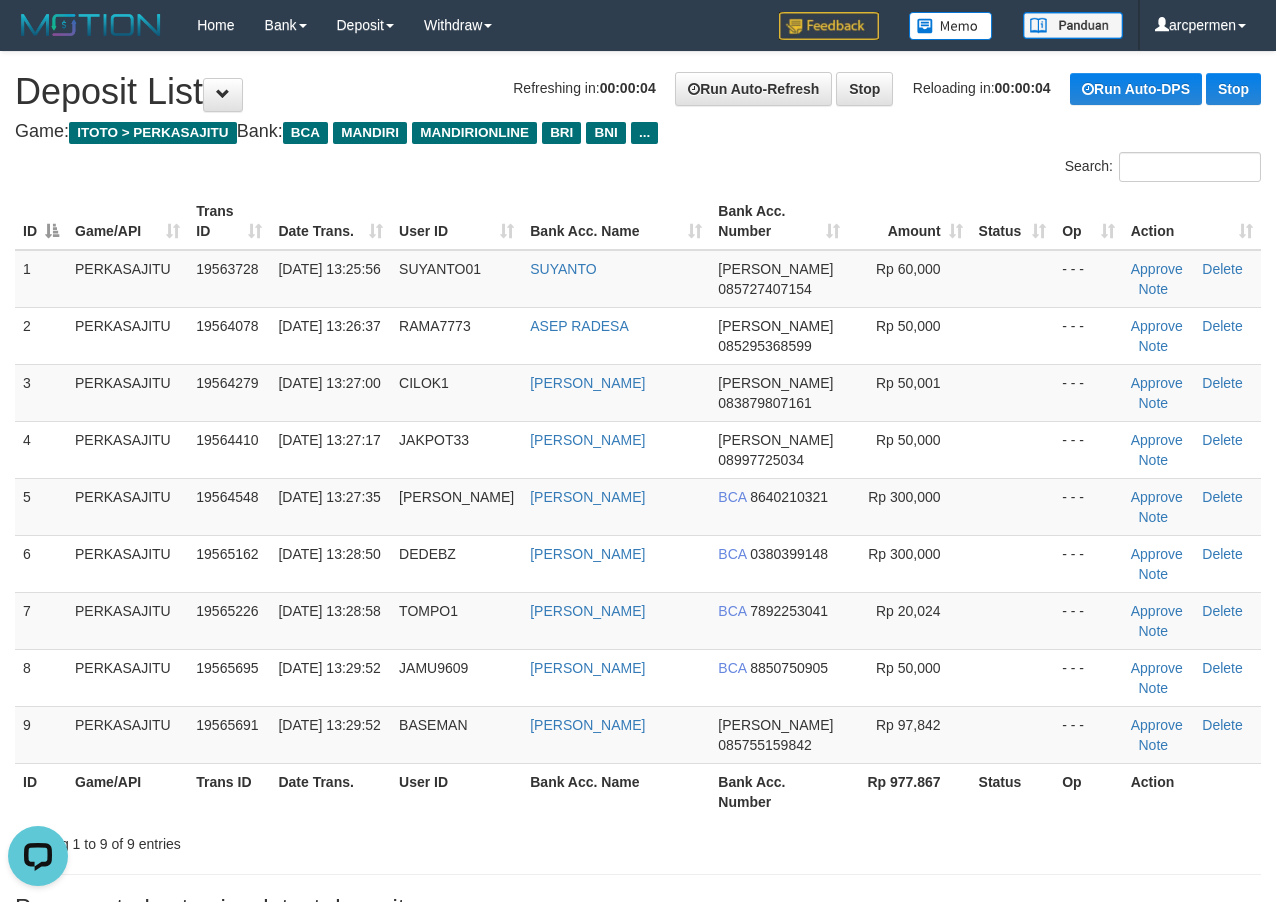 click on "**********" at bounding box center [638, 491] 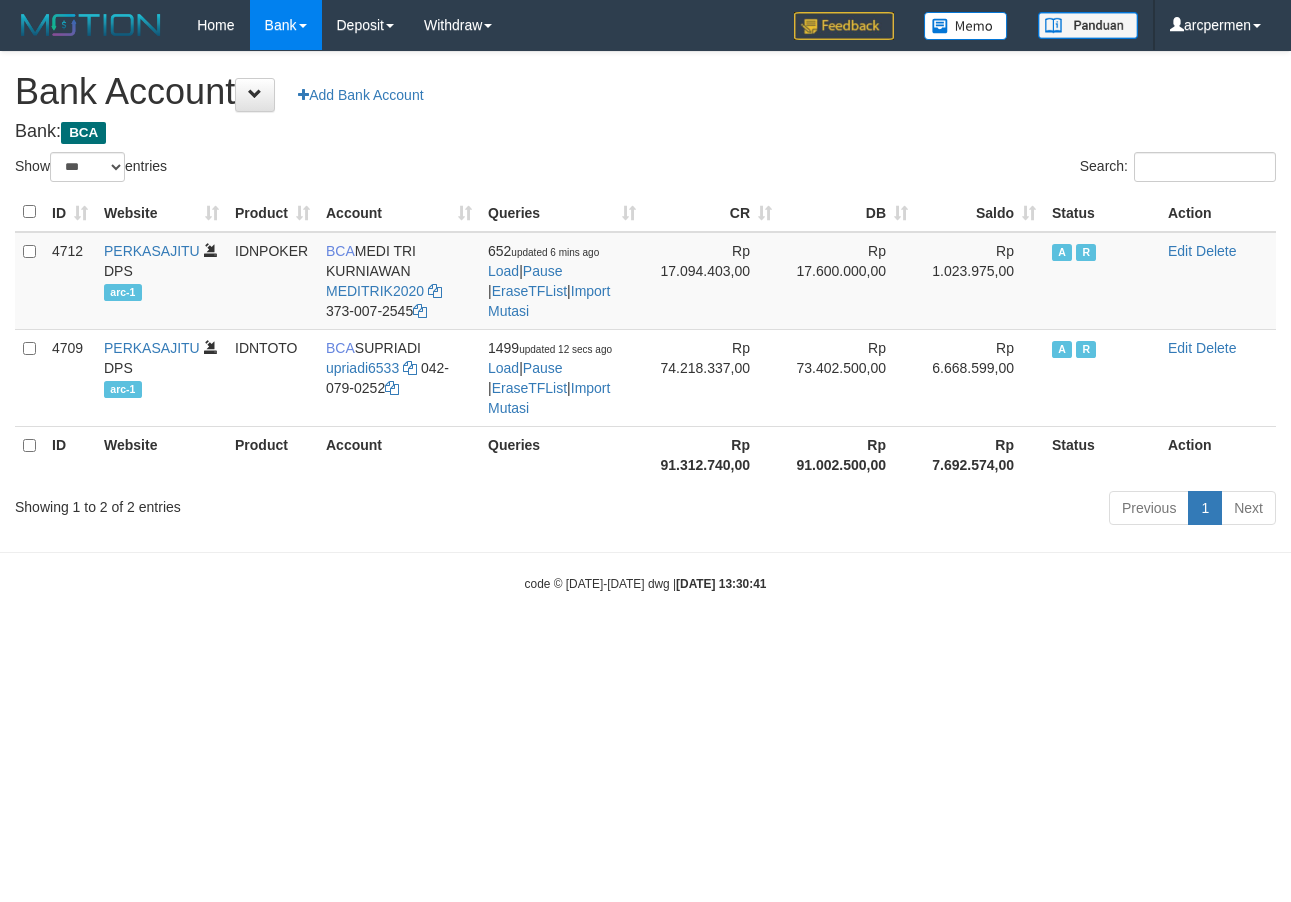 select on "***" 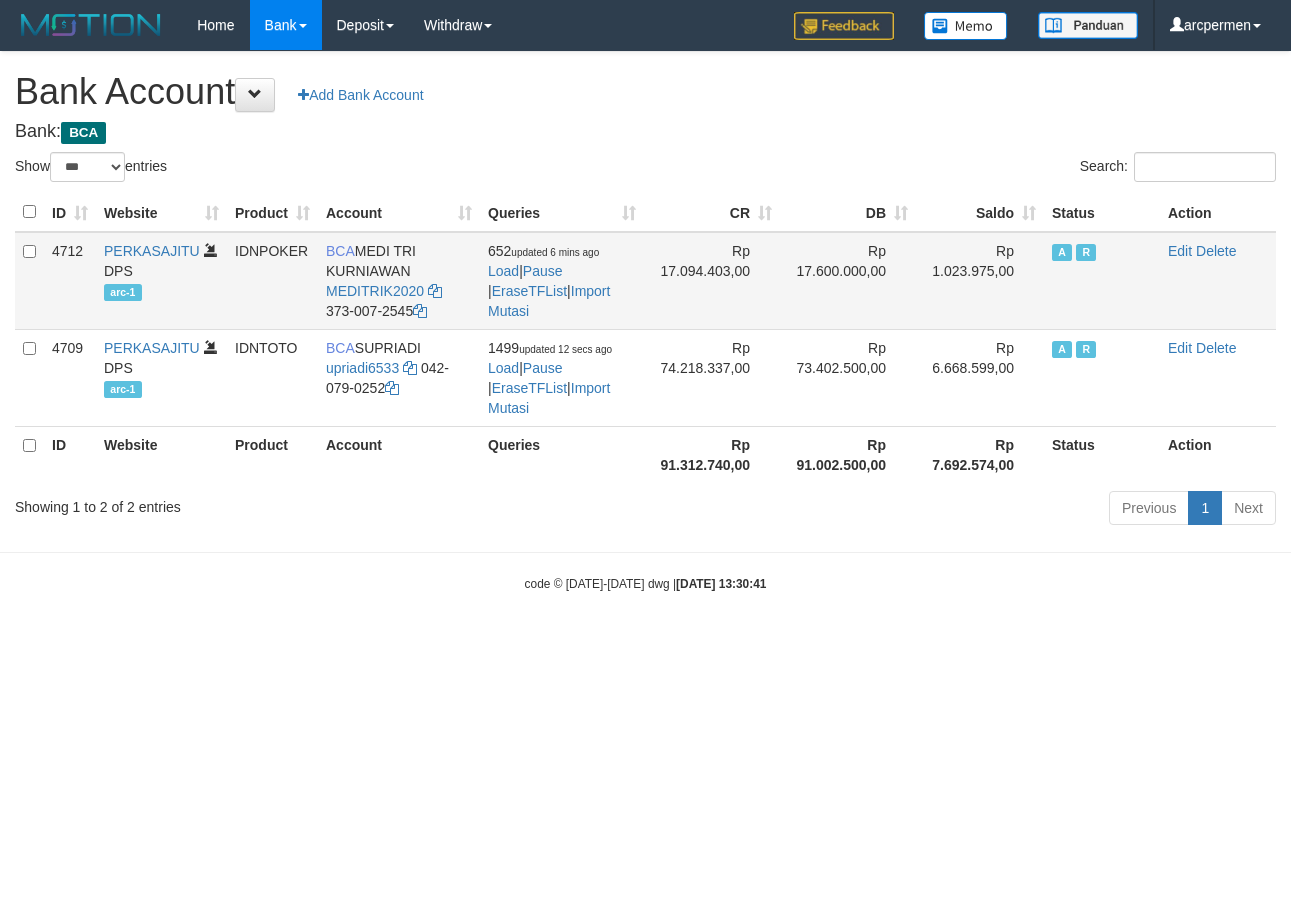 scroll, scrollTop: 0, scrollLeft: 0, axis: both 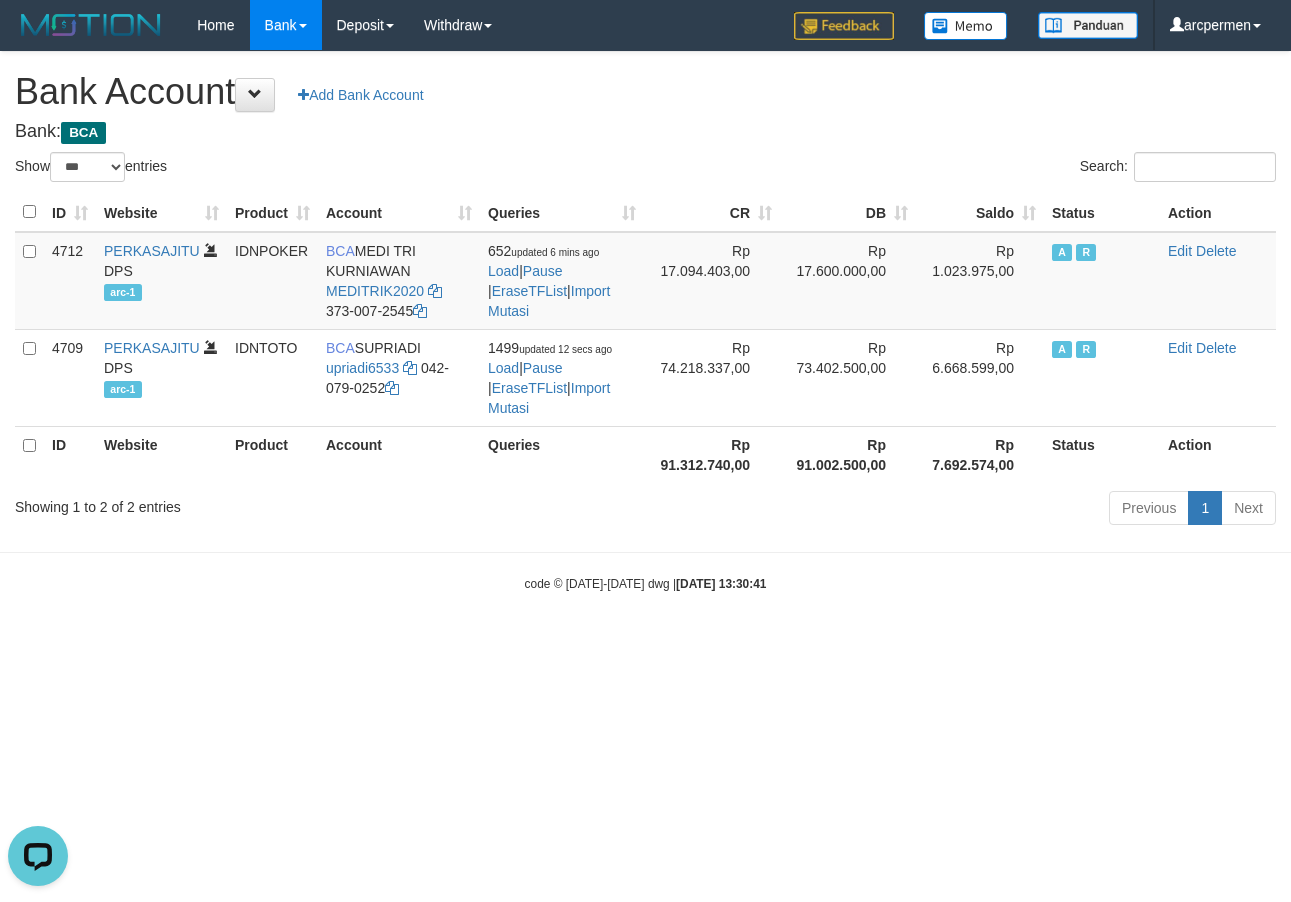 click on "**********" at bounding box center [645, 291] 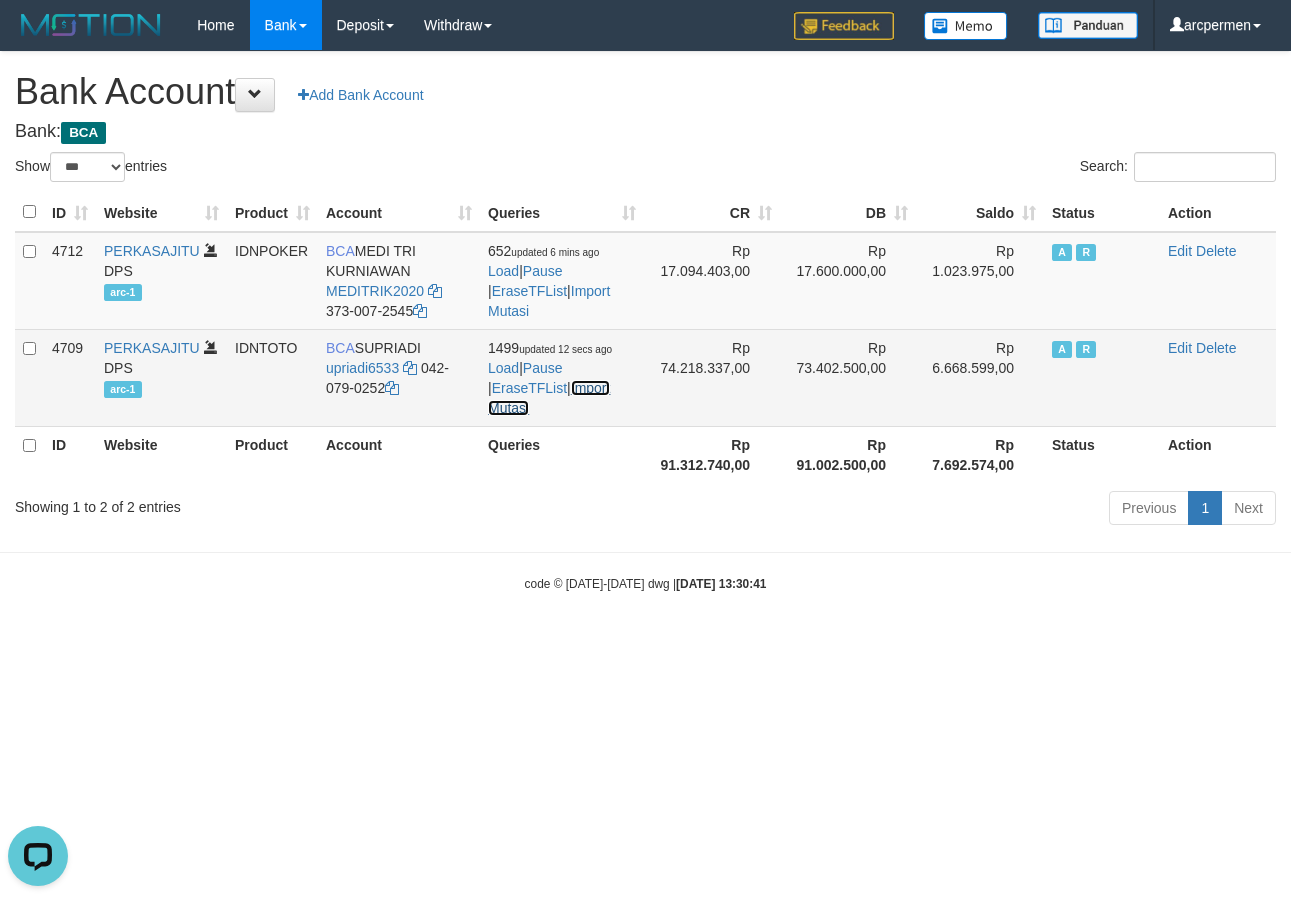 click on "Import Mutasi" at bounding box center (549, 398) 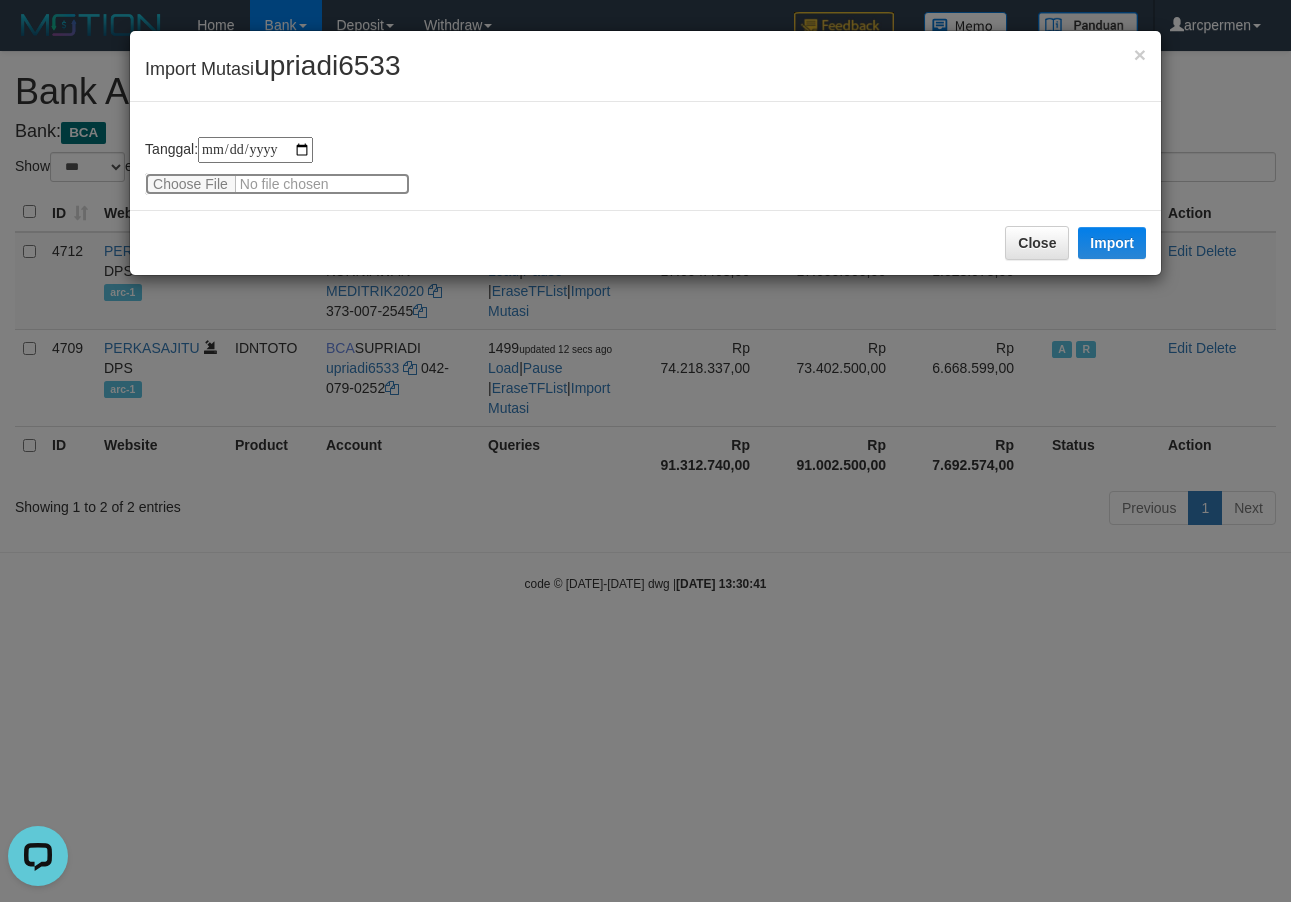 click at bounding box center [277, 184] 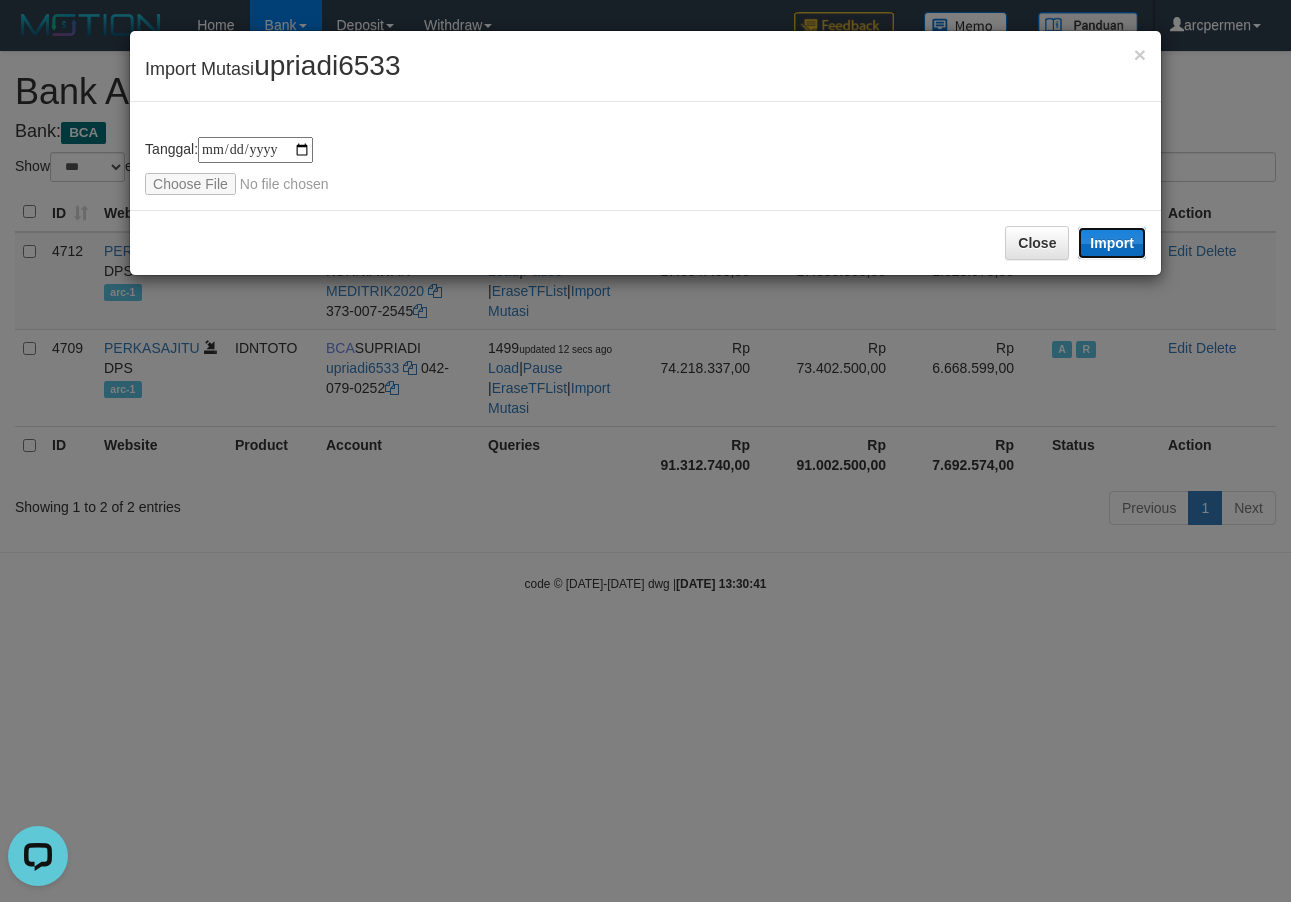 click on "Import" at bounding box center (1112, 243) 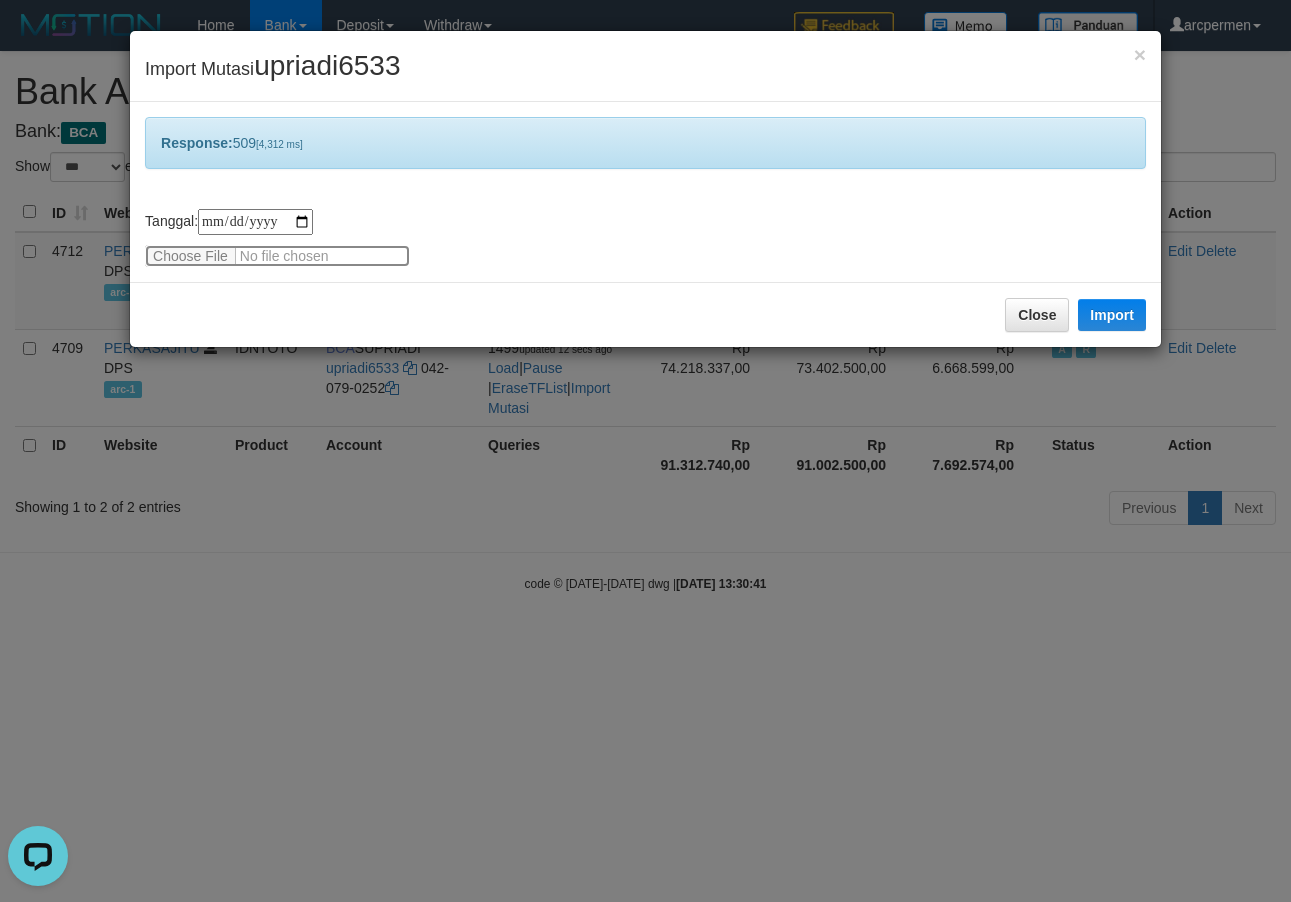 click at bounding box center [277, 256] 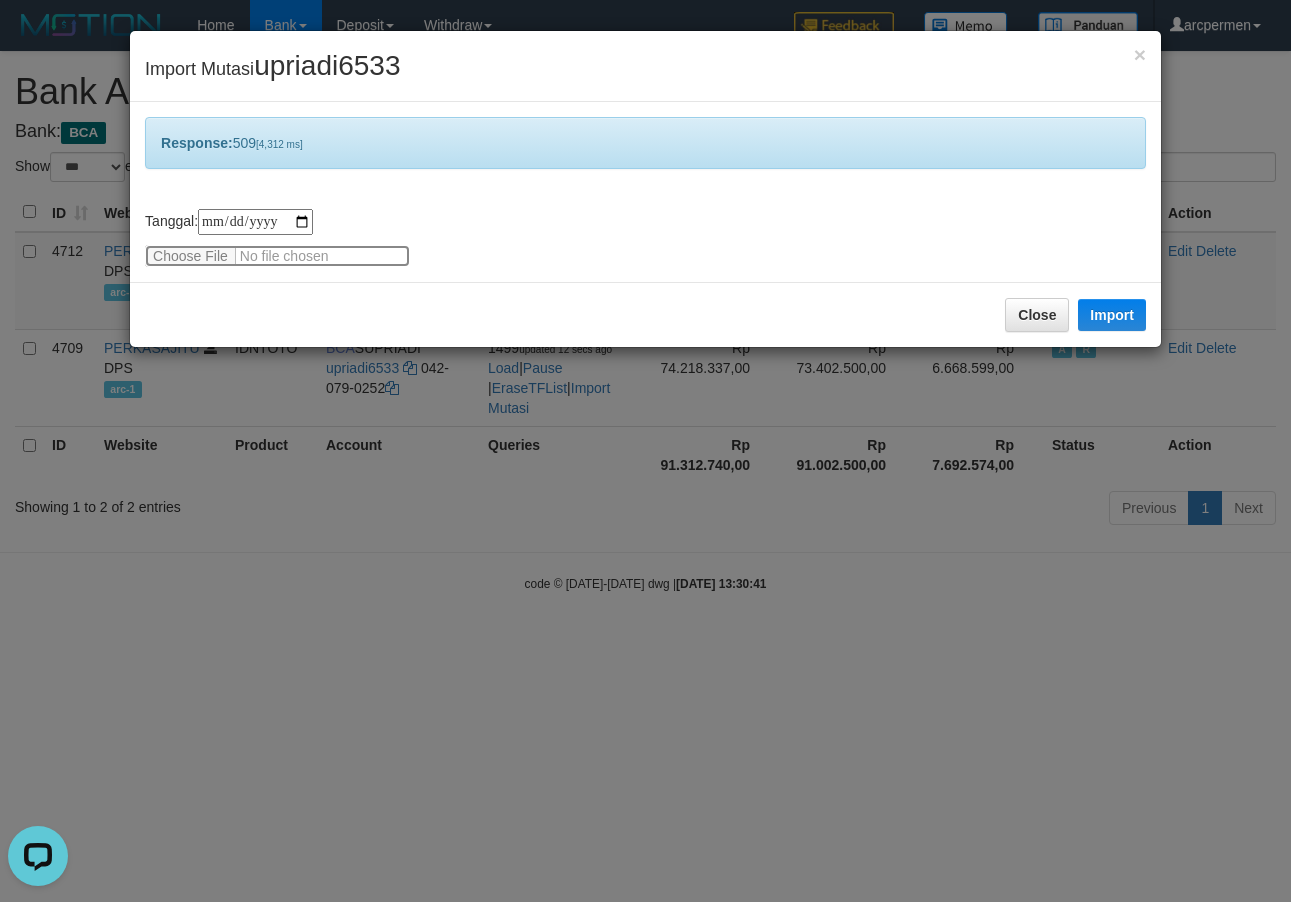 type on "**********" 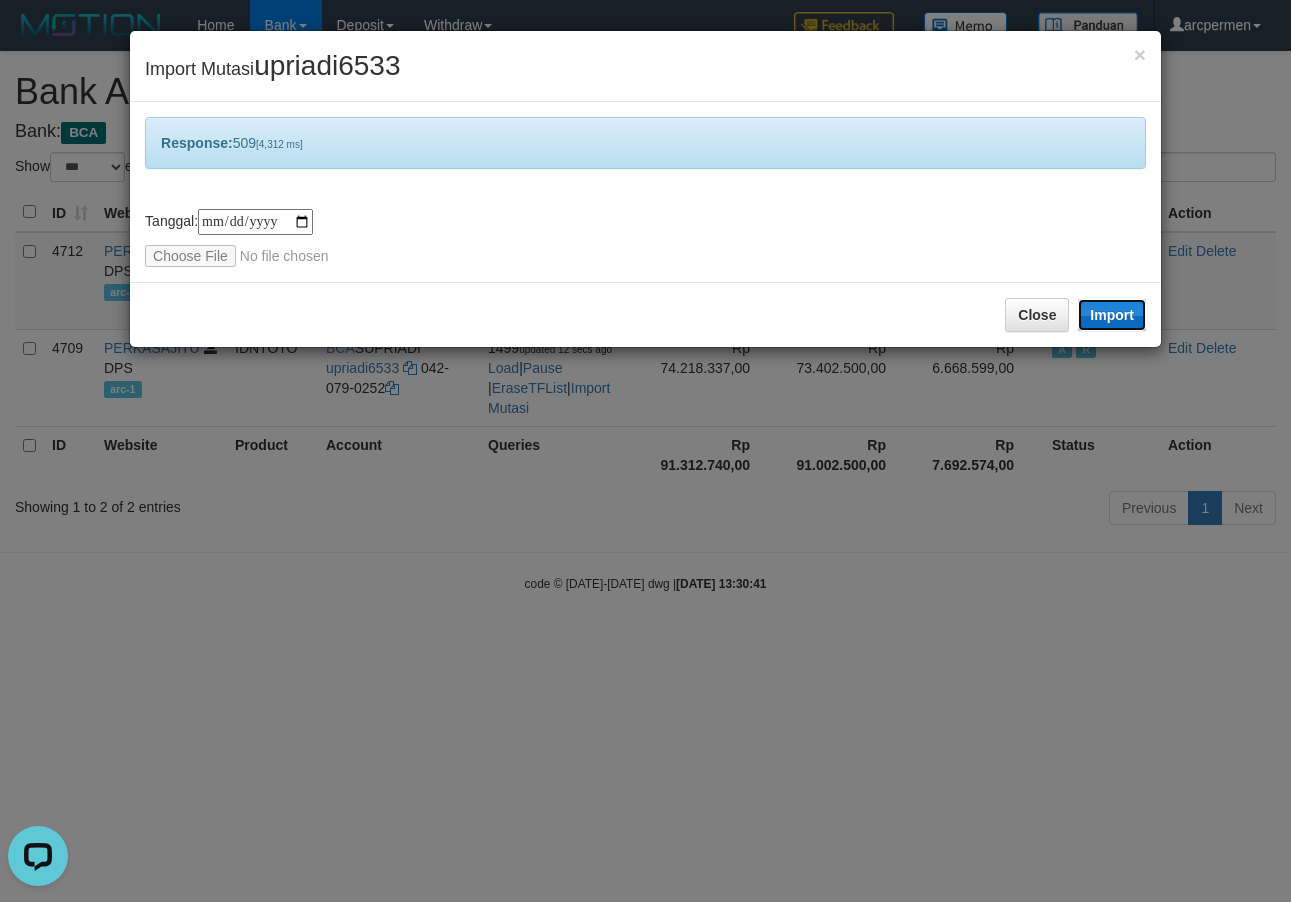 click on "Import" at bounding box center [1112, 315] 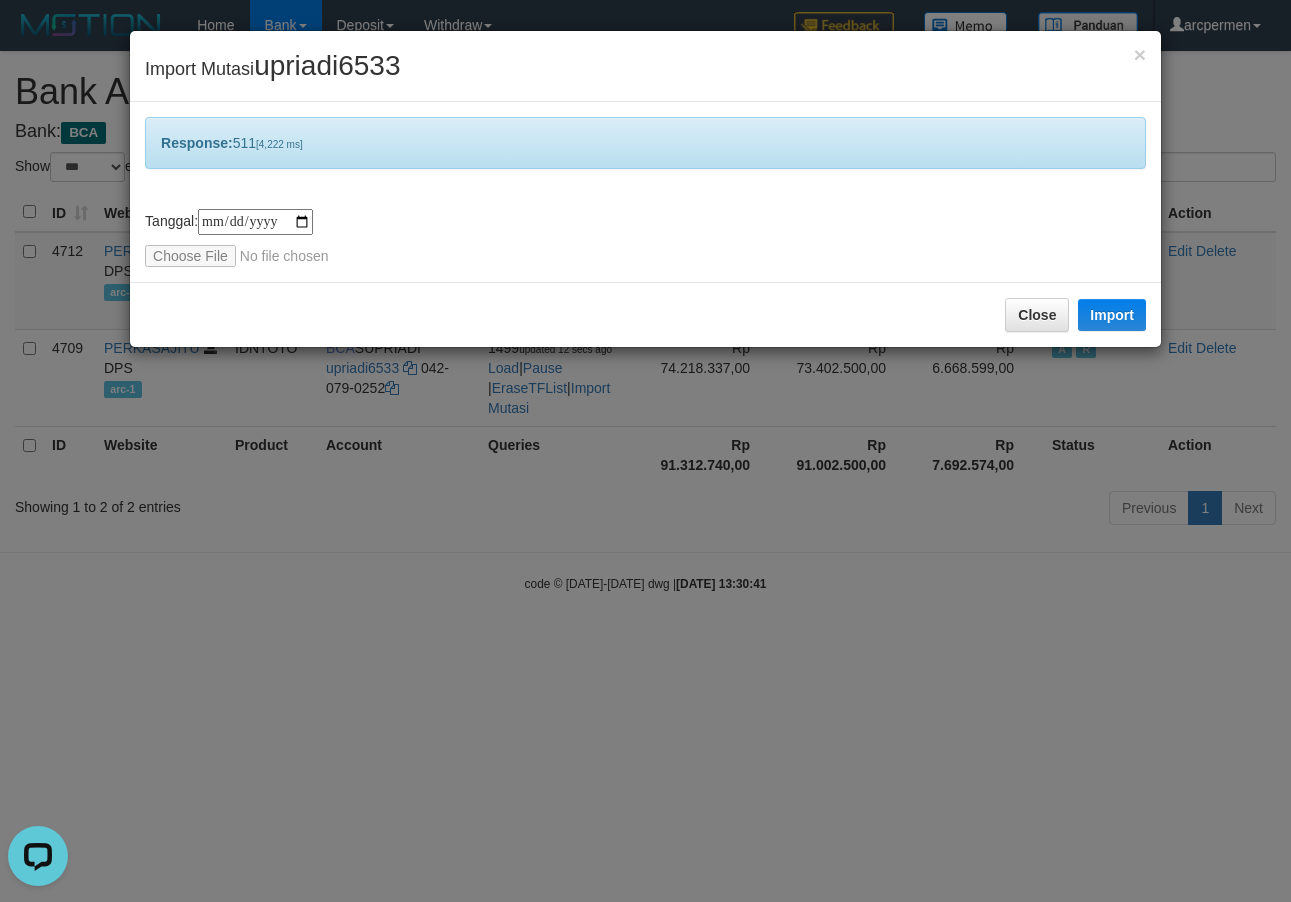 click on "**********" at bounding box center (645, 192) 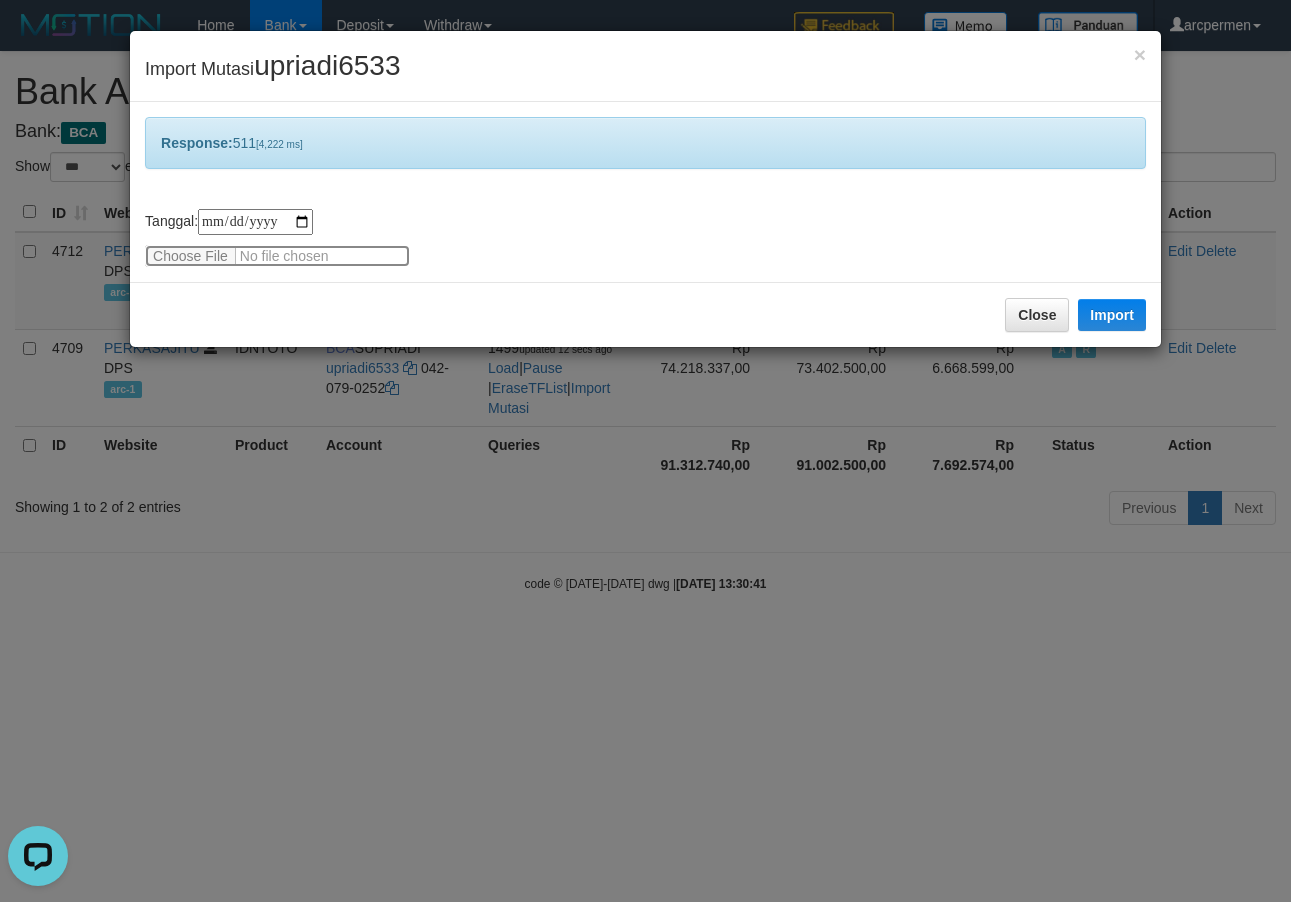 click at bounding box center (277, 256) 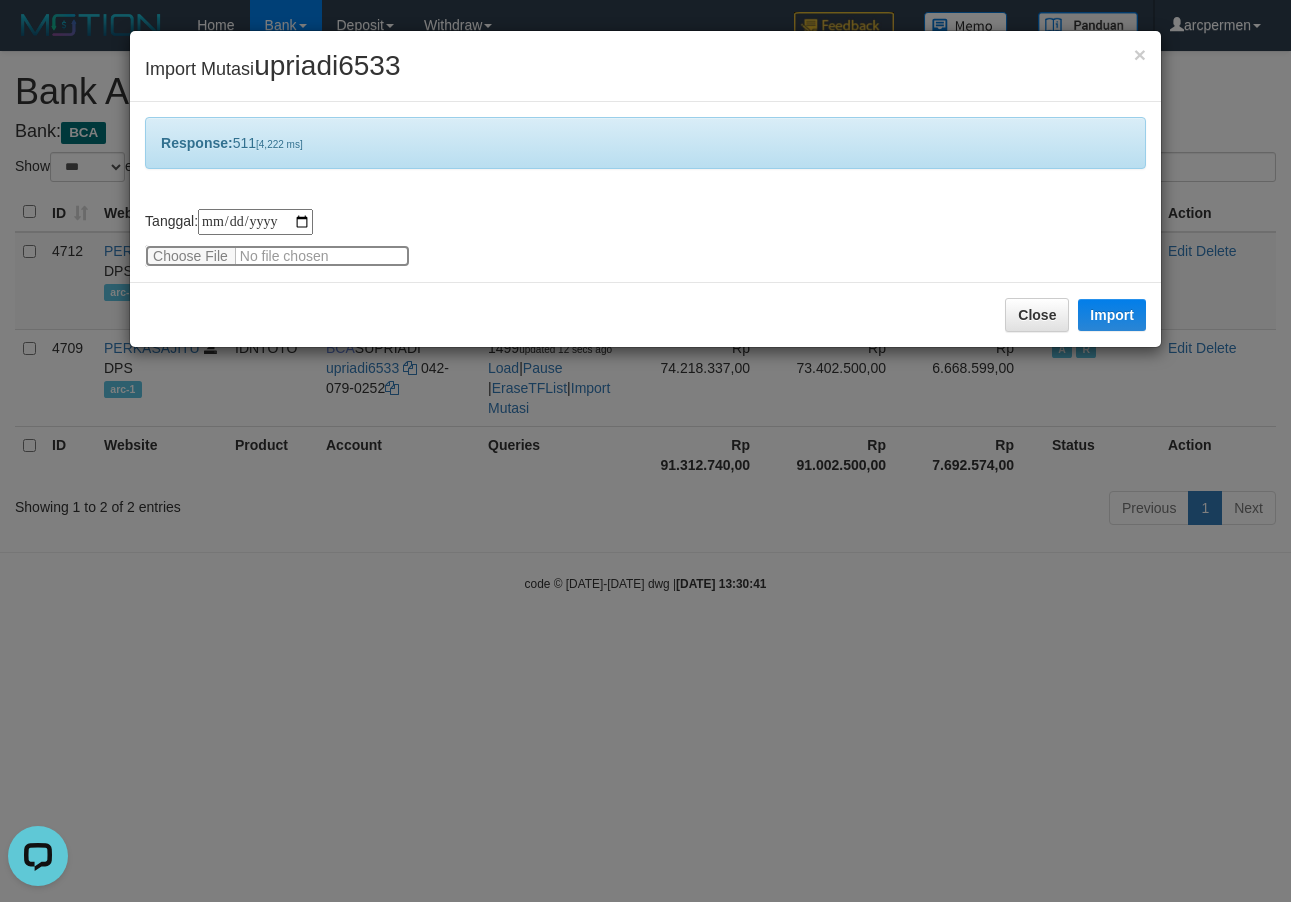 type 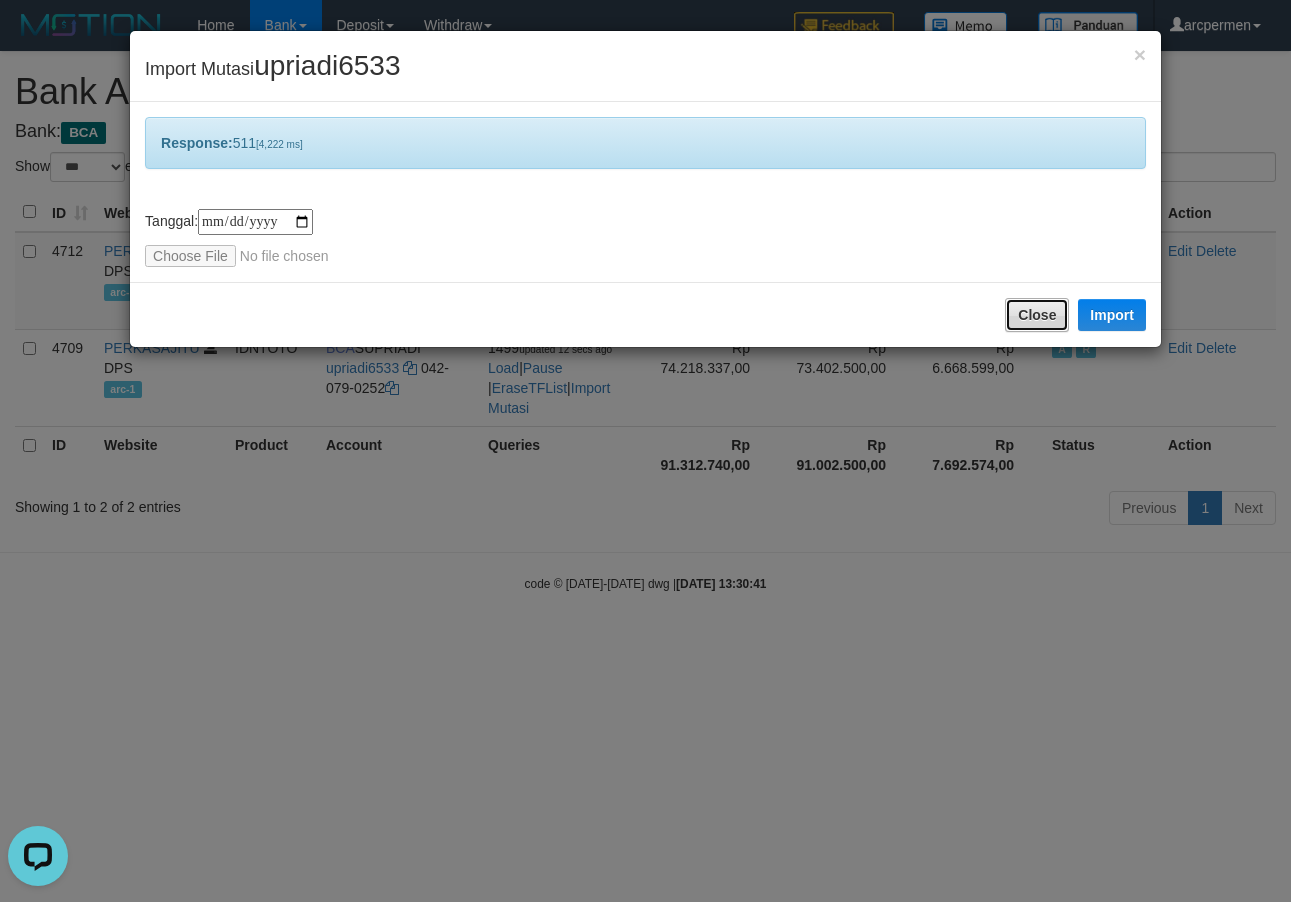 click on "Close" at bounding box center [1037, 315] 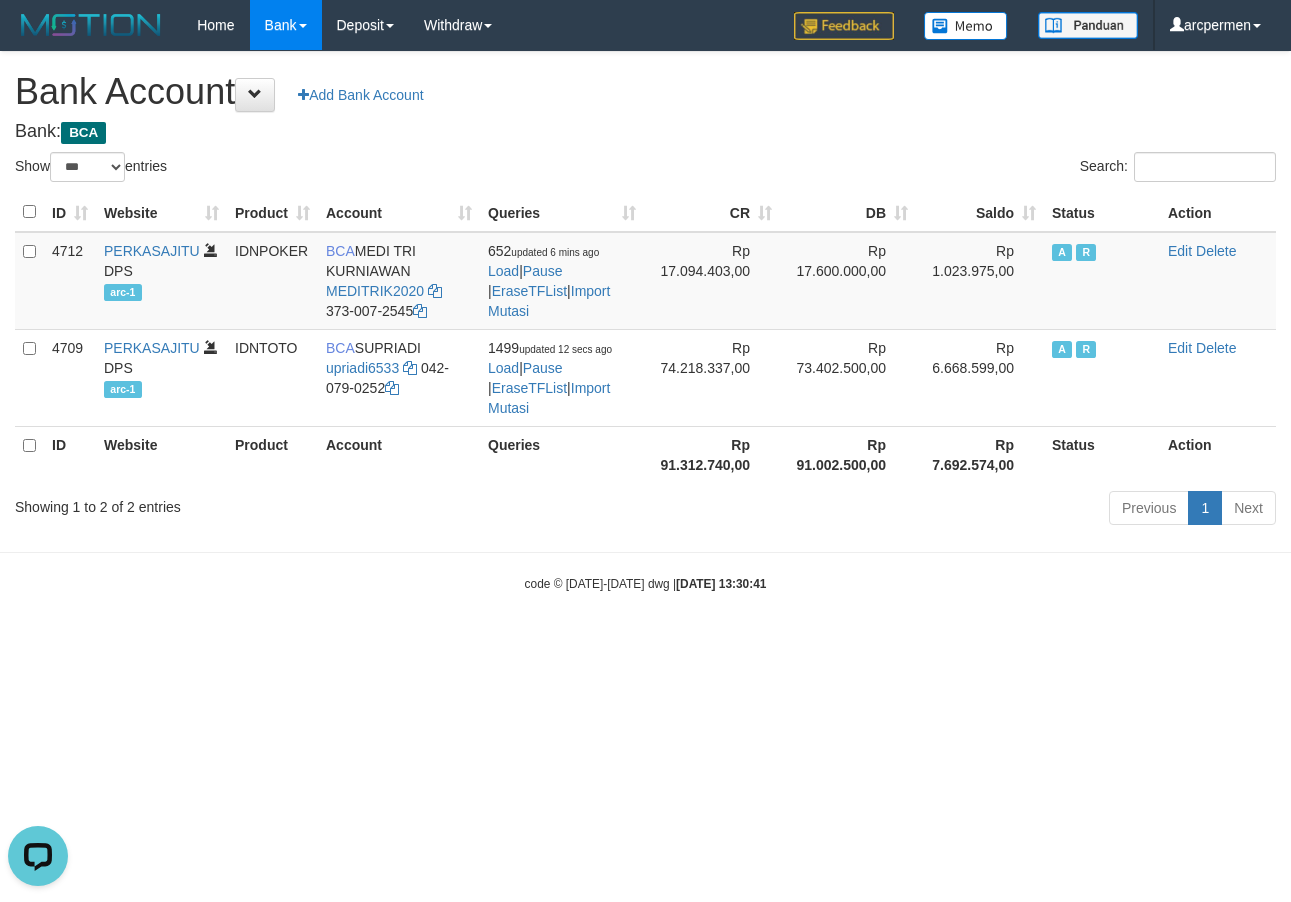 click on "**********" at bounding box center [645, 291] 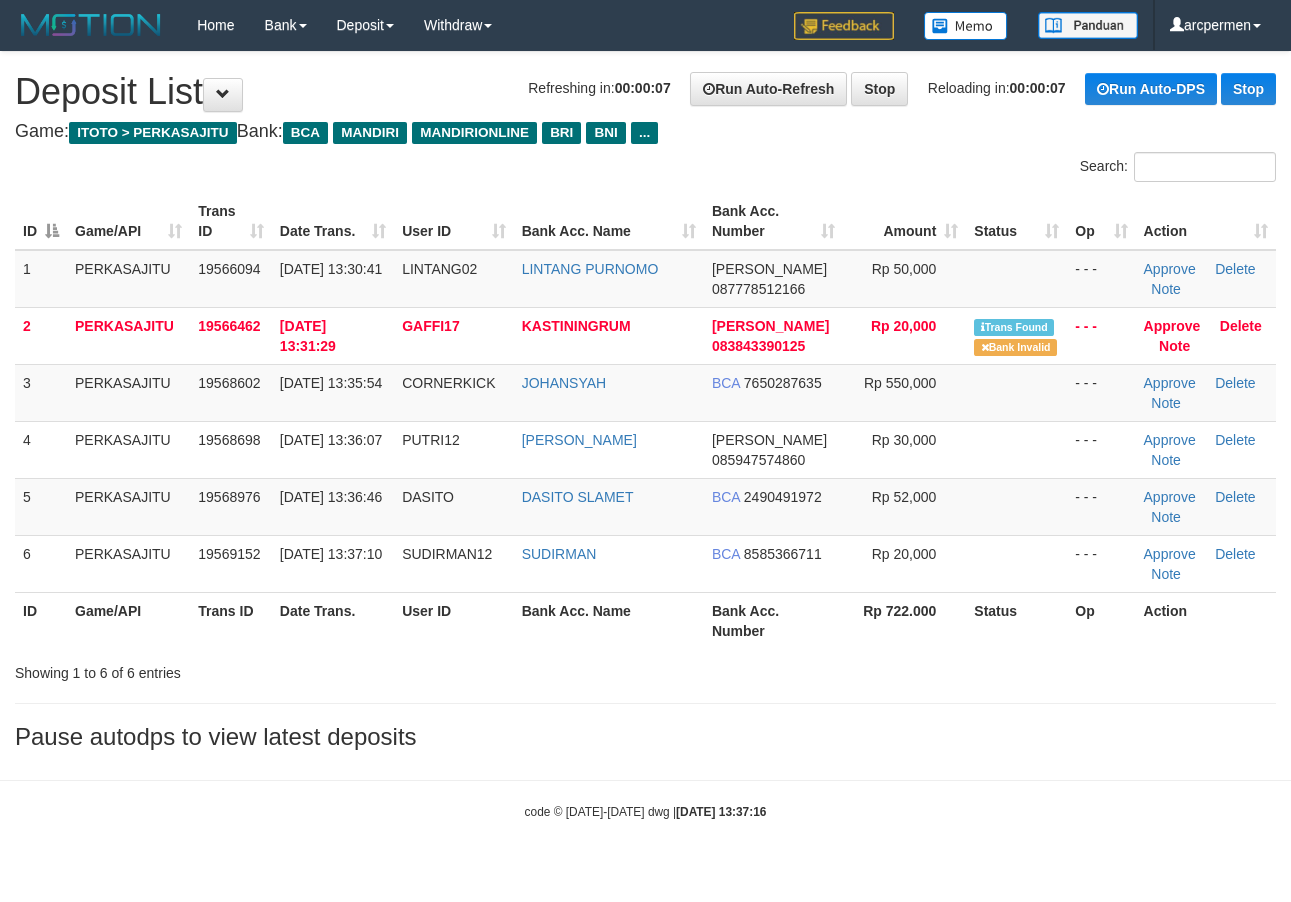 scroll, scrollTop: 0, scrollLeft: 0, axis: both 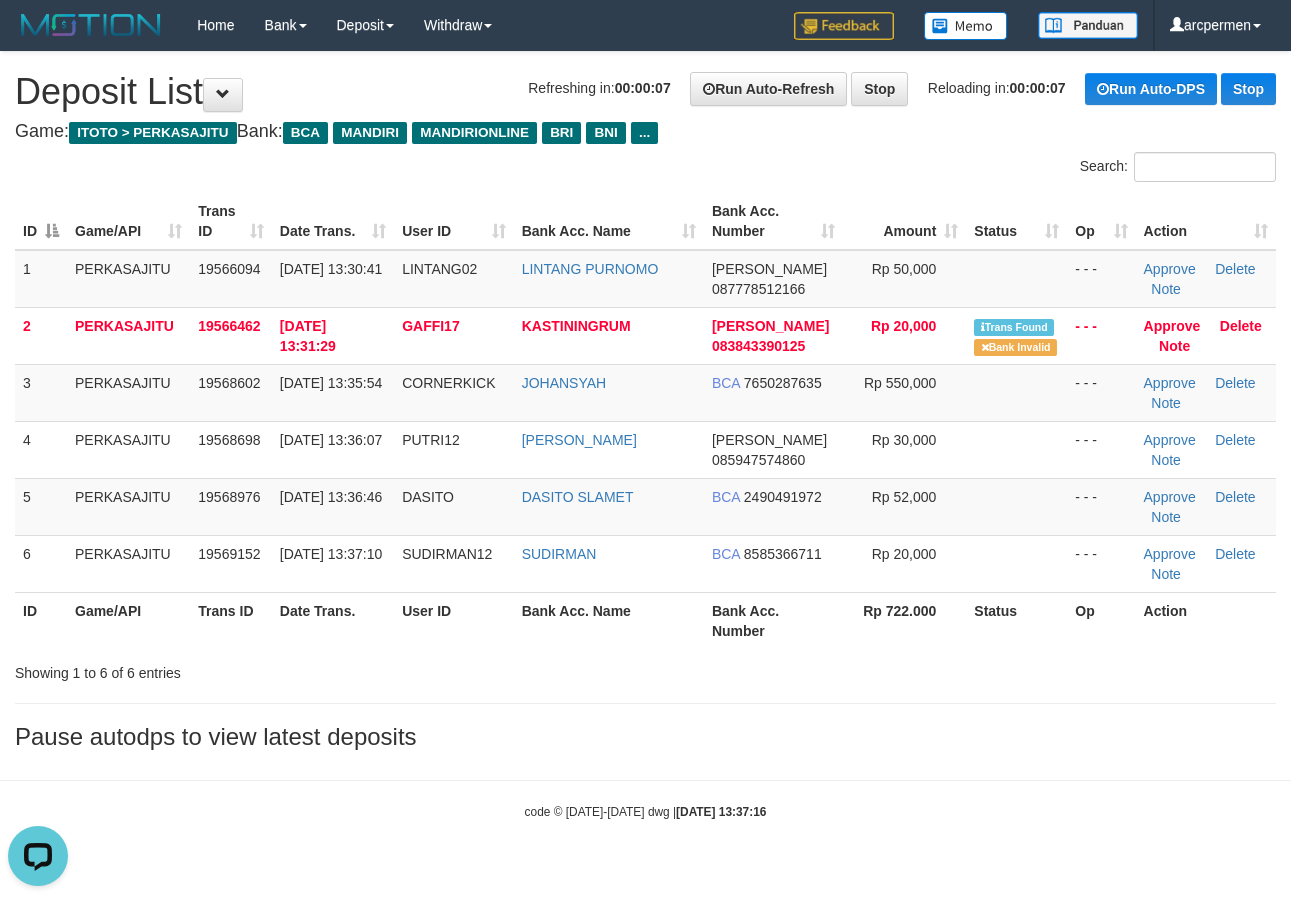 click on "Bank Acc. Number" at bounding box center (773, 221) 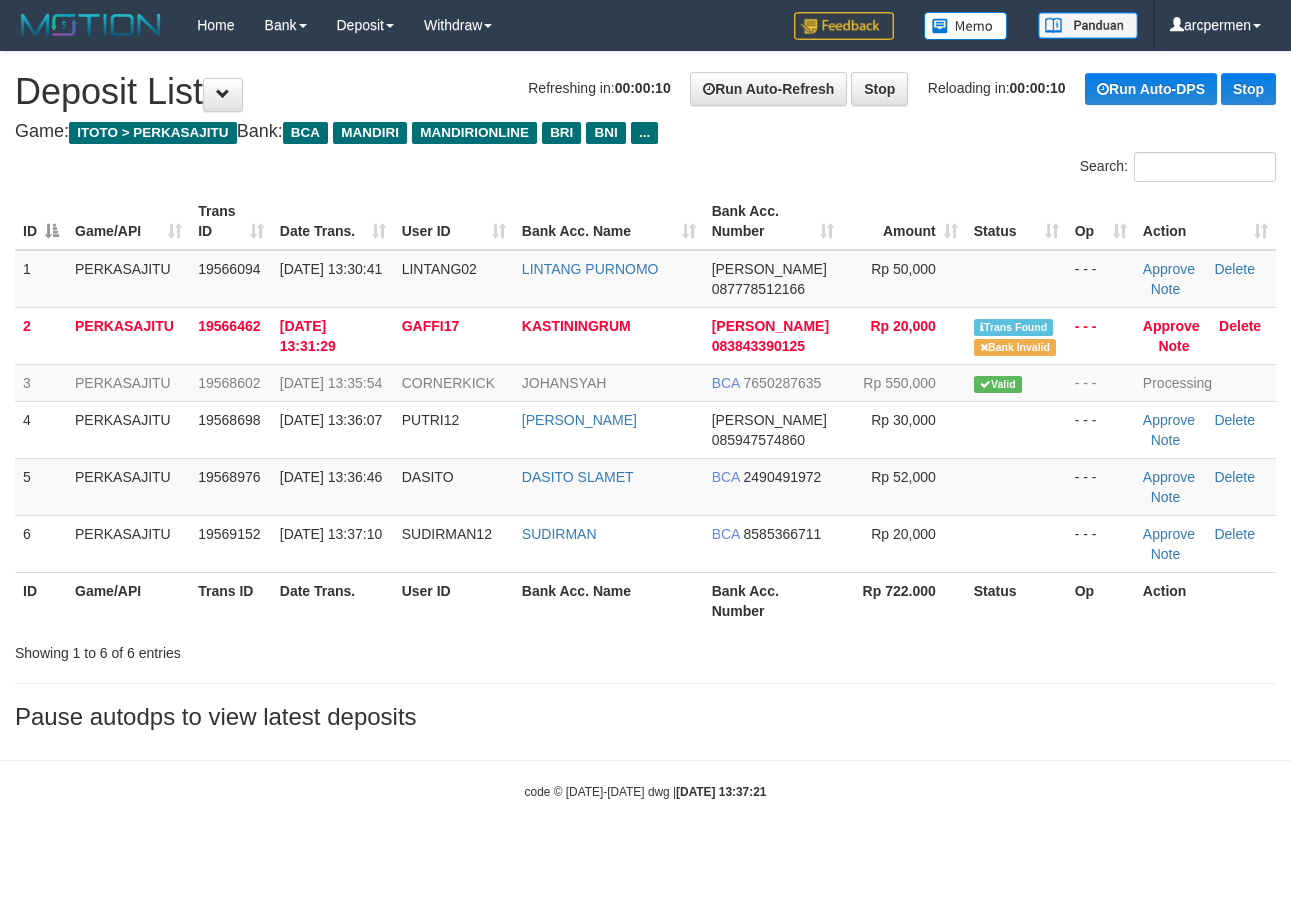 scroll, scrollTop: 0, scrollLeft: 0, axis: both 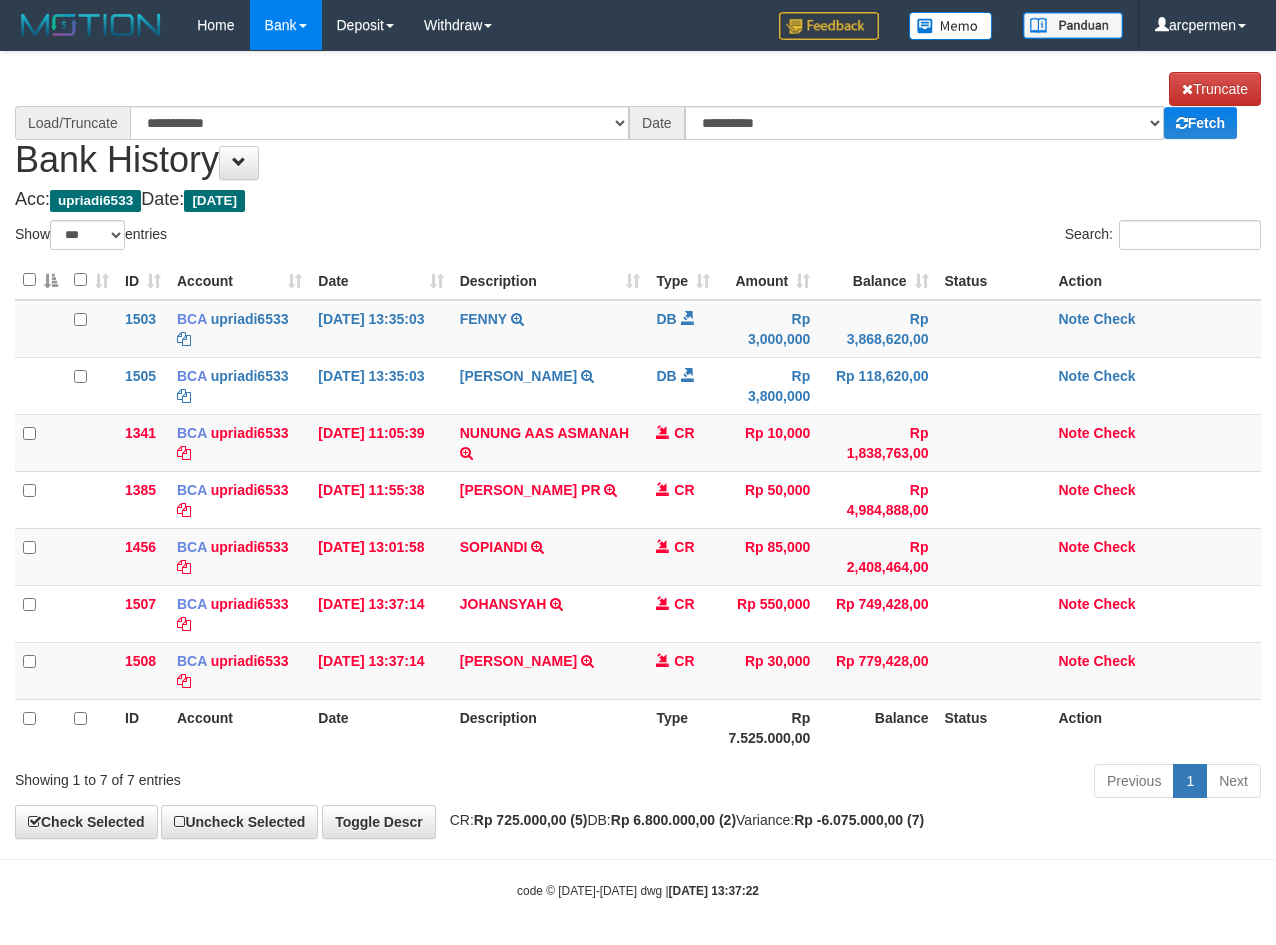 select on "***" 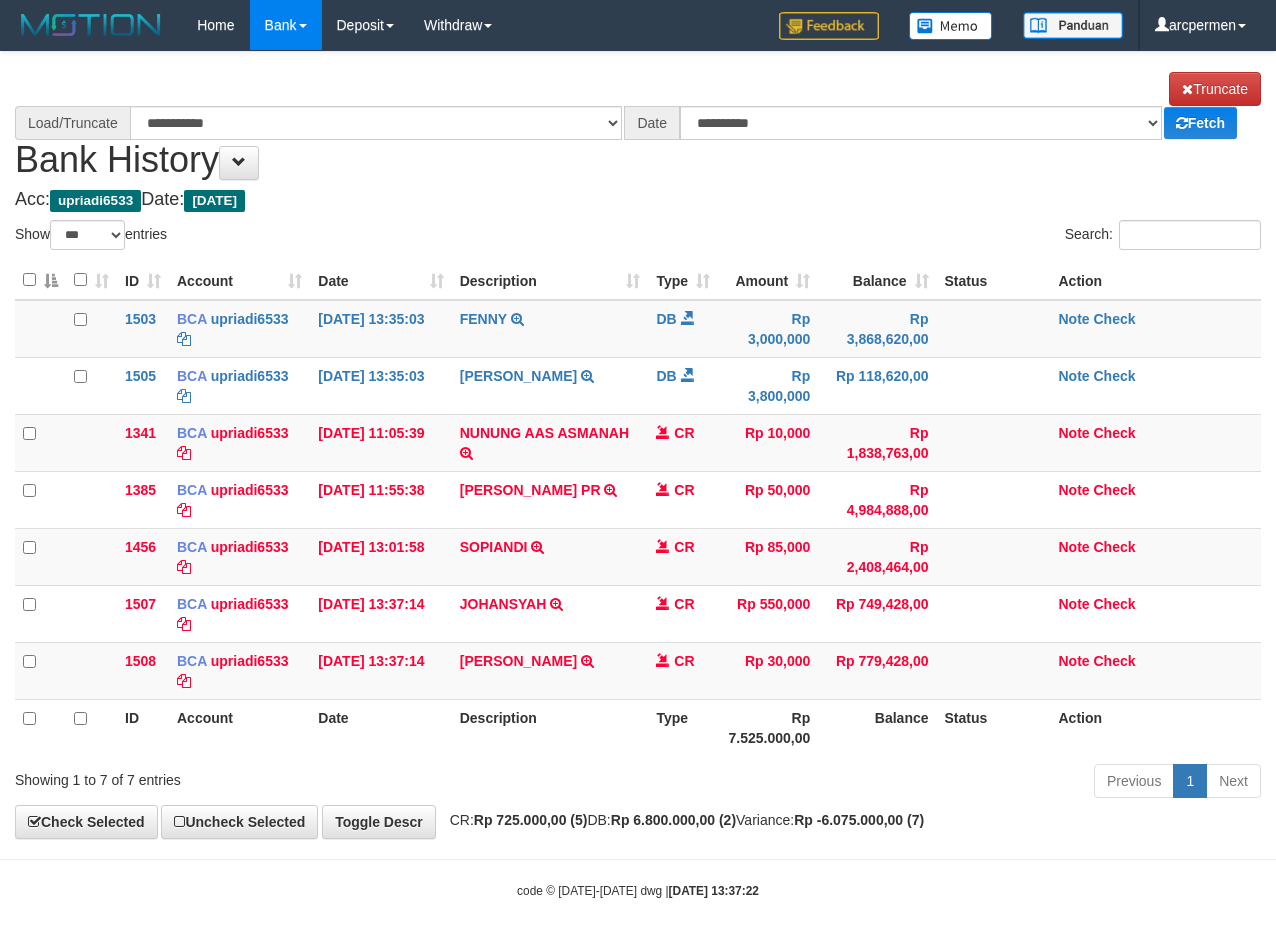 scroll, scrollTop: 0, scrollLeft: 0, axis: both 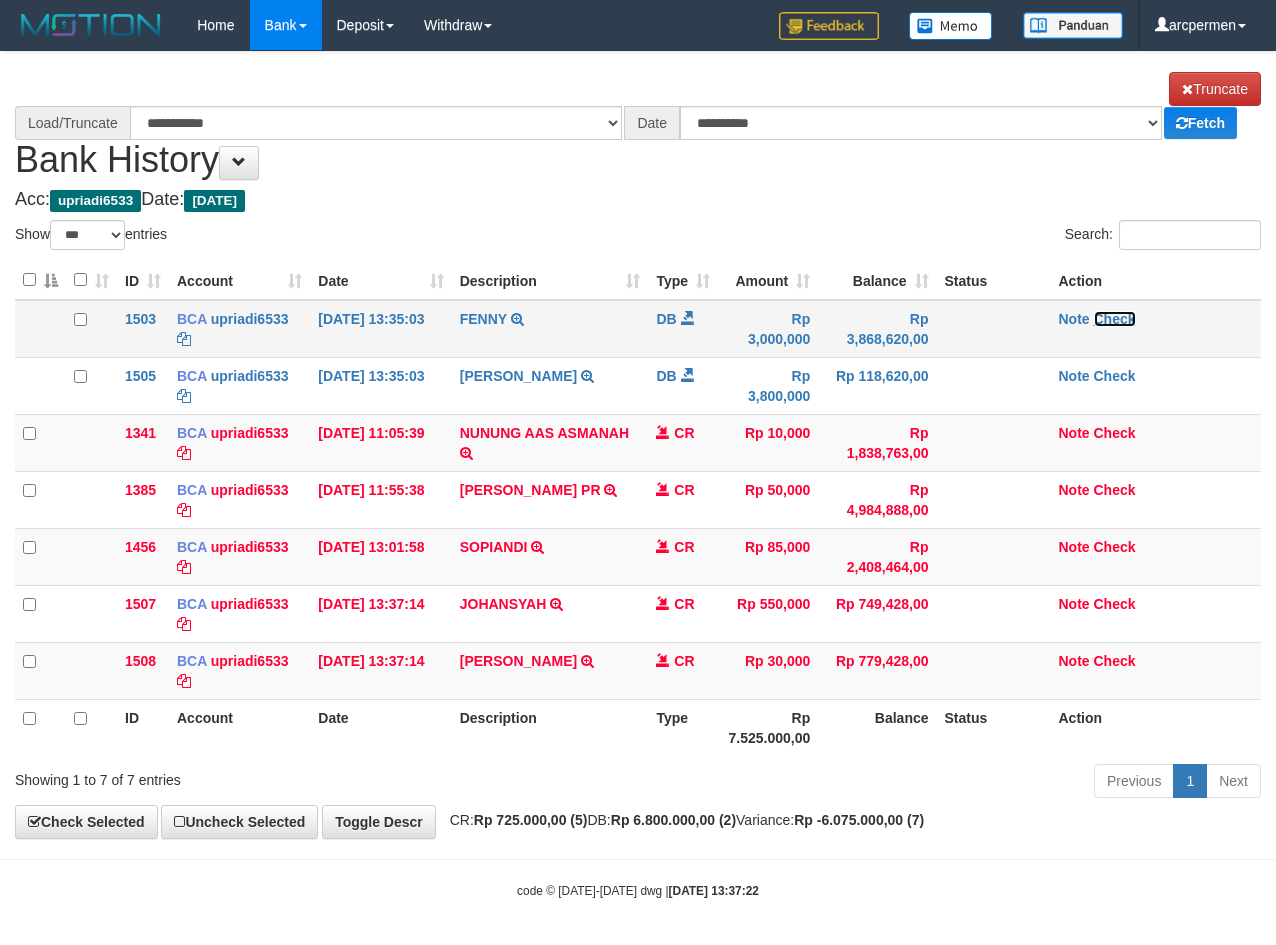click on "Check" at bounding box center [1115, 319] 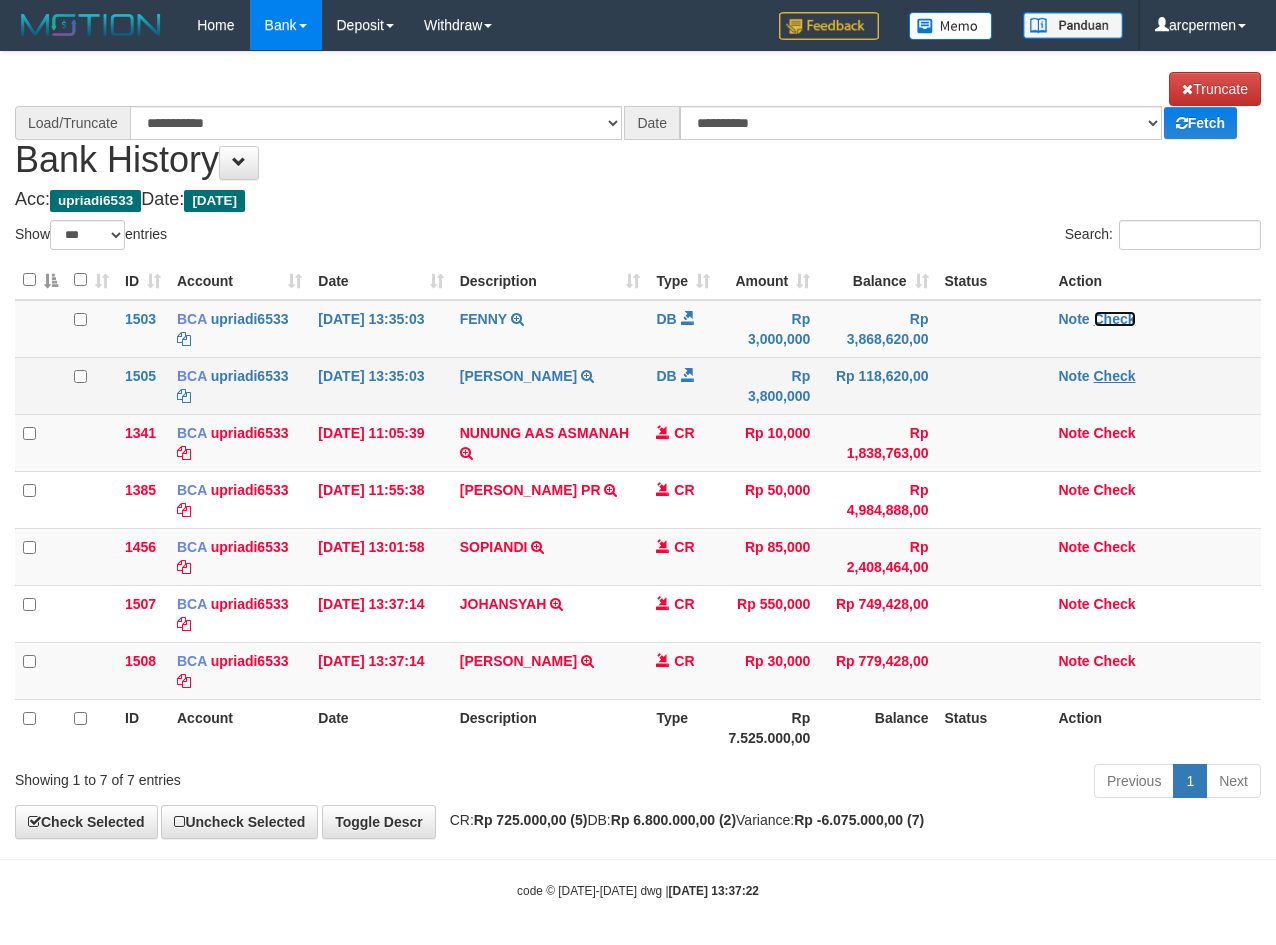 select on "****" 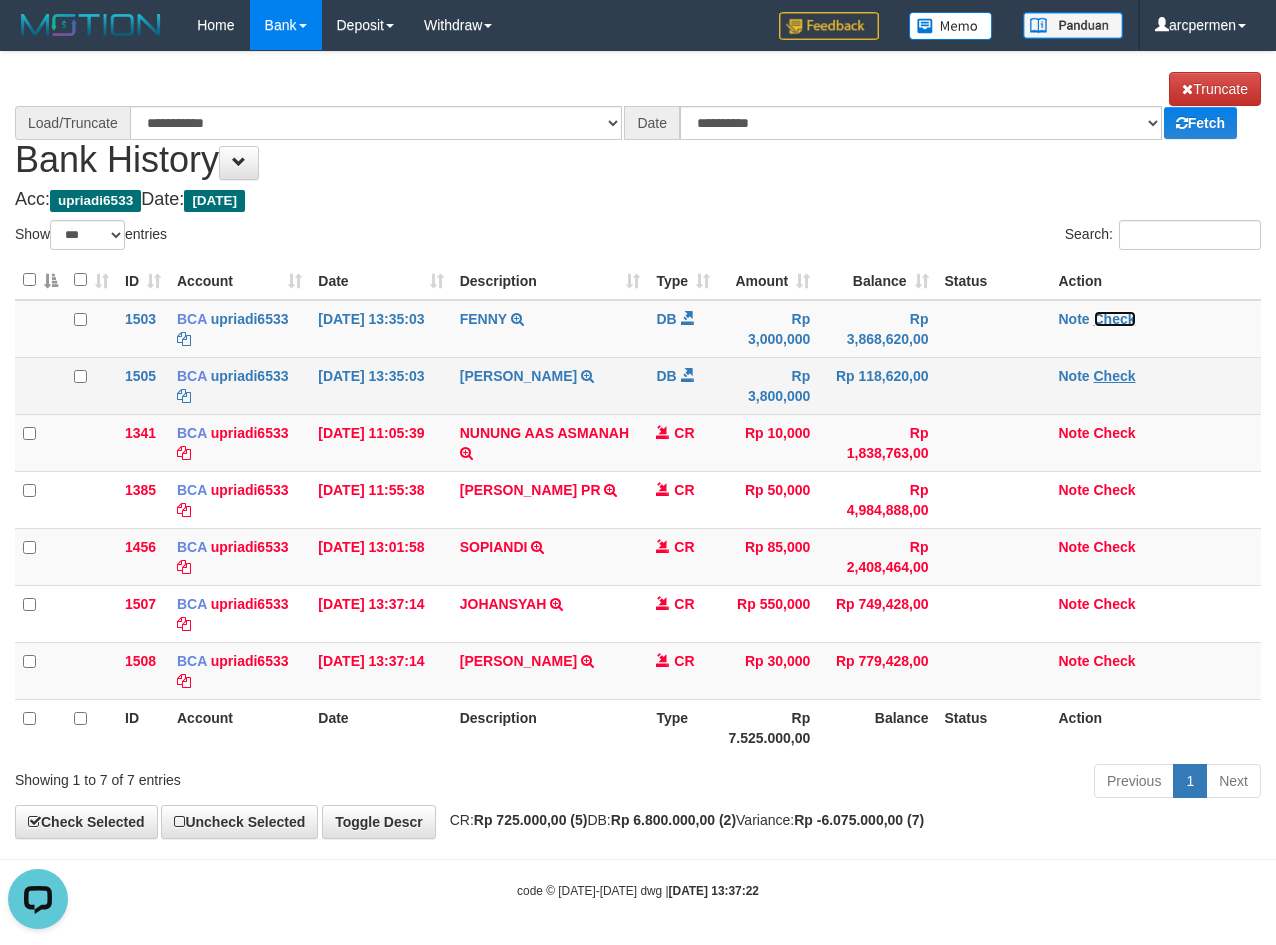 scroll, scrollTop: 0, scrollLeft: 0, axis: both 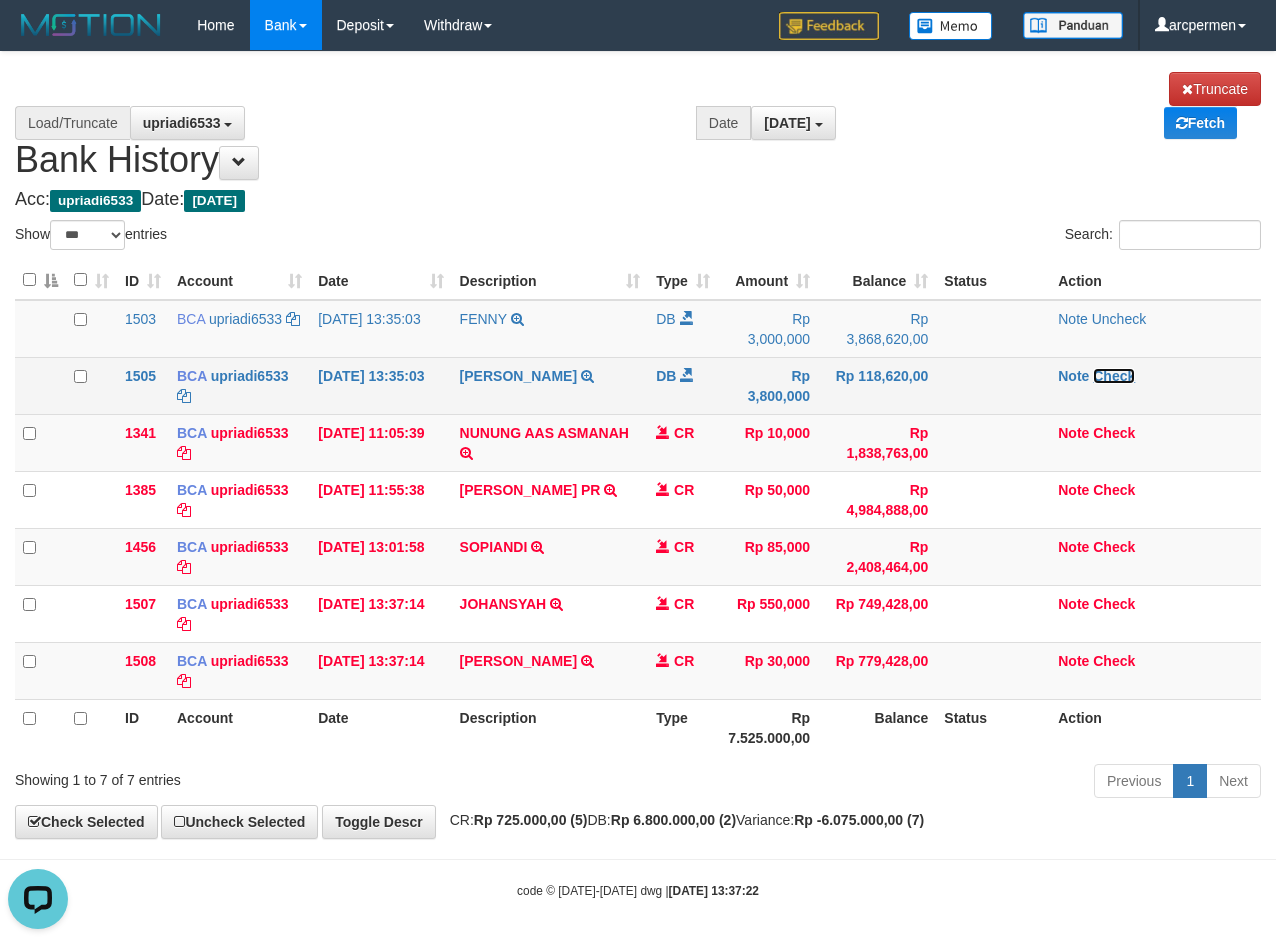 click on "Check" at bounding box center [1114, 376] 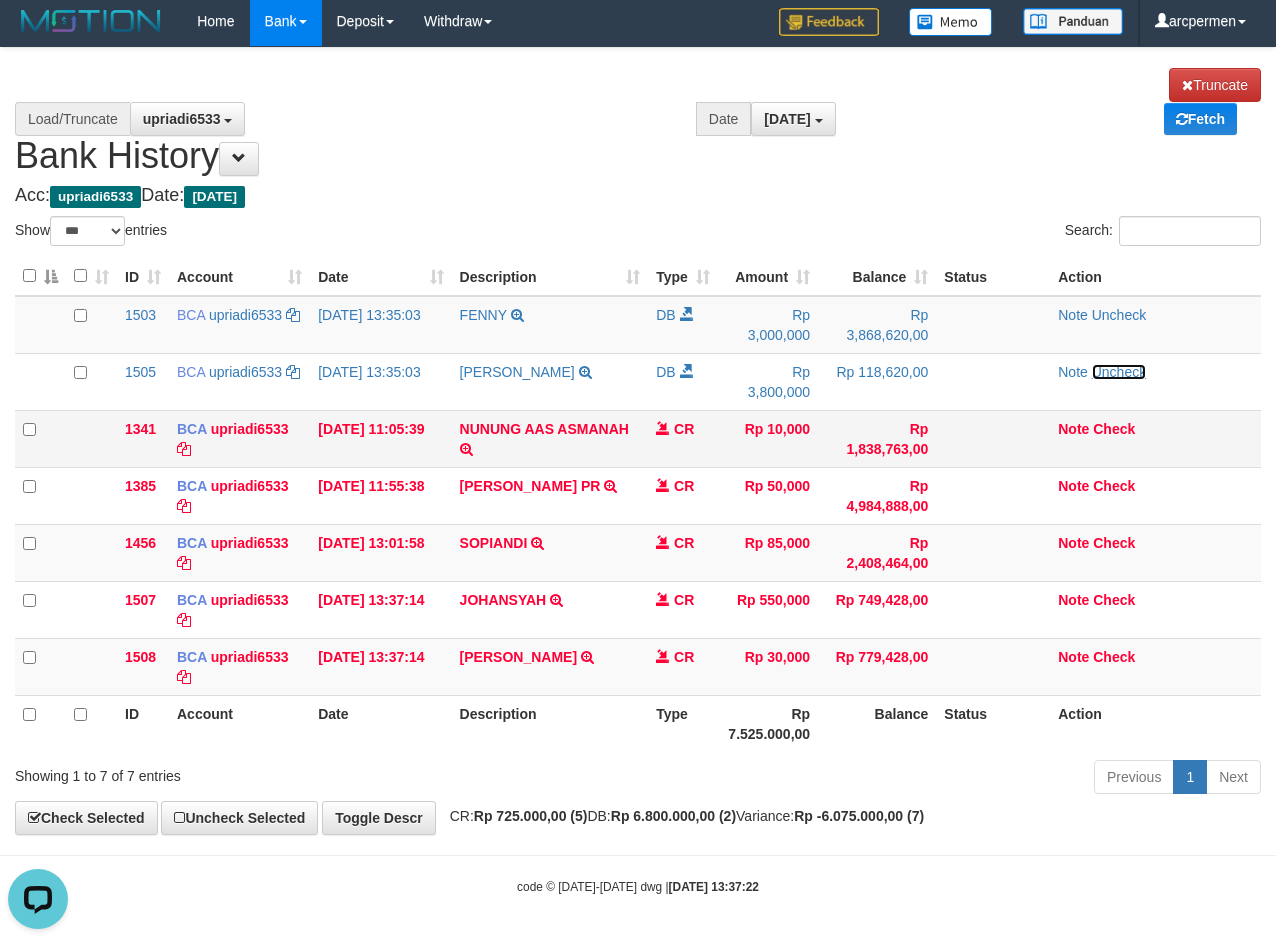 scroll, scrollTop: 5, scrollLeft: 0, axis: vertical 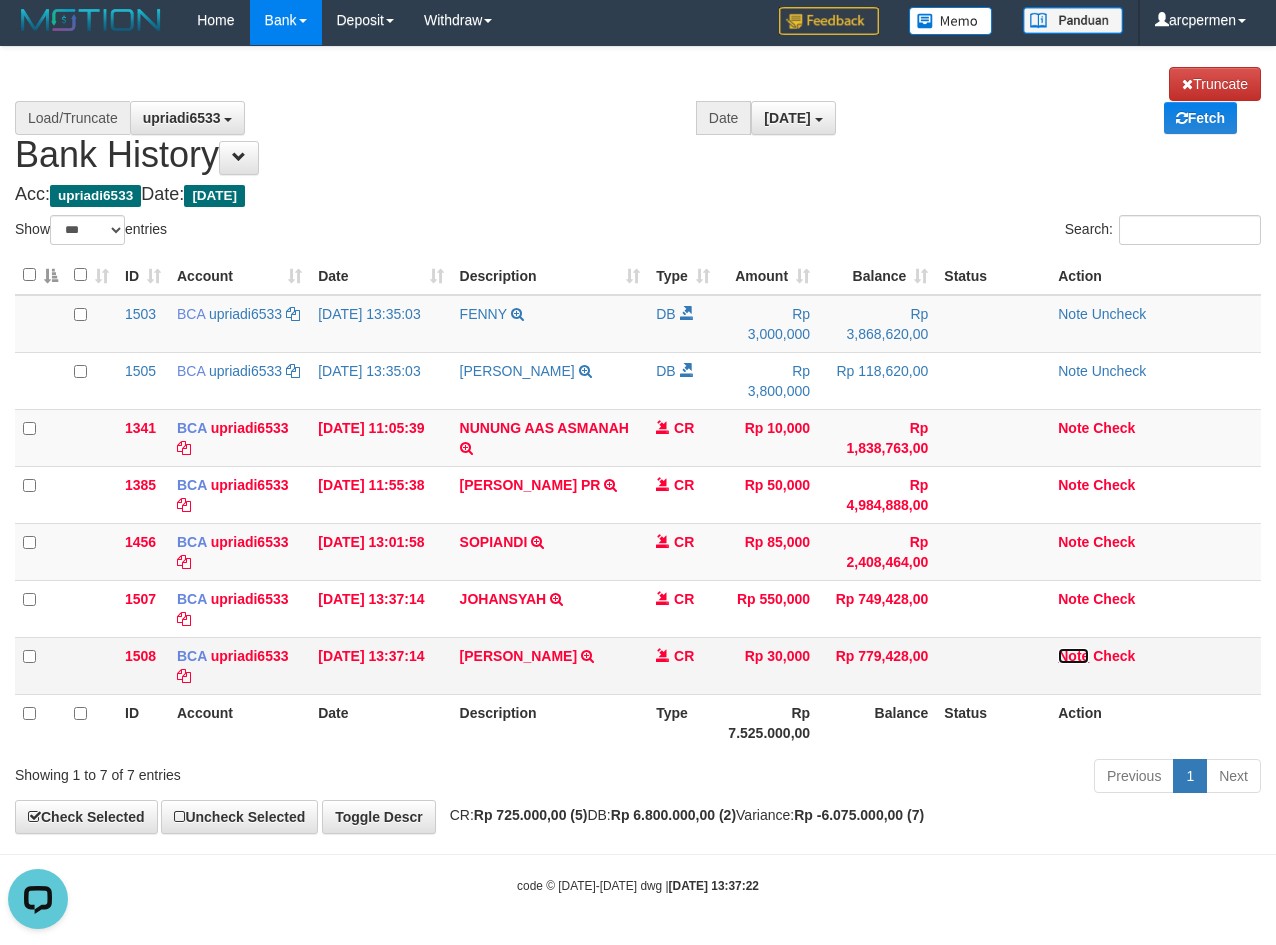 click on "Note" at bounding box center [1073, 656] 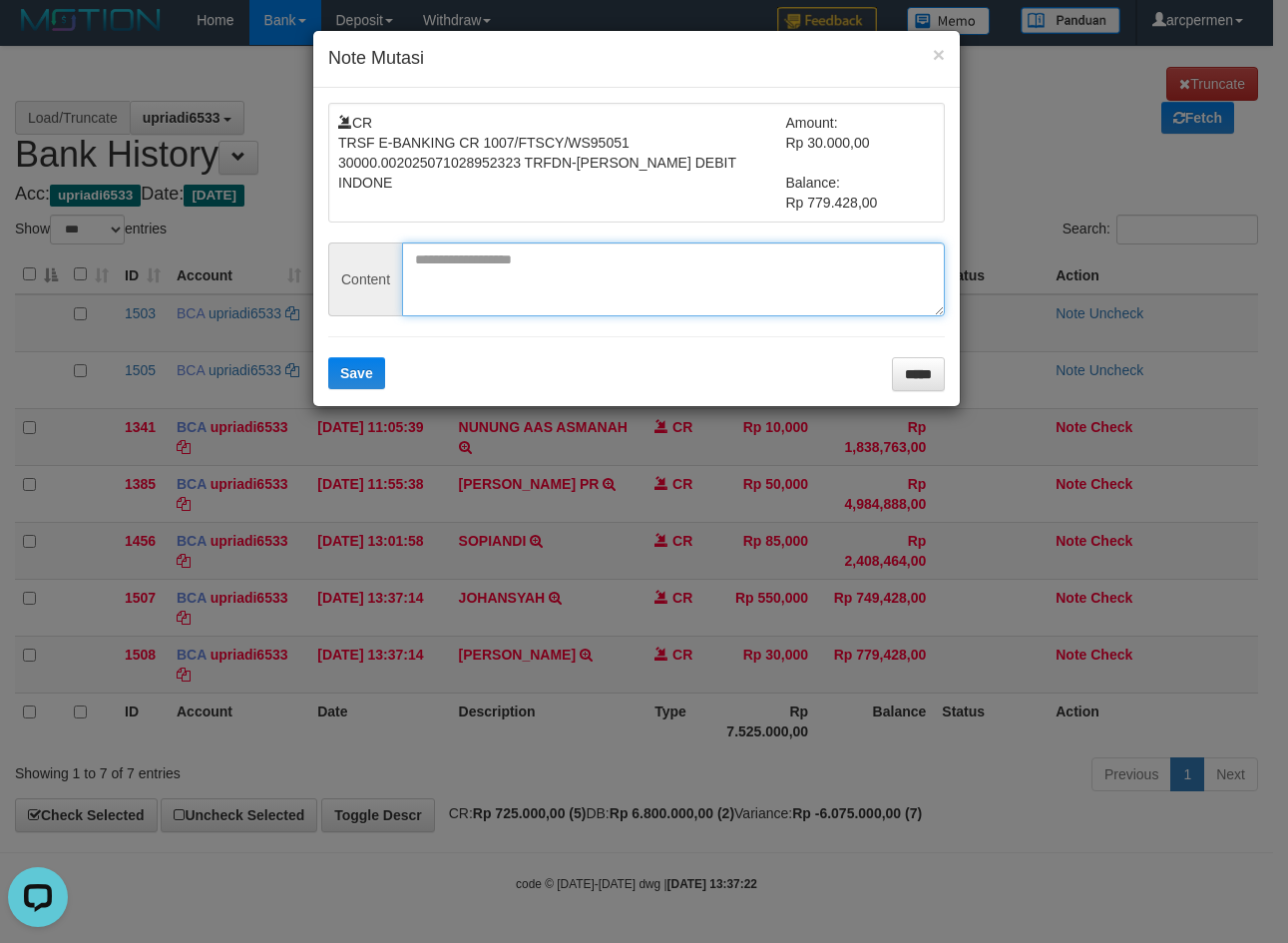 click at bounding box center (673, 279) 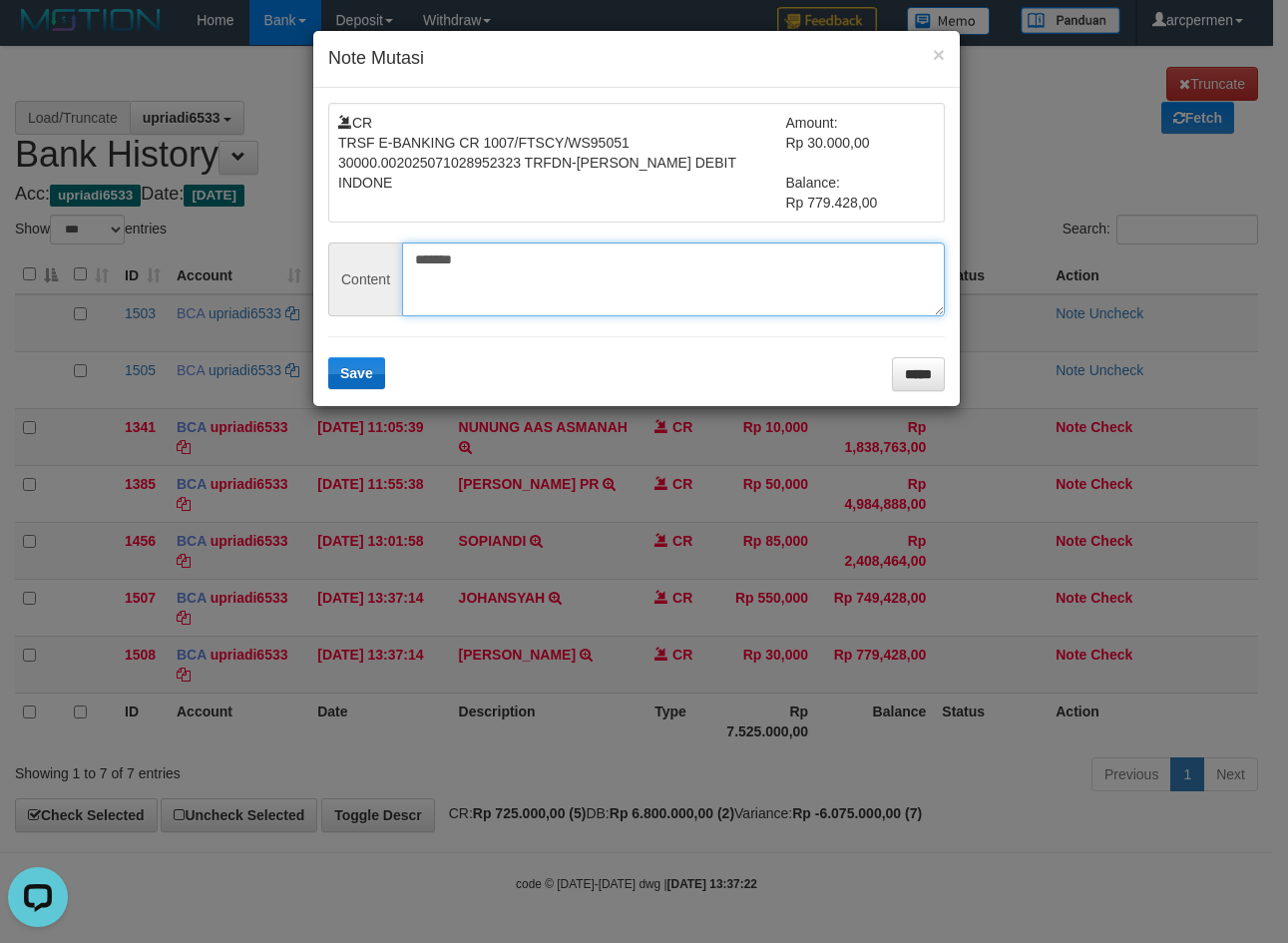 type on "*******" 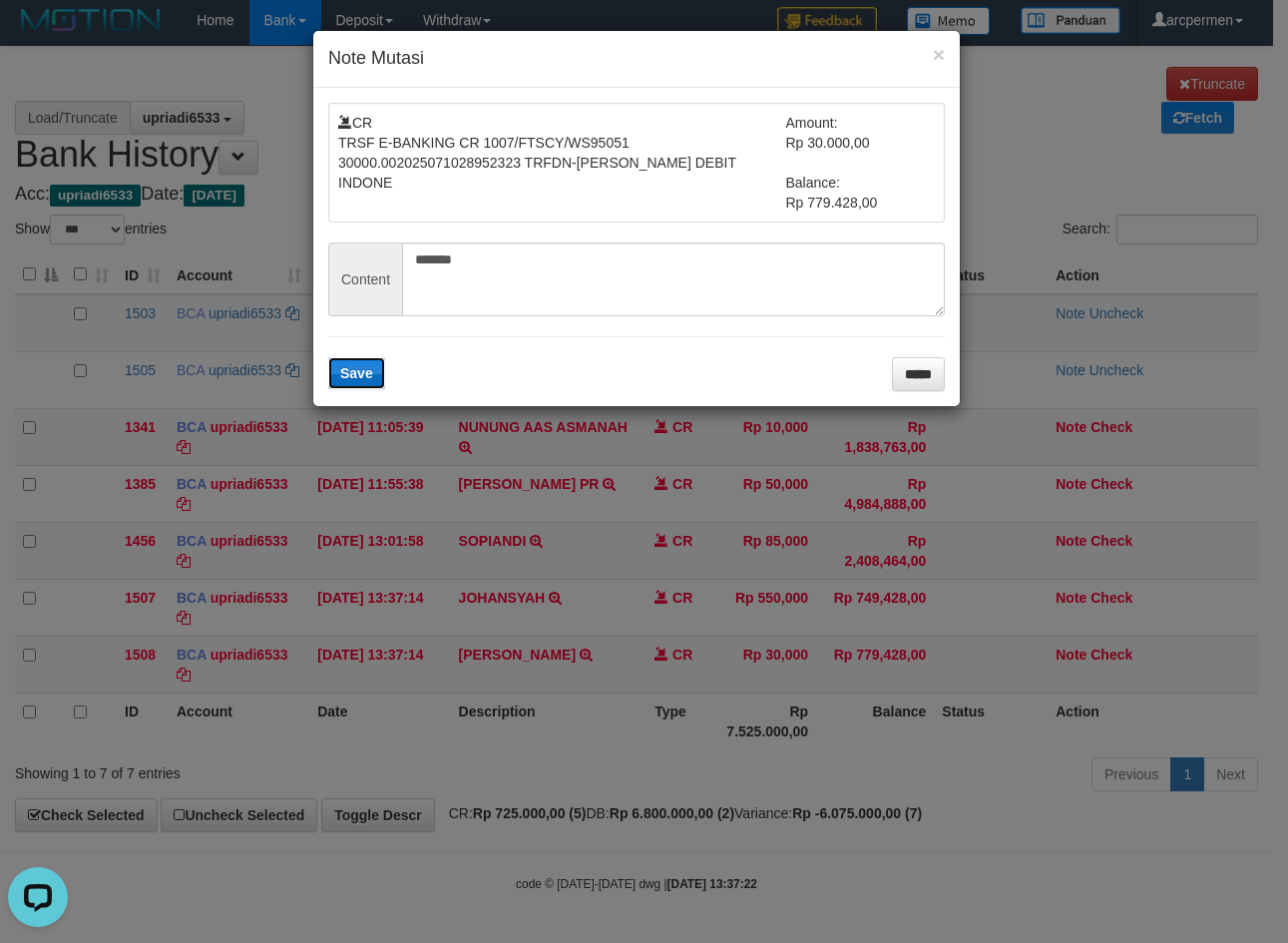 click on "Save" at bounding box center (356, 373) 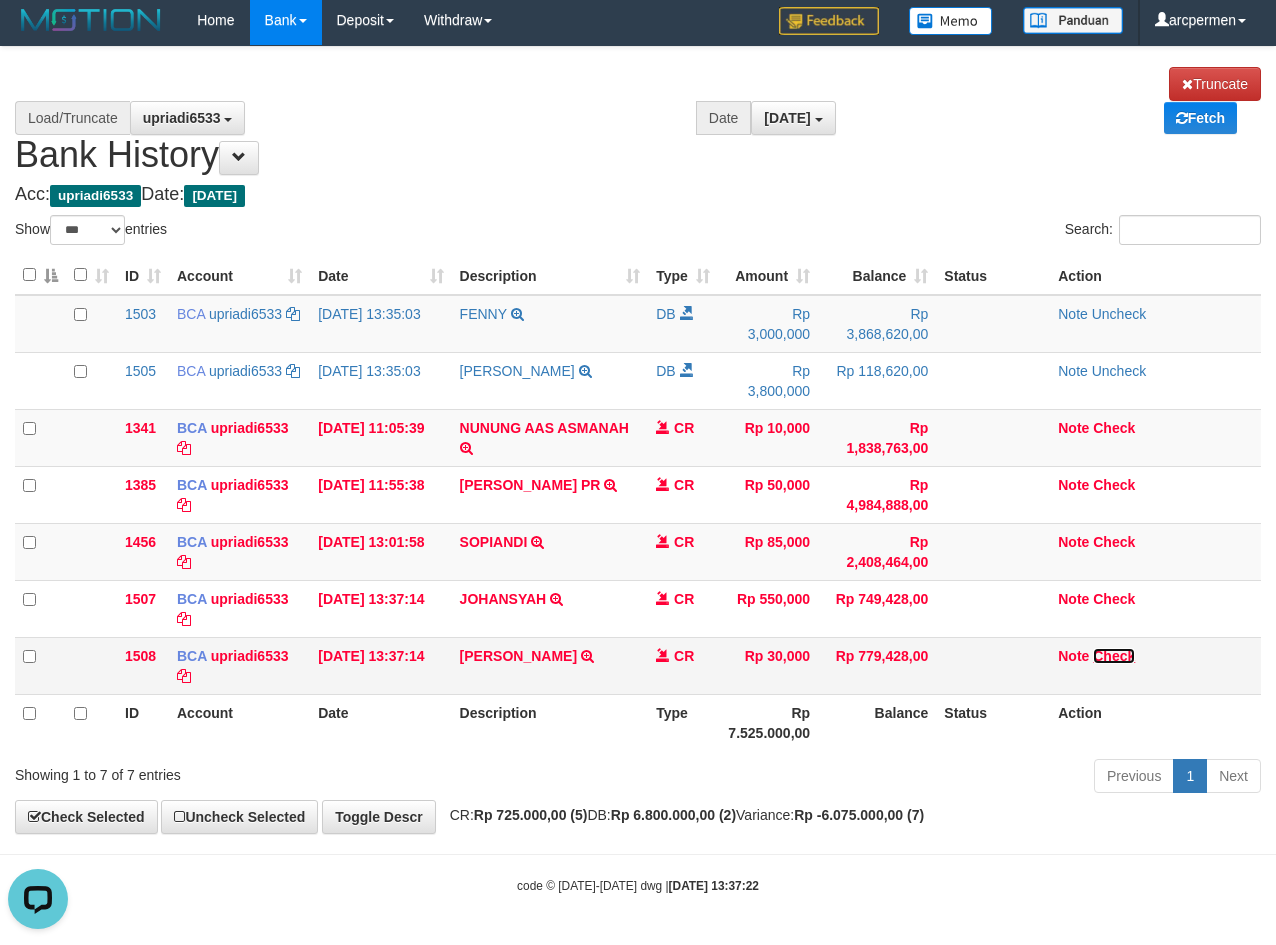 click on "Check" at bounding box center (1114, 656) 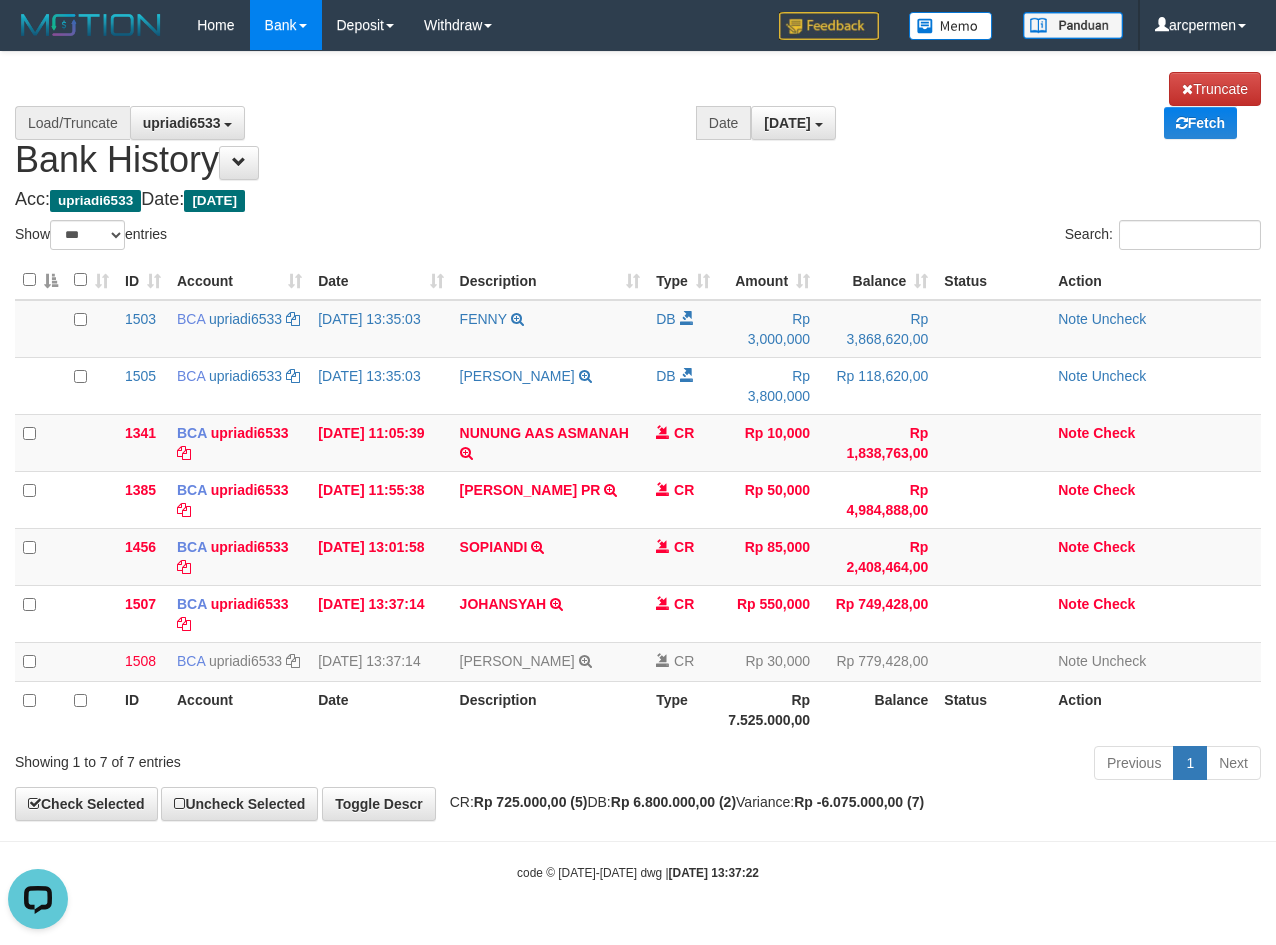 click on "ID Account Date Description Type Amount Balance Status Action
1503
BCA
upriadi6533
DPS
SUPRIADI						 mutasi_20250710_4709 | 1503
mutasi_20250710_4709 | 1503
10/07/2025 13:35:03
FENNY       TRSF E-BANKING DB 1007/FTSCY/WS95271
3000000.00FENNY
DB
Rp 3,000,000
Rp 3,868,620,00
Note
Uncheck
1505
BCA
upriadi6533
DPS
SUPRIADI						 mutasi_20250710_4709 | 1505
mutasi_20250710_4709 | 1505
10/07/2025 13:35:03
NOOR TAUFIK" at bounding box center [638, 499] 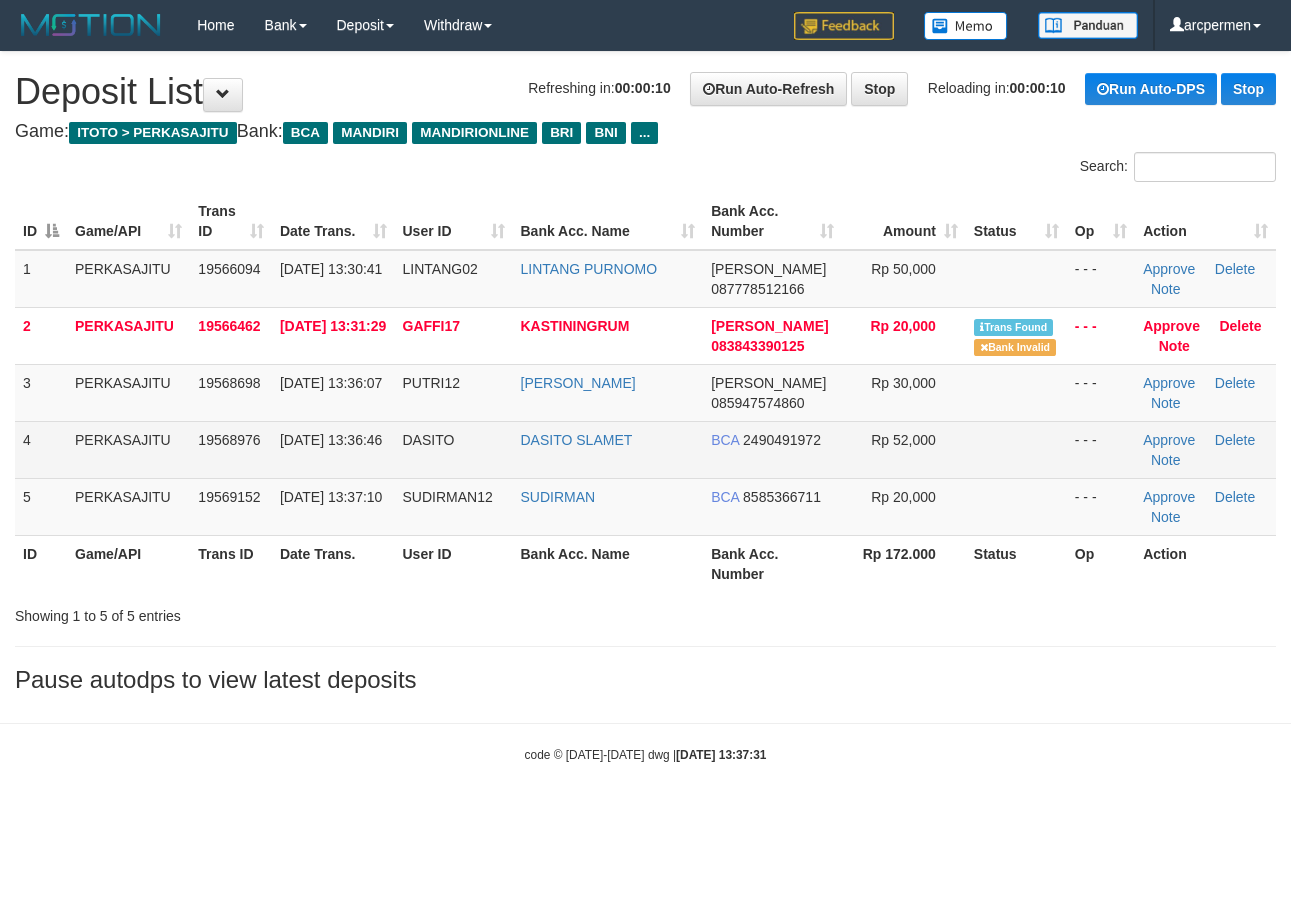 scroll, scrollTop: 0, scrollLeft: 0, axis: both 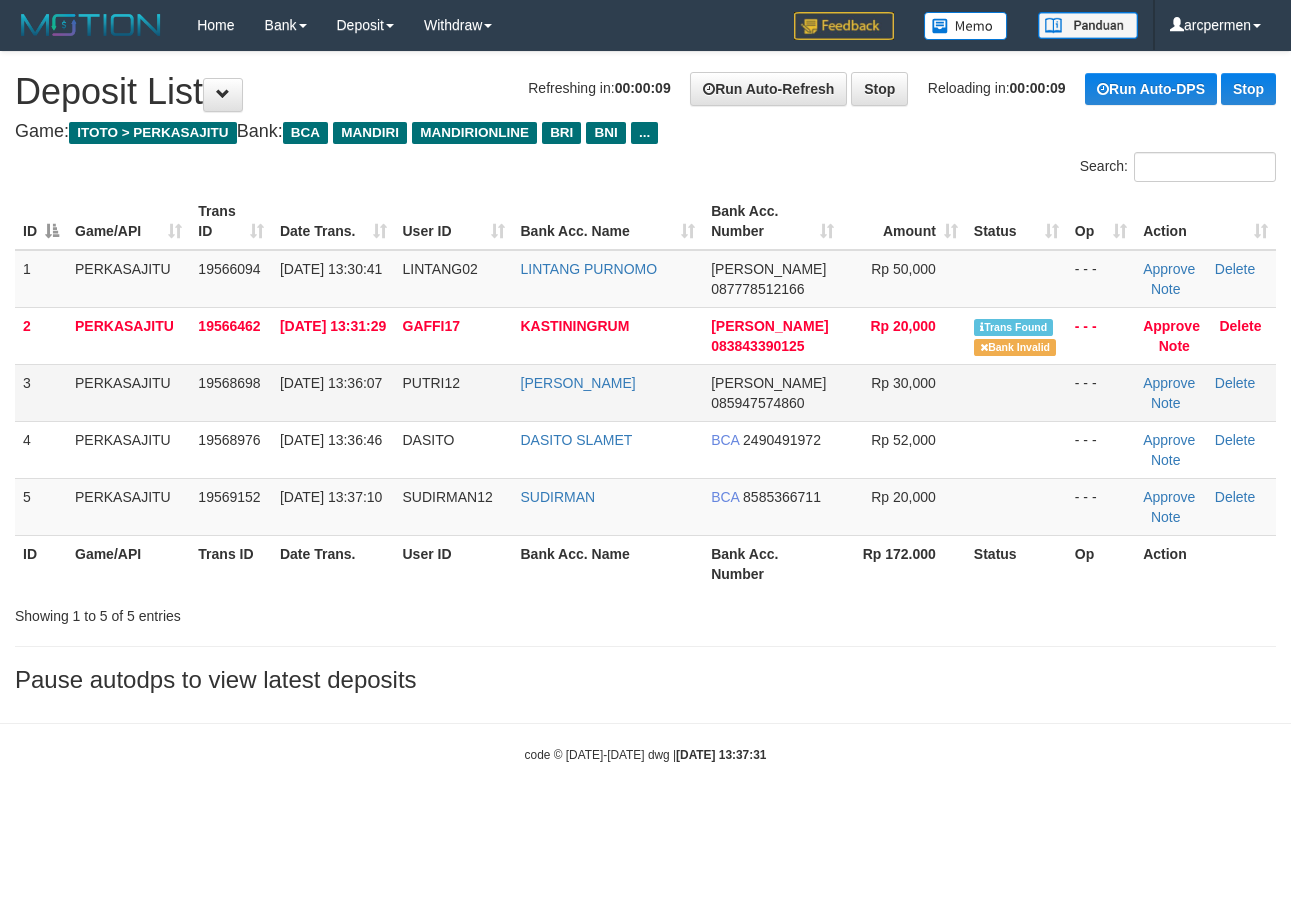 click on "PUTRI12" at bounding box center (432, 383) 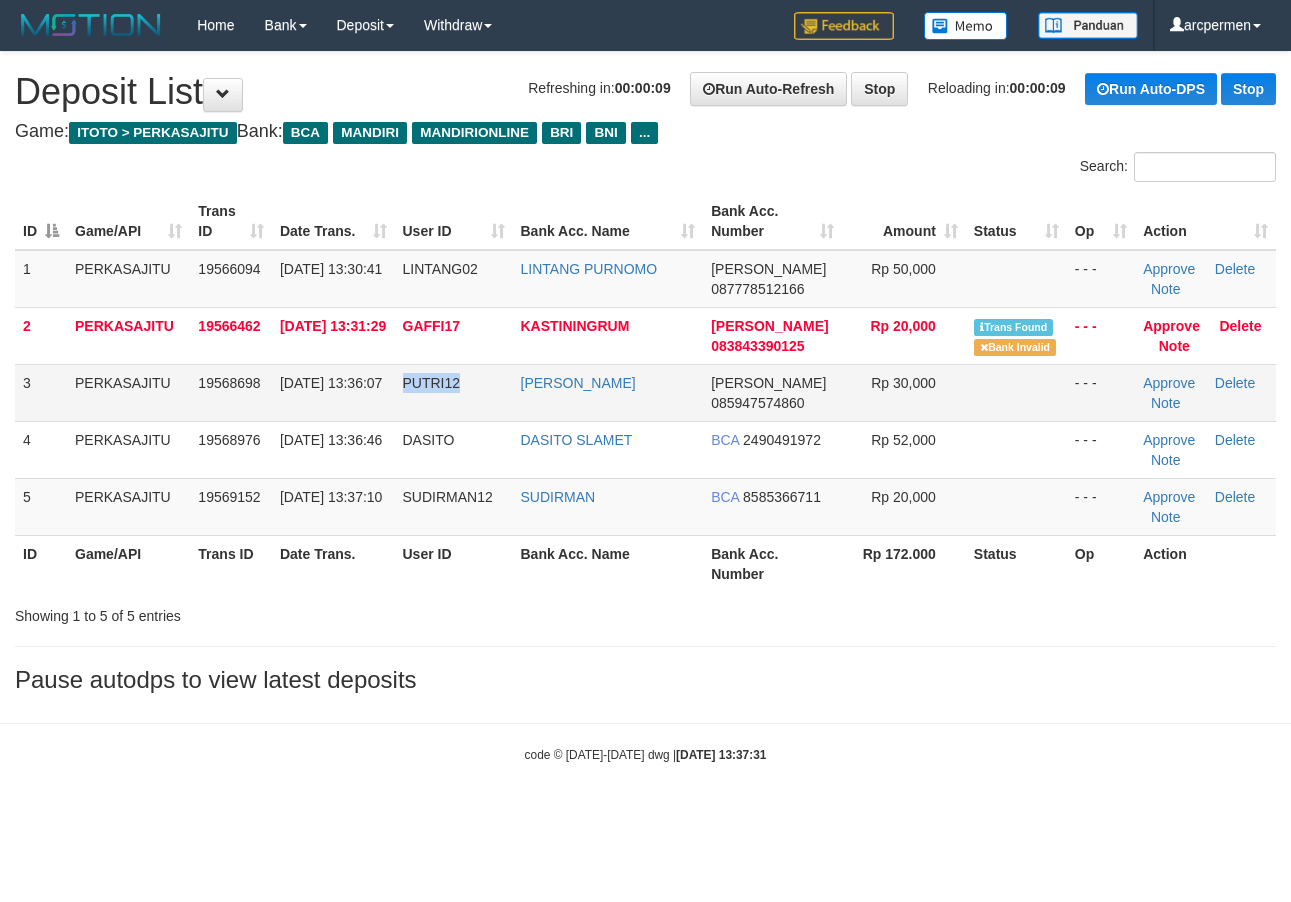 click on "PUTRI12" at bounding box center [432, 383] 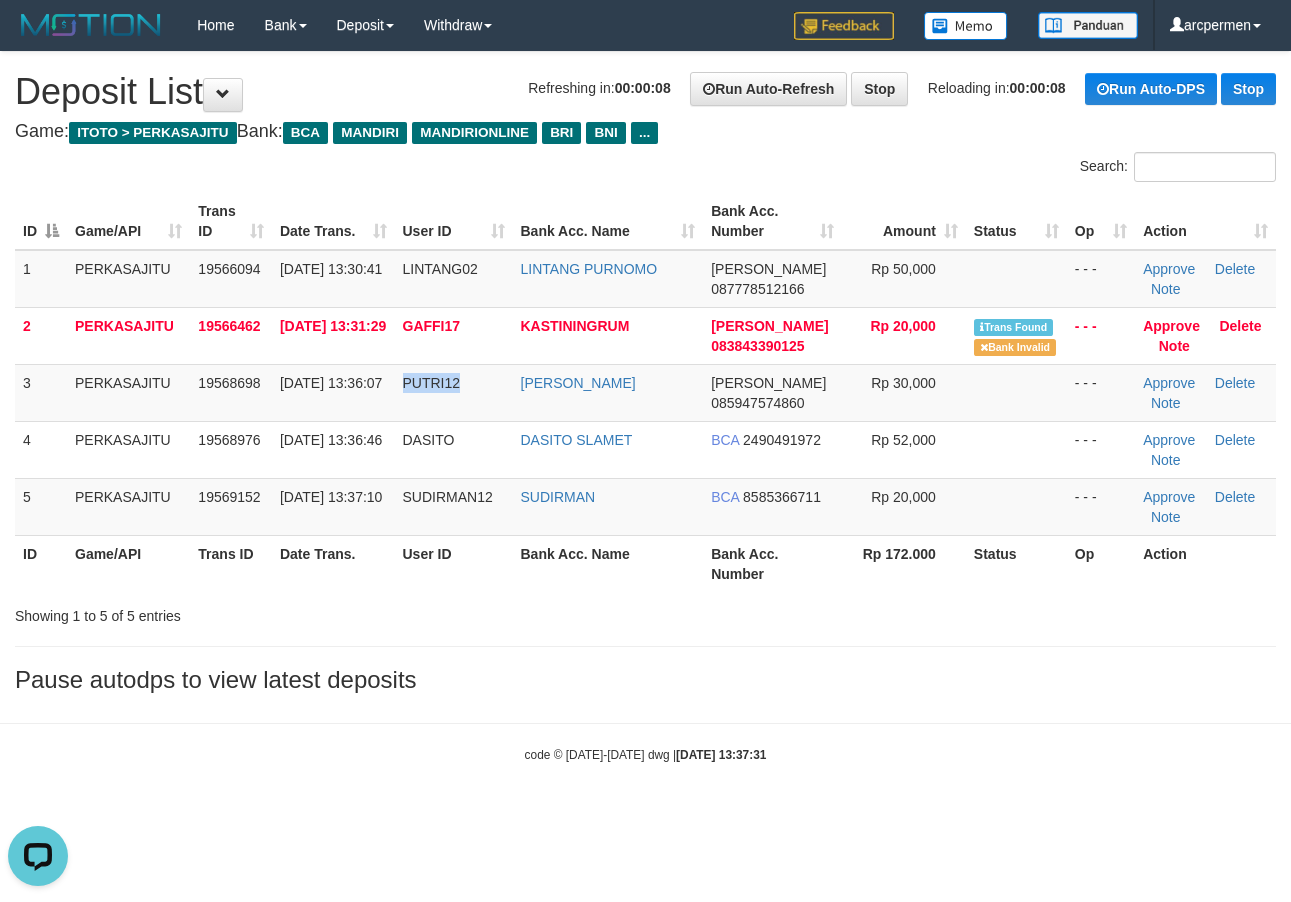 scroll, scrollTop: 0, scrollLeft: 0, axis: both 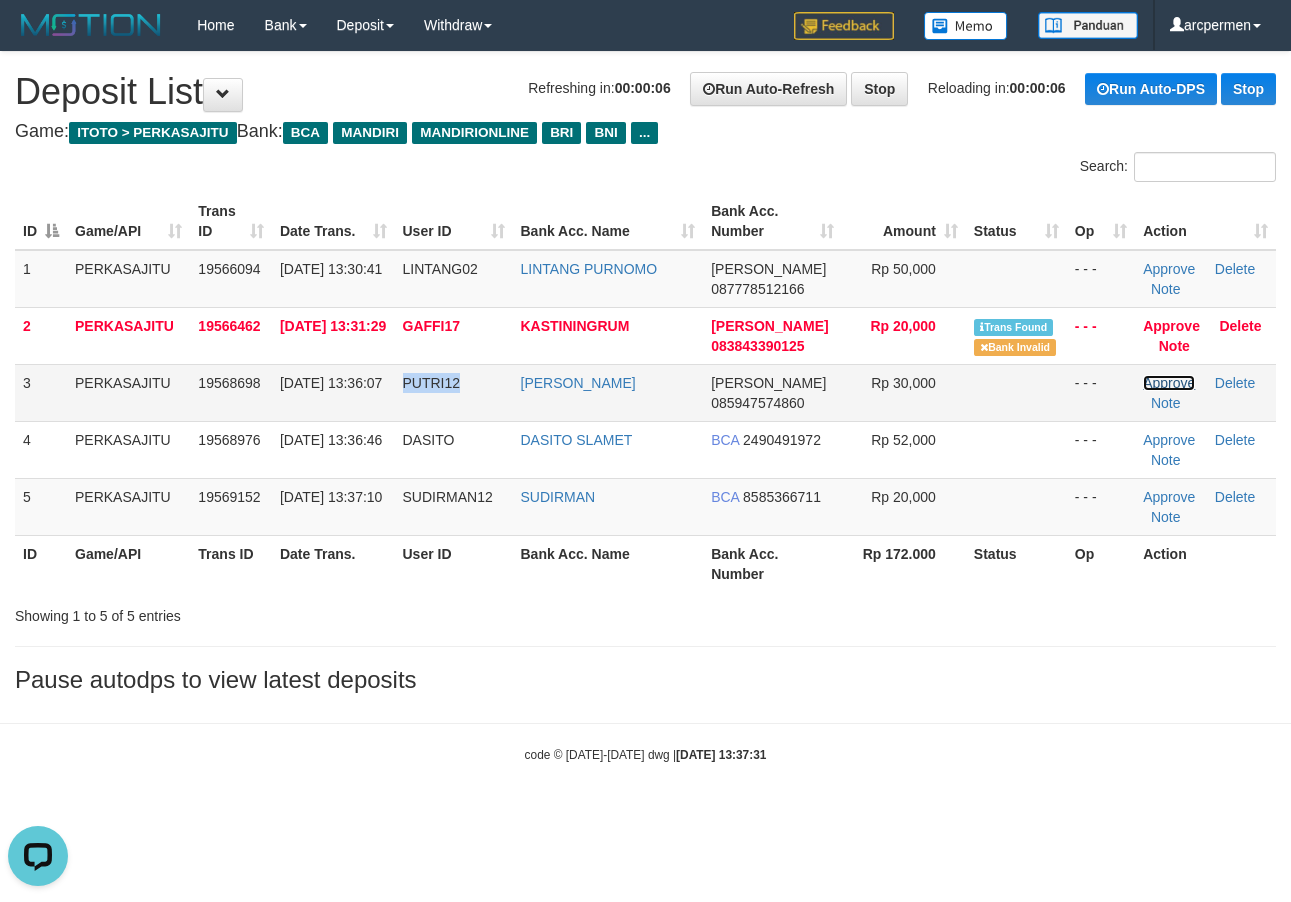click on "Approve" at bounding box center [1169, 383] 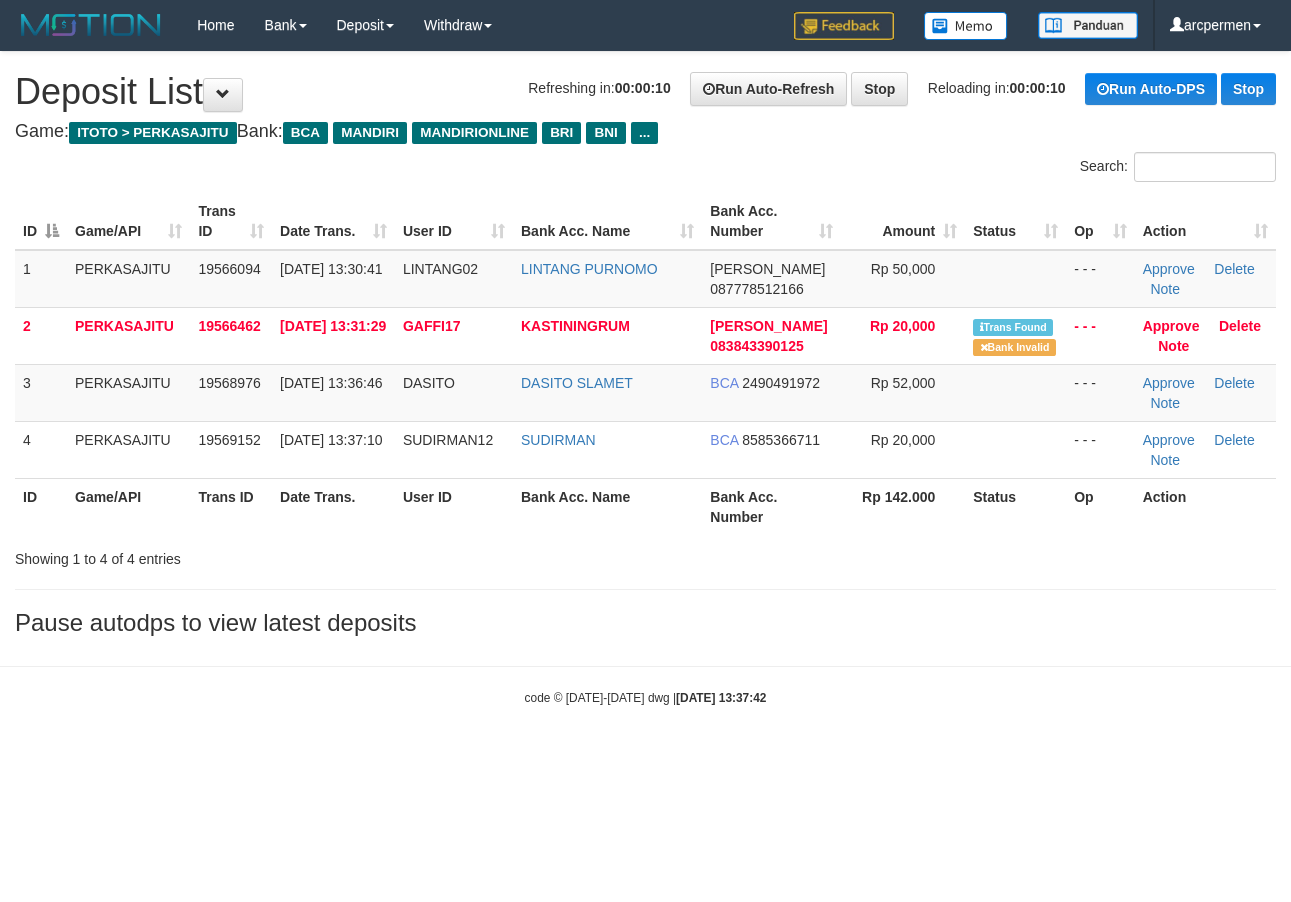 scroll, scrollTop: 0, scrollLeft: 0, axis: both 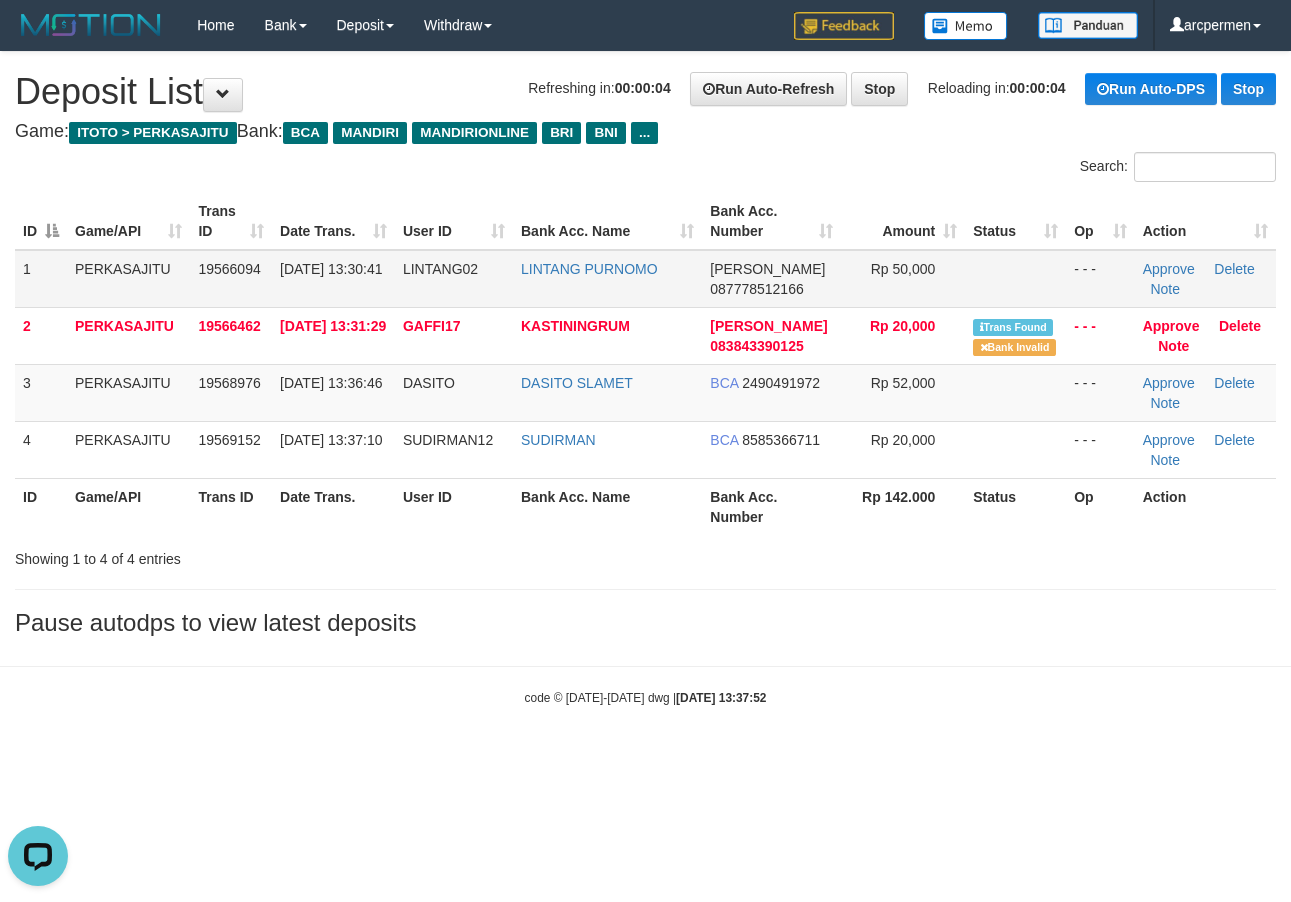 click on "LINTANG02" at bounding box center [440, 269] 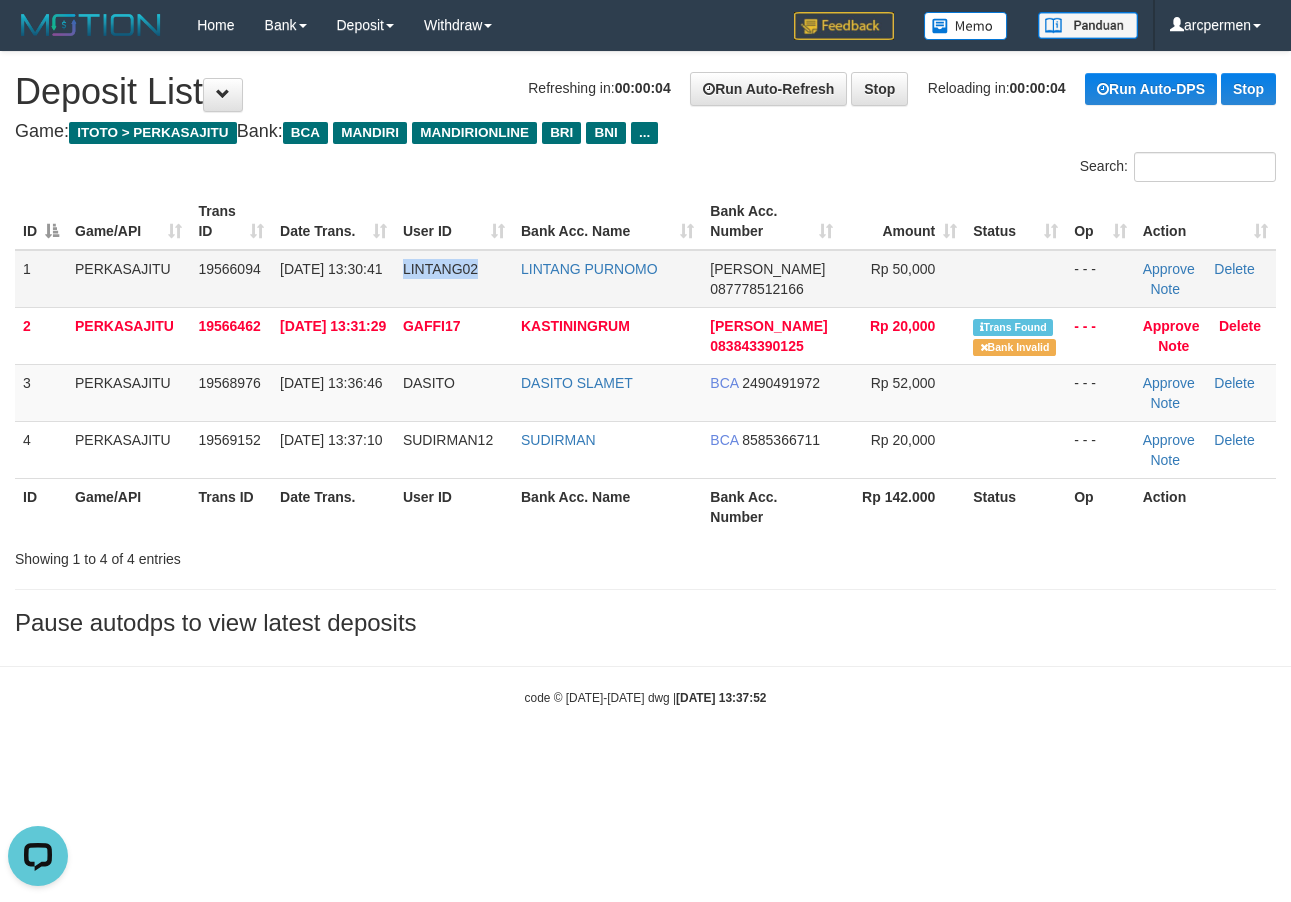 click on "LINTANG02" at bounding box center [440, 269] 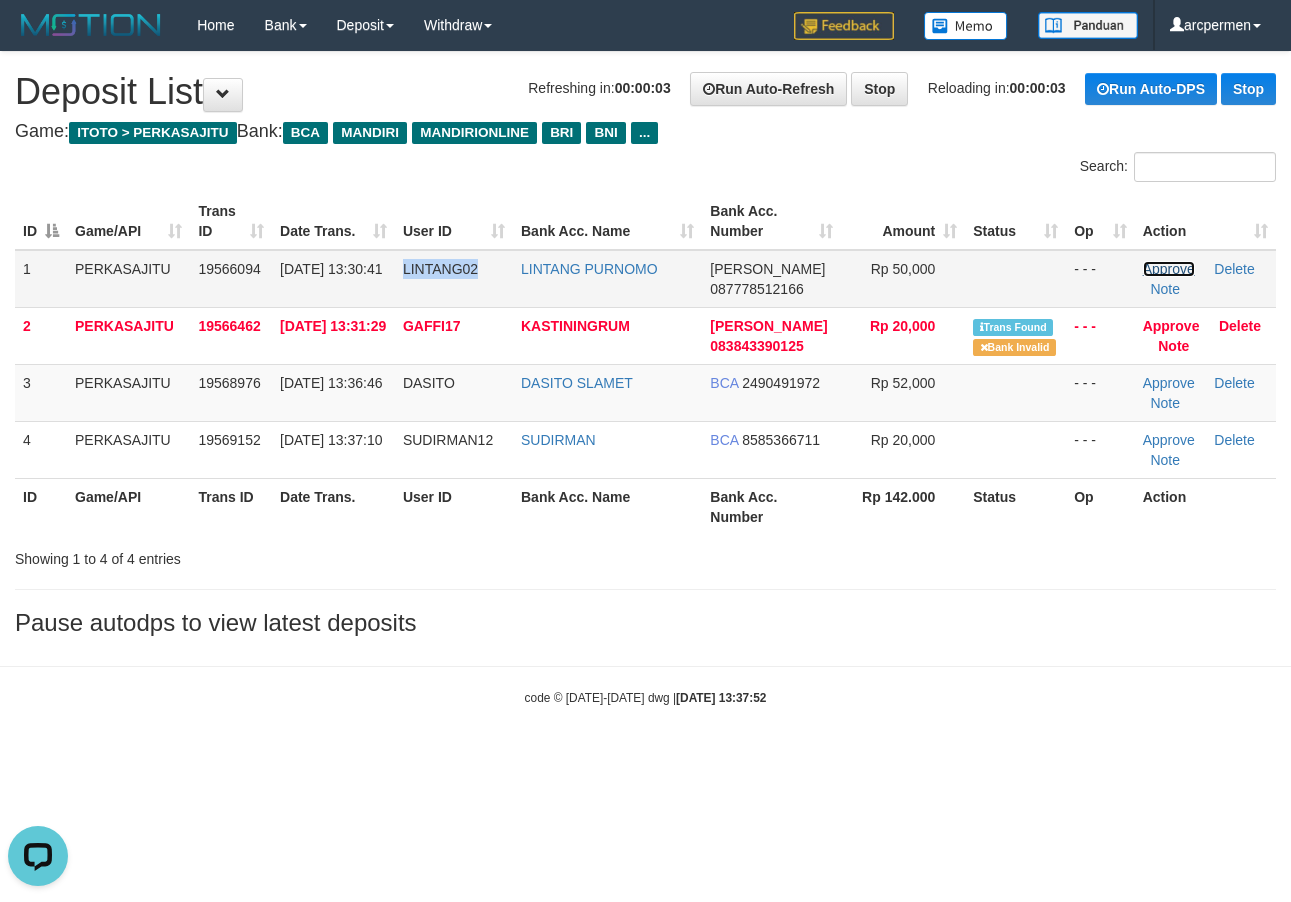 click on "Approve" at bounding box center (1169, 269) 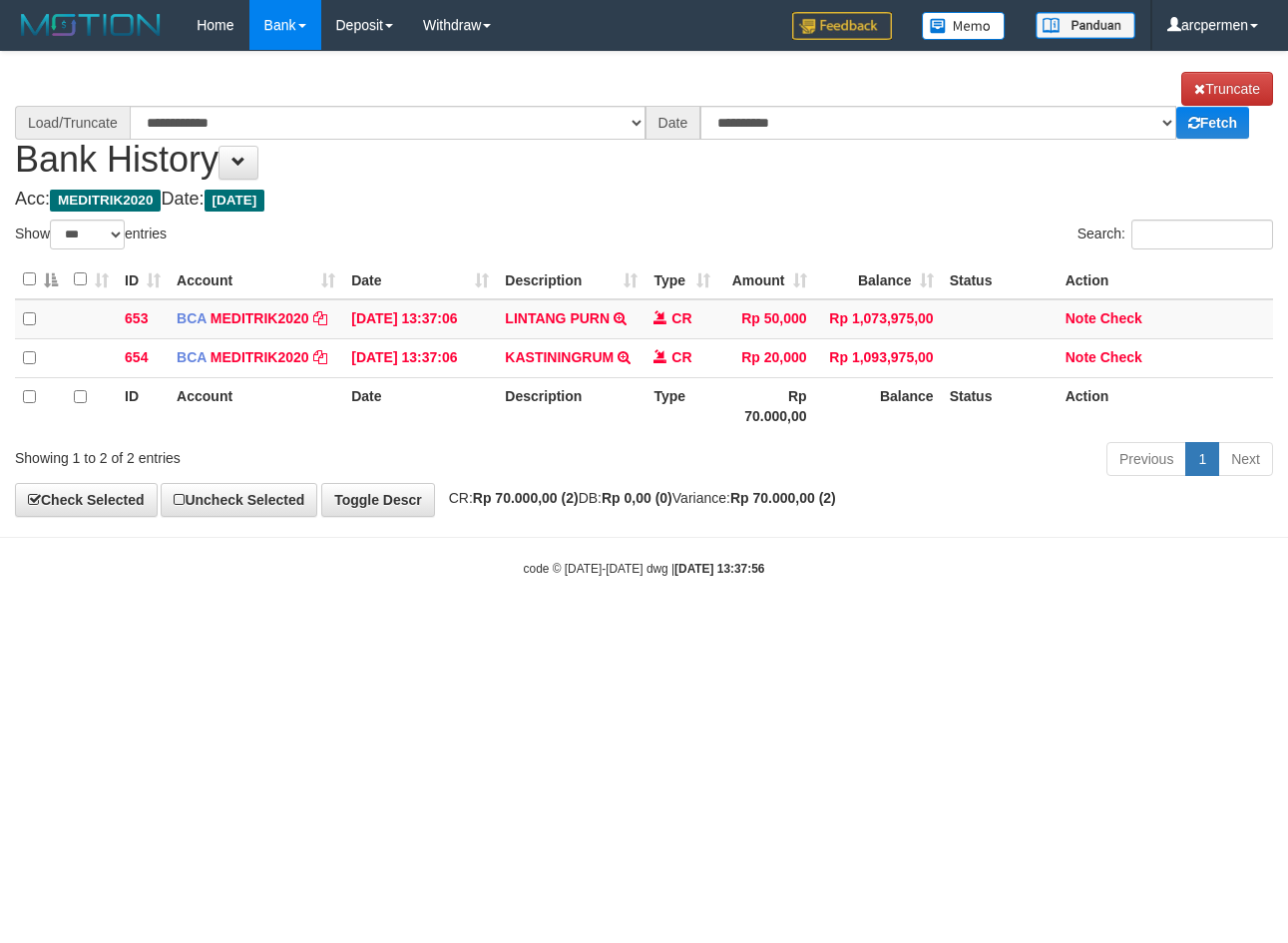 select on "***" 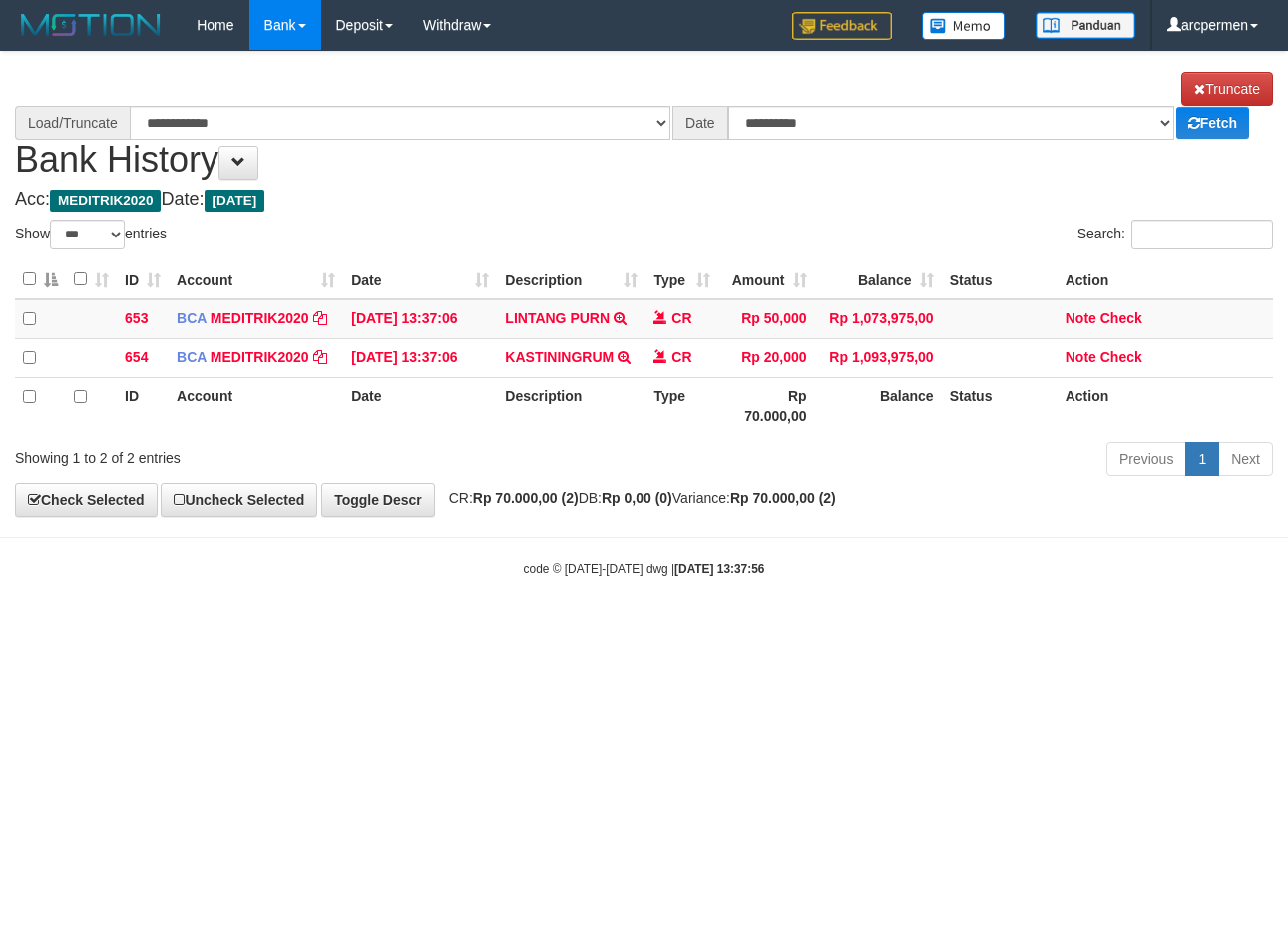 scroll, scrollTop: 0, scrollLeft: 0, axis: both 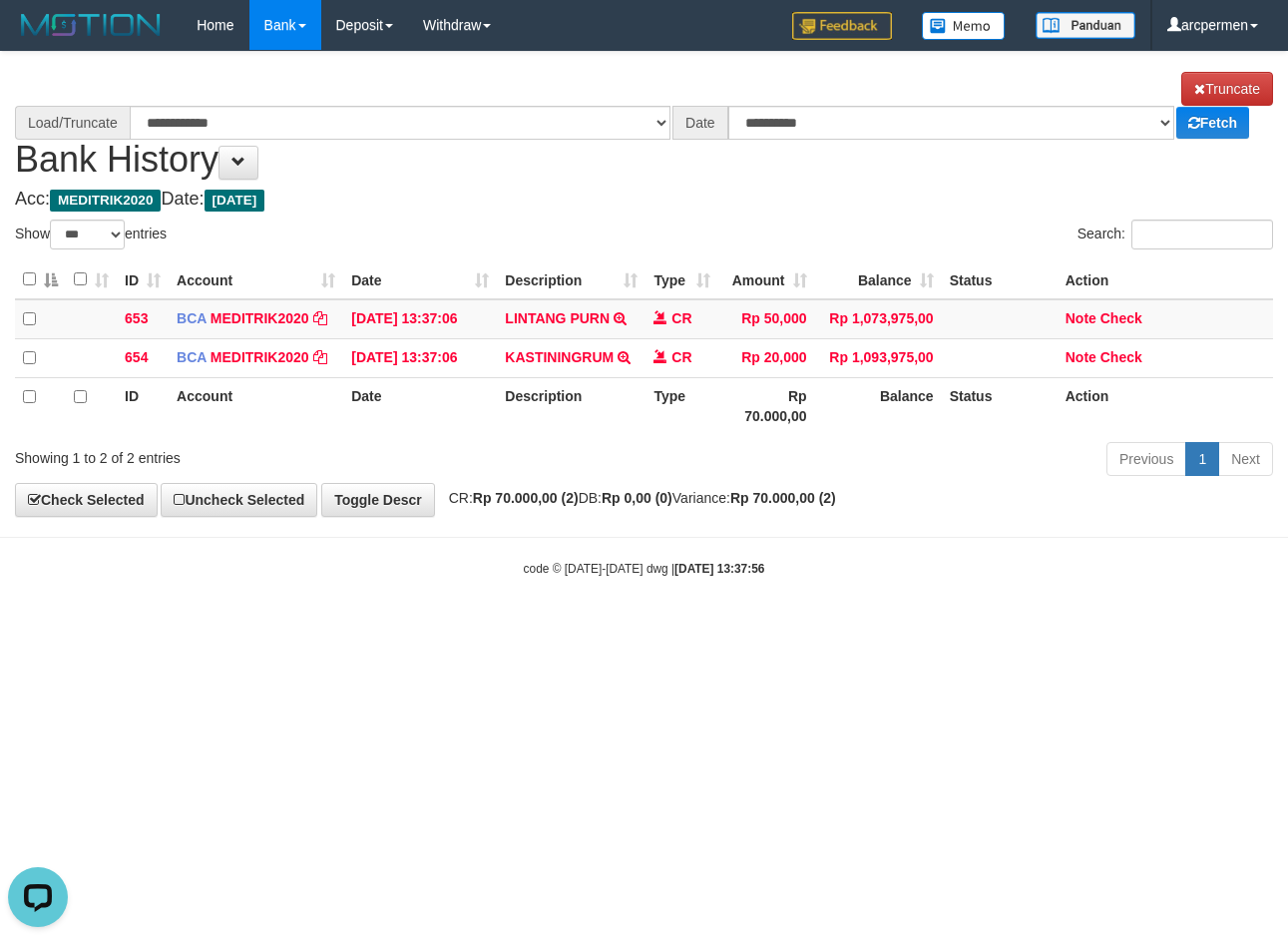 select on "****" 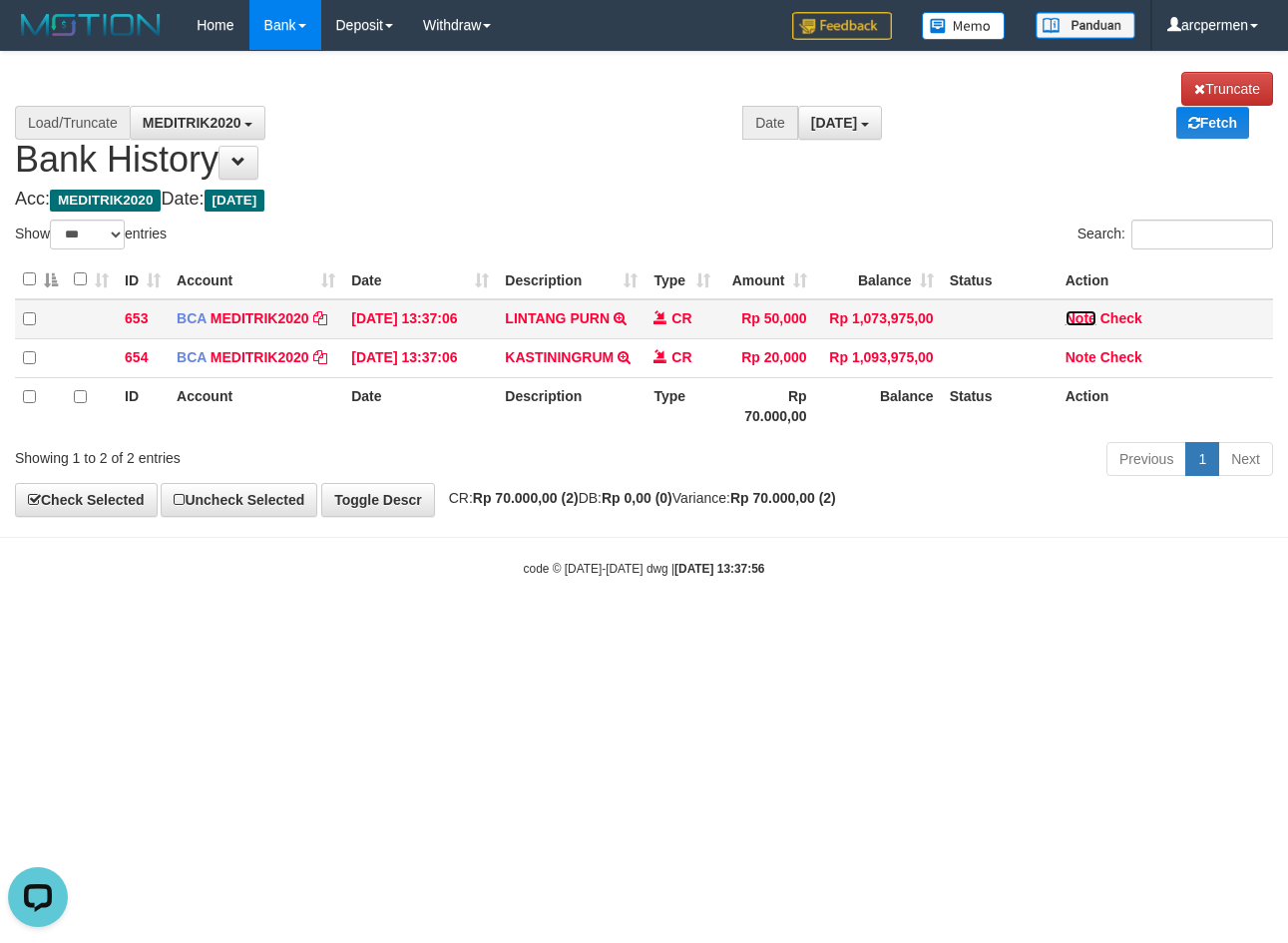 click on "Note" at bounding box center (1080, 318) 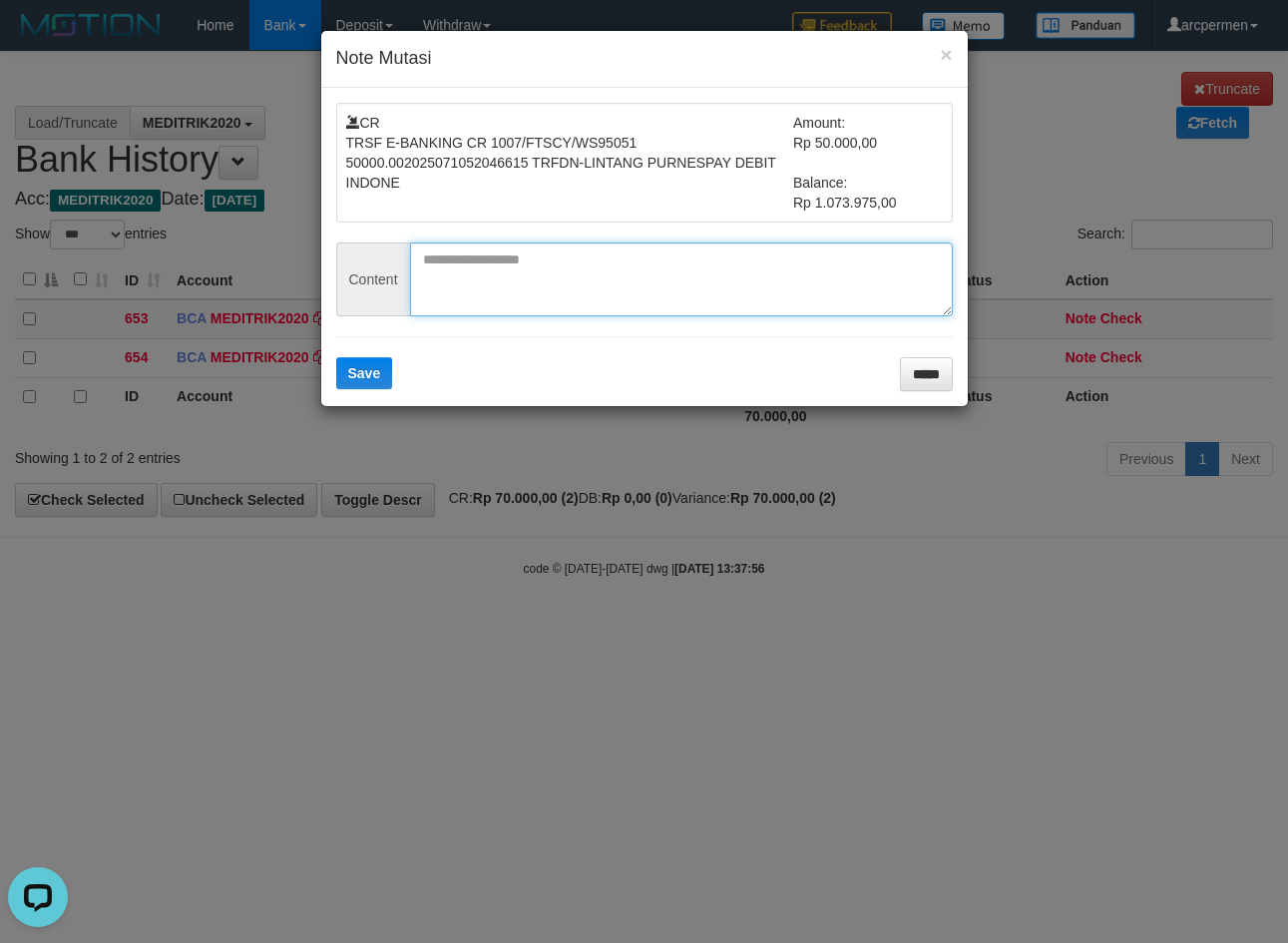click at bounding box center (681, 279) 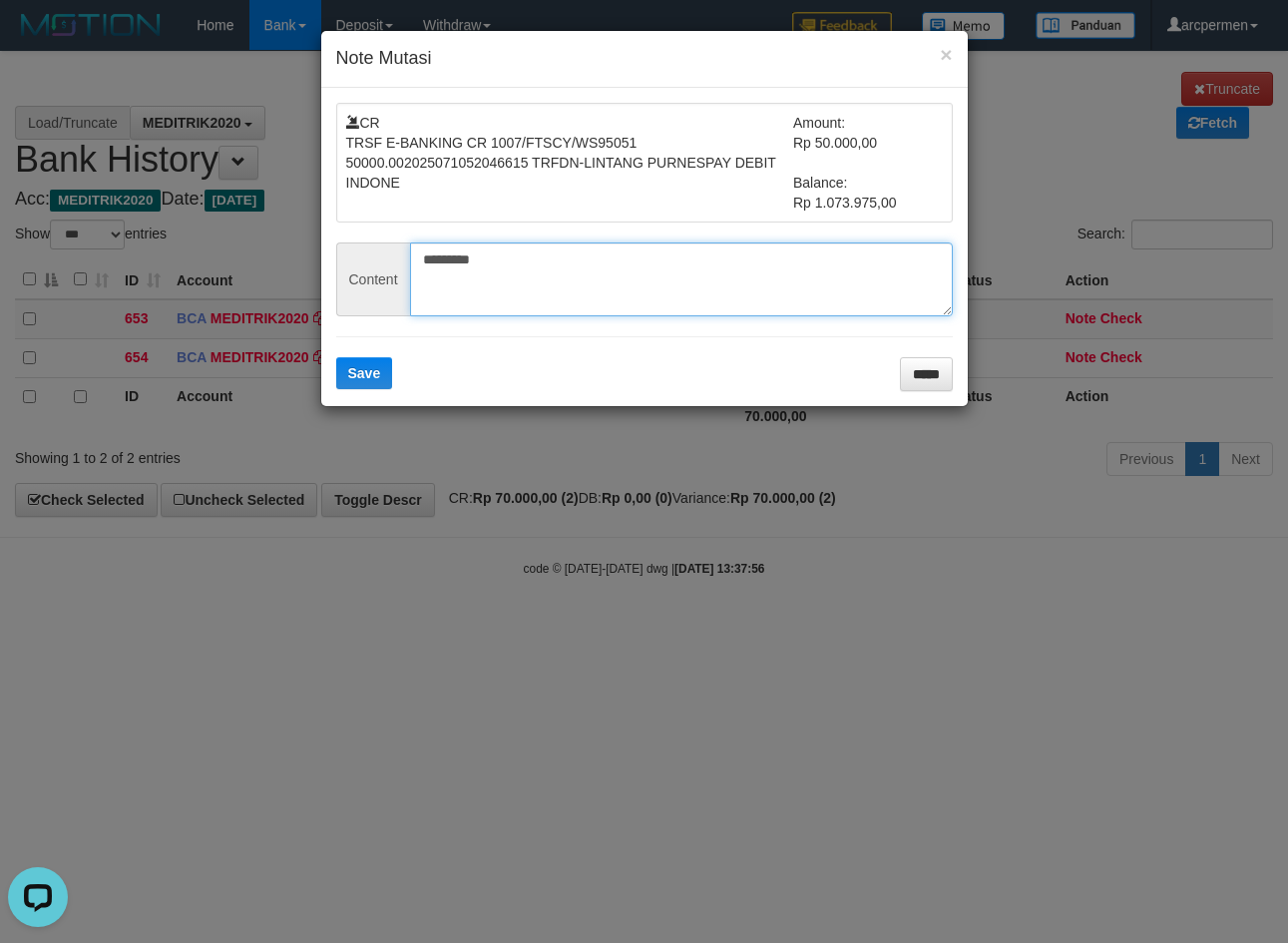 type on "*********" 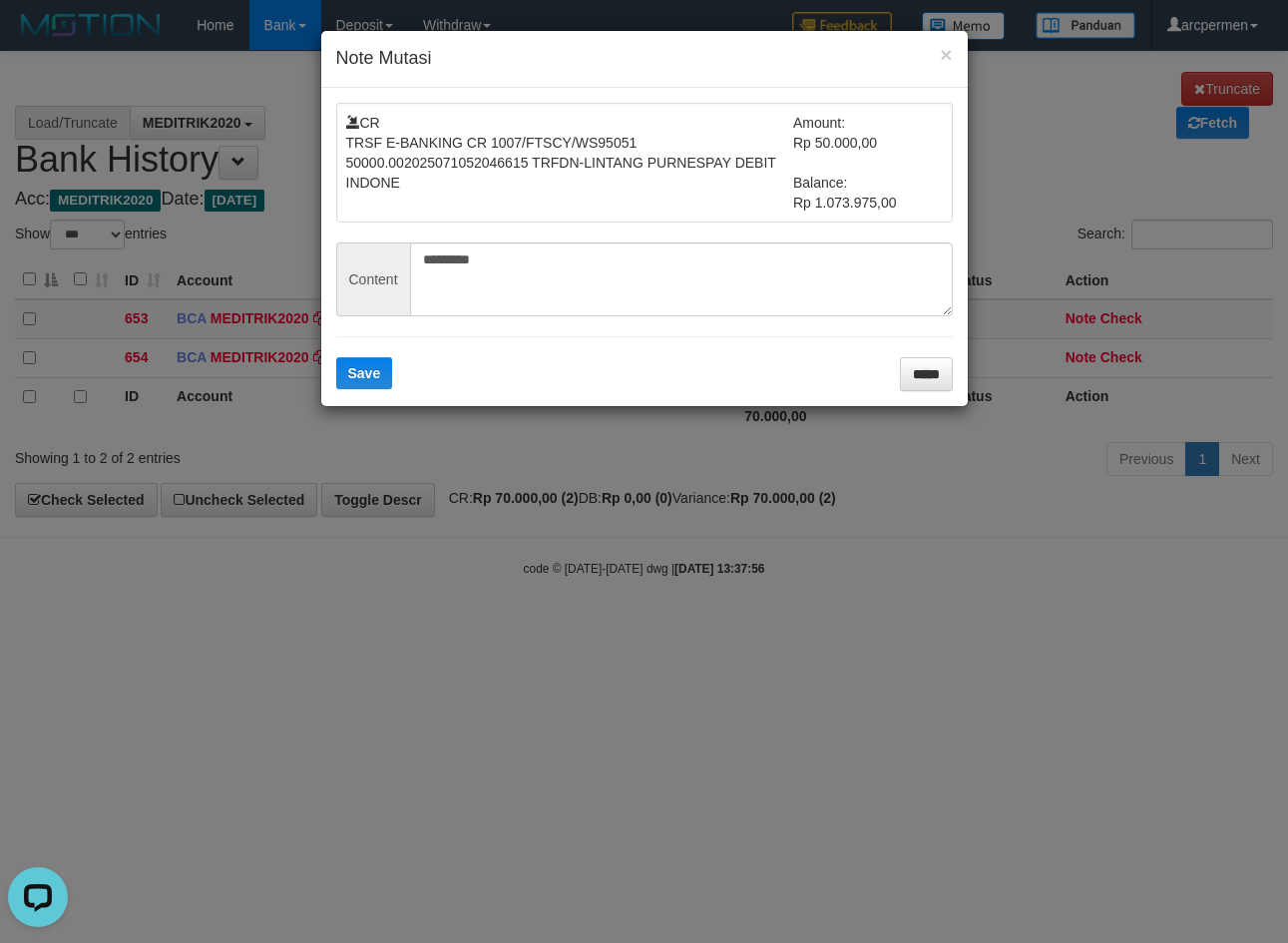 click on "CR
TRSF E-BANKING CR 1007/FTSCY/WS95051
50000.002025071052046615 TRFDN-LINTANG PURNESPAY DEBIT INDONE
Amount:
Rp 50.000,00
Balance:
Rp 1.073.975,00
Content
*********
Save
*****" at bounding box center [644, 246] 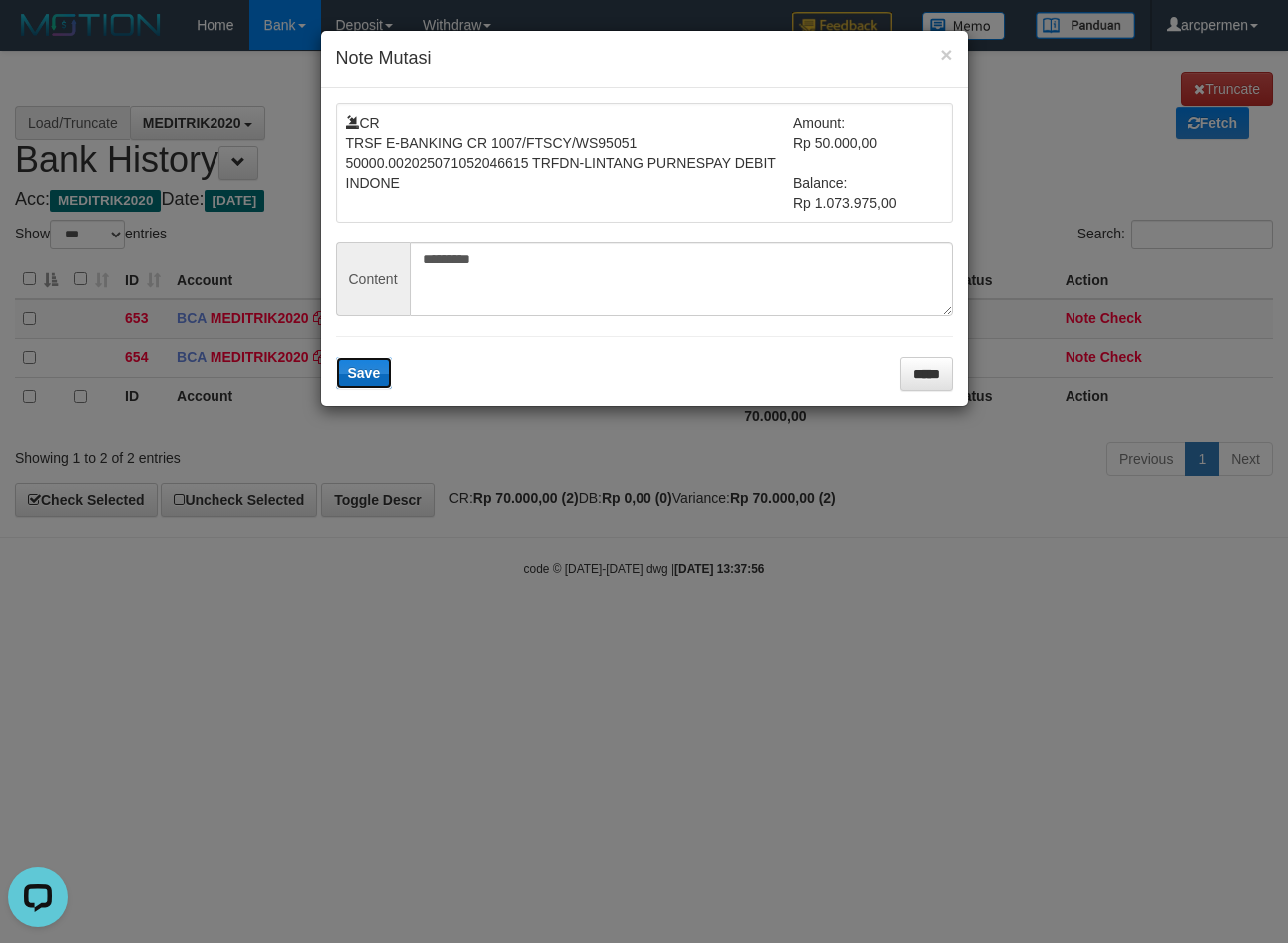 click on "Save" at bounding box center (364, 373) 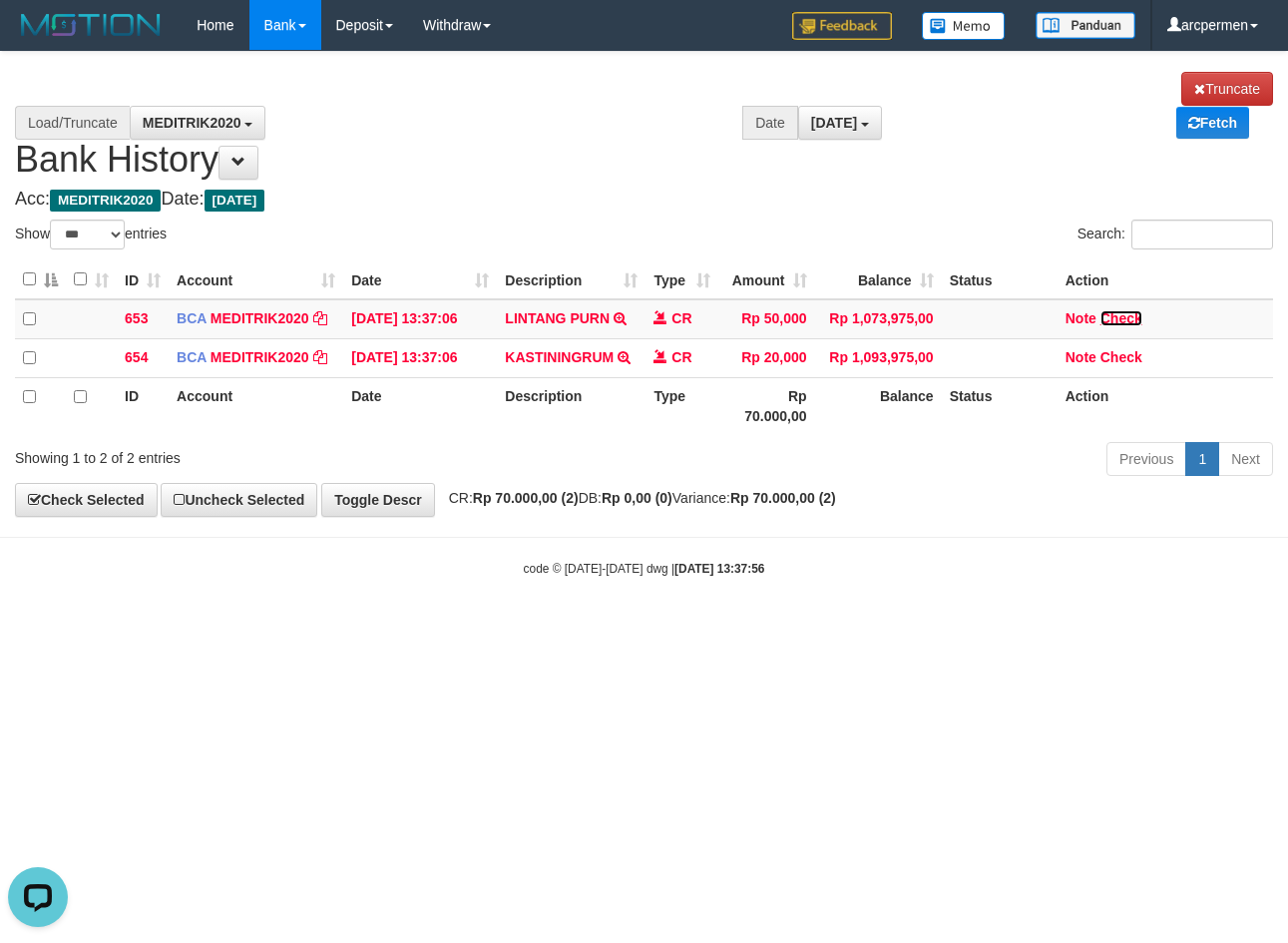 click on "Check" at bounding box center (1121, 318) 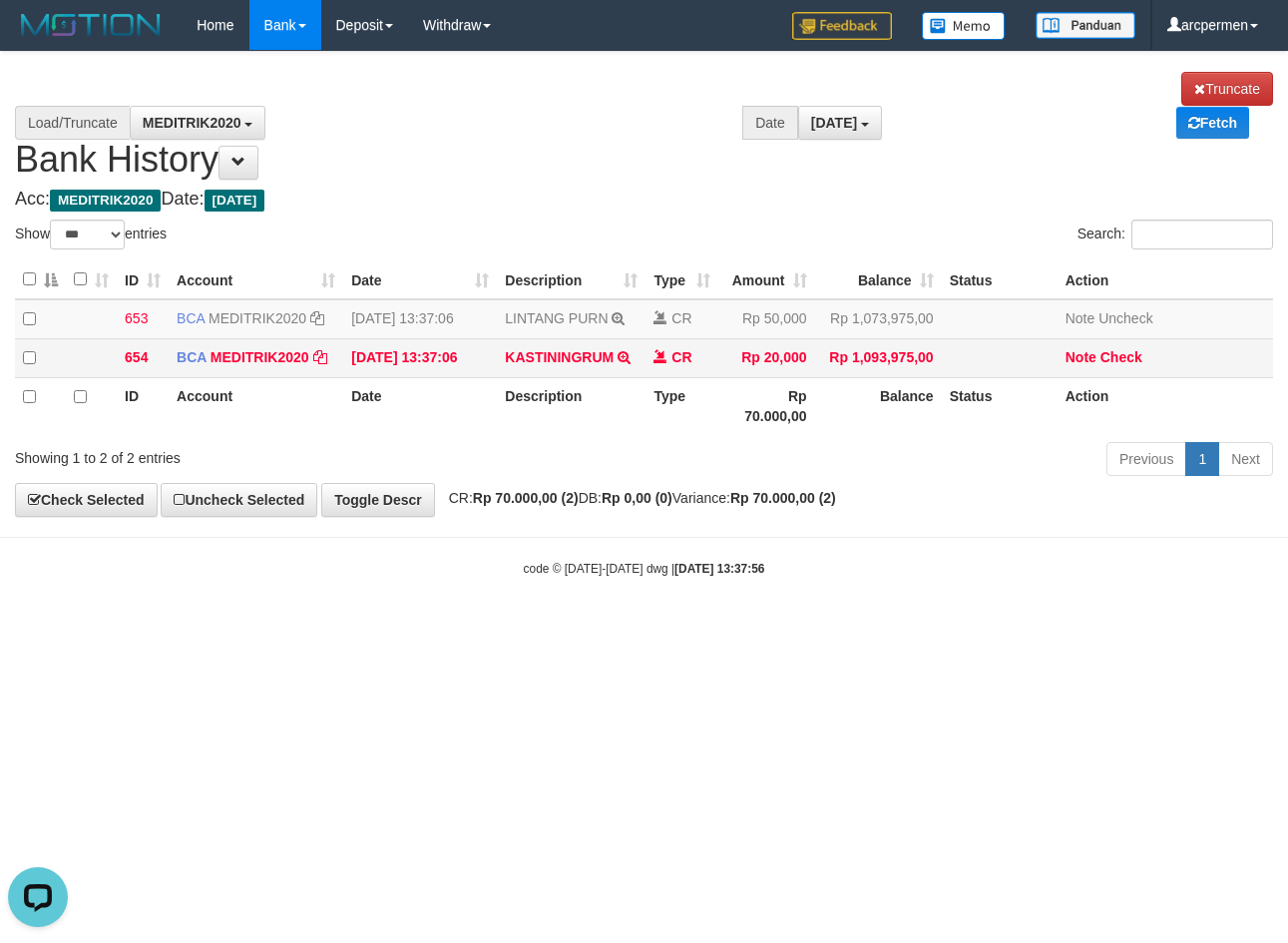 click on "Note
Check" at bounding box center (1165, 357) 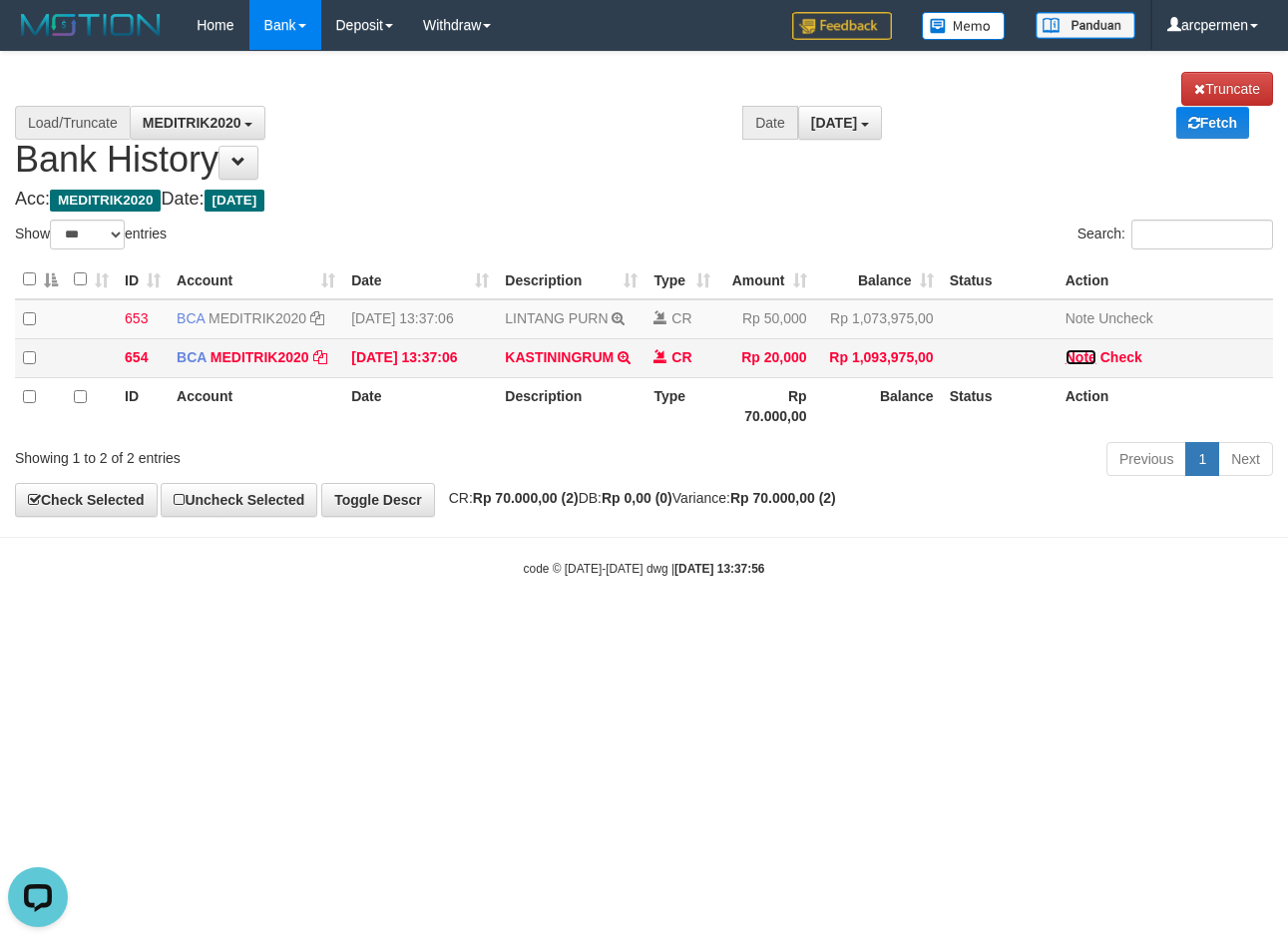 click on "Note" at bounding box center [1080, 357] 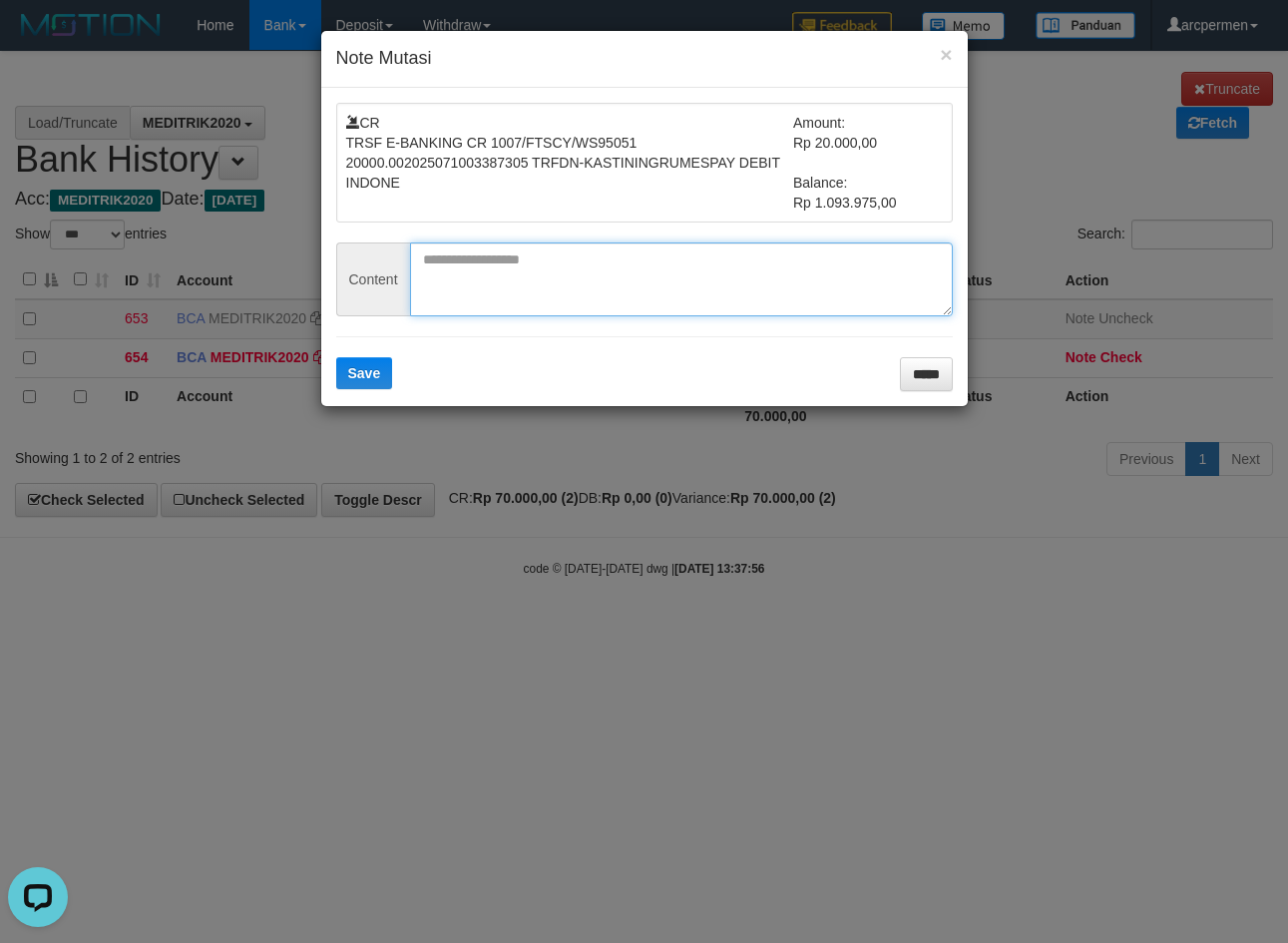 click at bounding box center (681, 279) 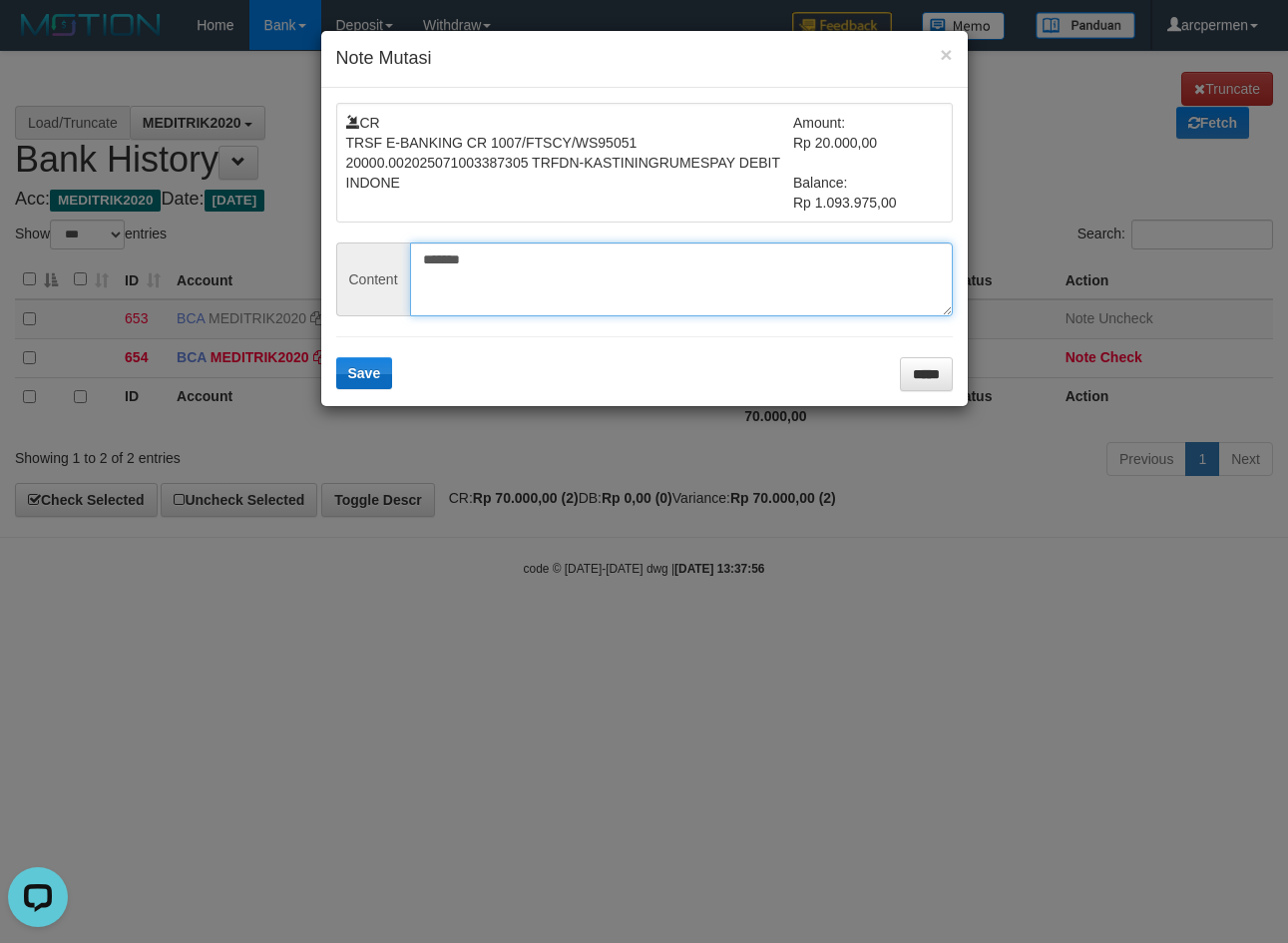 type on "*******" 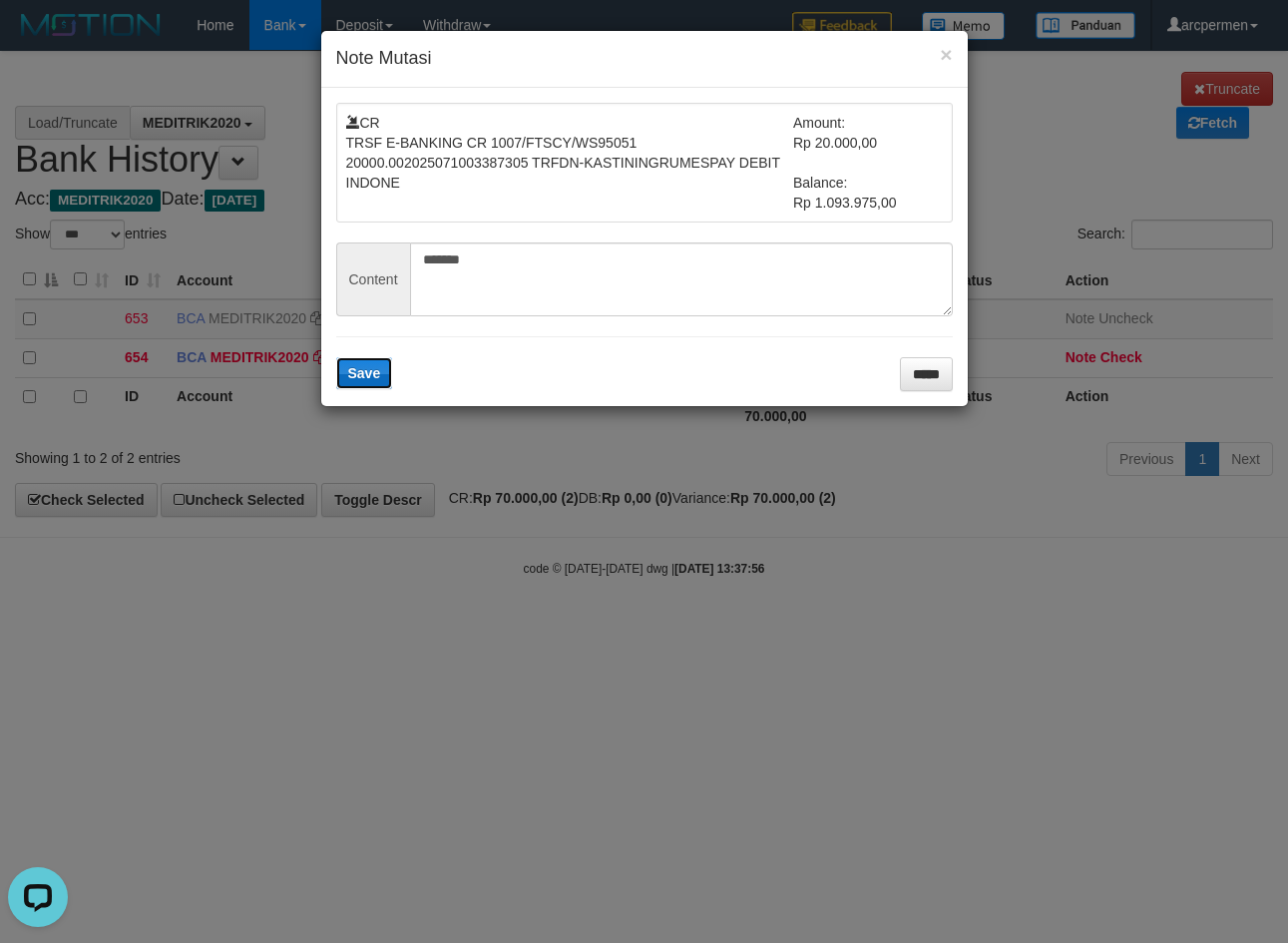 click on "Save" at bounding box center (364, 373) 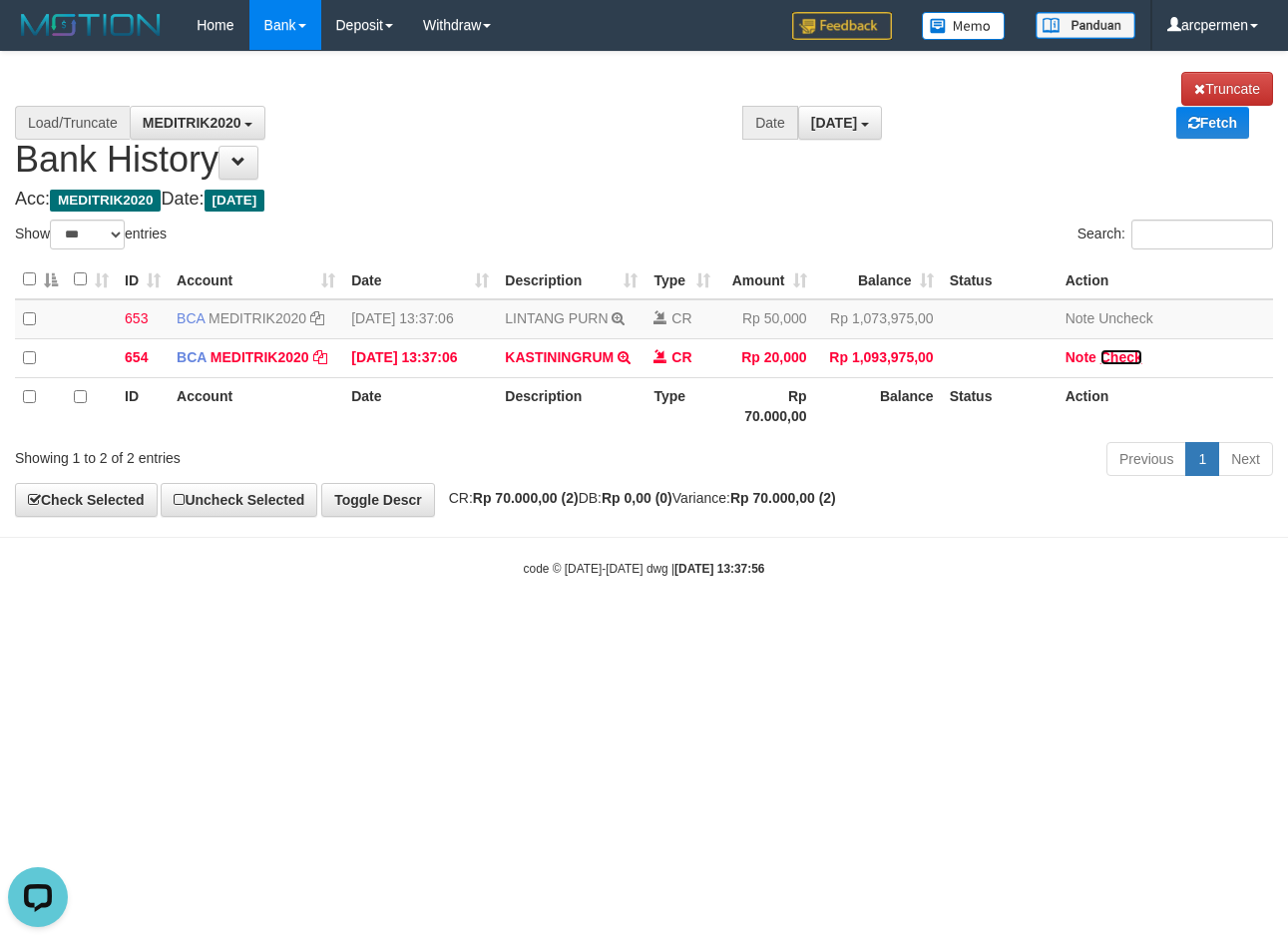click on "Check" at bounding box center [1121, 357] 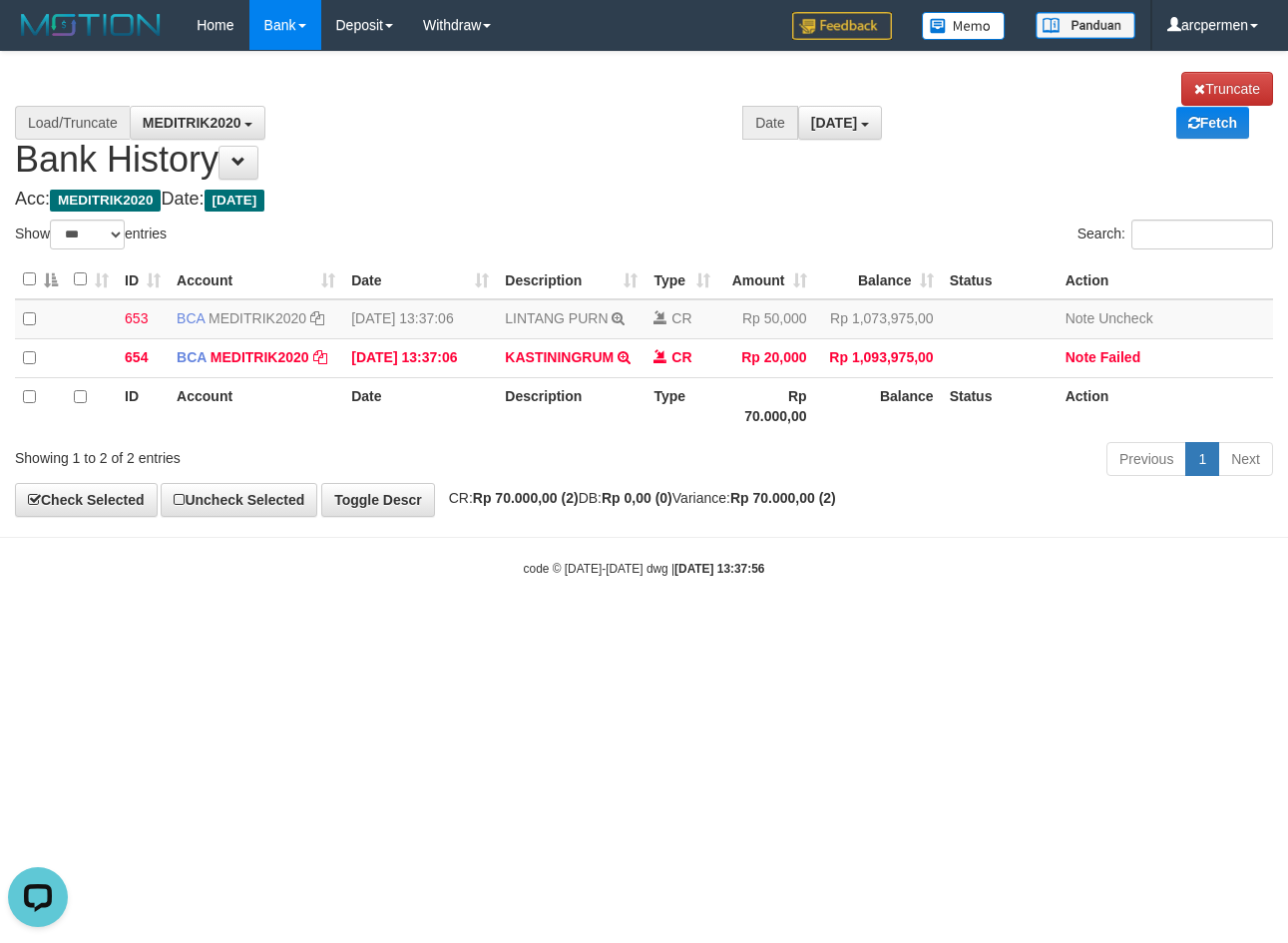 click on "**********" at bounding box center [644, 283] 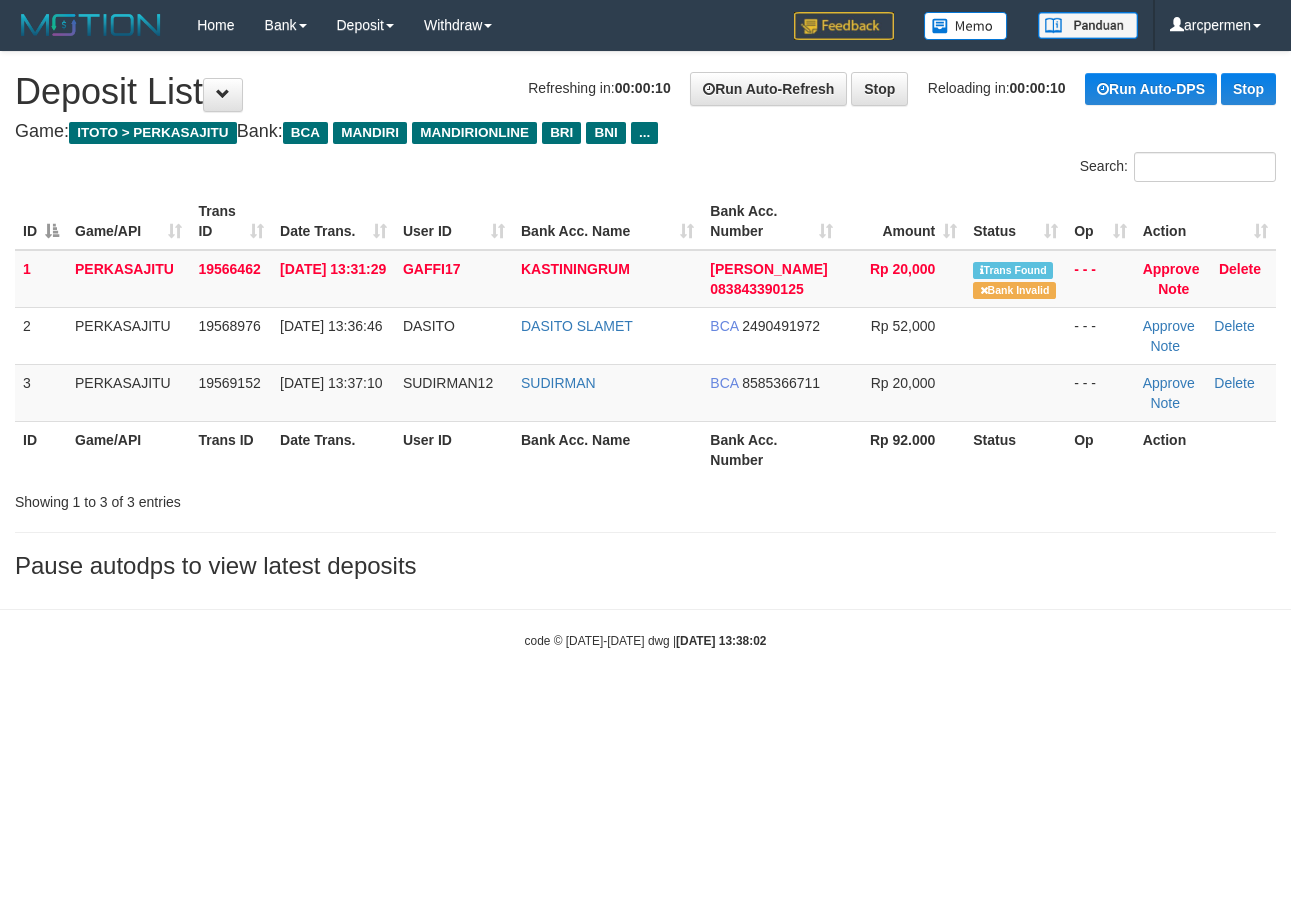 scroll, scrollTop: 0, scrollLeft: 0, axis: both 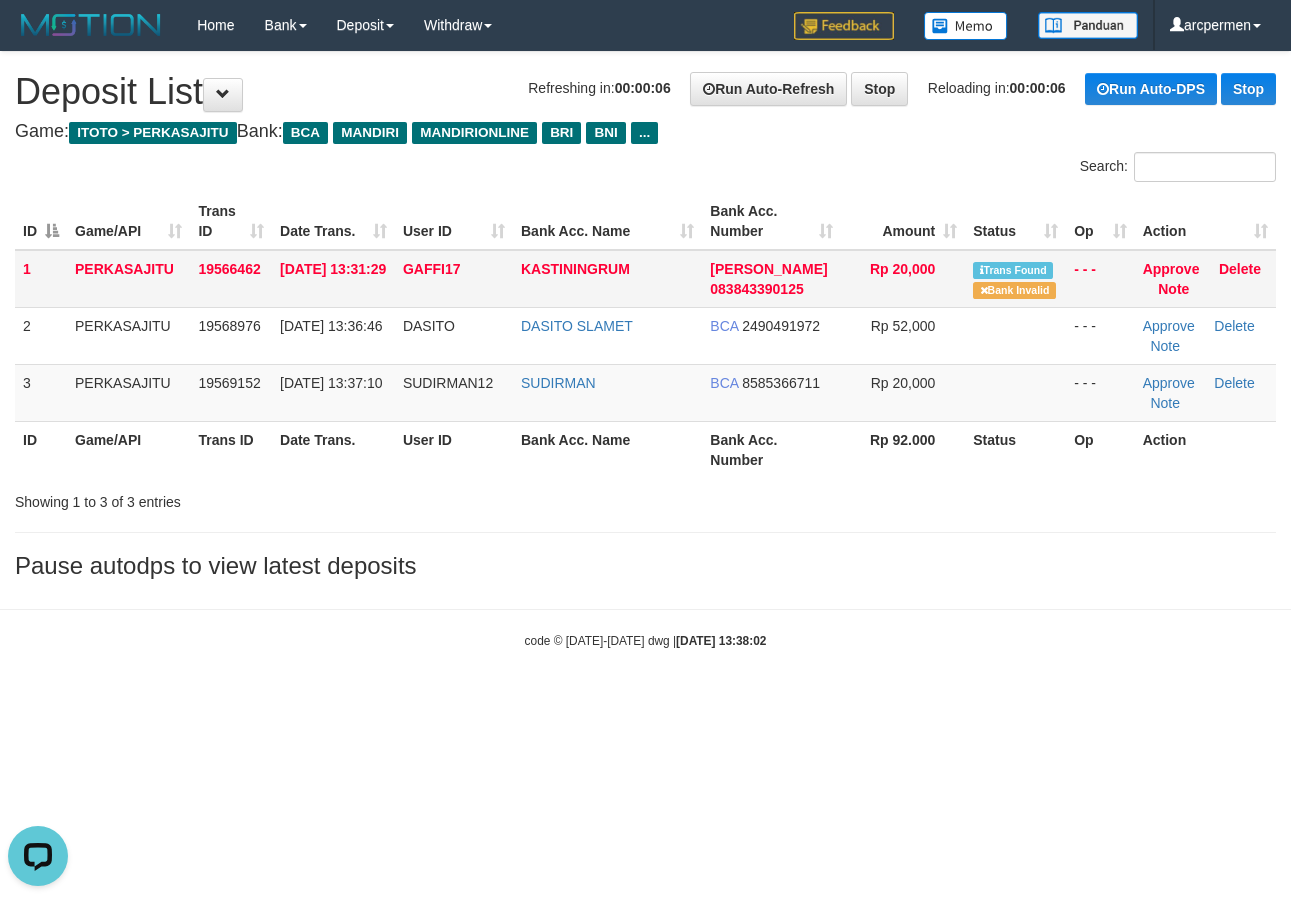 click on "GAFFI17" at bounding box center (432, 269) 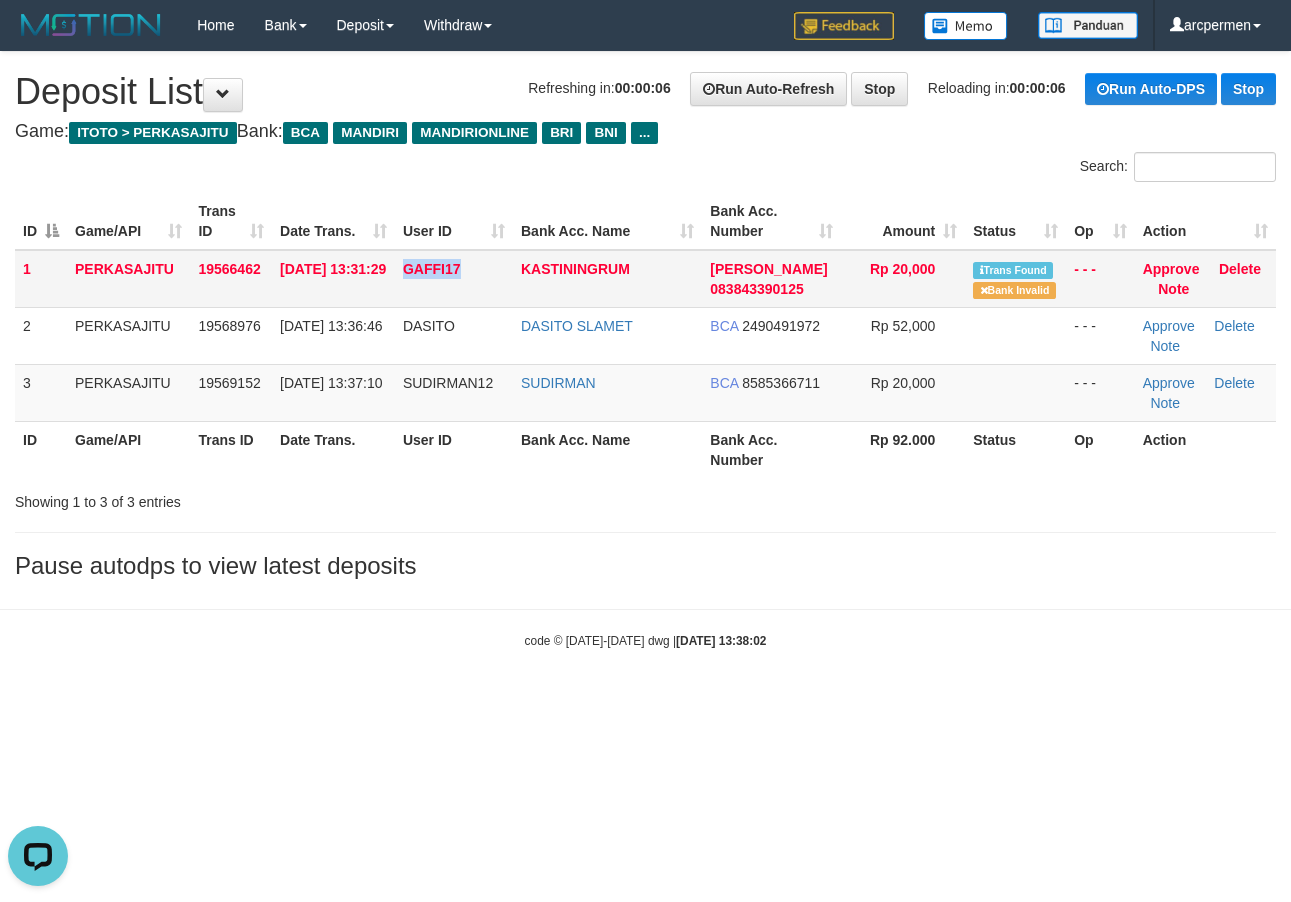click on "GAFFI17" at bounding box center (432, 269) 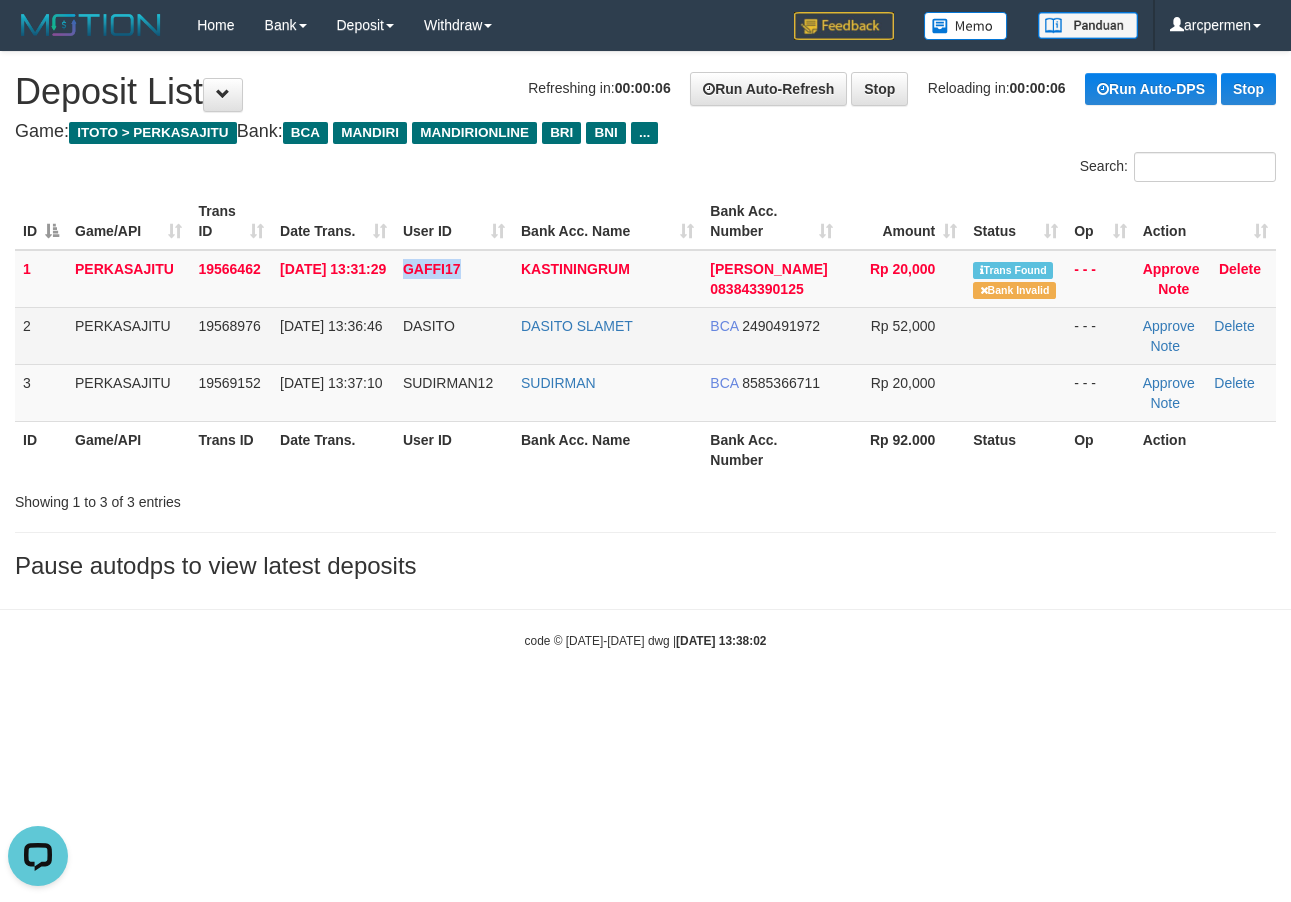 copy on "GAFFI17" 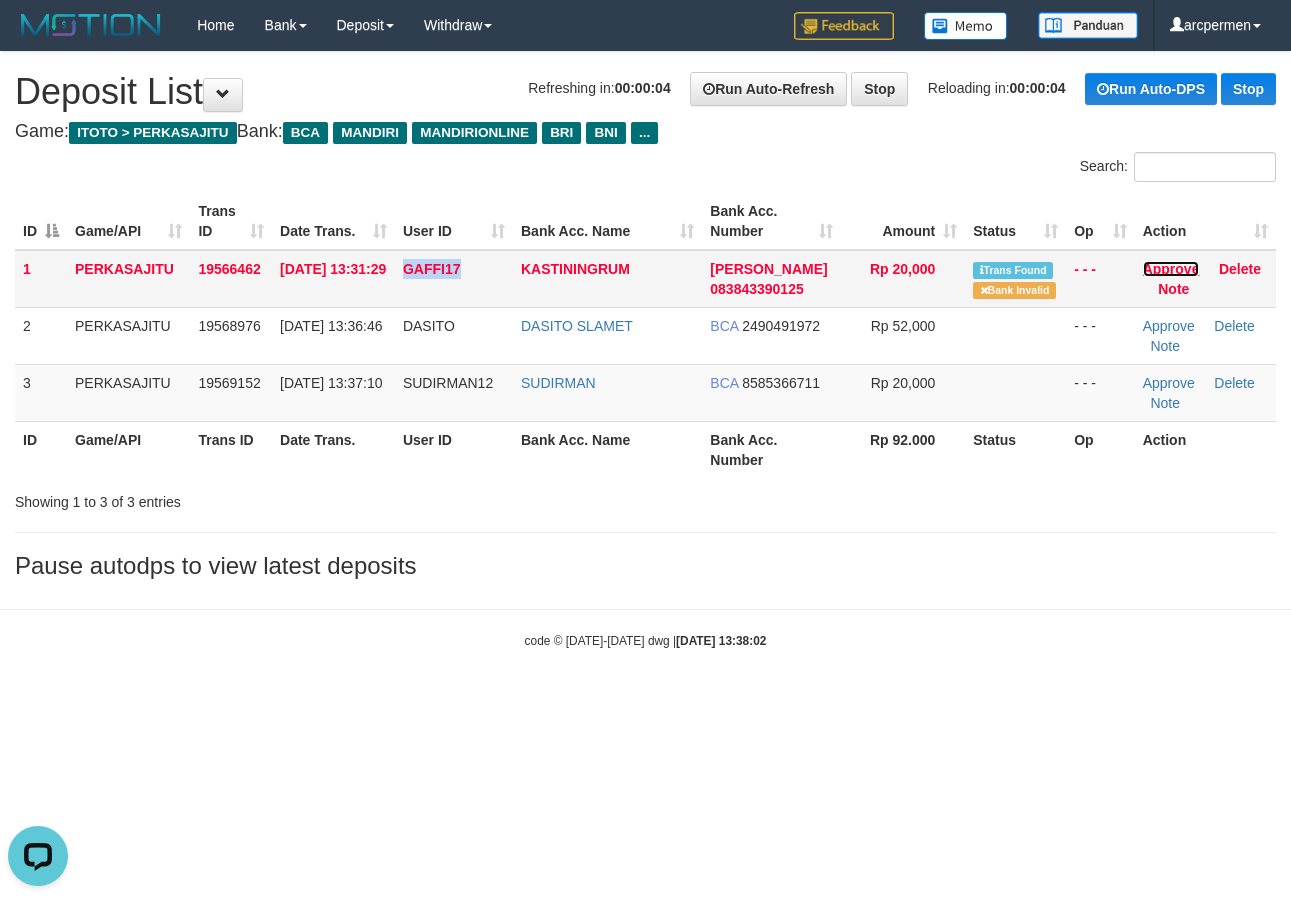 click on "Approve" at bounding box center (1171, 269) 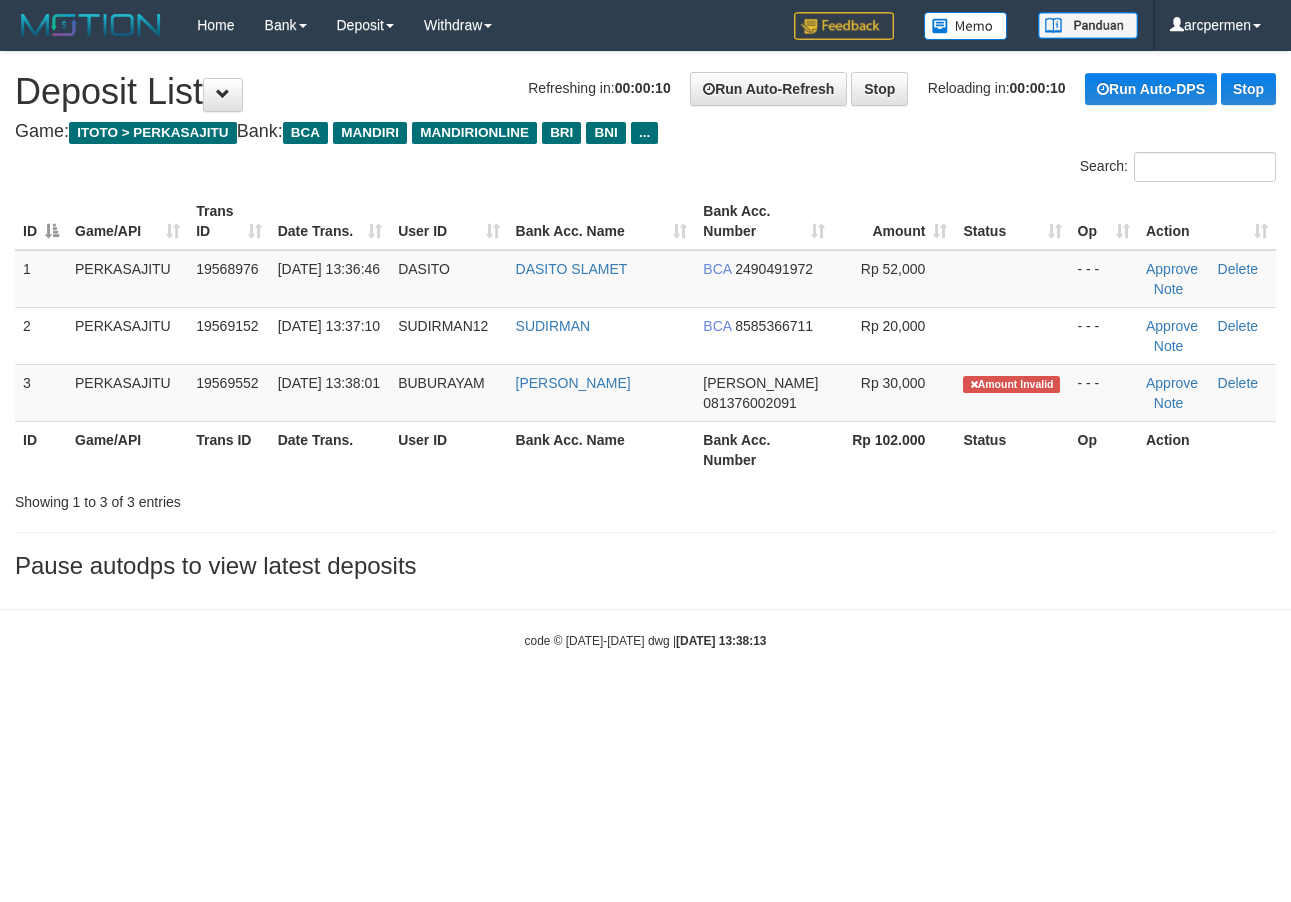 scroll, scrollTop: 0, scrollLeft: 0, axis: both 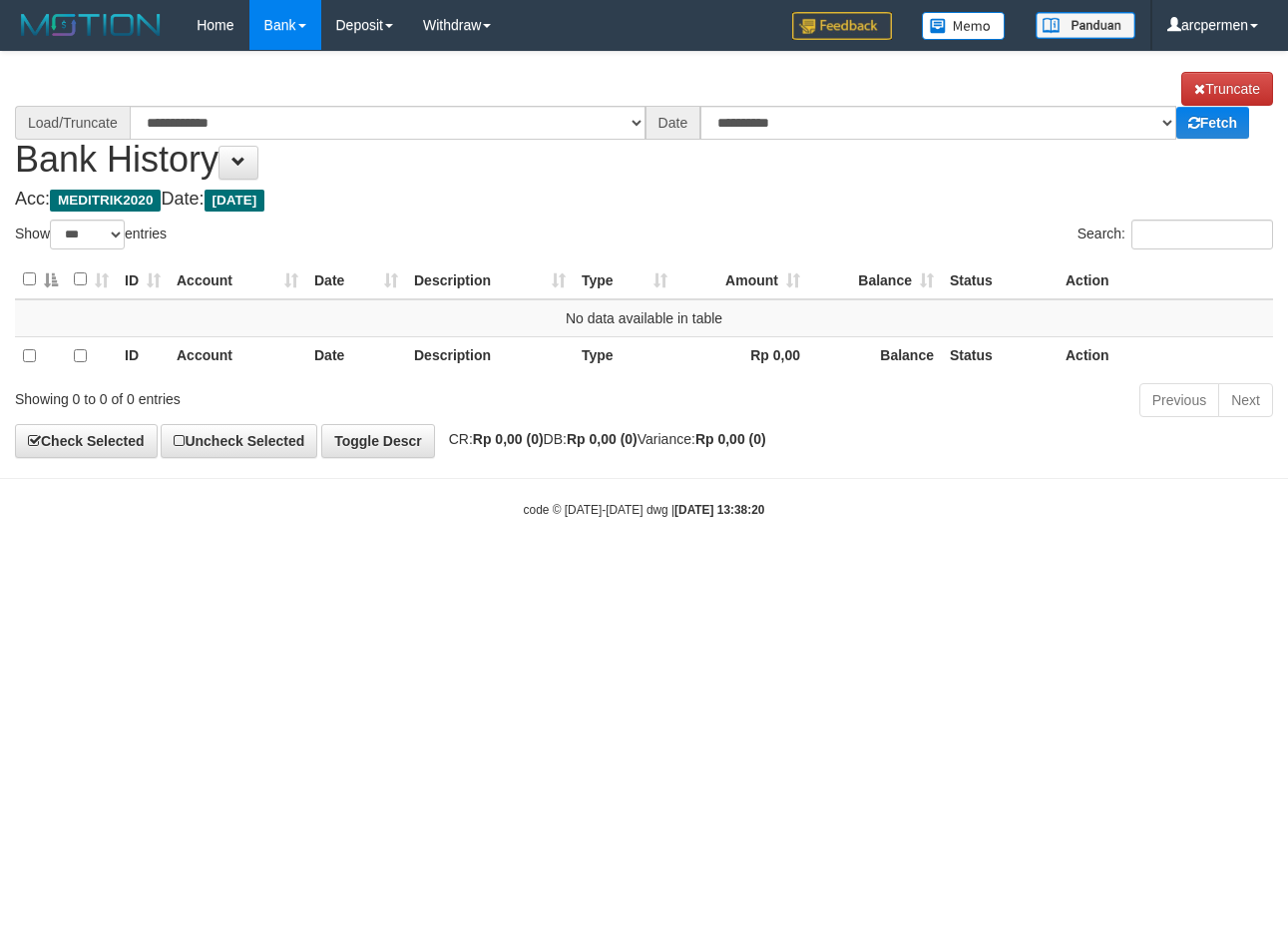 select on "***" 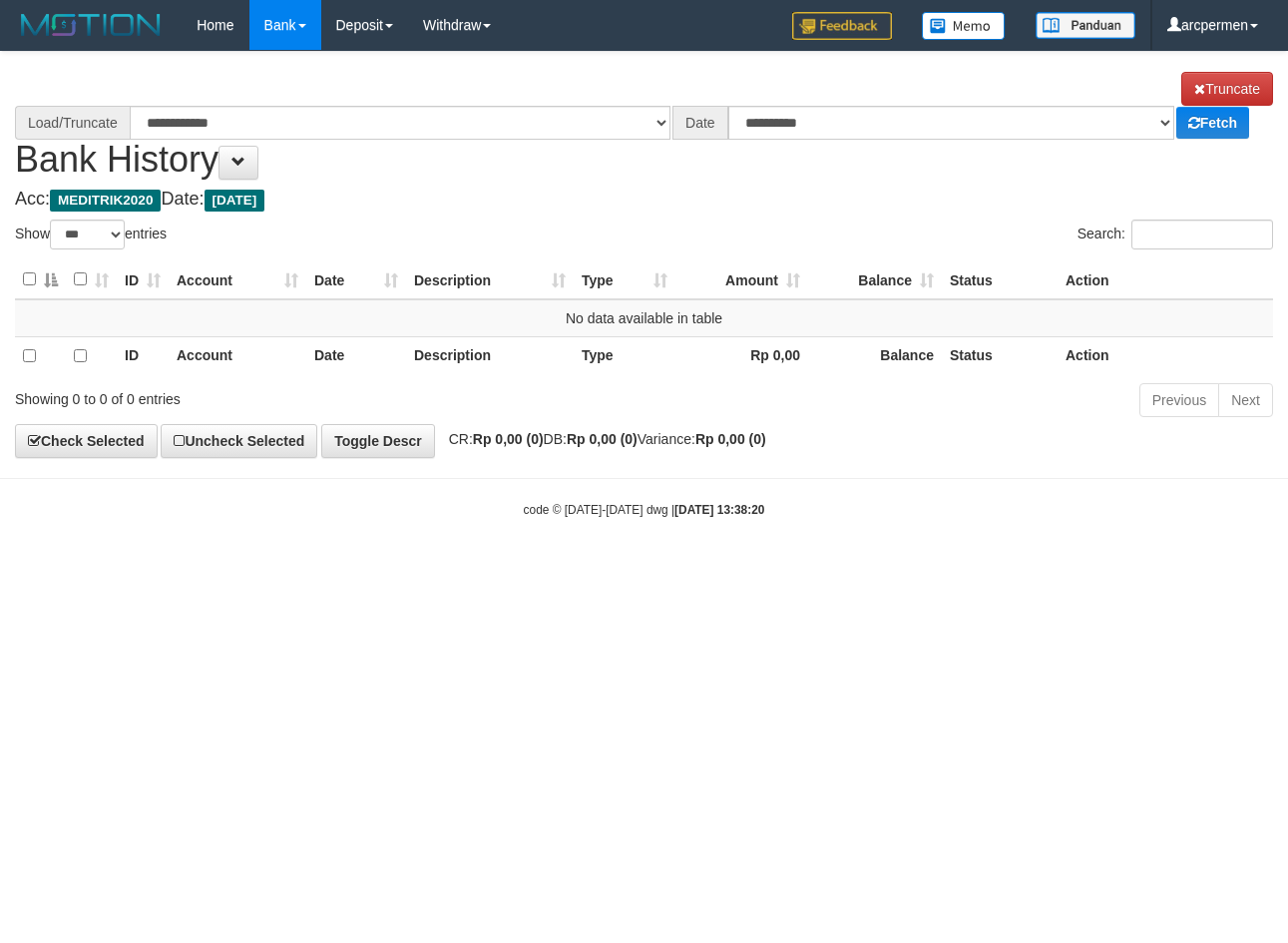 scroll, scrollTop: 0, scrollLeft: 0, axis: both 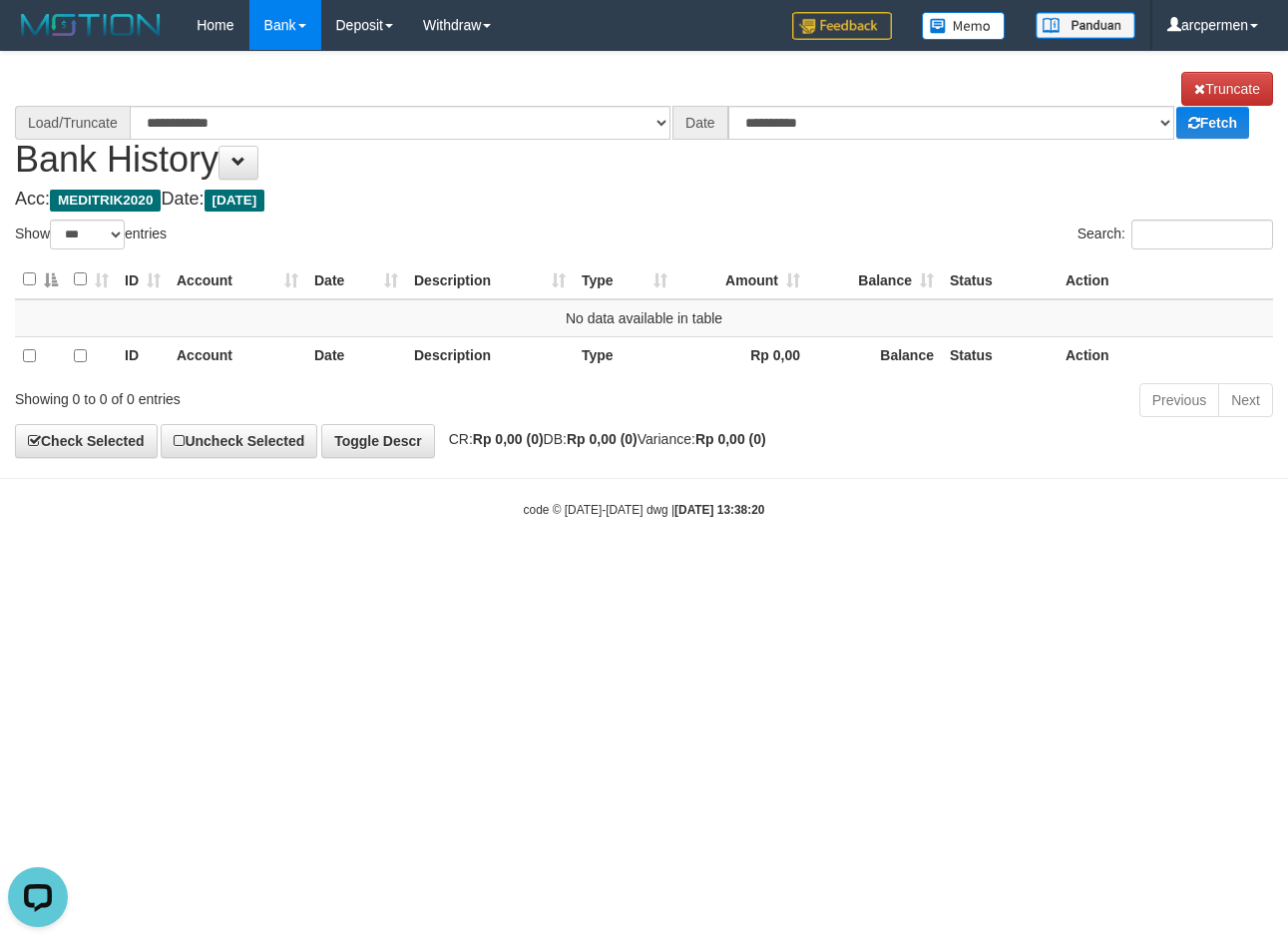 select on "****" 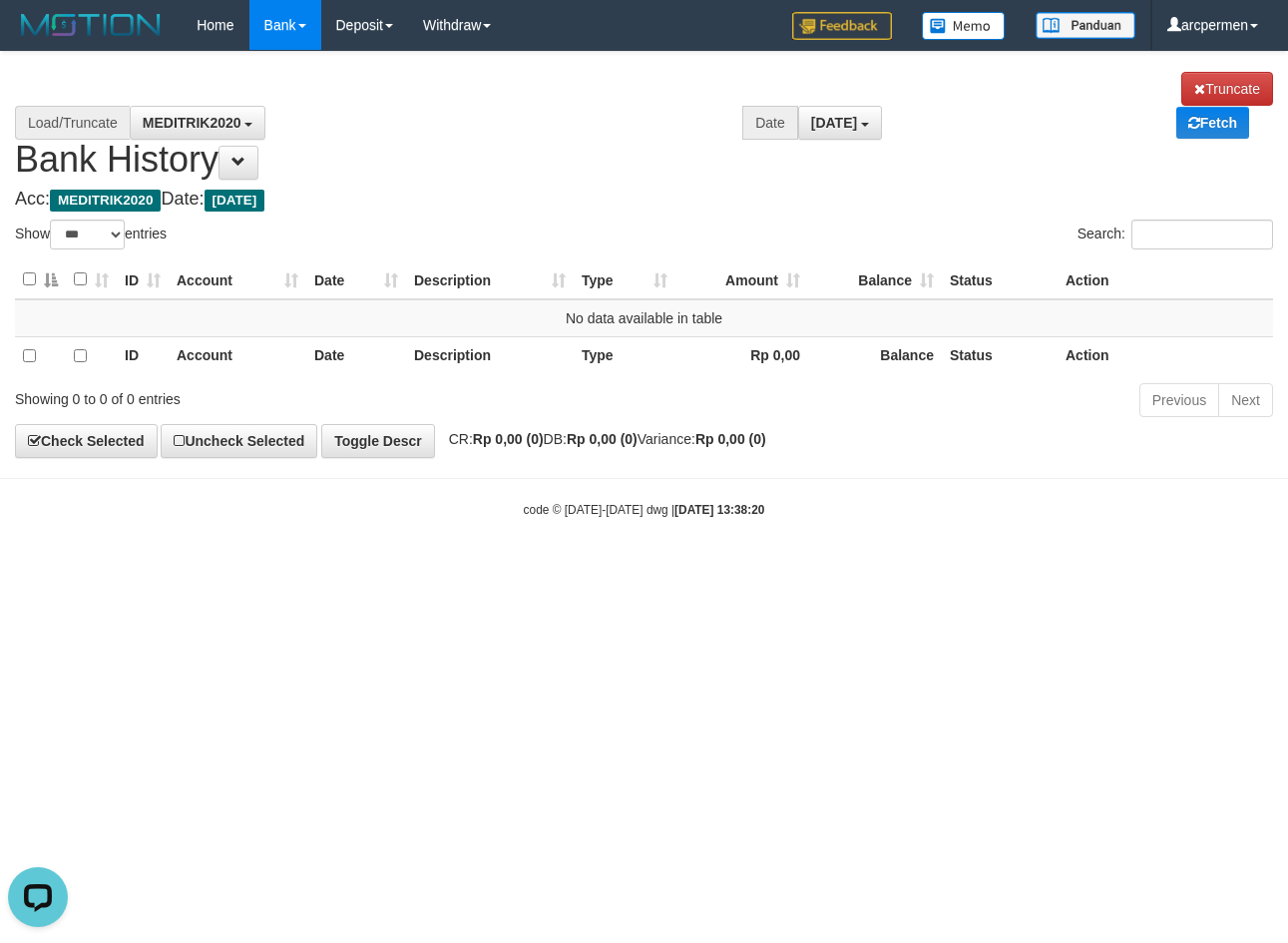 click on "**********" at bounding box center [644, 126] 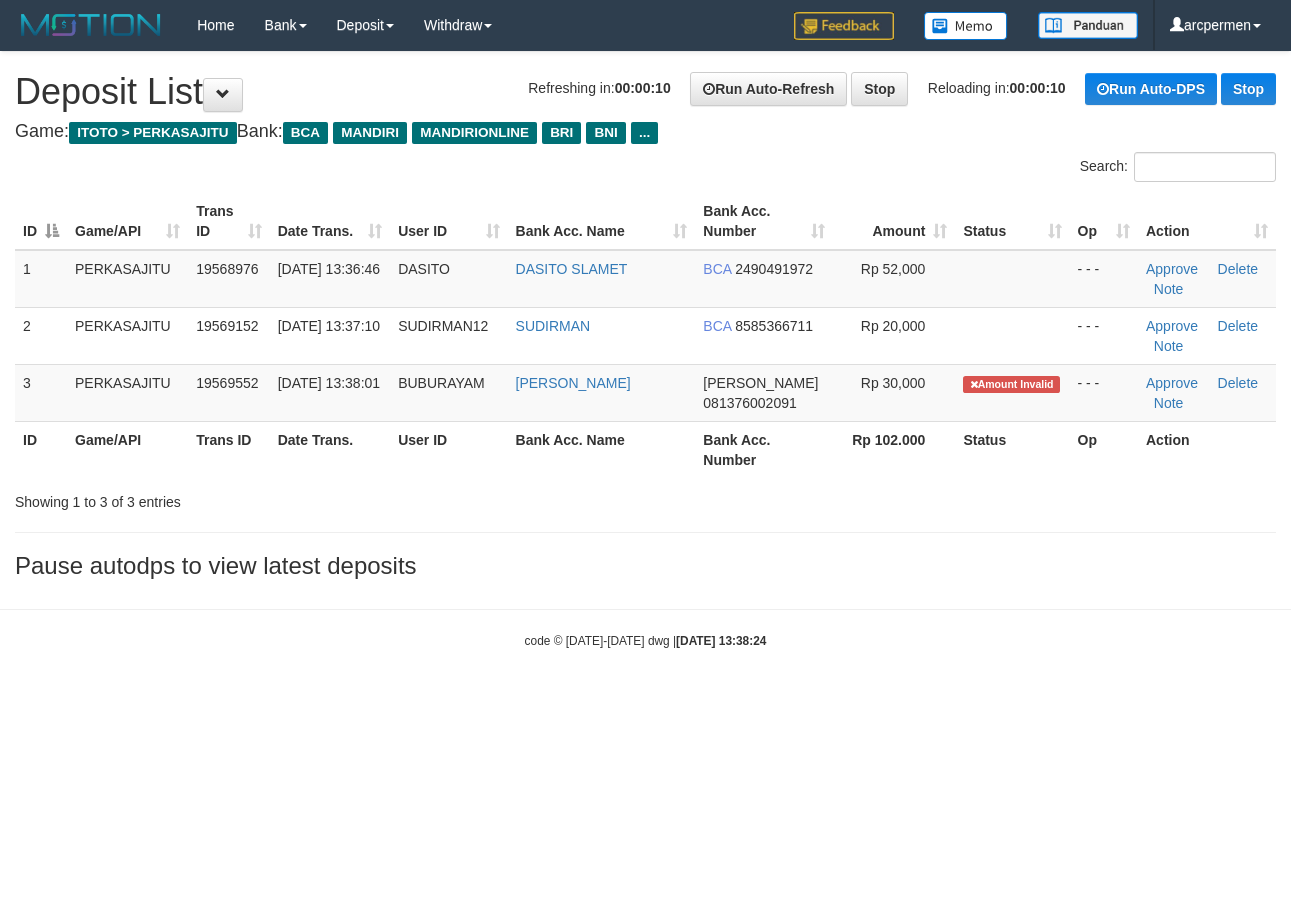 scroll, scrollTop: 0, scrollLeft: 0, axis: both 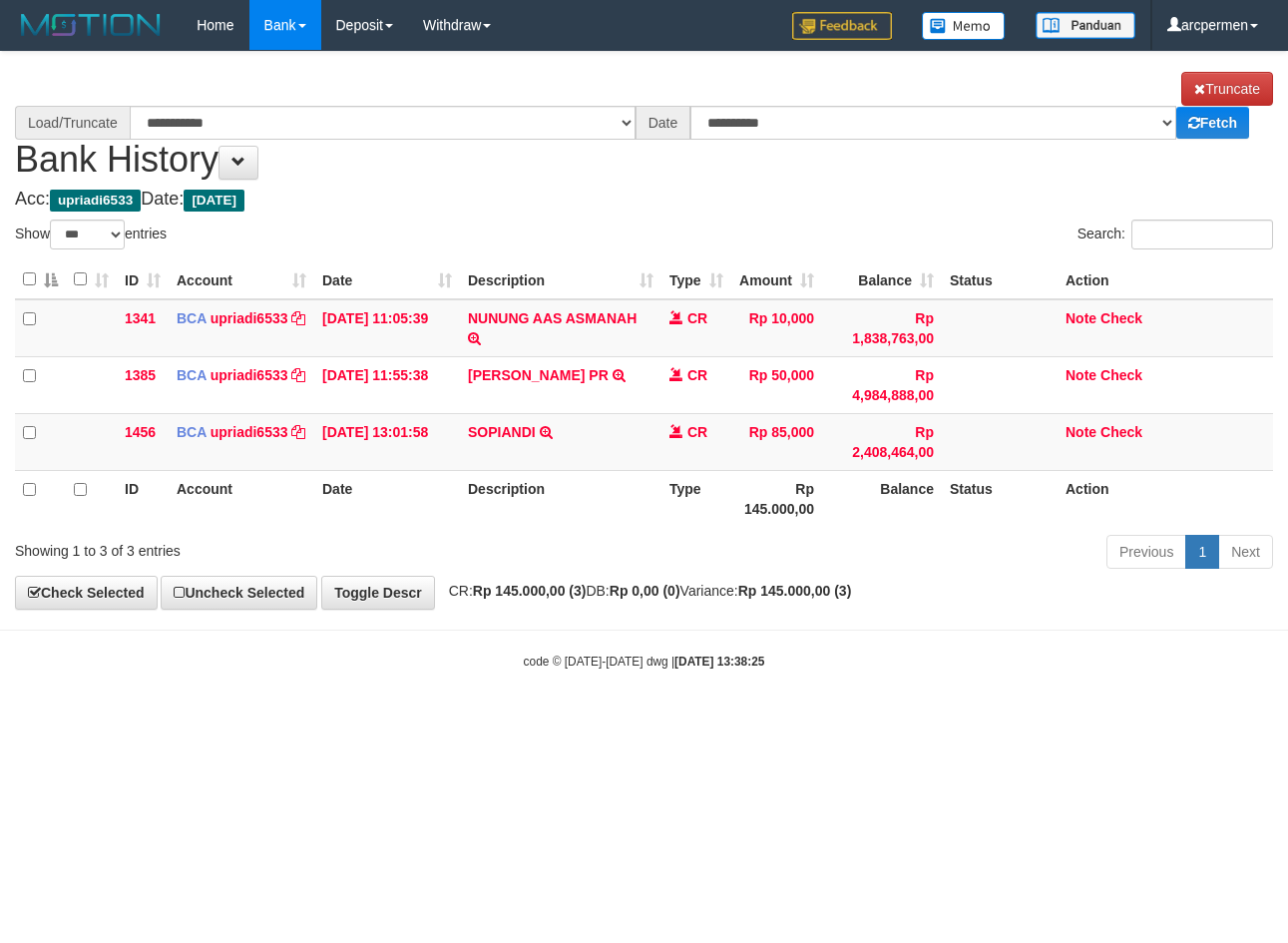 select on "***" 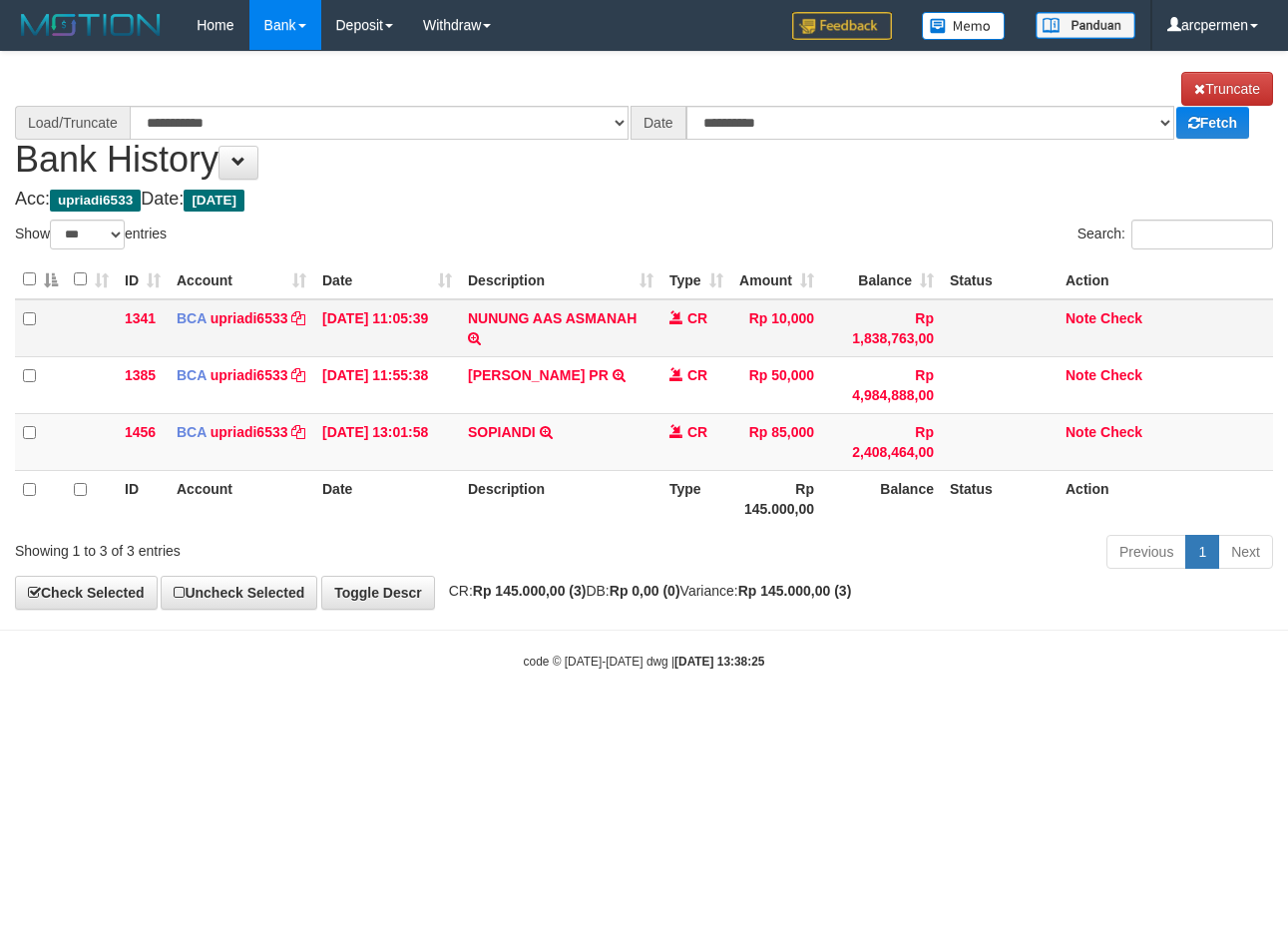 scroll, scrollTop: 0, scrollLeft: 0, axis: both 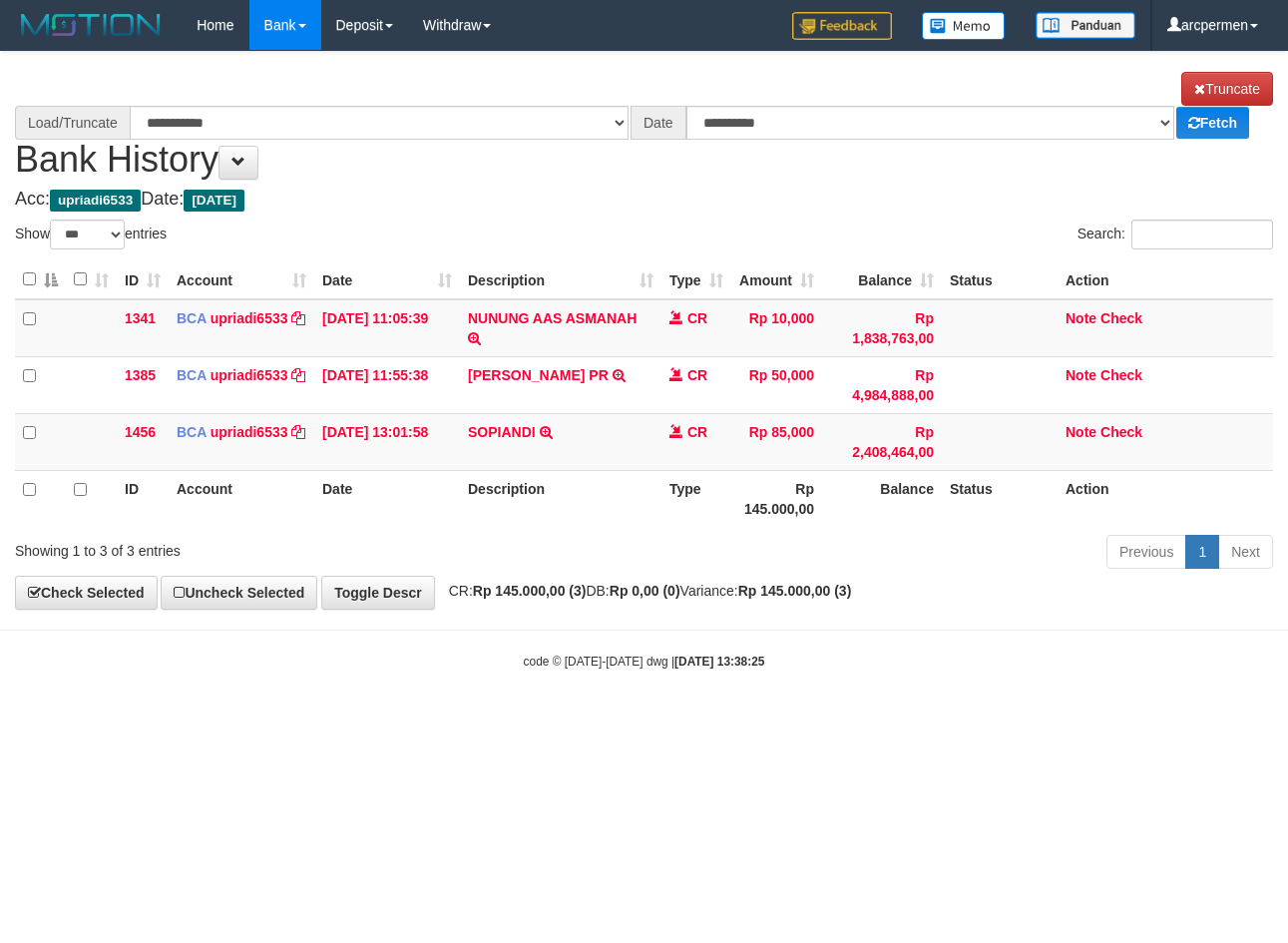 select on "****" 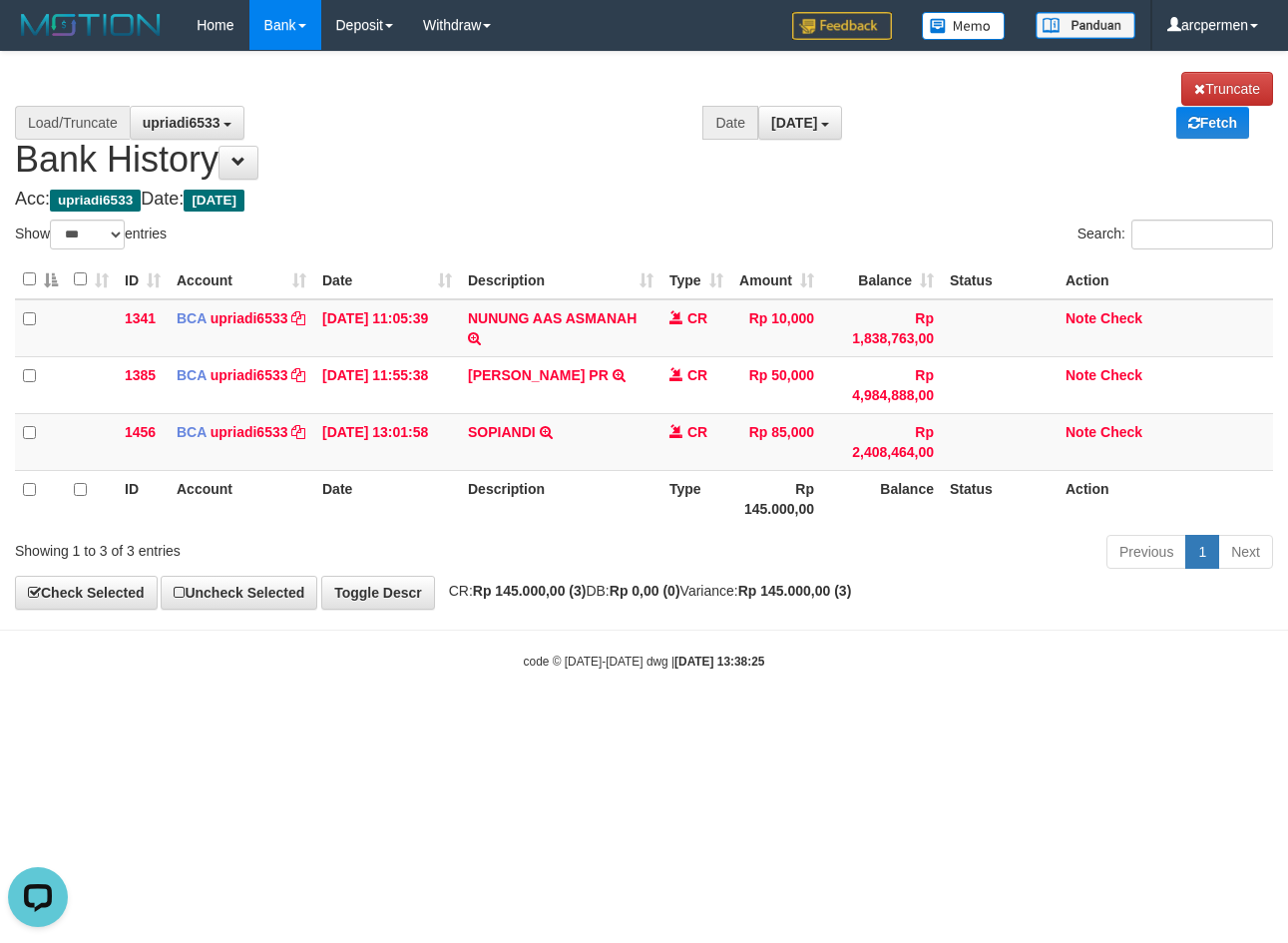 scroll, scrollTop: 0, scrollLeft: 0, axis: both 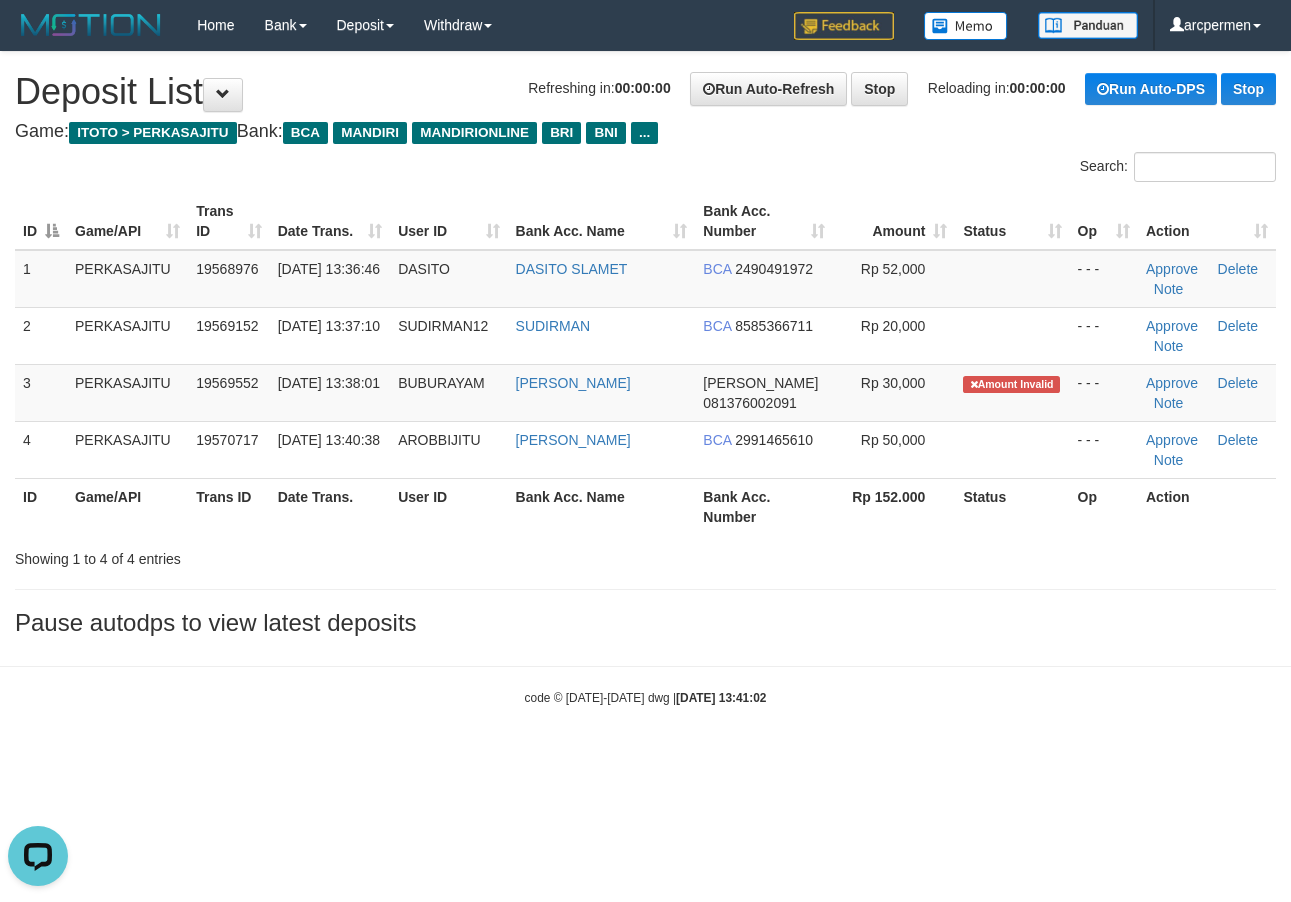drag, startPoint x: 929, startPoint y: 191, endPoint x: 876, endPoint y: 176, distance: 55.081757 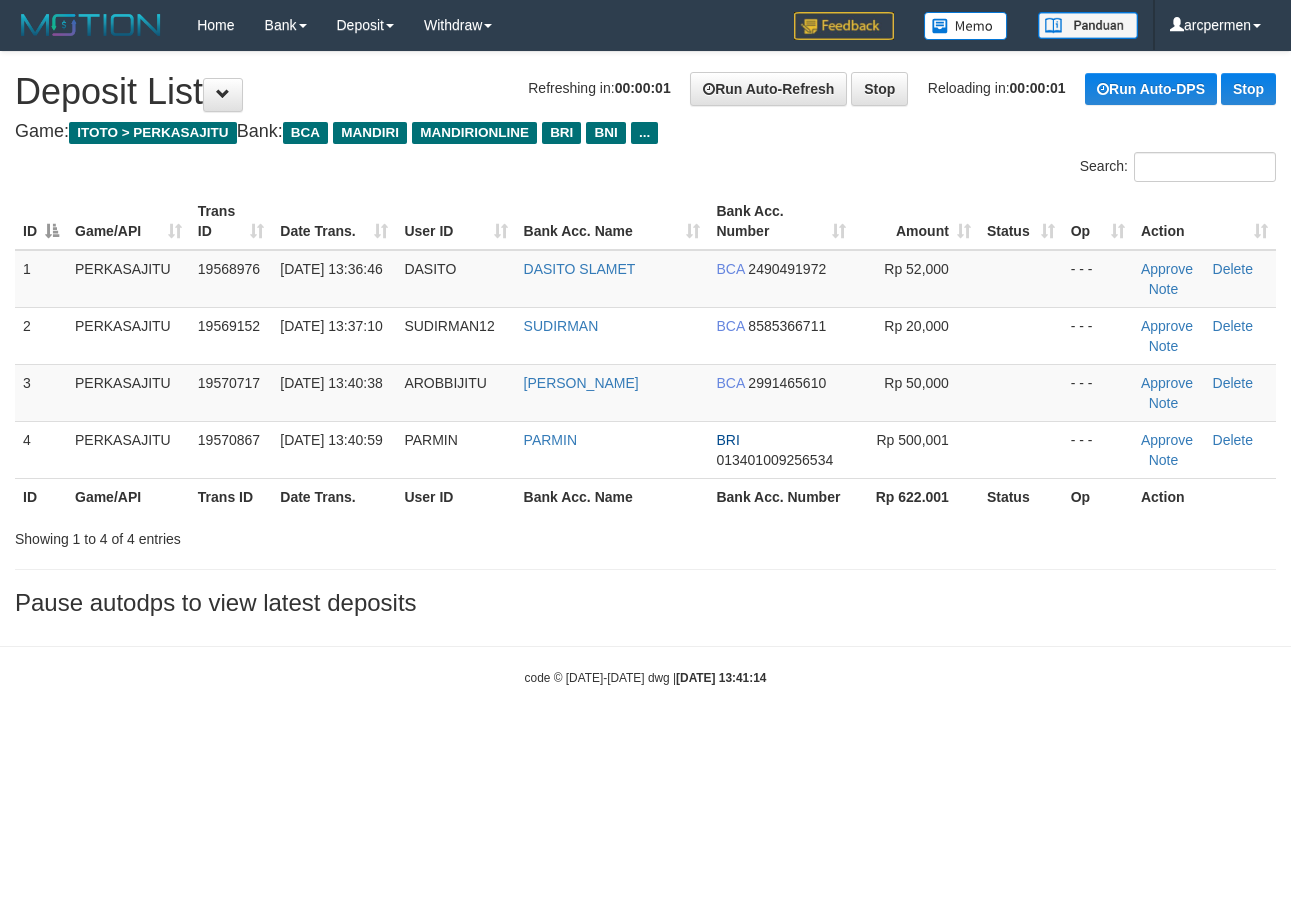 scroll, scrollTop: 0, scrollLeft: 0, axis: both 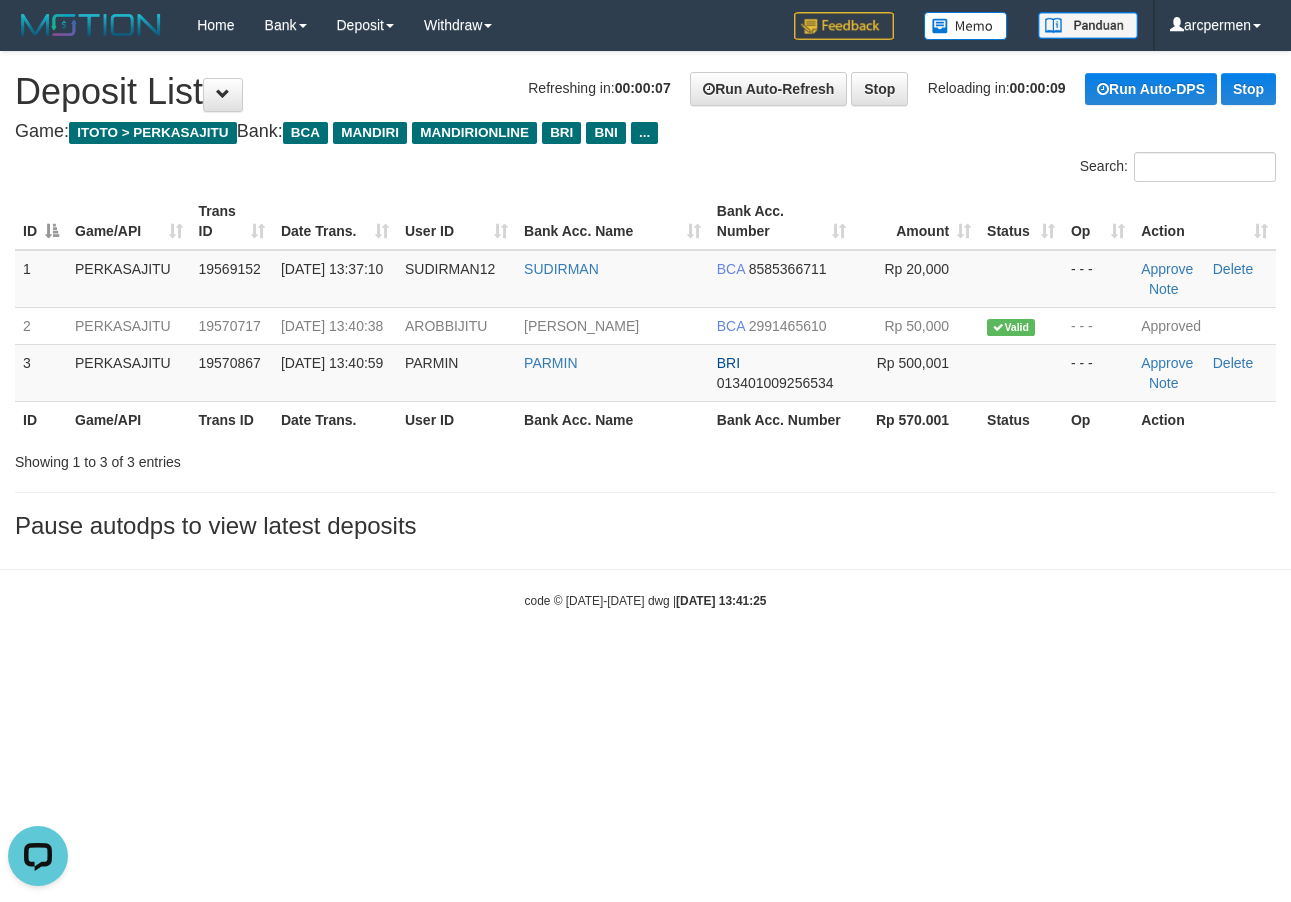click on "Amount" at bounding box center [916, 221] 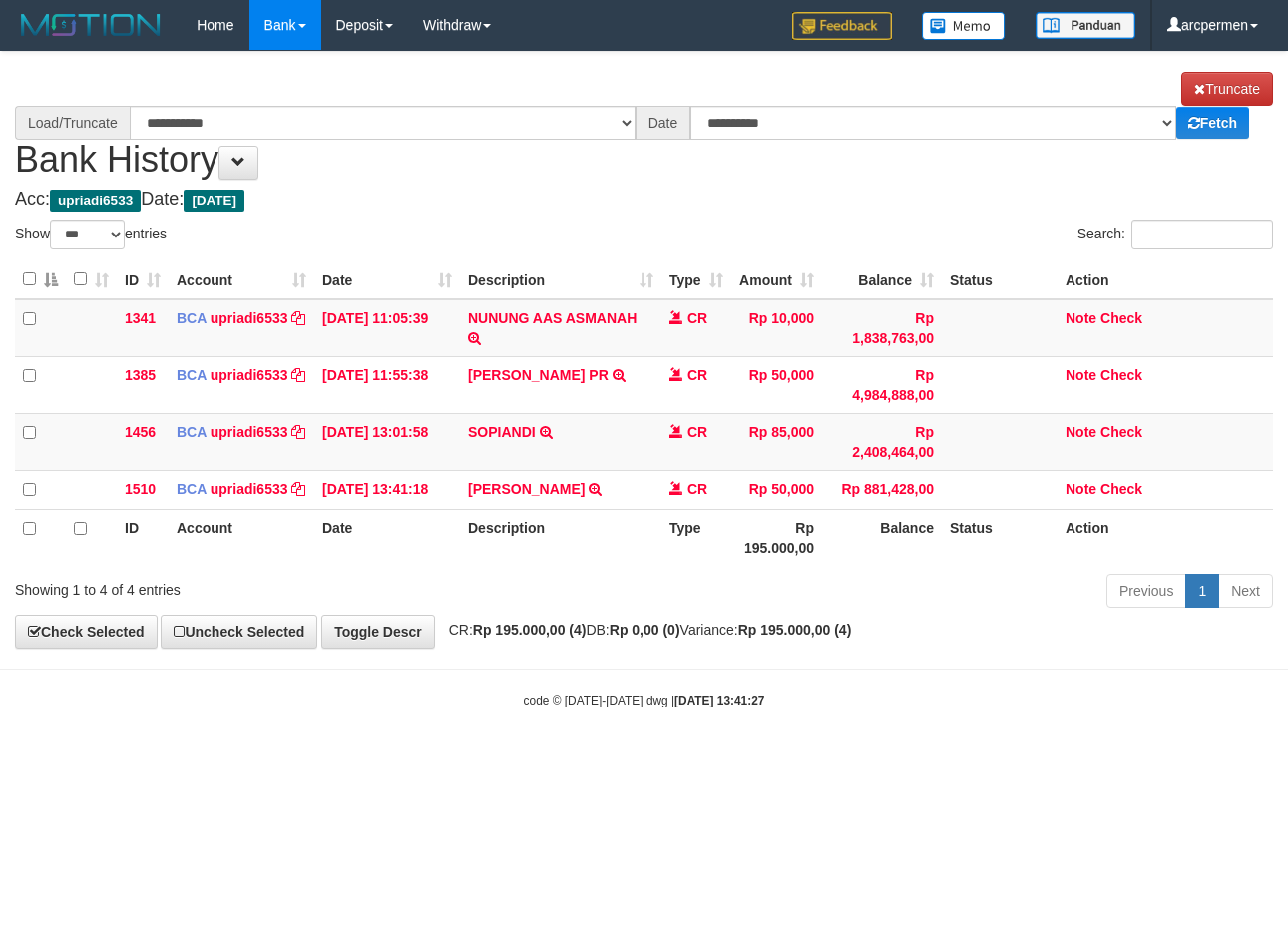 select on "***" 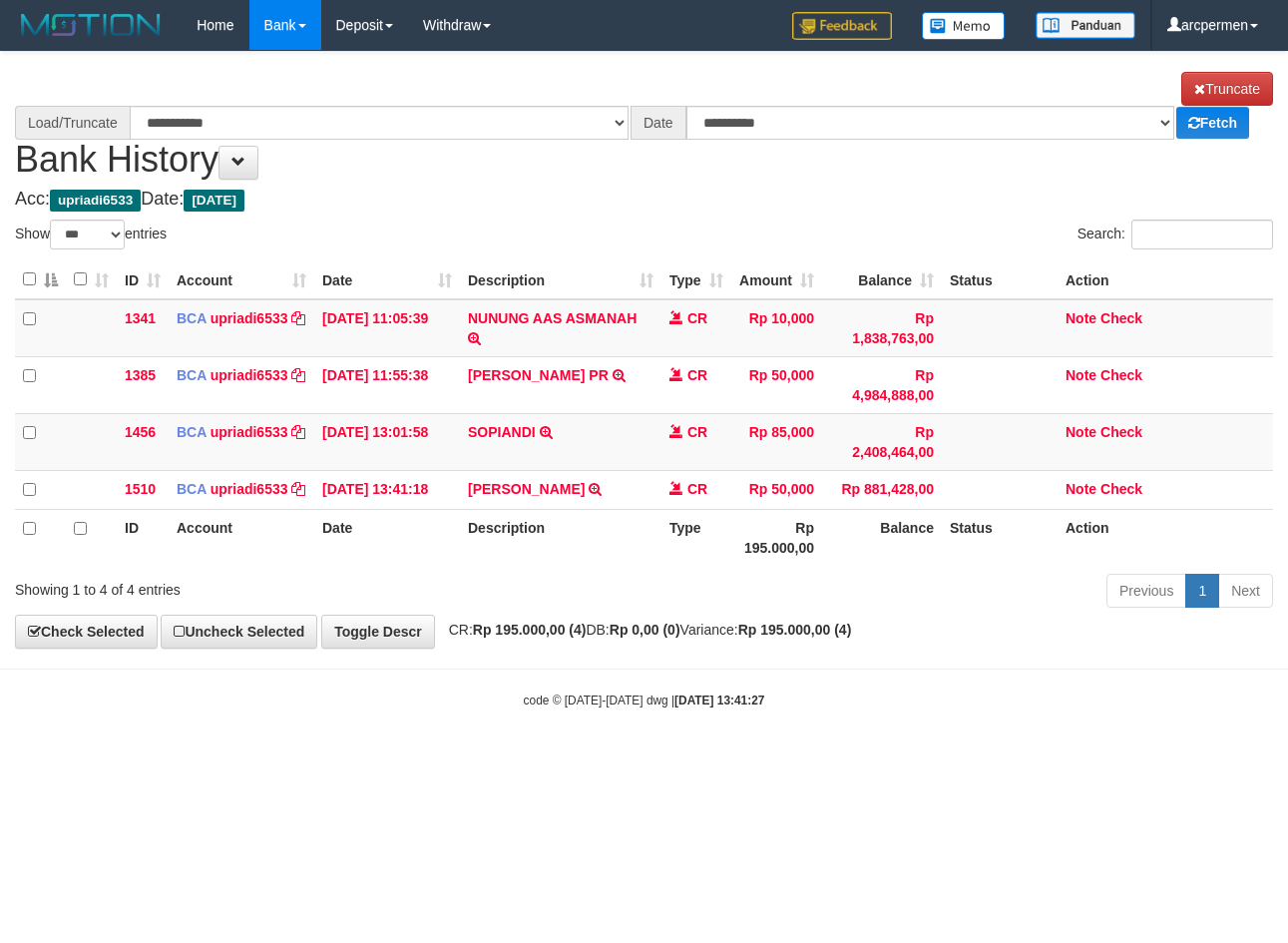 scroll, scrollTop: 0, scrollLeft: 0, axis: both 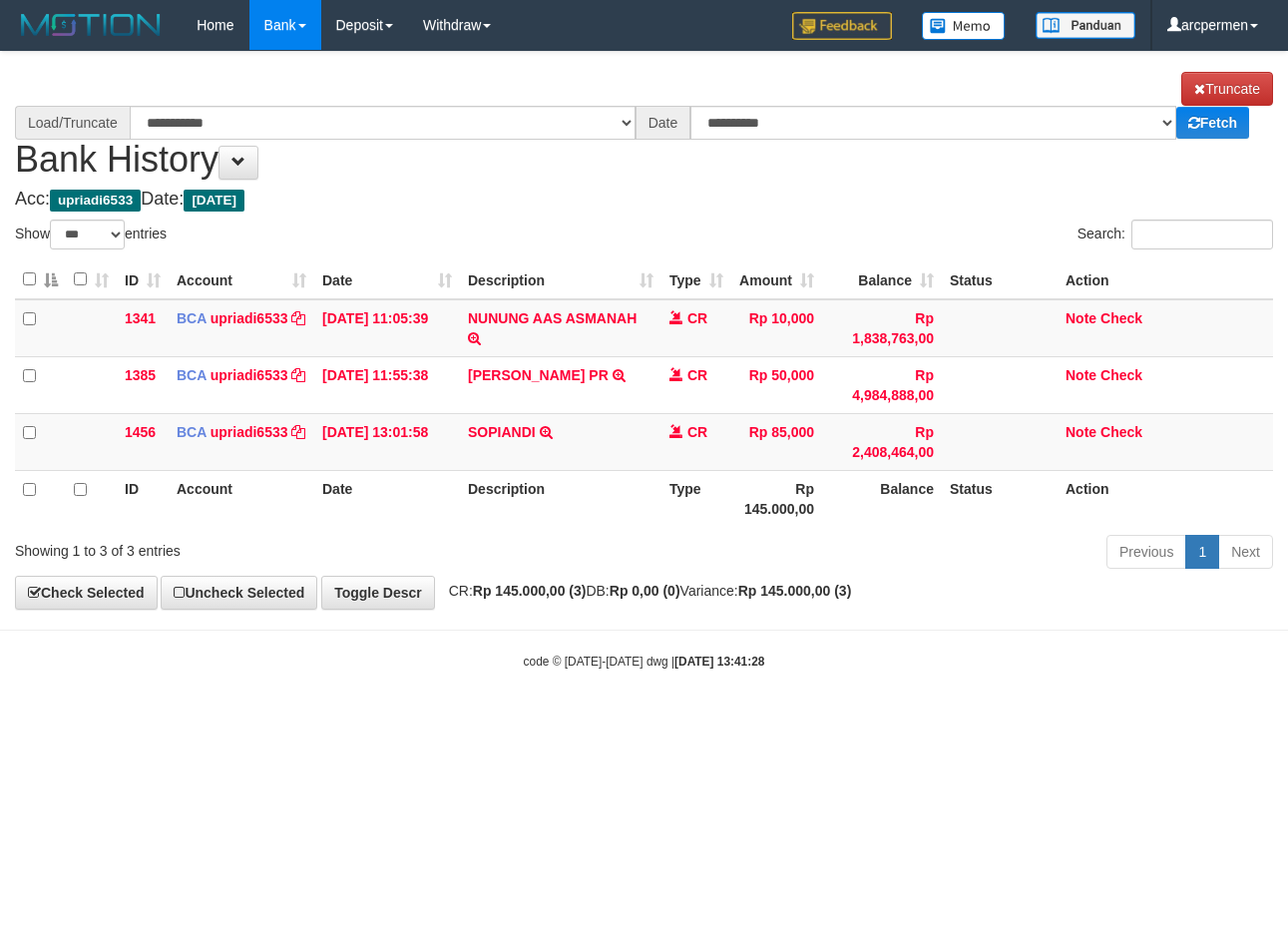 select on "***" 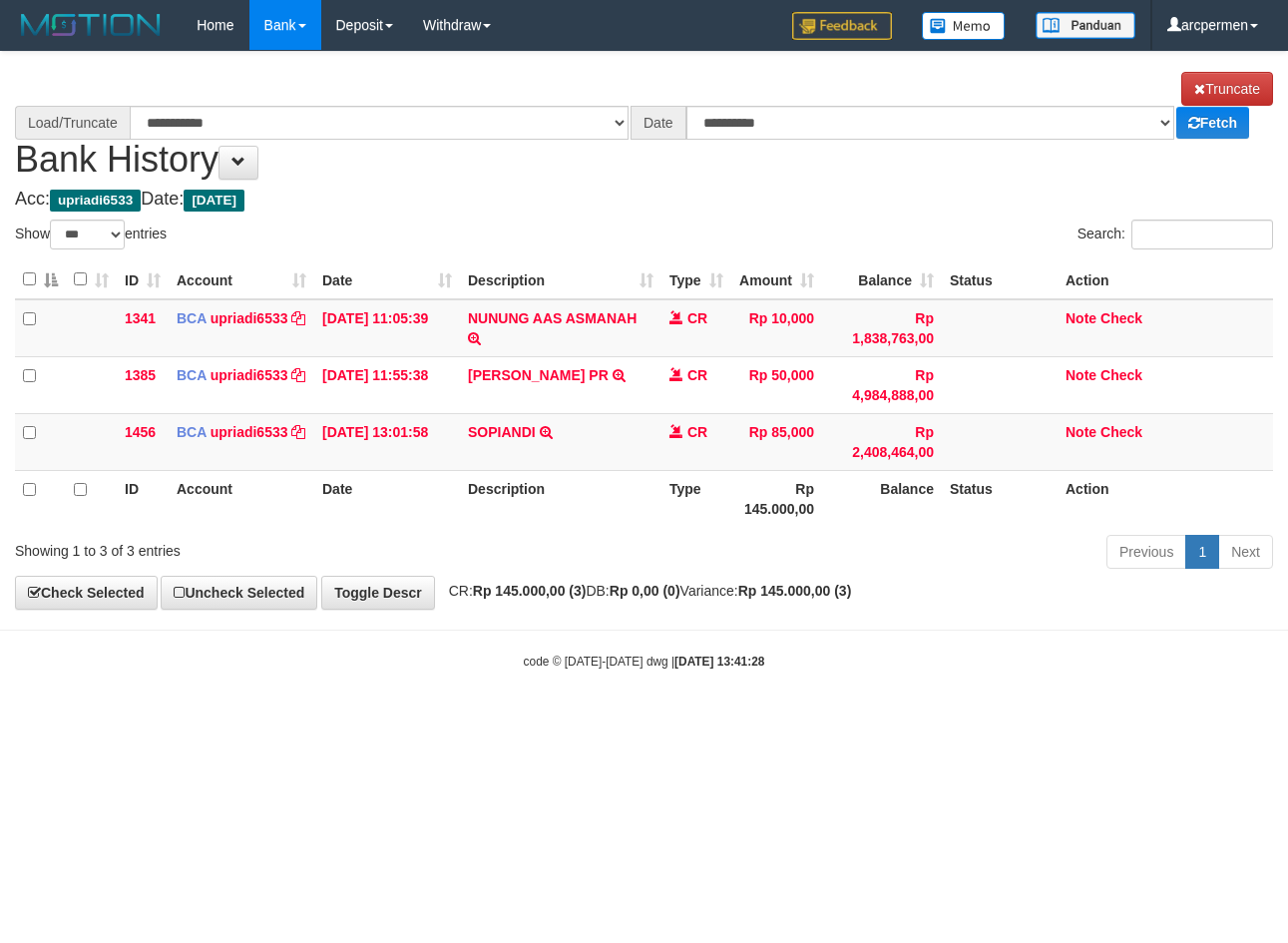 scroll, scrollTop: 0, scrollLeft: 0, axis: both 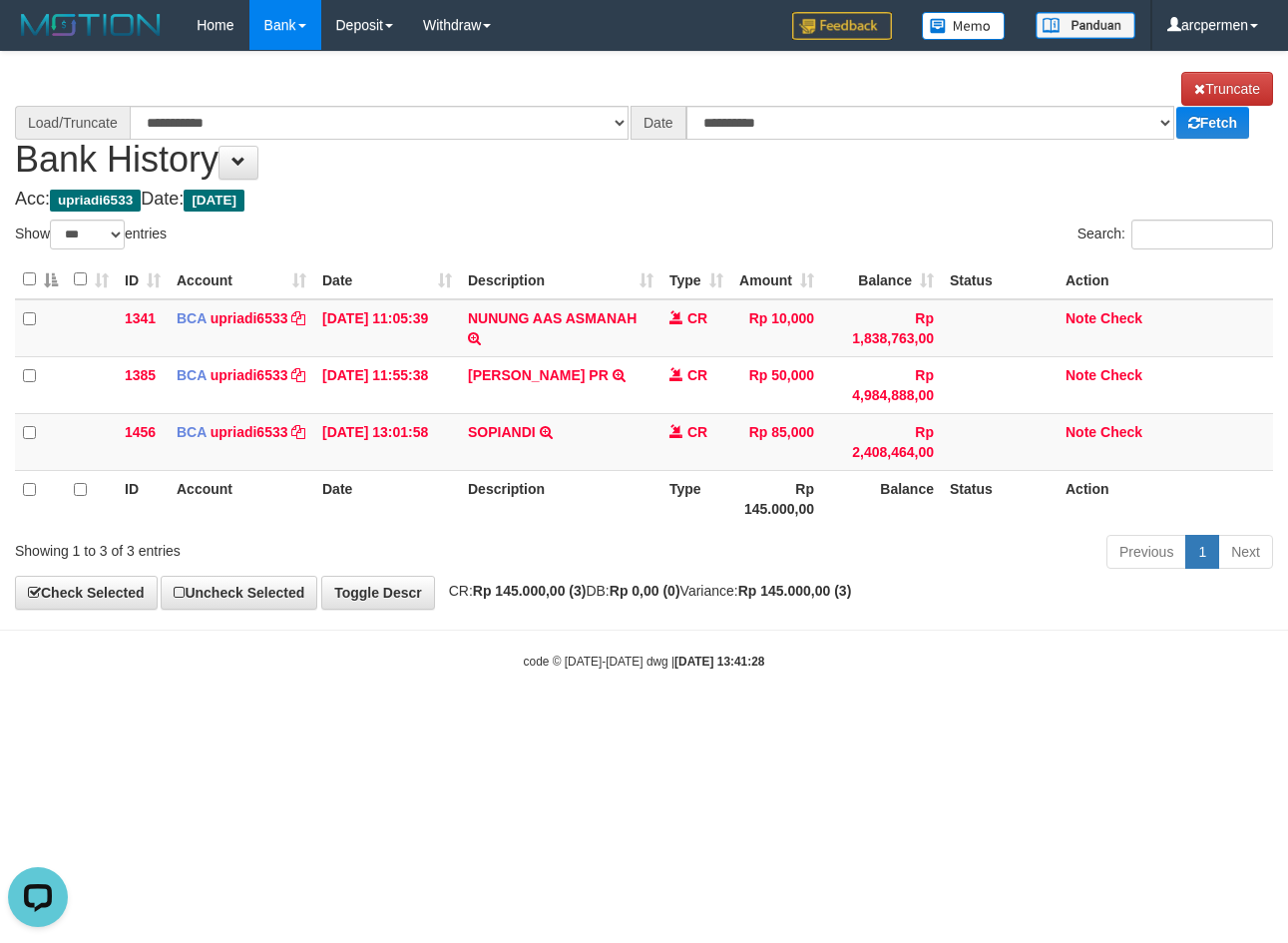 select on "****" 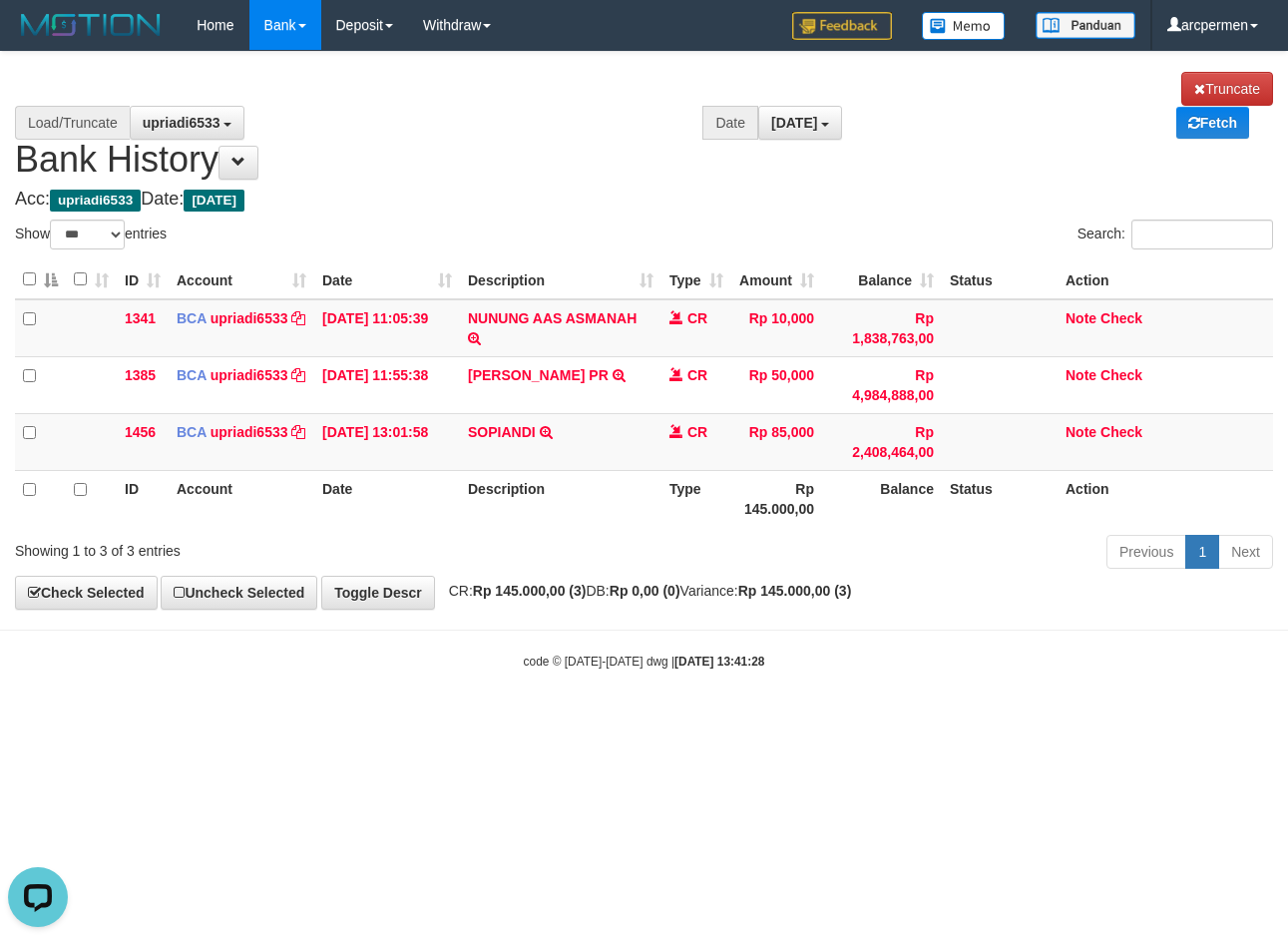 click on "Show  ** ** ** ***  entries" at bounding box center (322, 236) 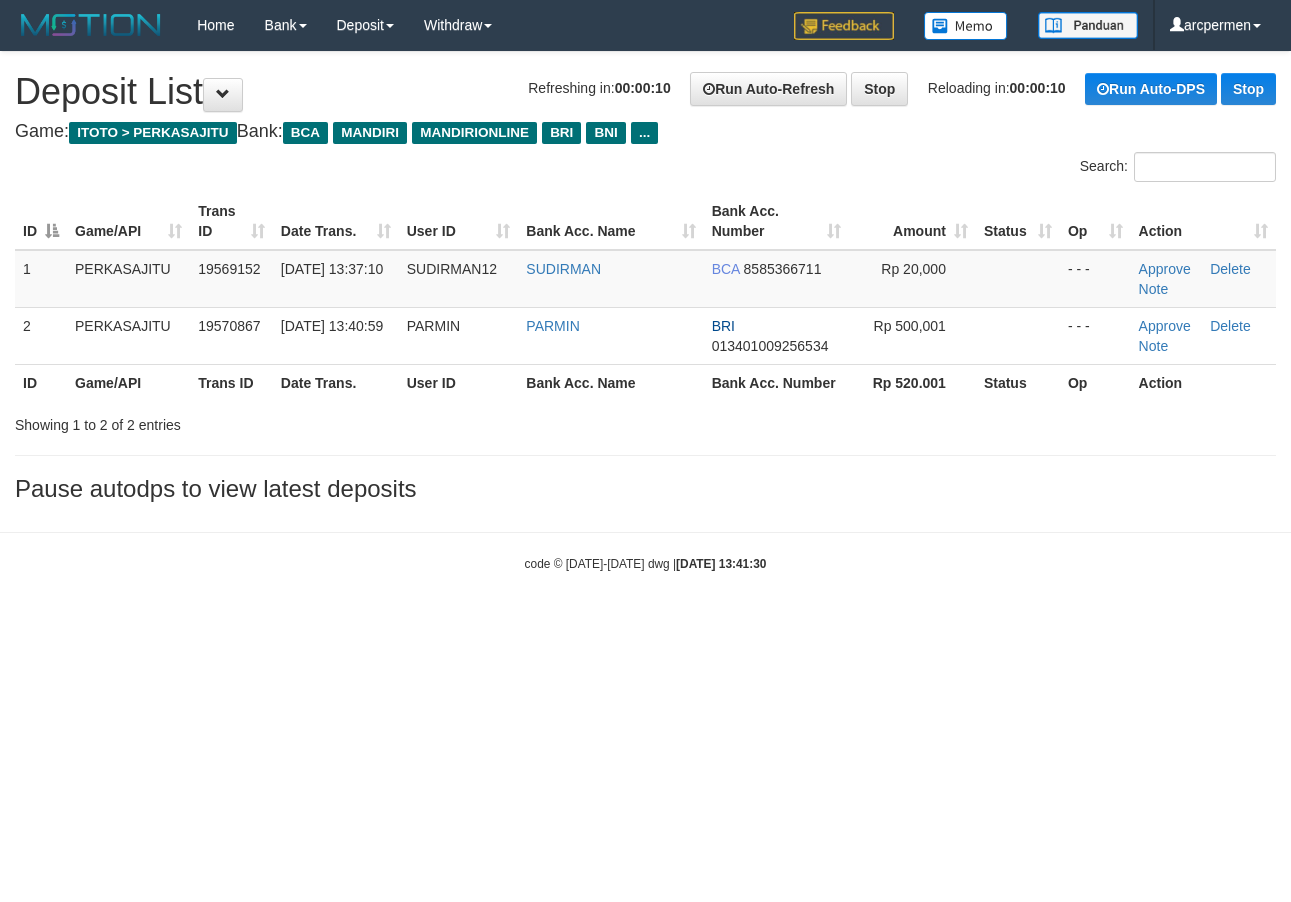 scroll, scrollTop: 0, scrollLeft: 0, axis: both 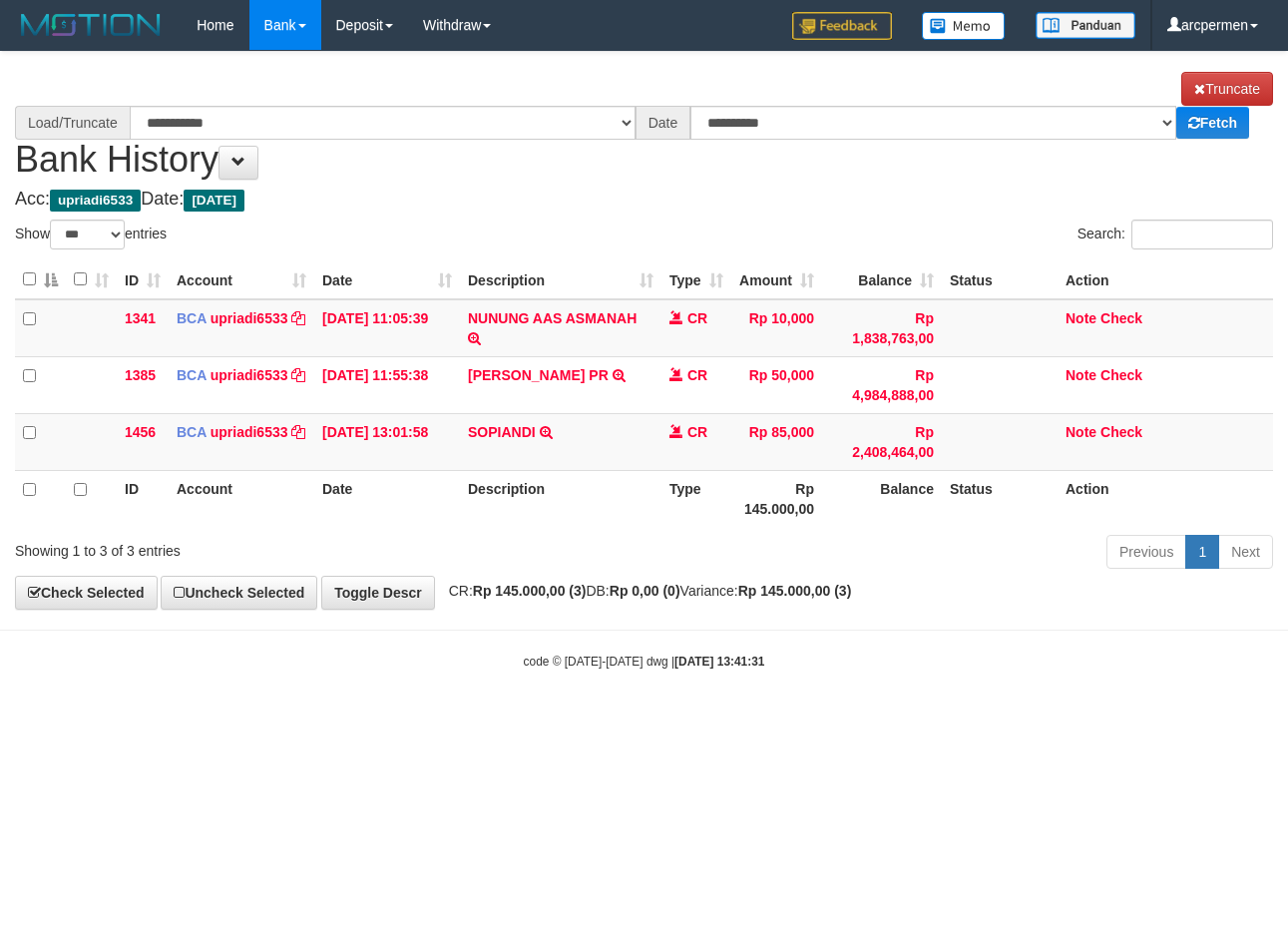 select on "***" 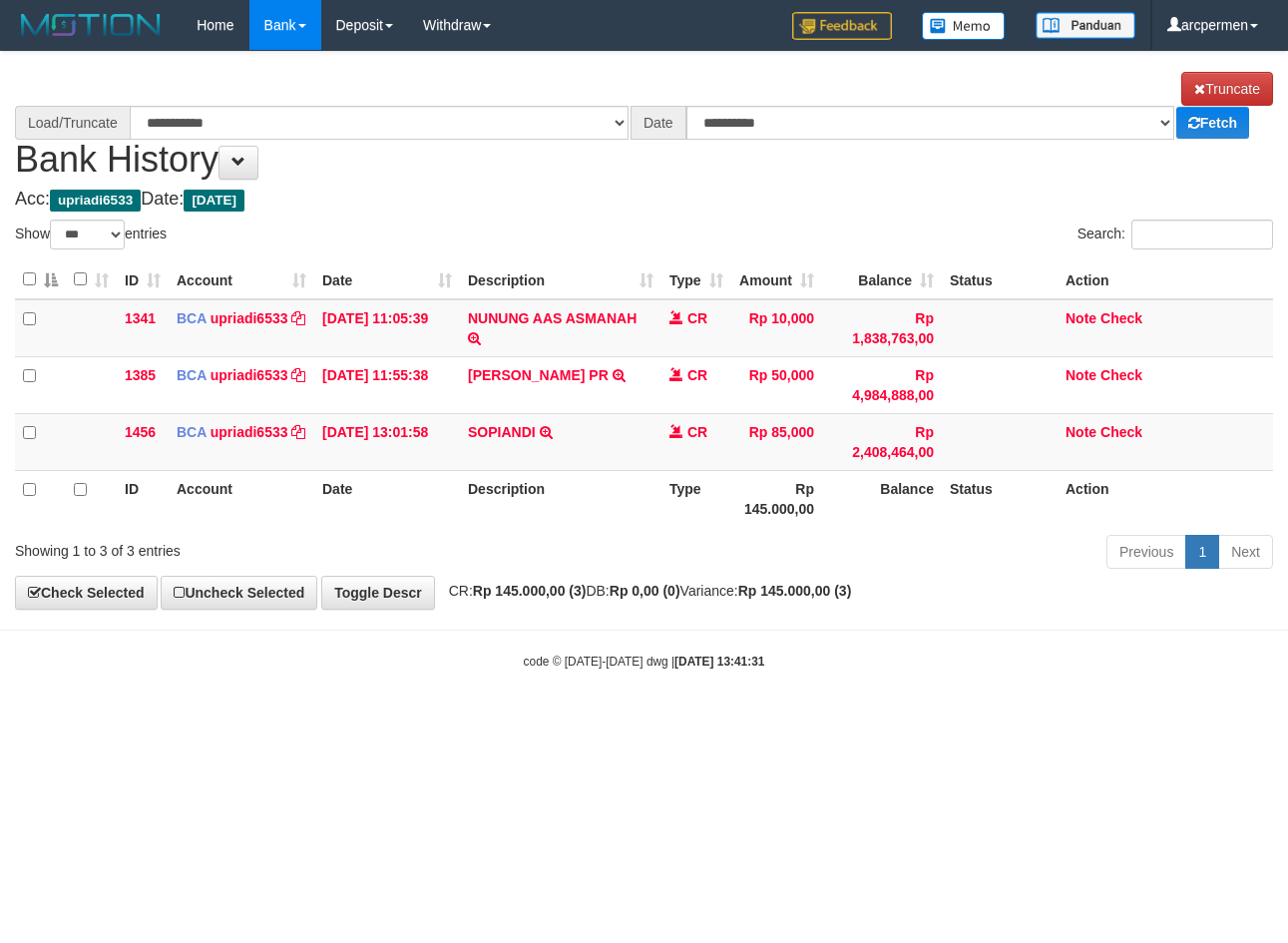 scroll, scrollTop: 0, scrollLeft: 0, axis: both 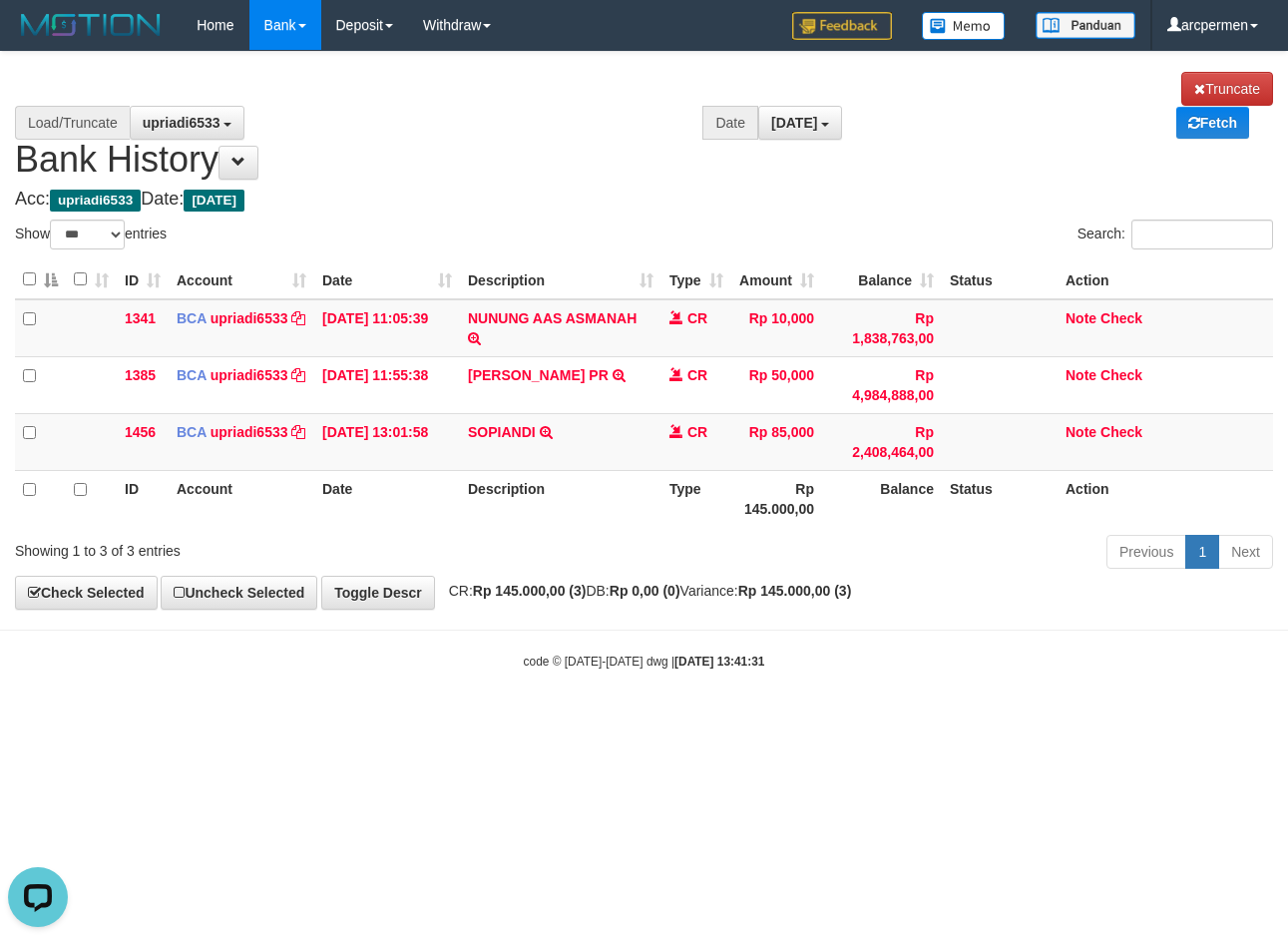 click on "upriadi6533    PERKASAJITU  upriadi6533" at bounding box center [416, 123] 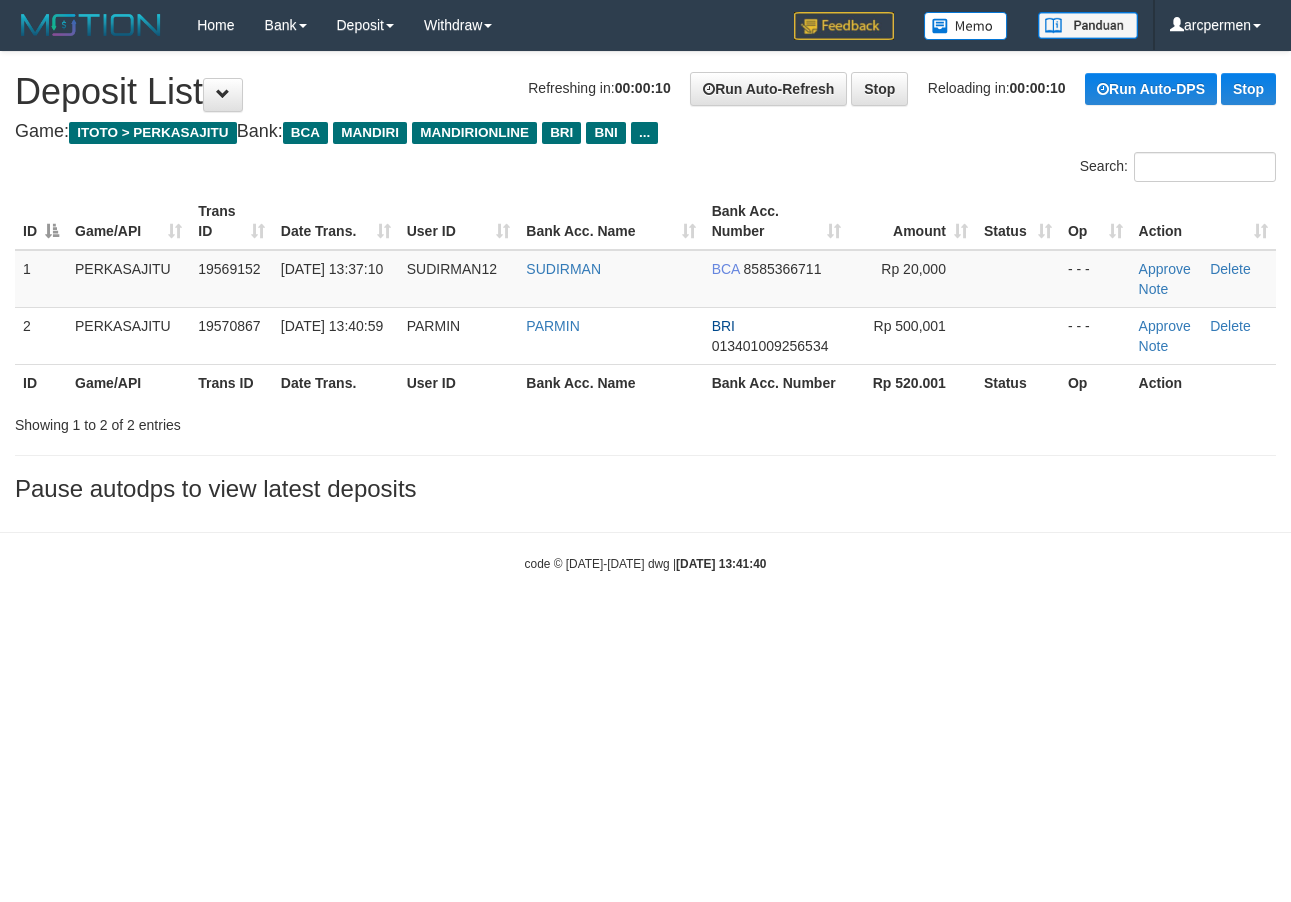 scroll, scrollTop: 0, scrollLeft: 0, axis: both 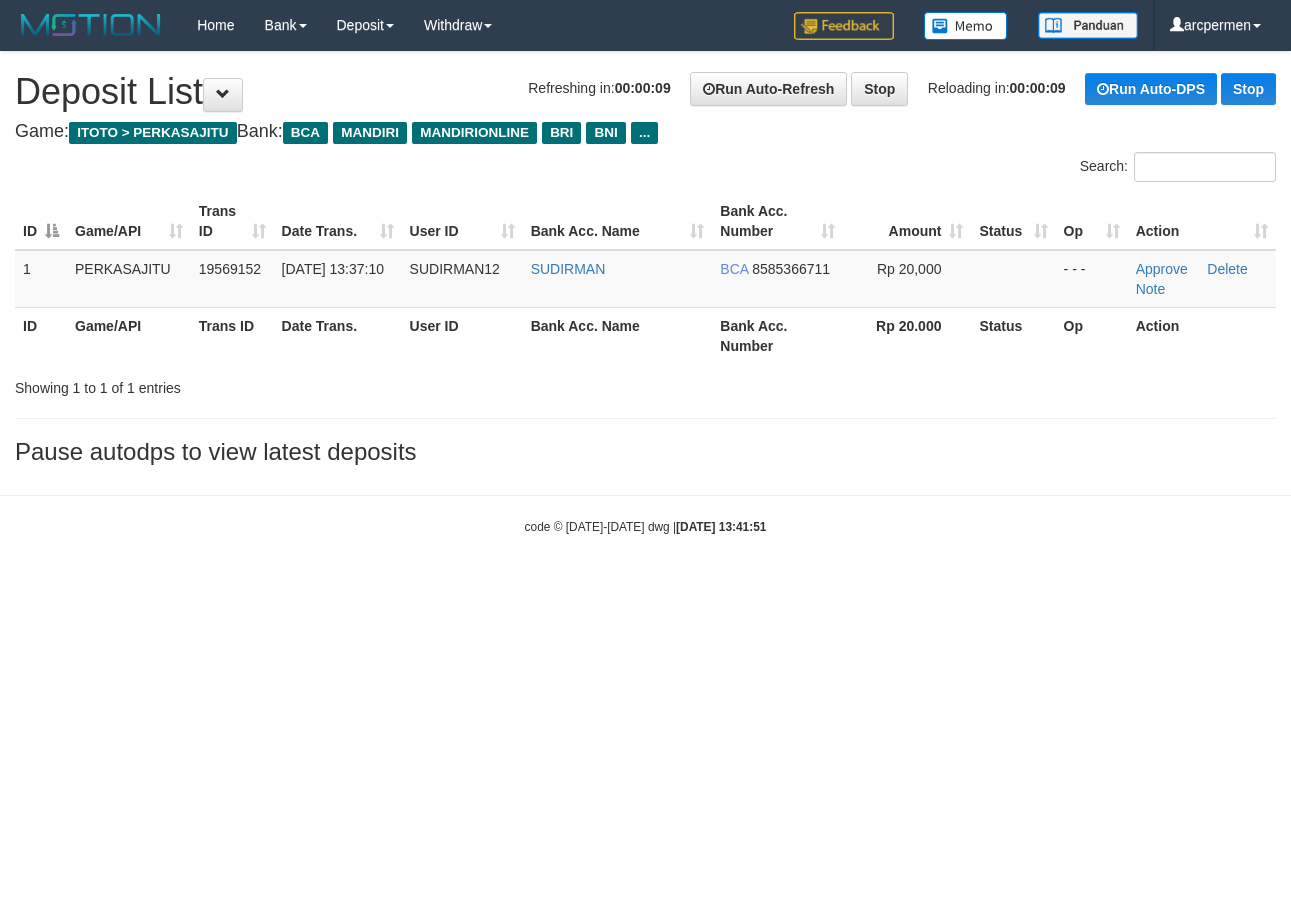 click on "**********" at bounding box center (645, 263) 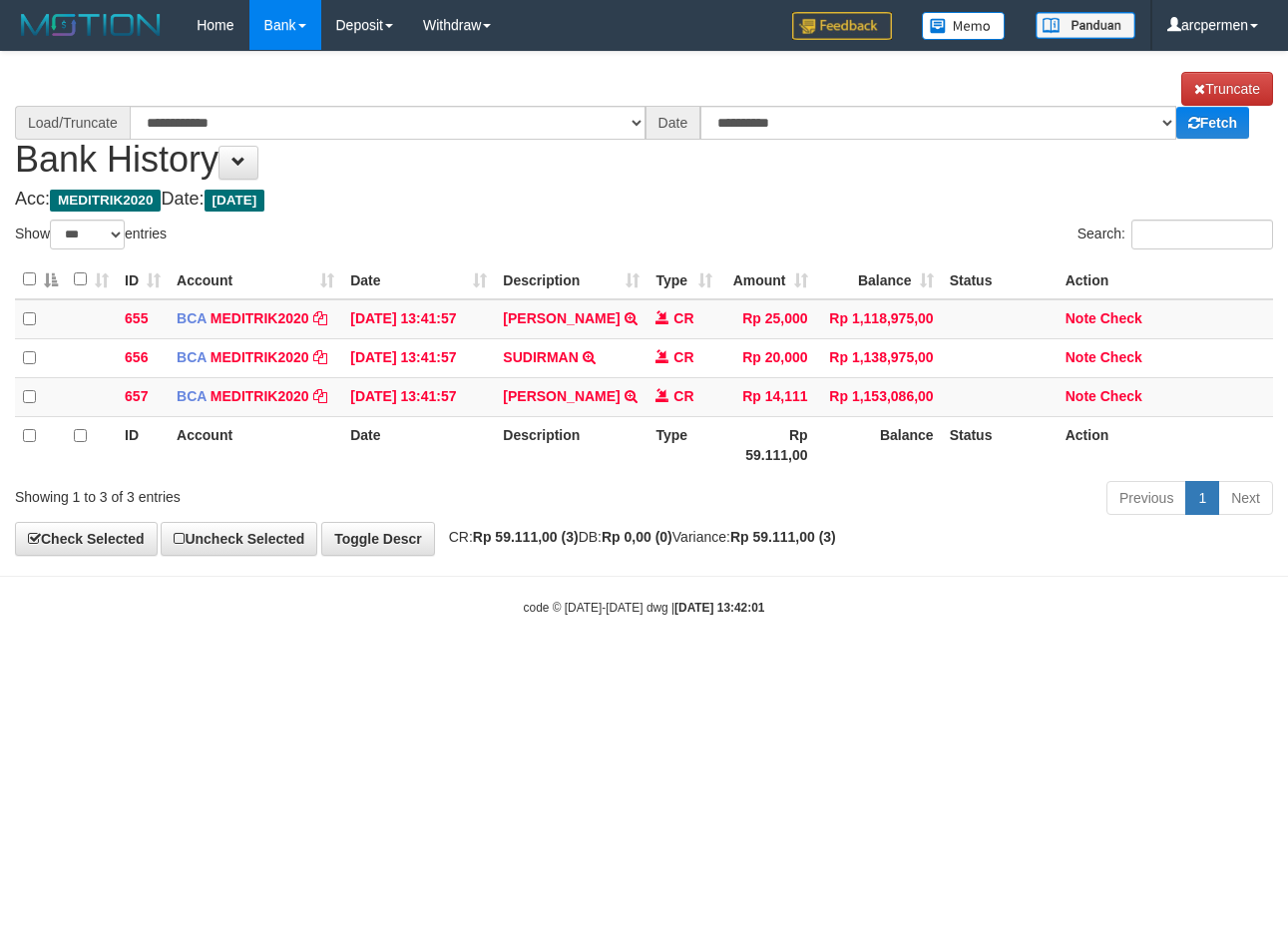 select on "***" 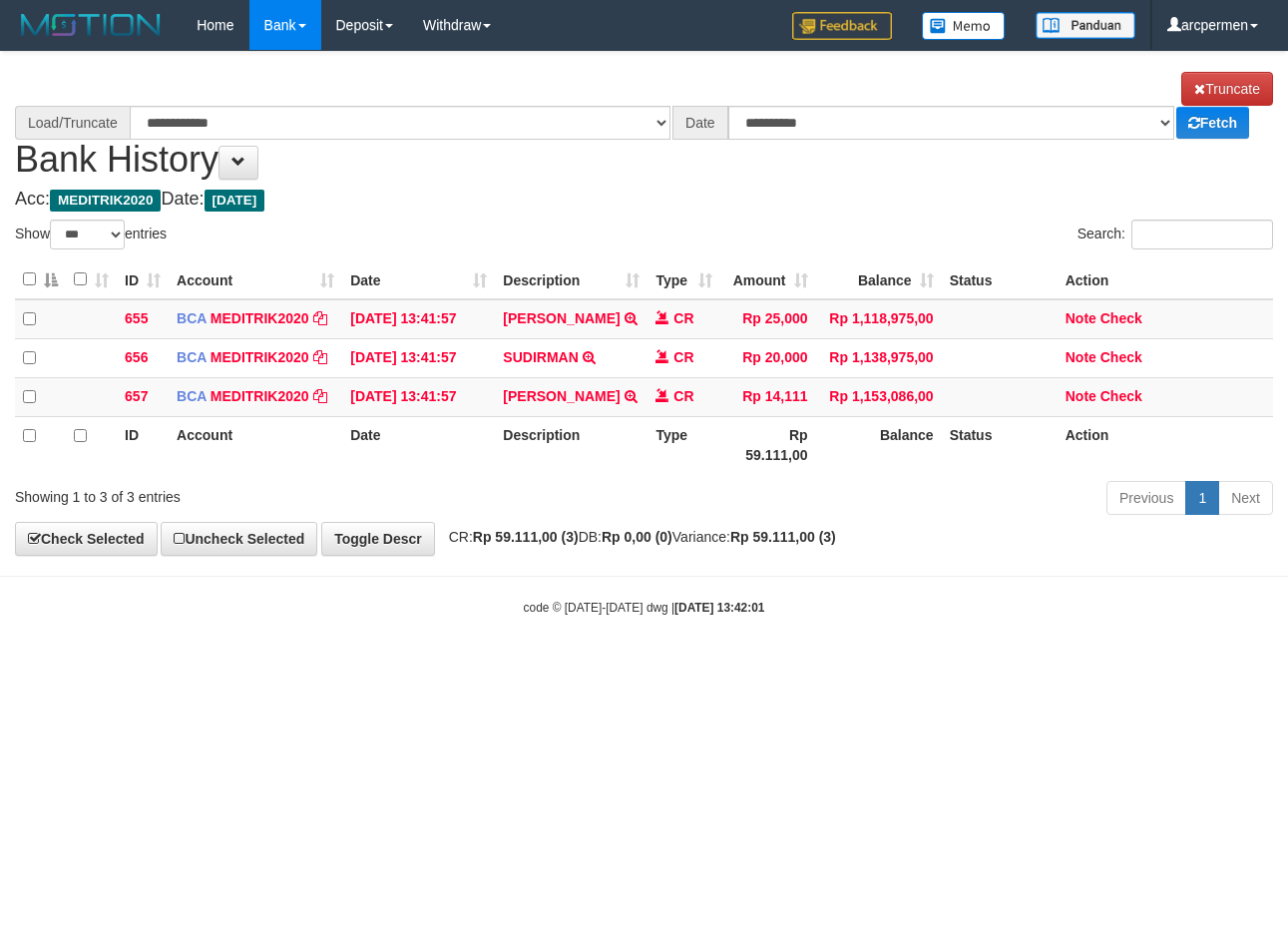 scroll, scrollTop: 0, scrollLeft: 0, axis: both 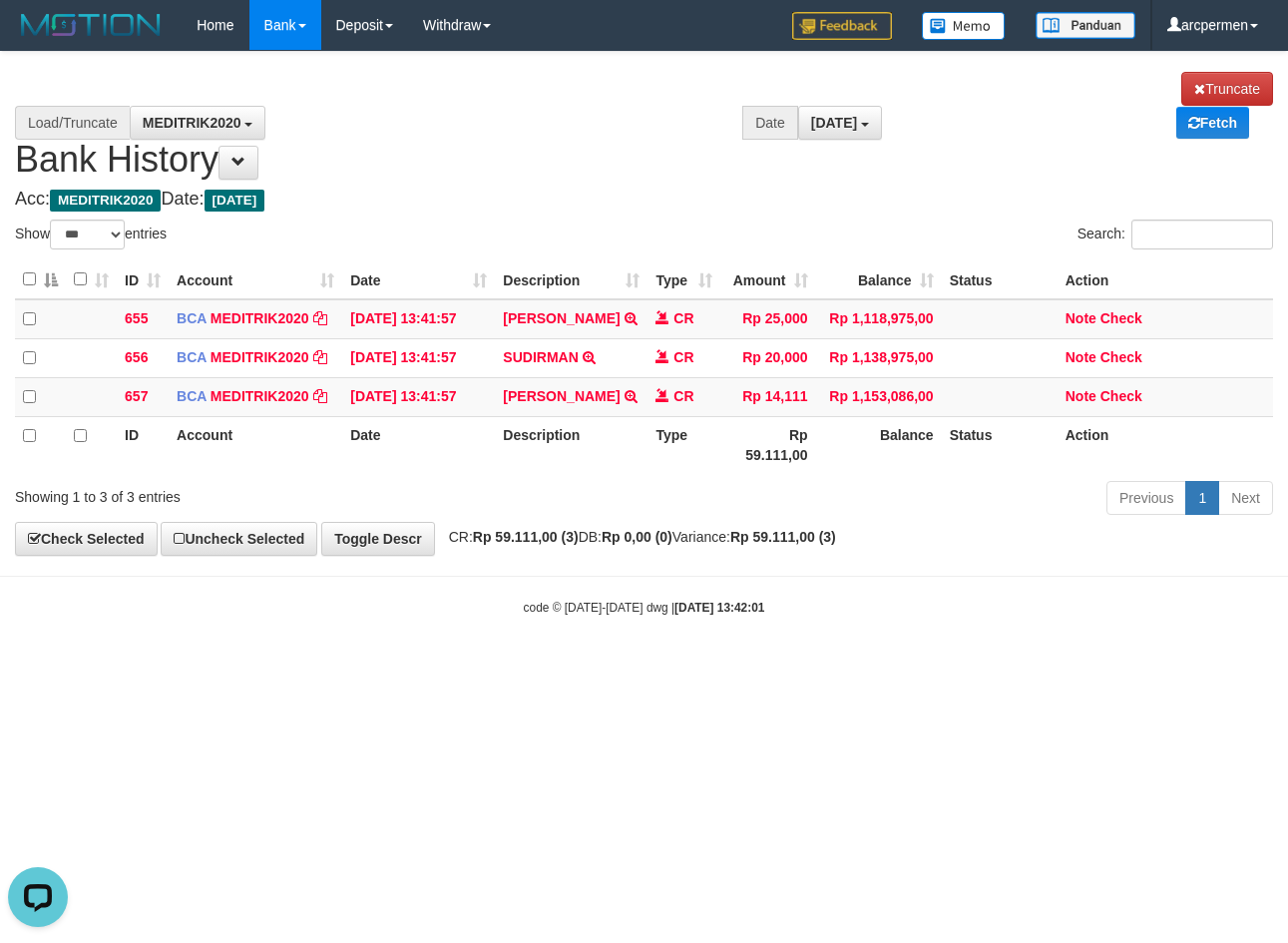 click on "MEDITRIK2020    PERKASAJITU  MEDITRIK2020" at bounding box center (436, 123) 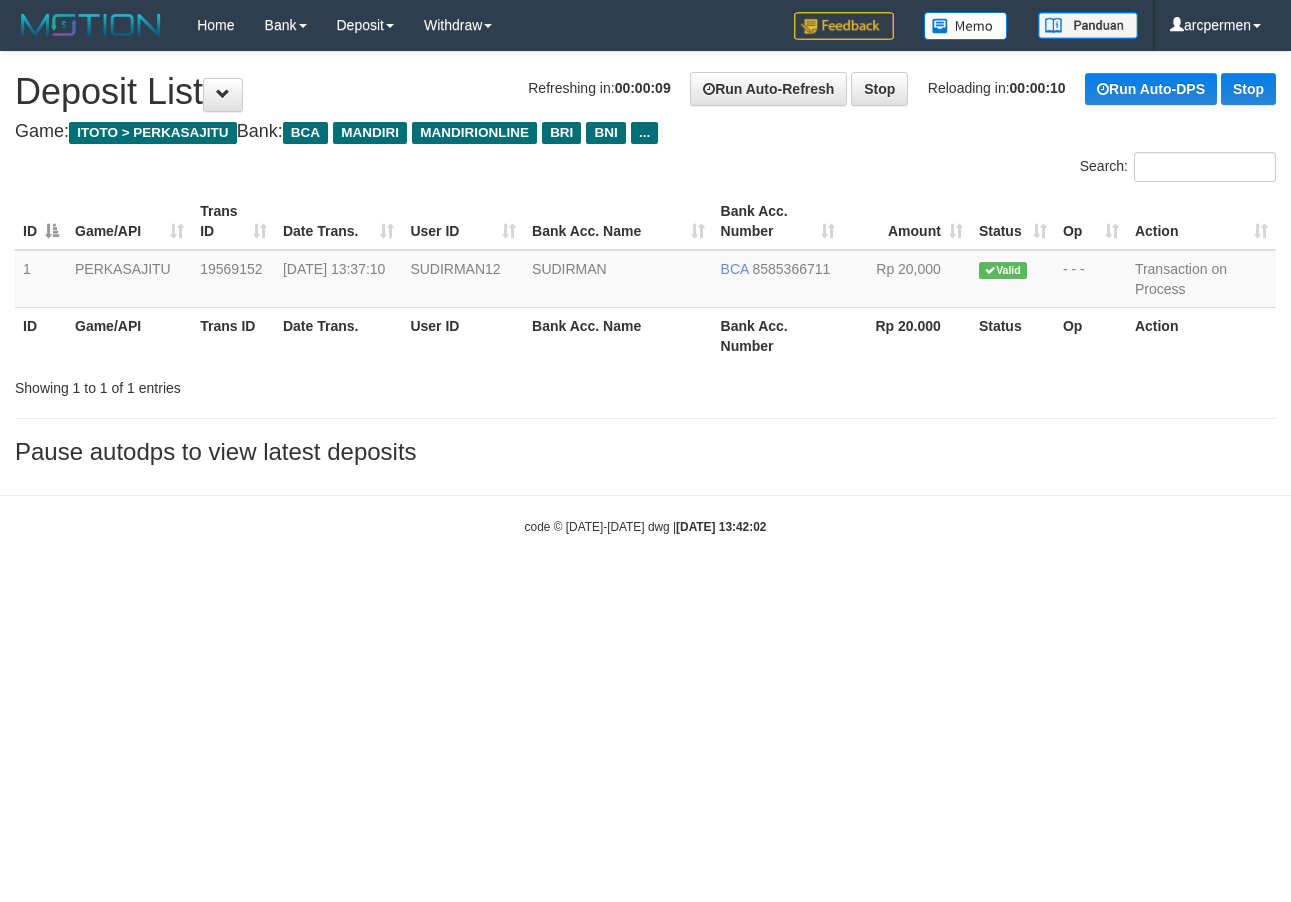 scroll, scrollTop: 0, scrollLeft: 0, axis: both 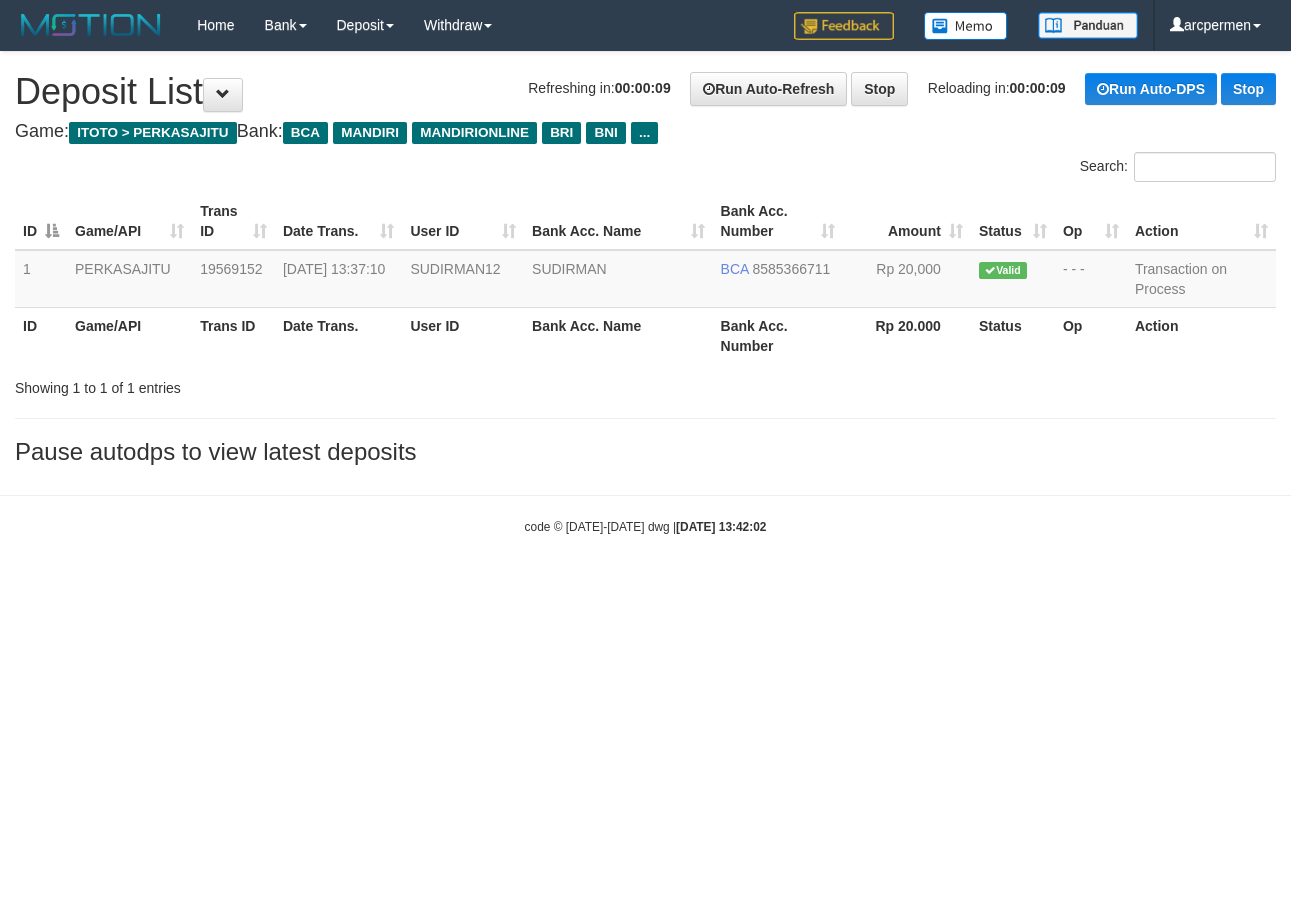 click on "Game:   ITOTO > PERKASAJITU    		Bank:   BCA   MANDIRI   MANDIRIONLINE   BRI   BNI   ..." at bounding box center (645, 132) 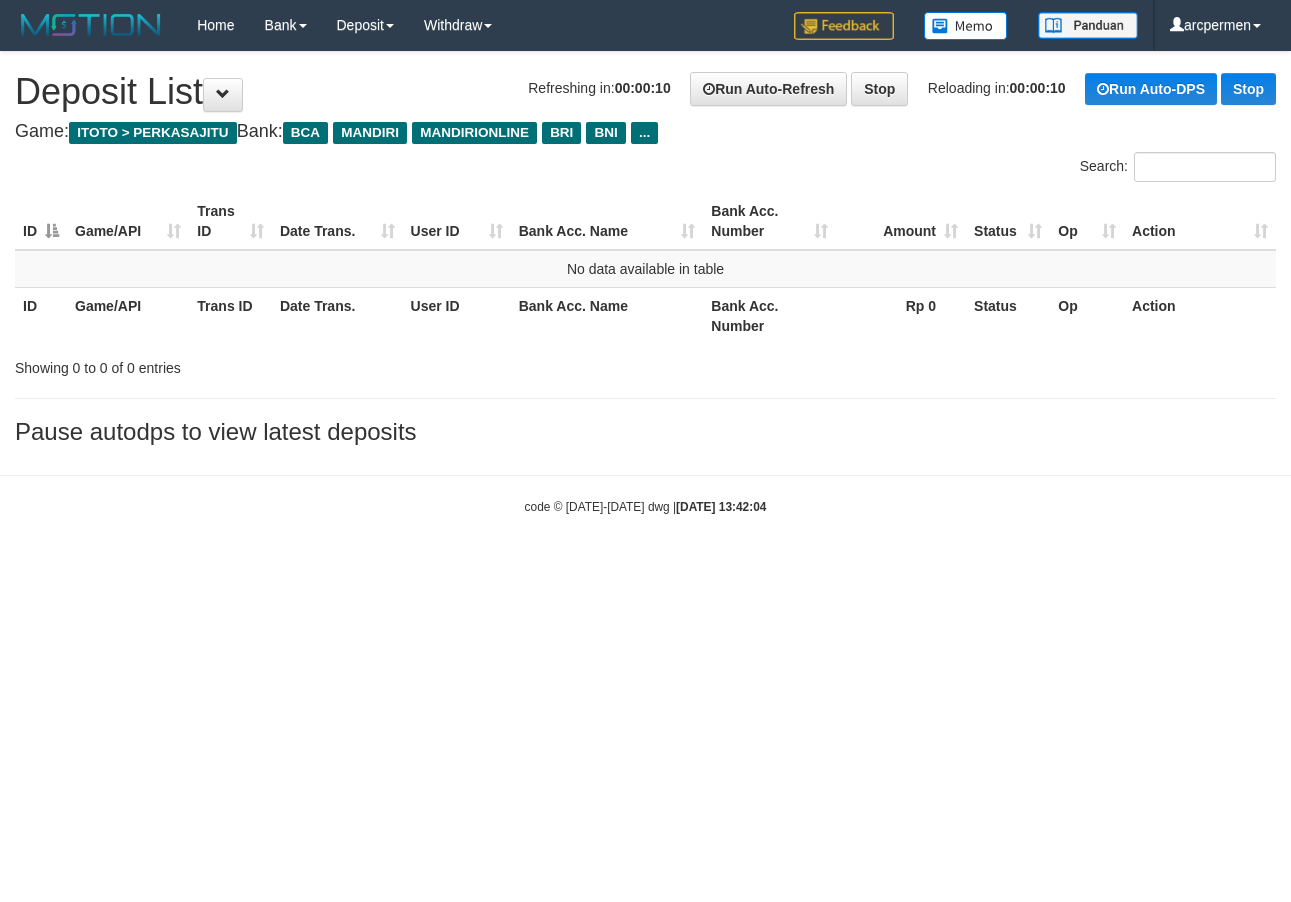 scroll, scrollTop: 0, scrollLeft: 0, axis: both 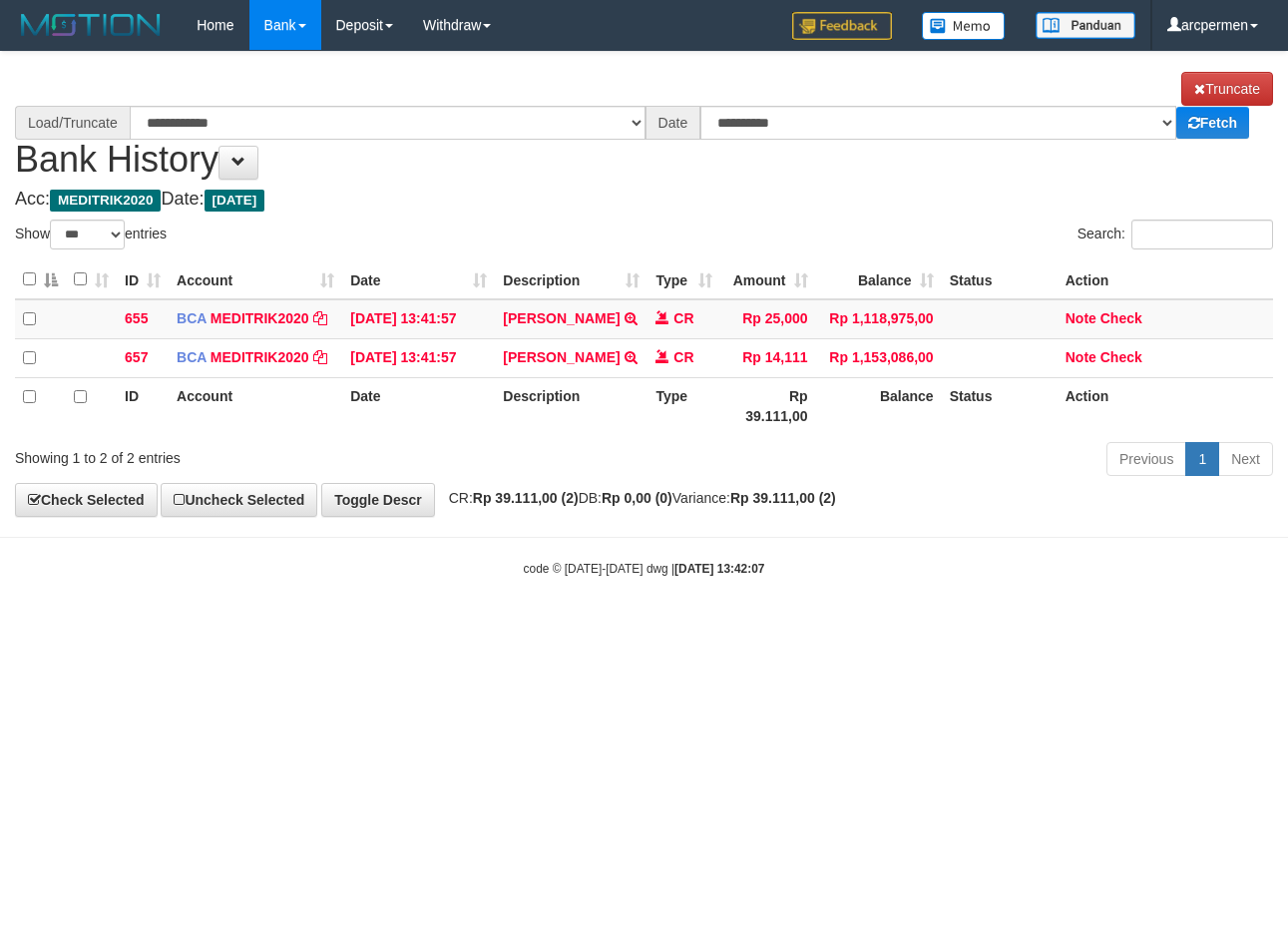 select on "***" 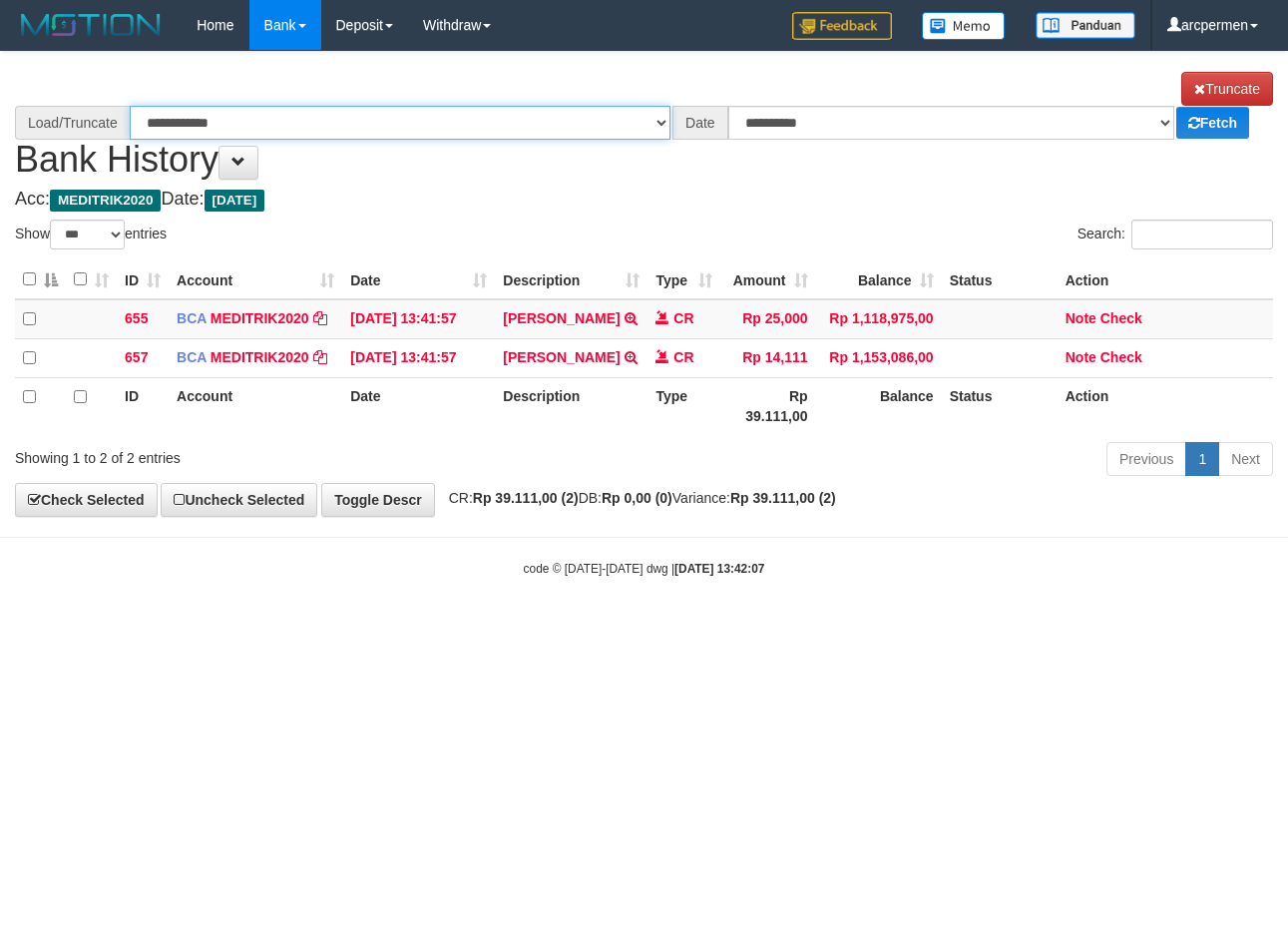 scroll, scrollTop: 0, scrollLeft: 0, axis: both 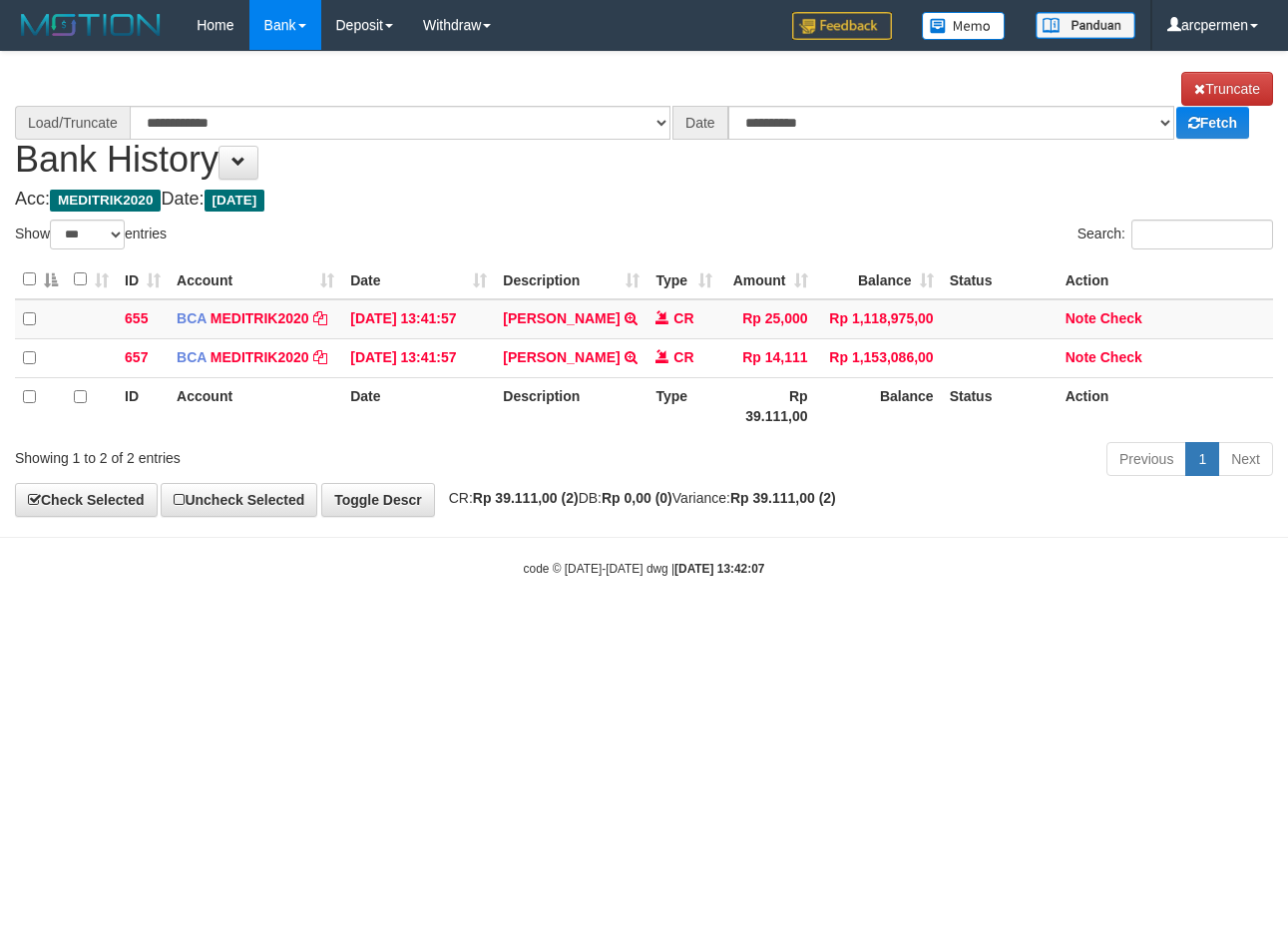 click on "Show  ** ** ** ***  entries" at bounding box center (322, 236) 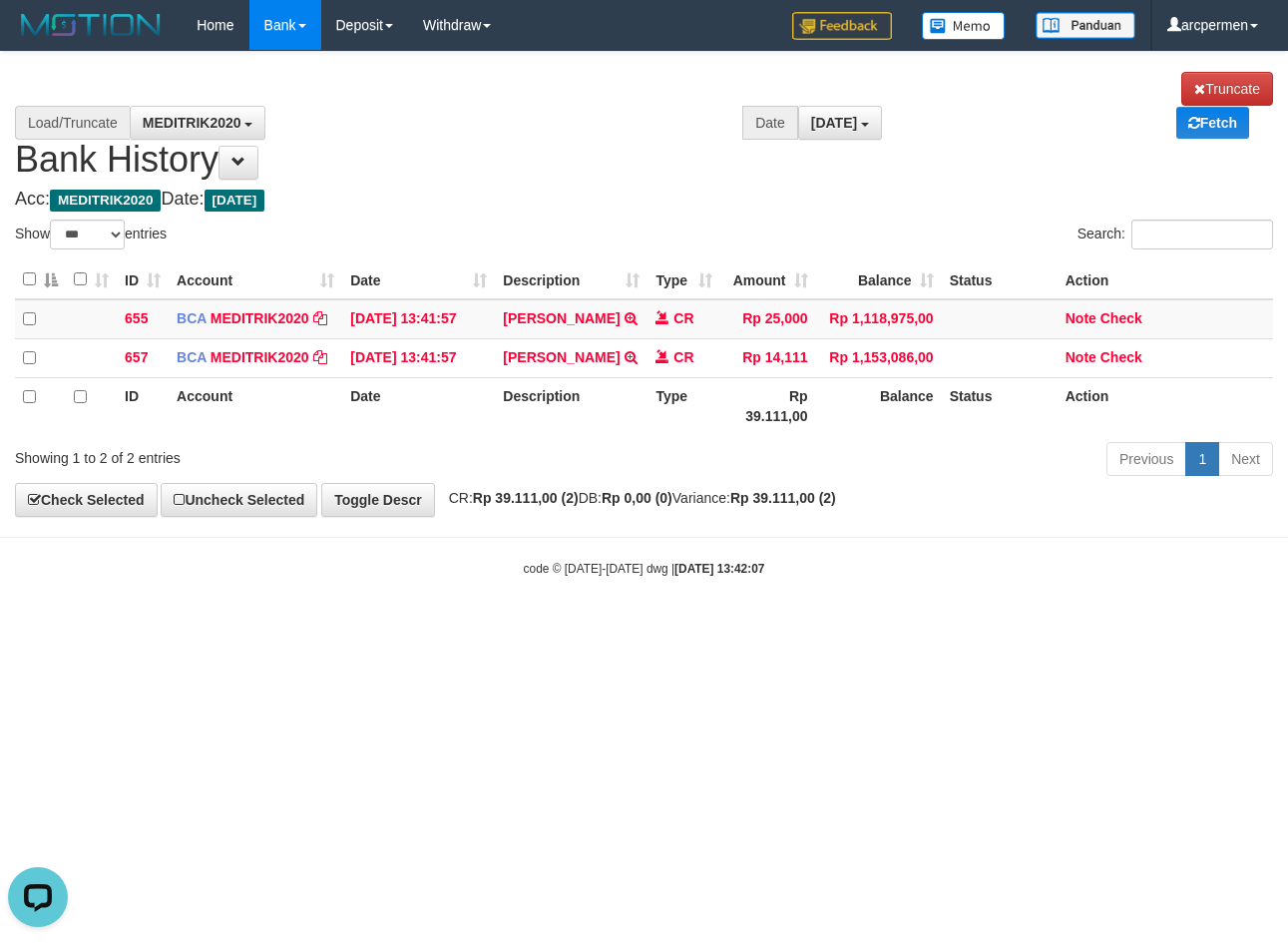 scroll, scrollTop: 0, scrollLeft: 0, axis: both 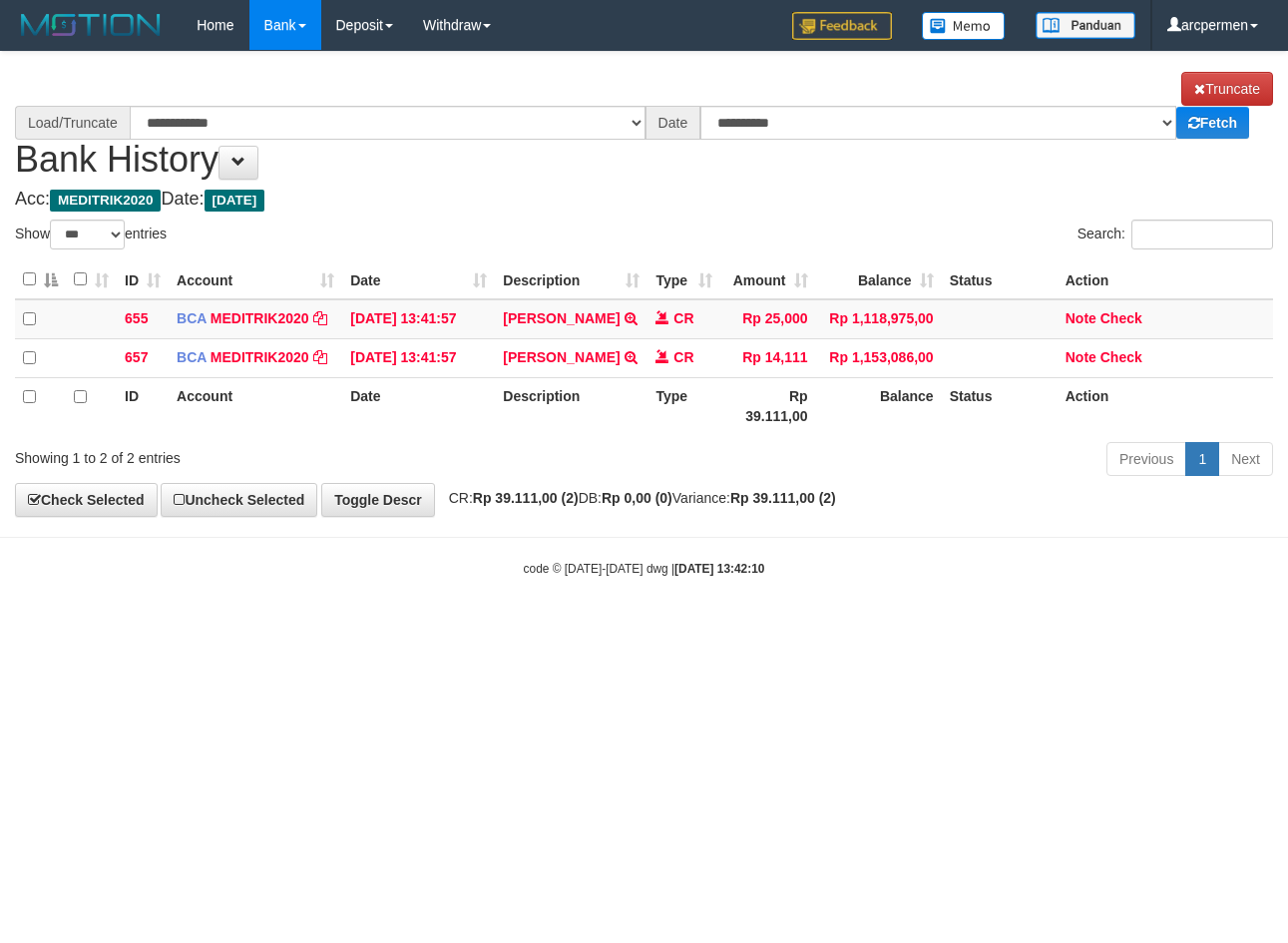 select on "***" 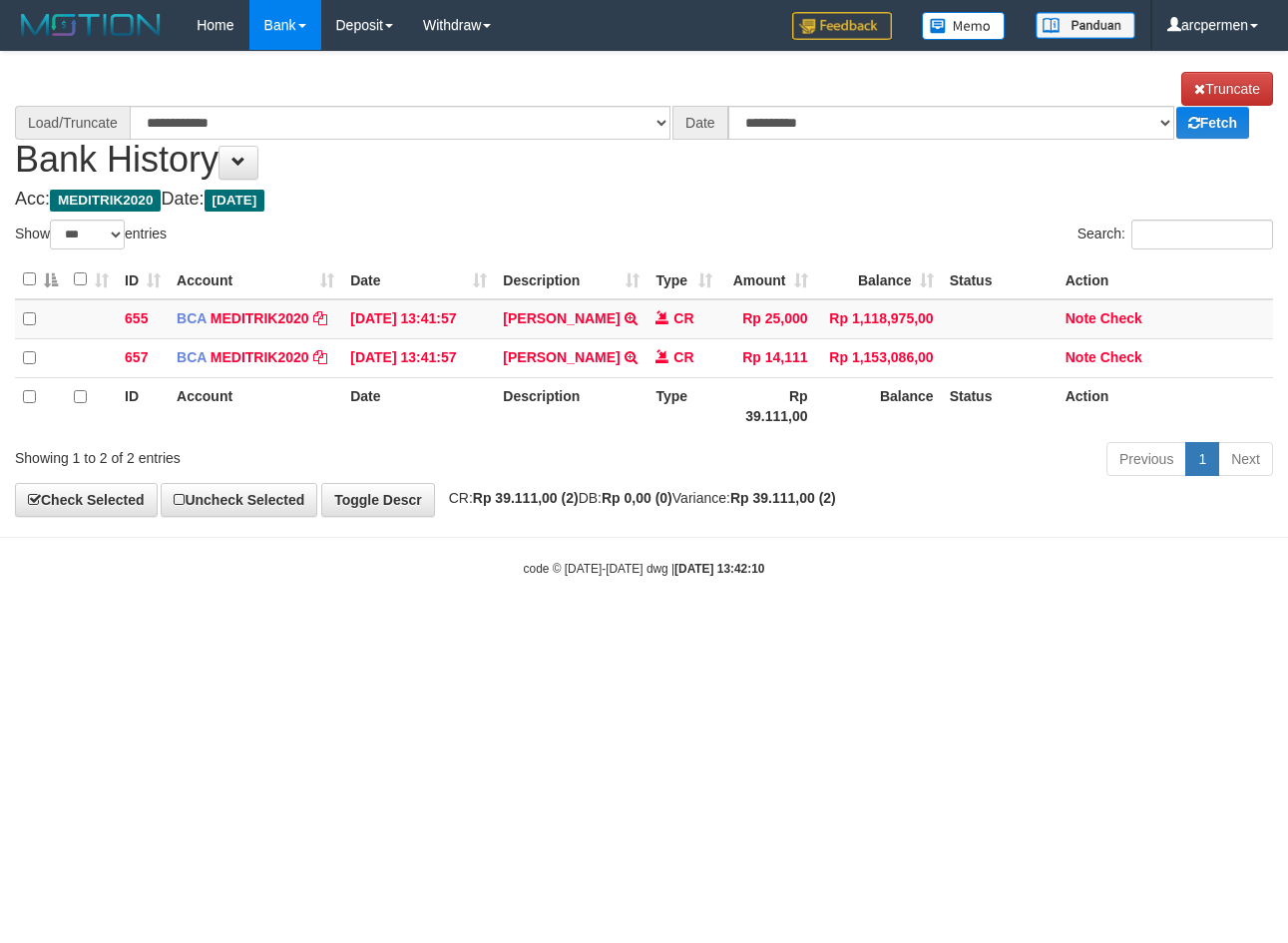 scroll, scrollTop: 0, scrollLeft: 0, axis: both 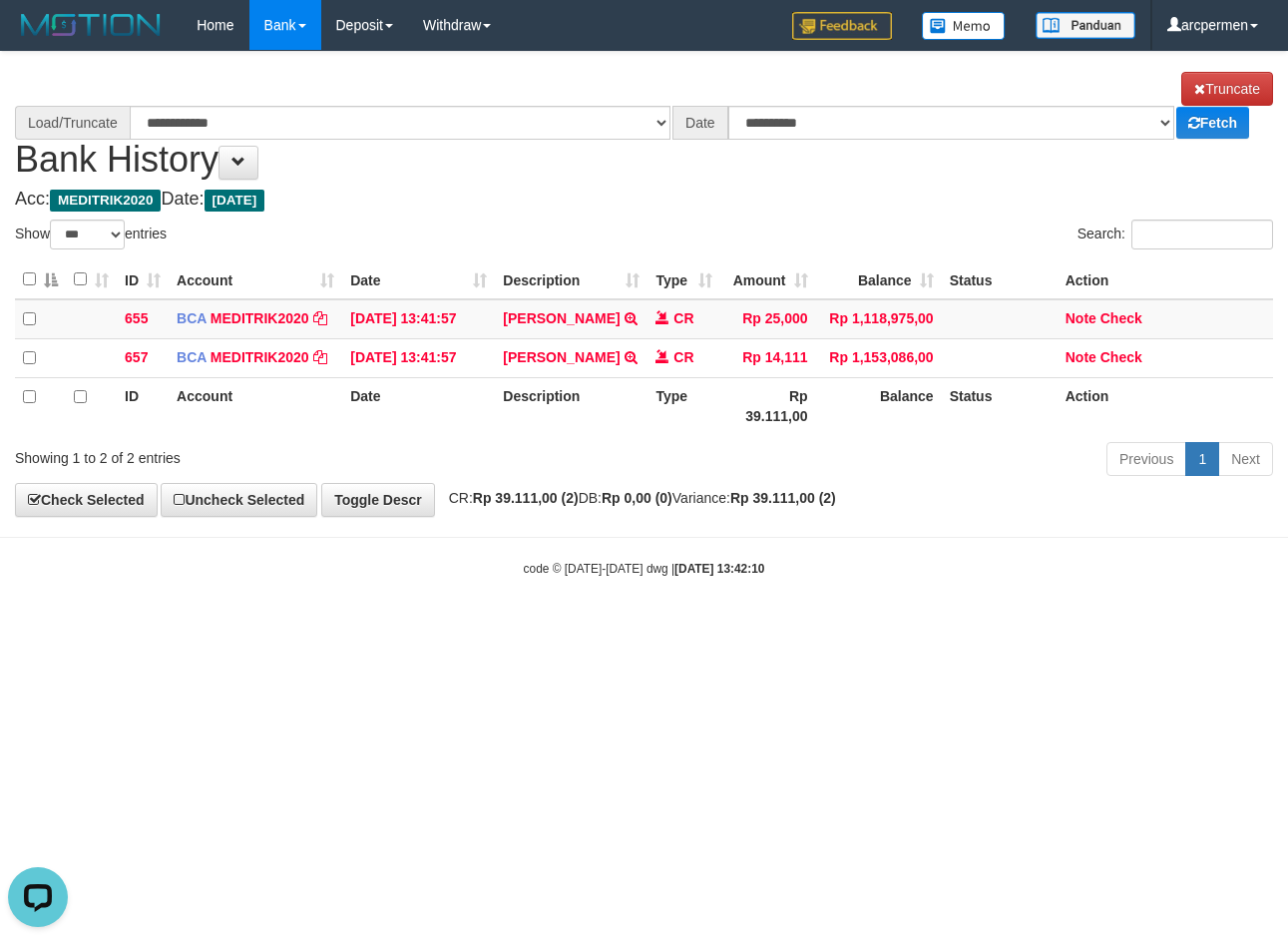 select on "****" 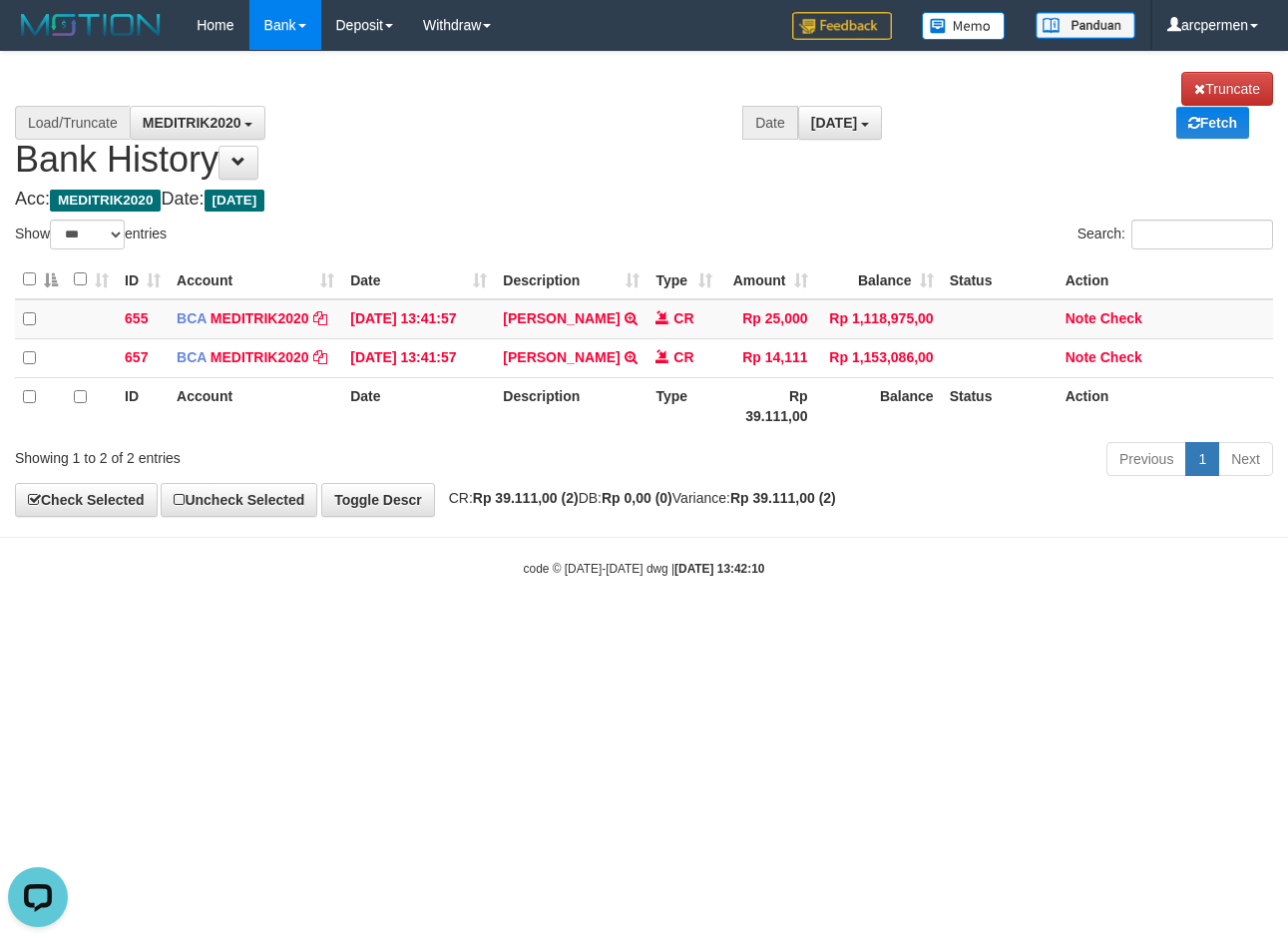 click on "Toggle navigation
Home
Bank
Account List
Load
By Website
Group
[ITOTO]													PERKASAJITU
By Load Group (DPS)
Group arc-1
Mutasi Bank
Search
Sync
Note Mutasi
Deposit
DPS Fetch" at bounding box center (644, 313) 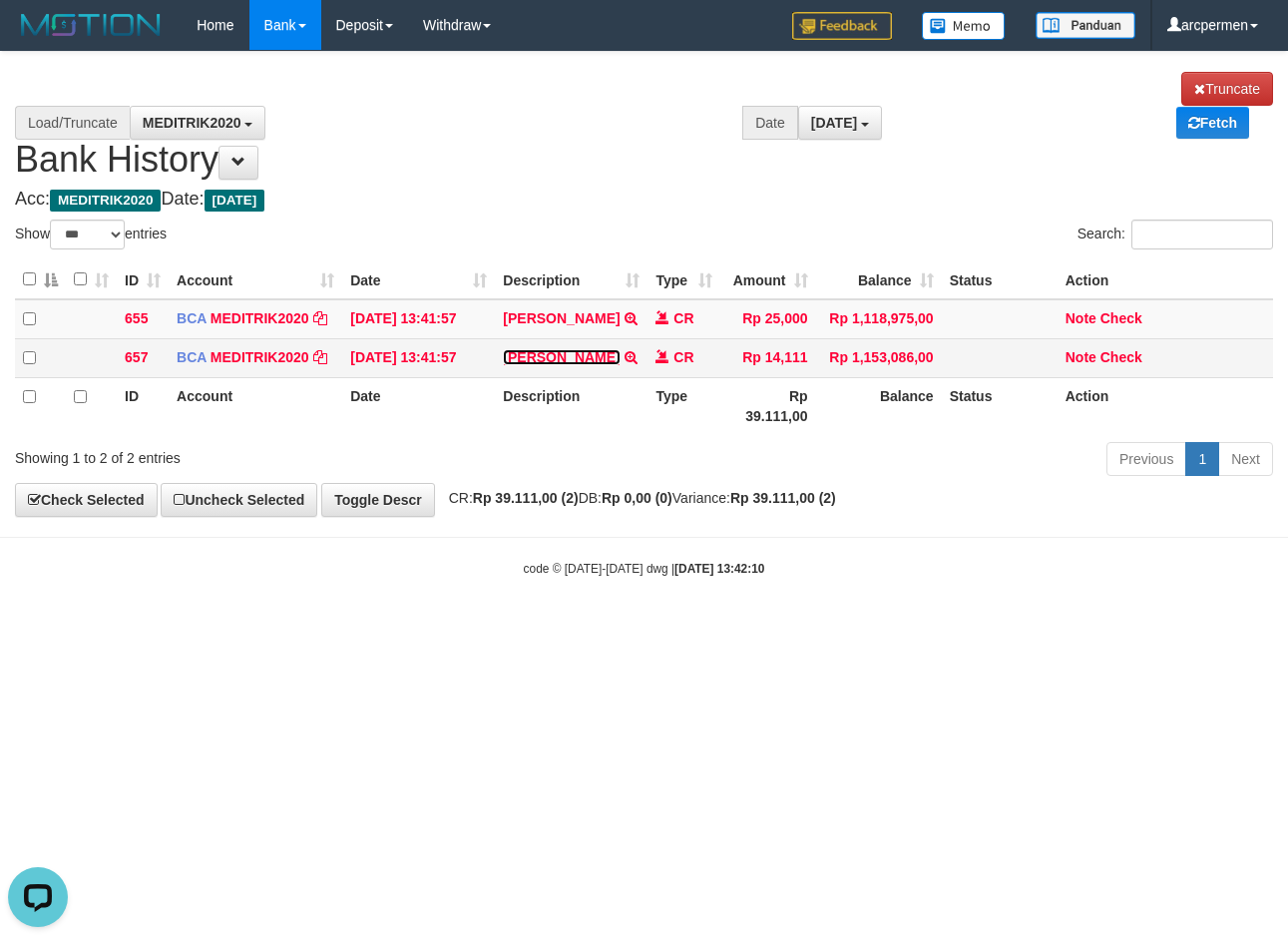 click on "HENDRA ADITYA" at bounding box center [561, 357] 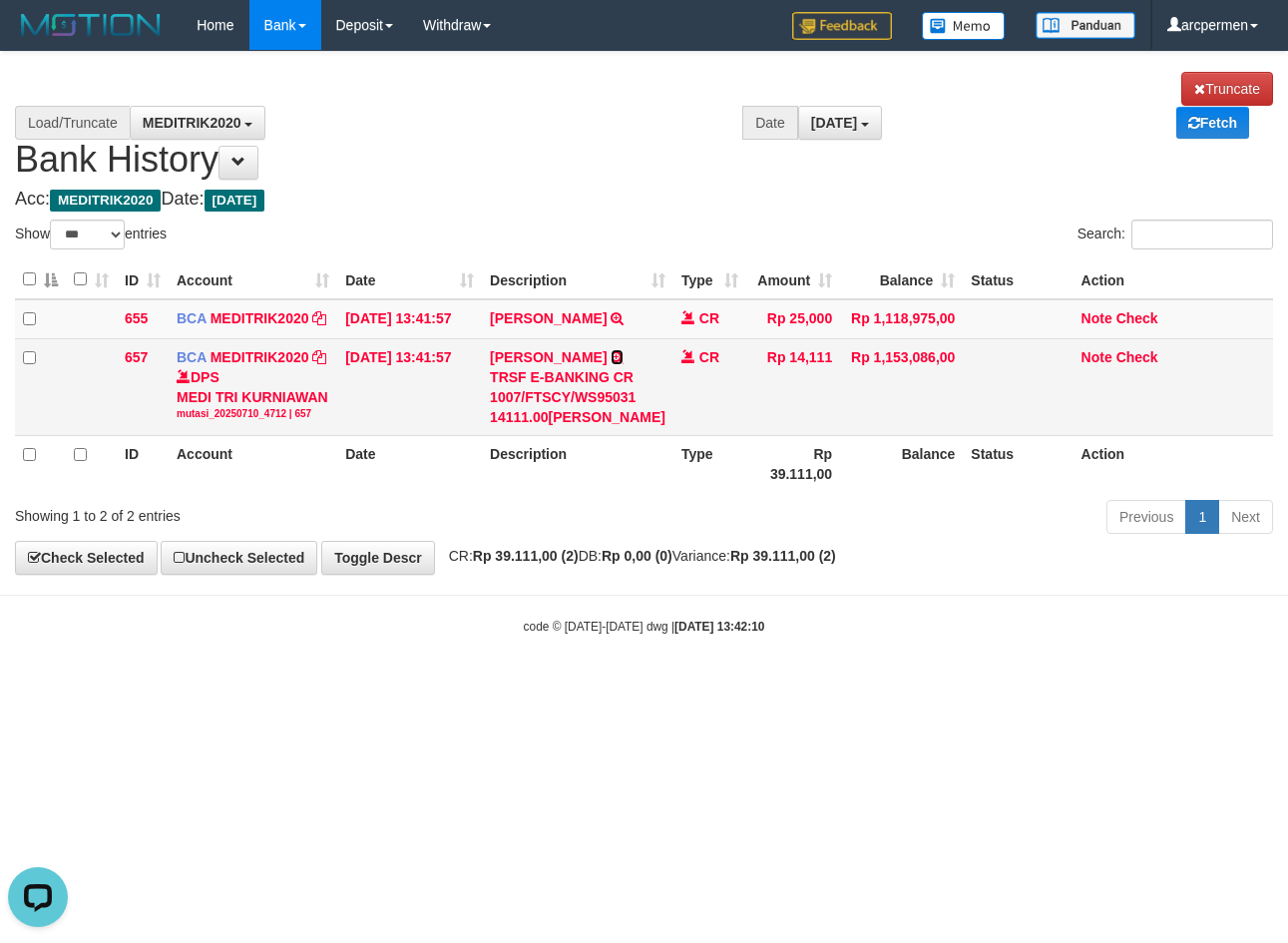 click at bounding box center (617, 357) 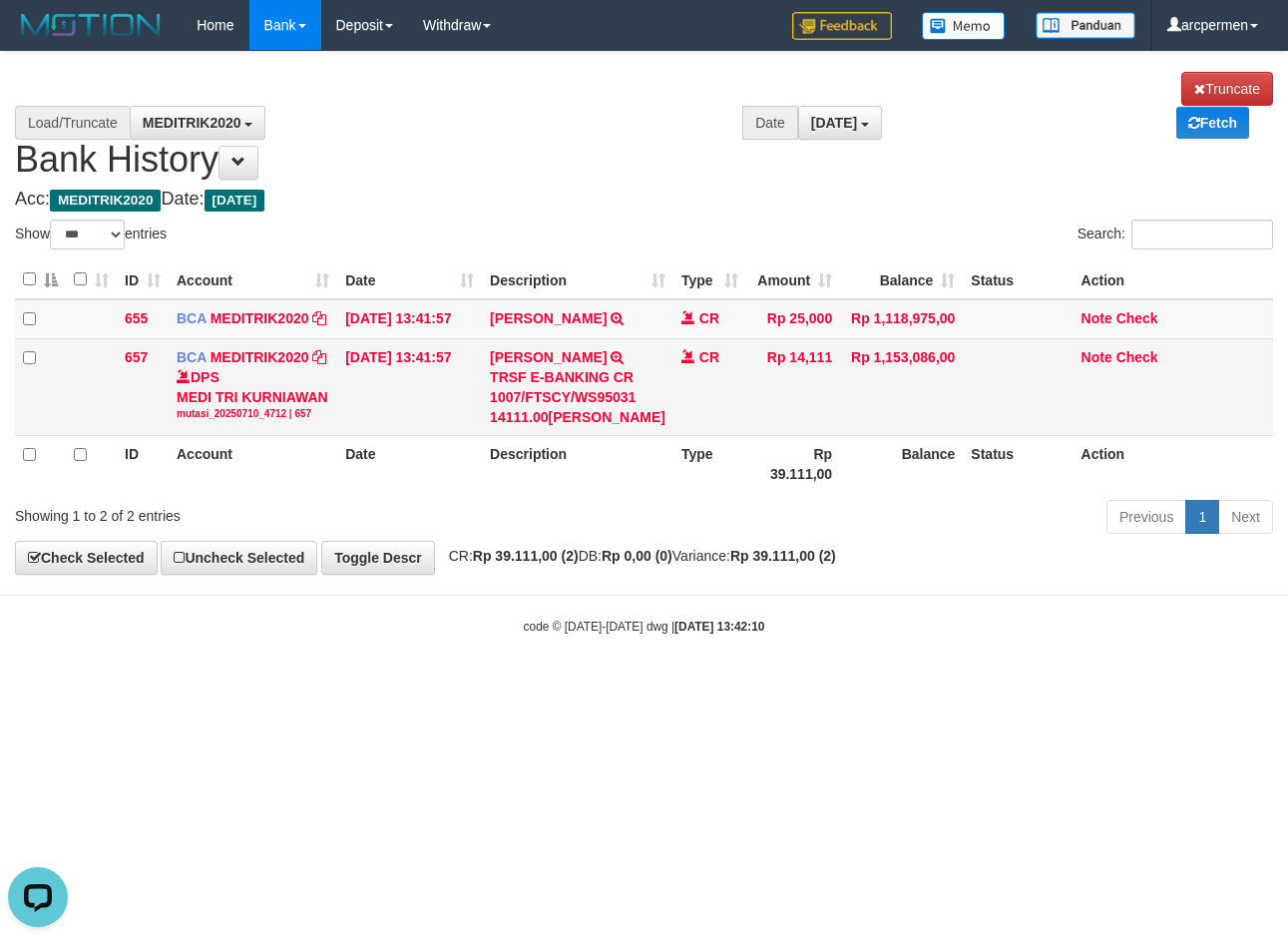 click on "HENDRA ADITYA       TRSF E-BANKING CR 1007/FTSCY/WS95031
14111.00HENDRA ADITYA" at bounding box center (578, 386) 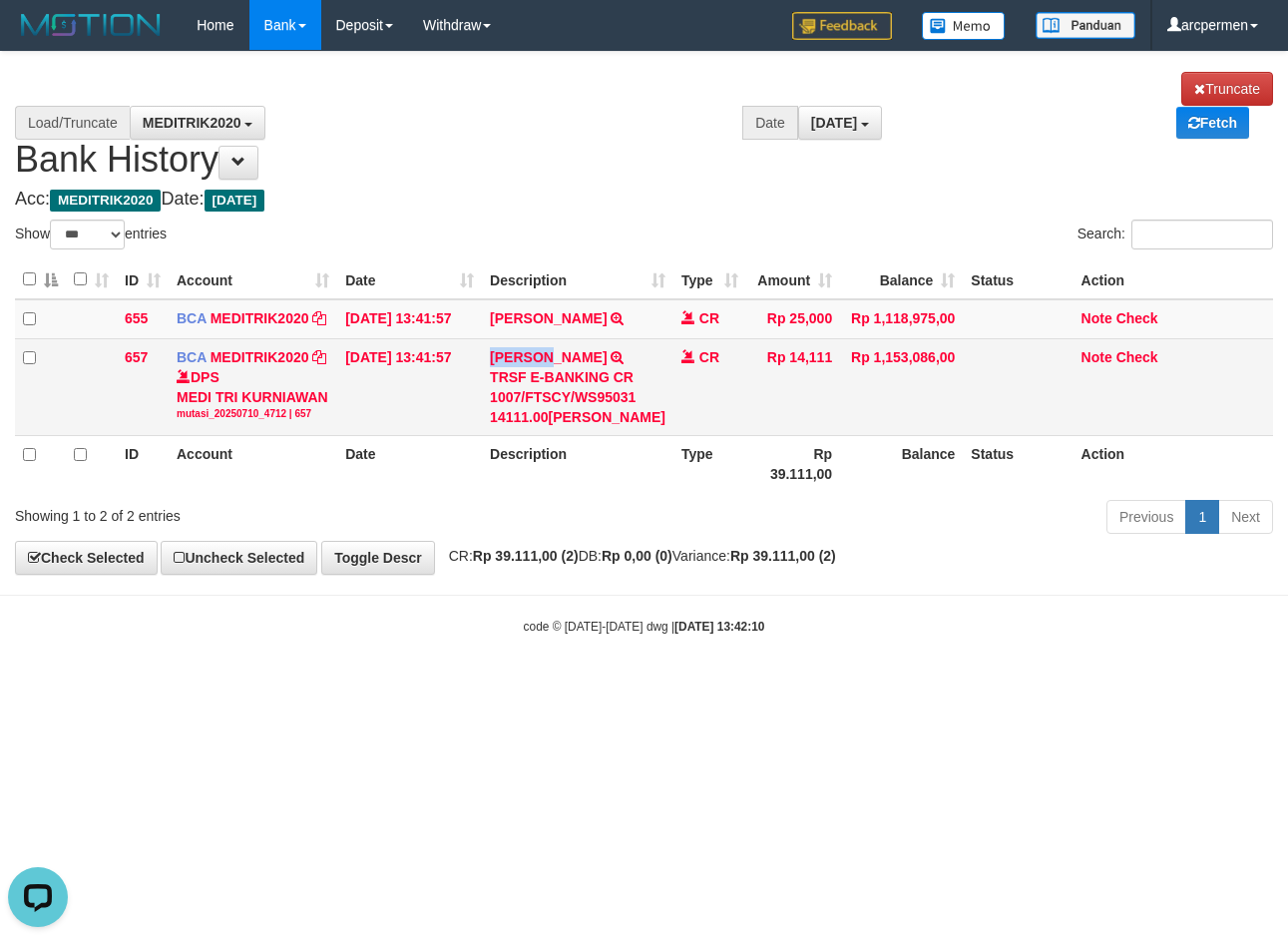 click on "HENDRA ADITYA       TRSF E-BANKING CR 1007/FTSCY/WS95031
14111.00HENDRA ADITYA" at bounding box center (578, 386) 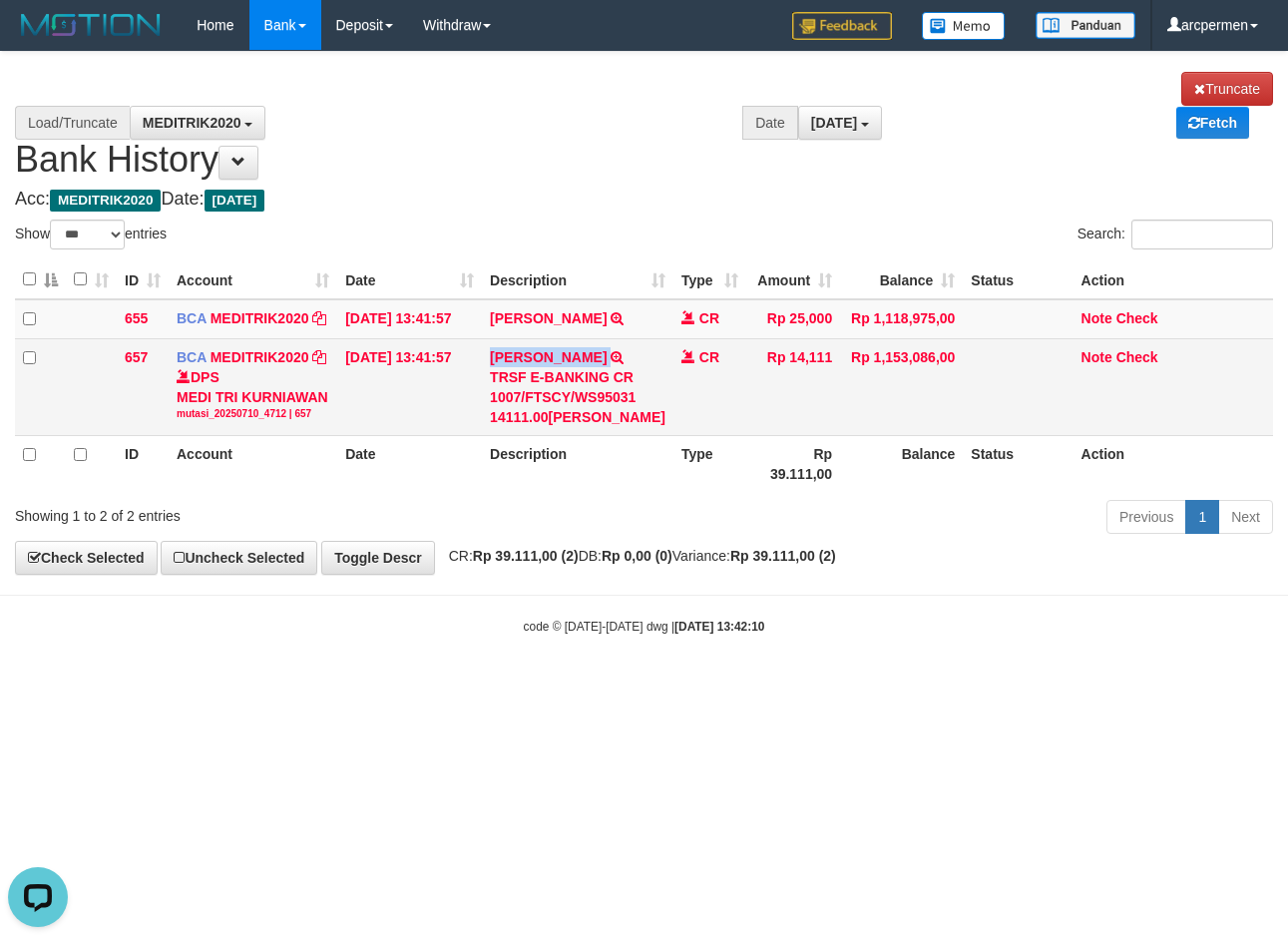 click on "HENDRA ADITYA       TRSF E-BANKING CR 1007/FTSCY/WS95031
14111.00HENDRA ADITYA" at bounding box center [578, 386] 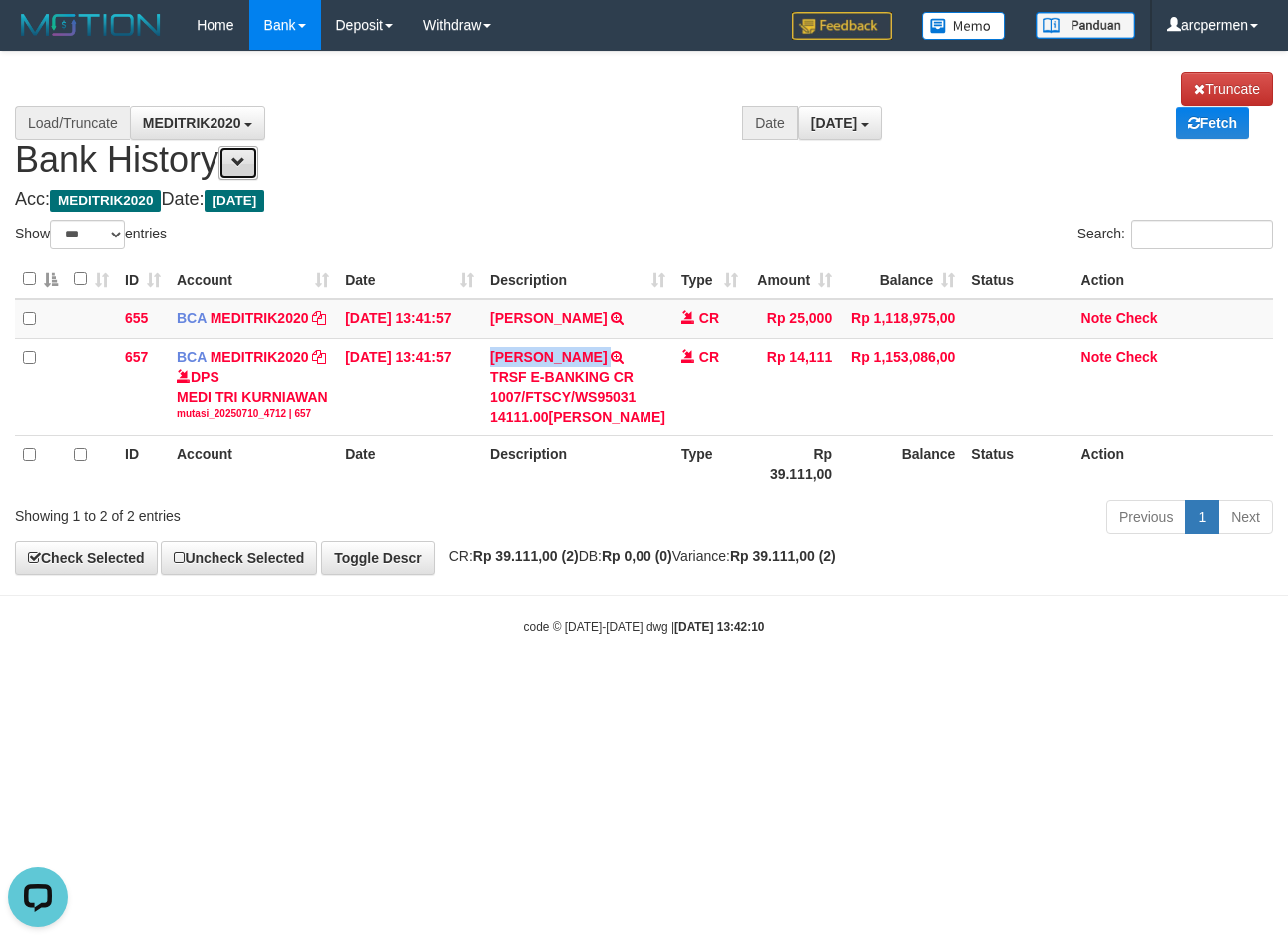 click at bounding box center (238, 163) 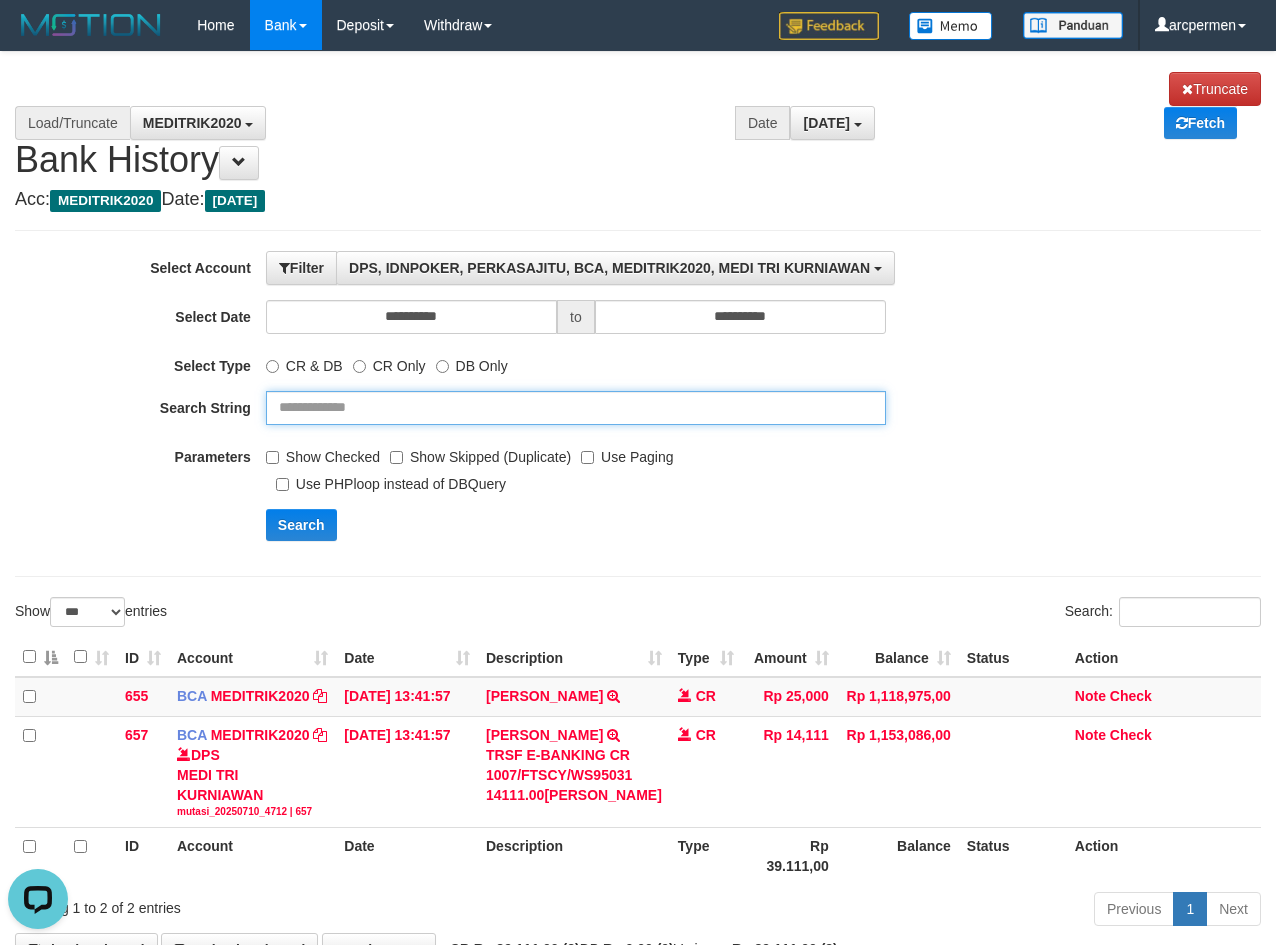 click at bounding box center [576, 408] 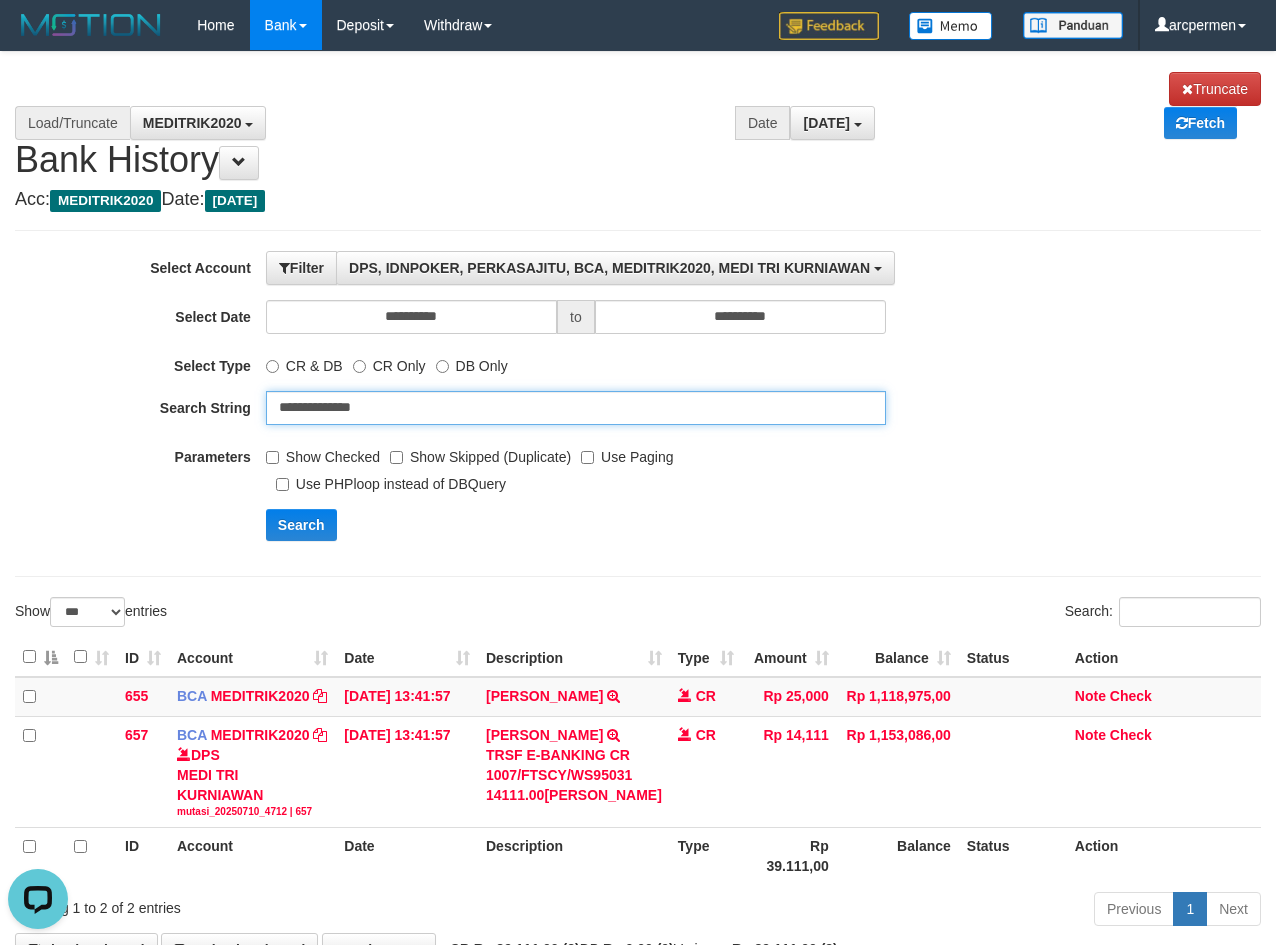 type on "**********" 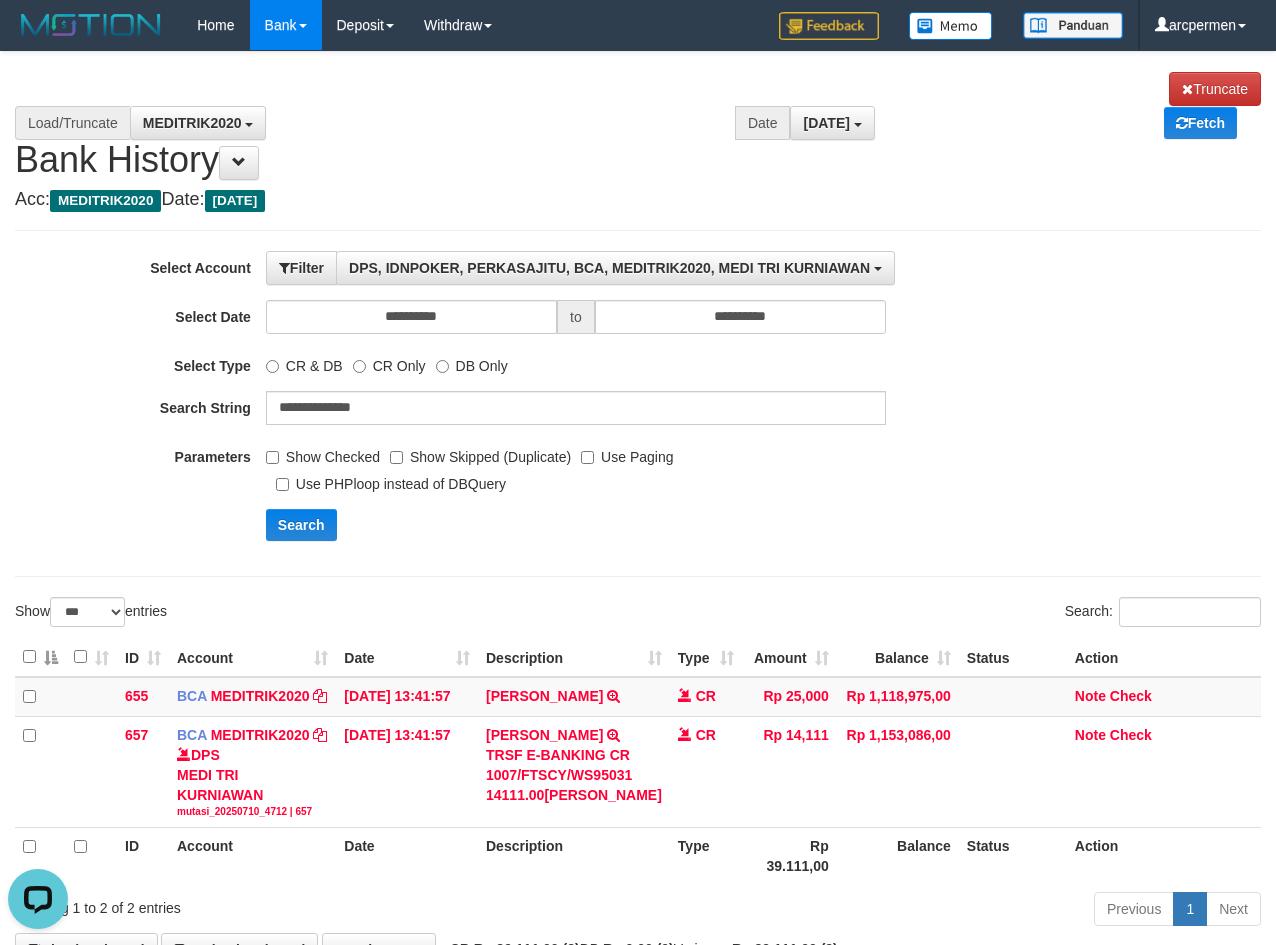click on "Show Checked" at bounding box center (323, 453) 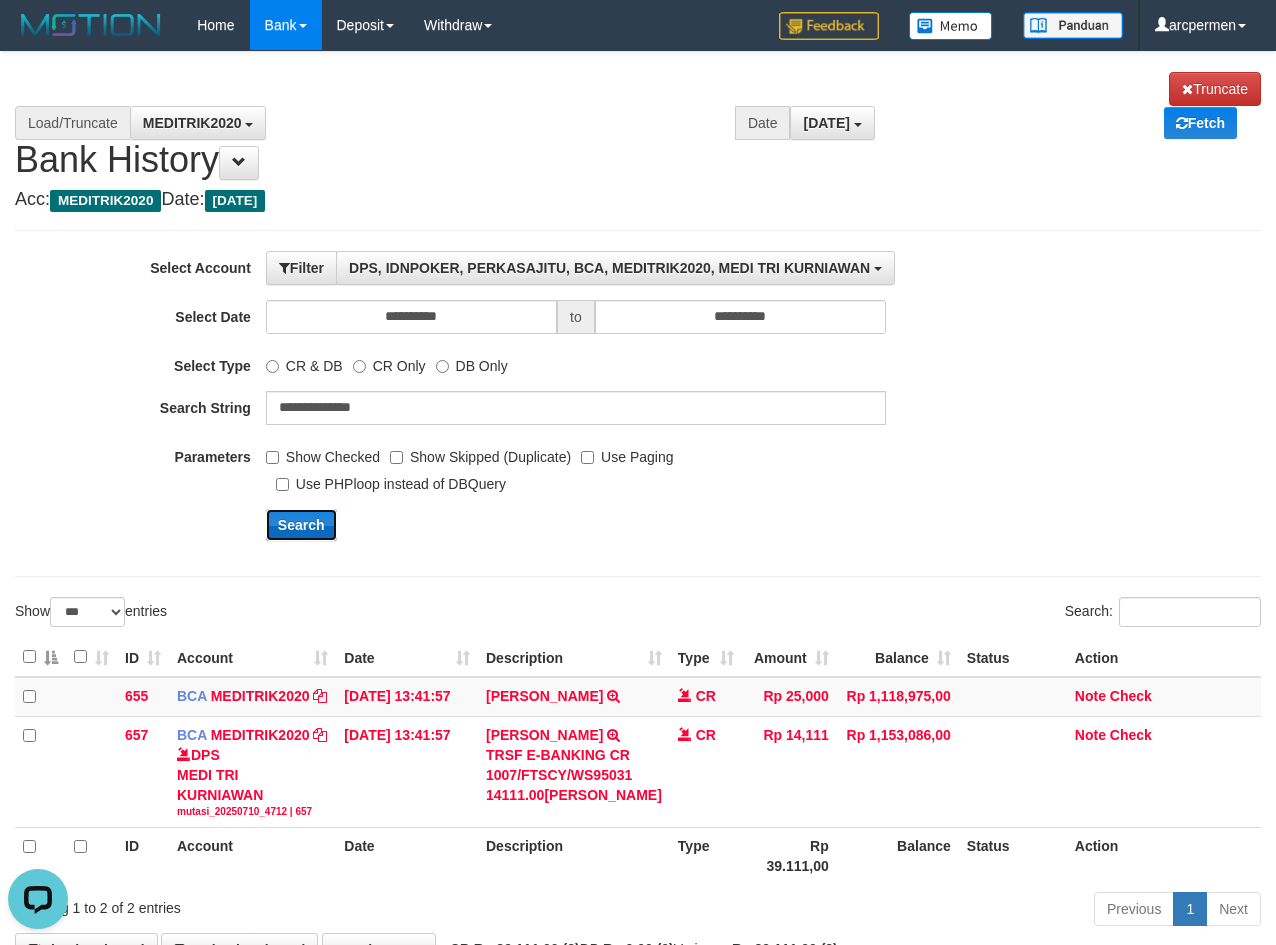 click on "Search" at bounding box center [301, 525] 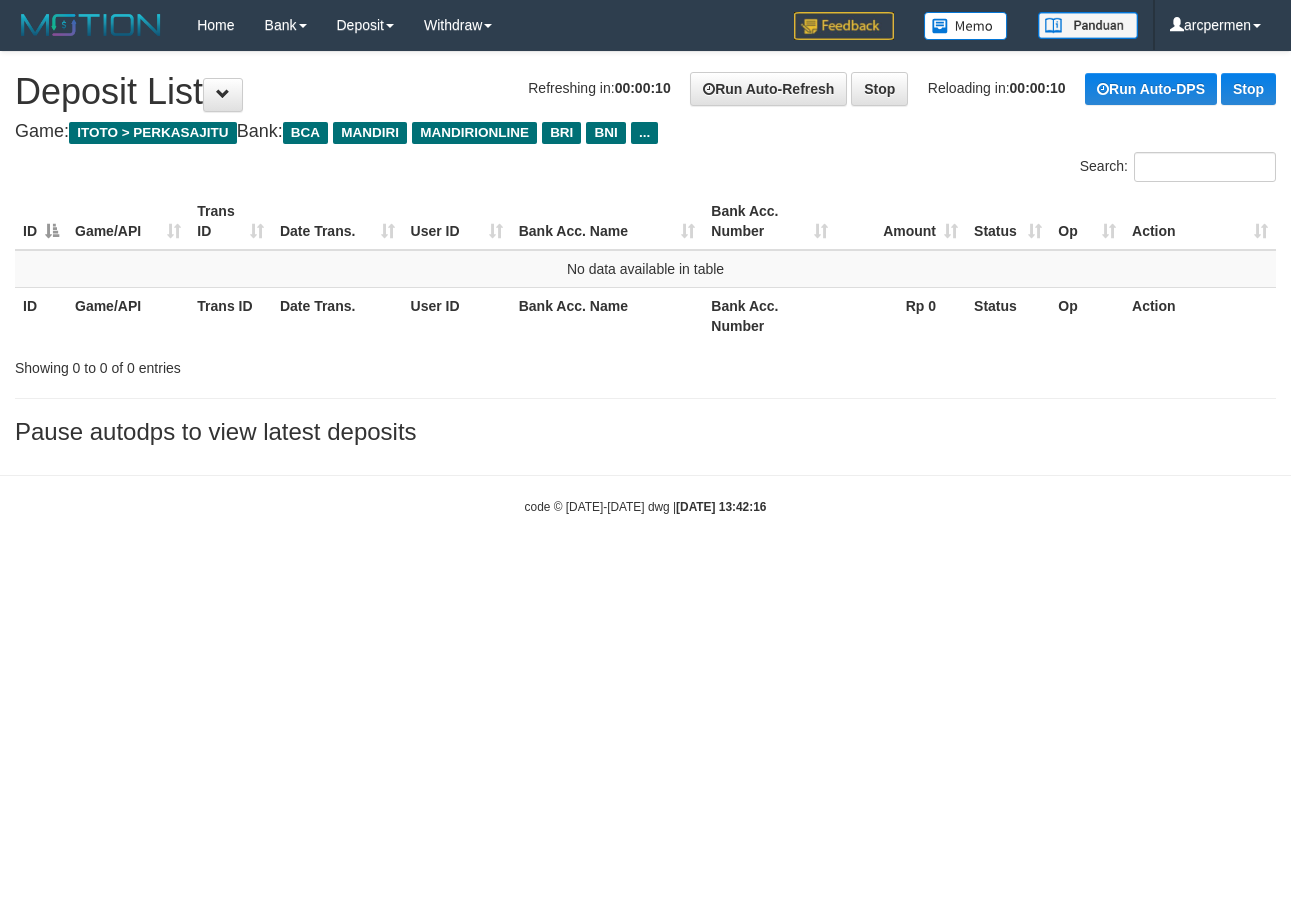 scroll, scrollTop: 0, scrollLeft: 0, axis: both 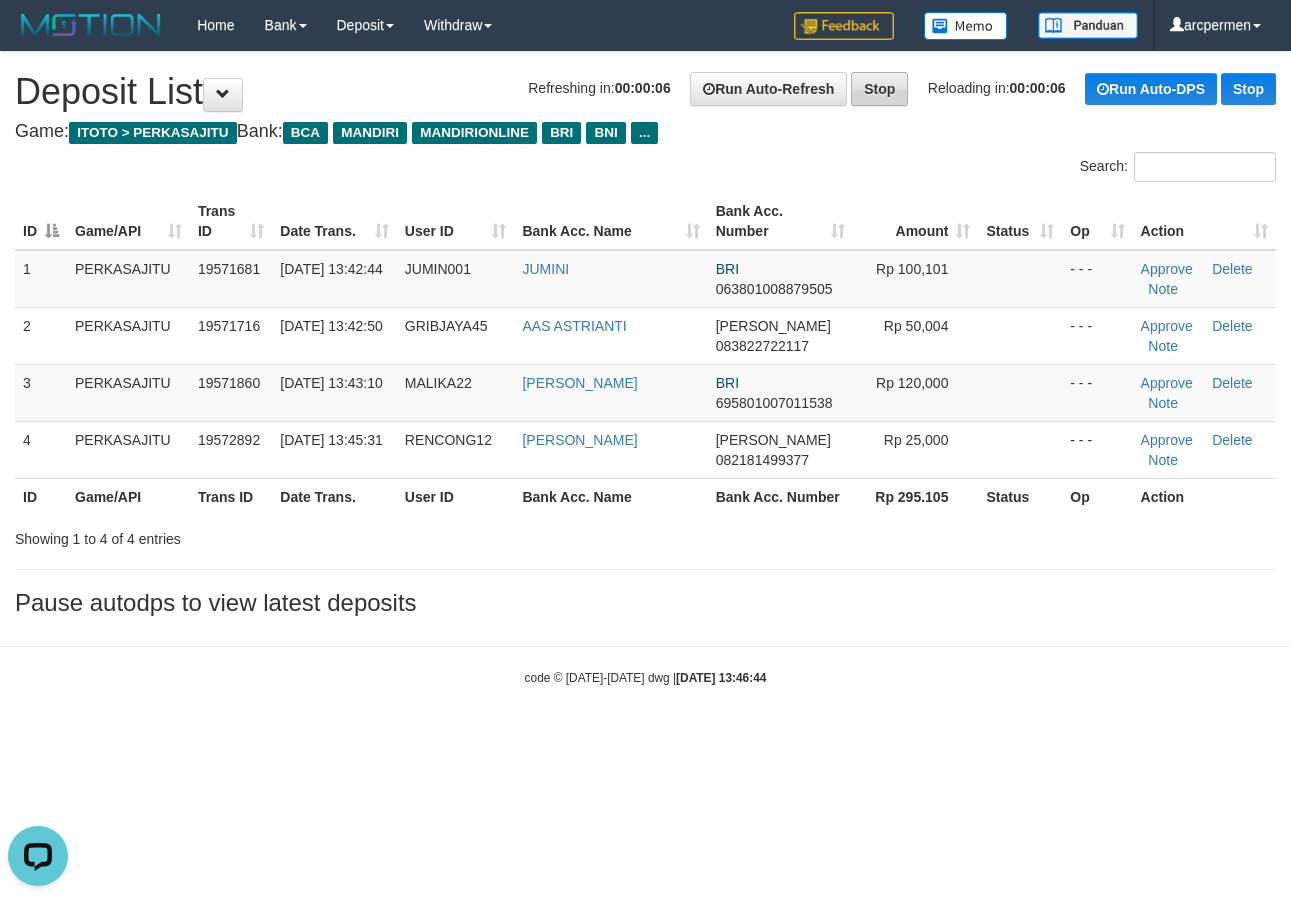 drag, startPoint x: 907, startPoint y: 129, endPoint x: 876, endPoint y: 103, distance: 40.459858 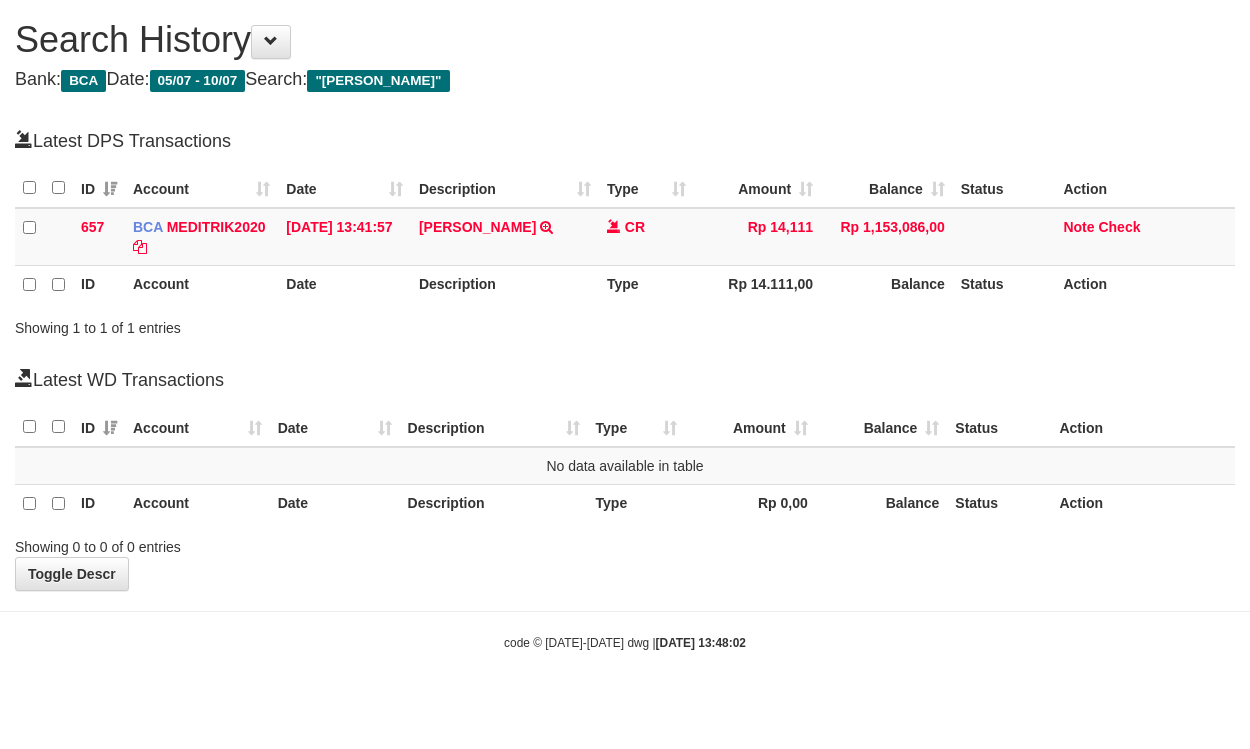 scroll, scrollTop: 0, scrollLeft: 0, axis: both 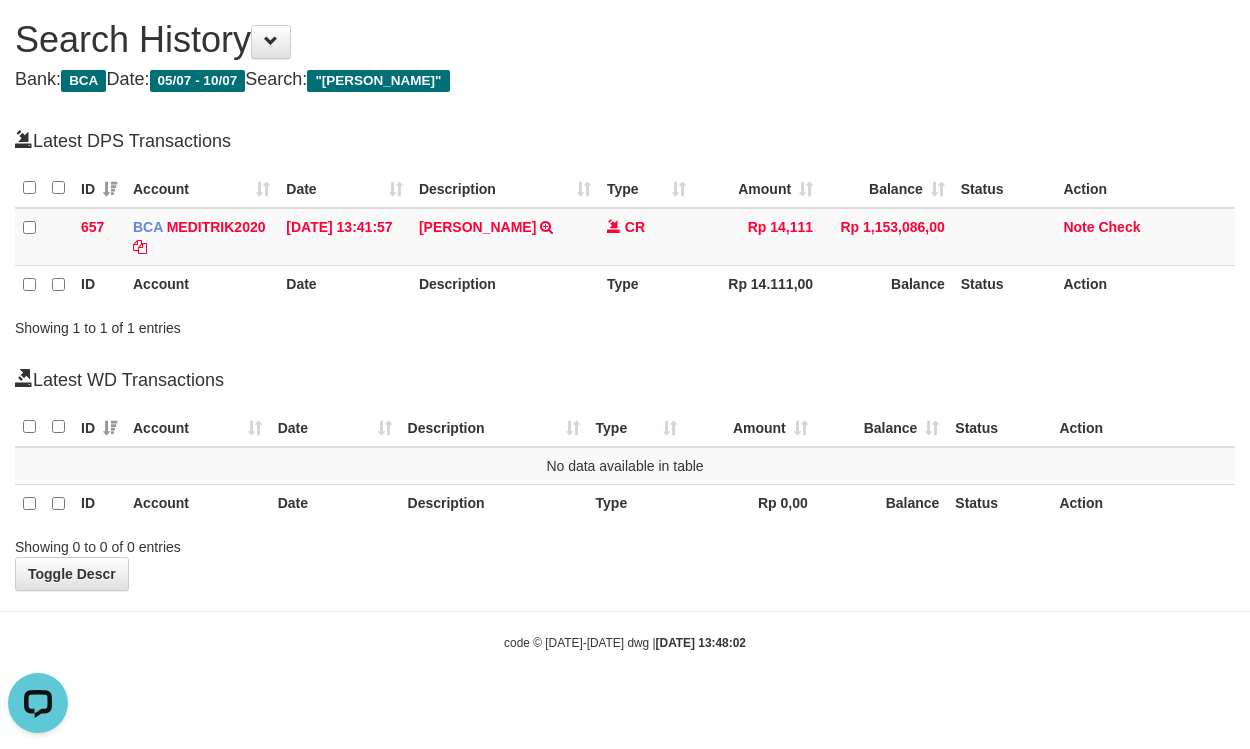click on "Latest DPS Transactions" at bounding box center [625, 140] 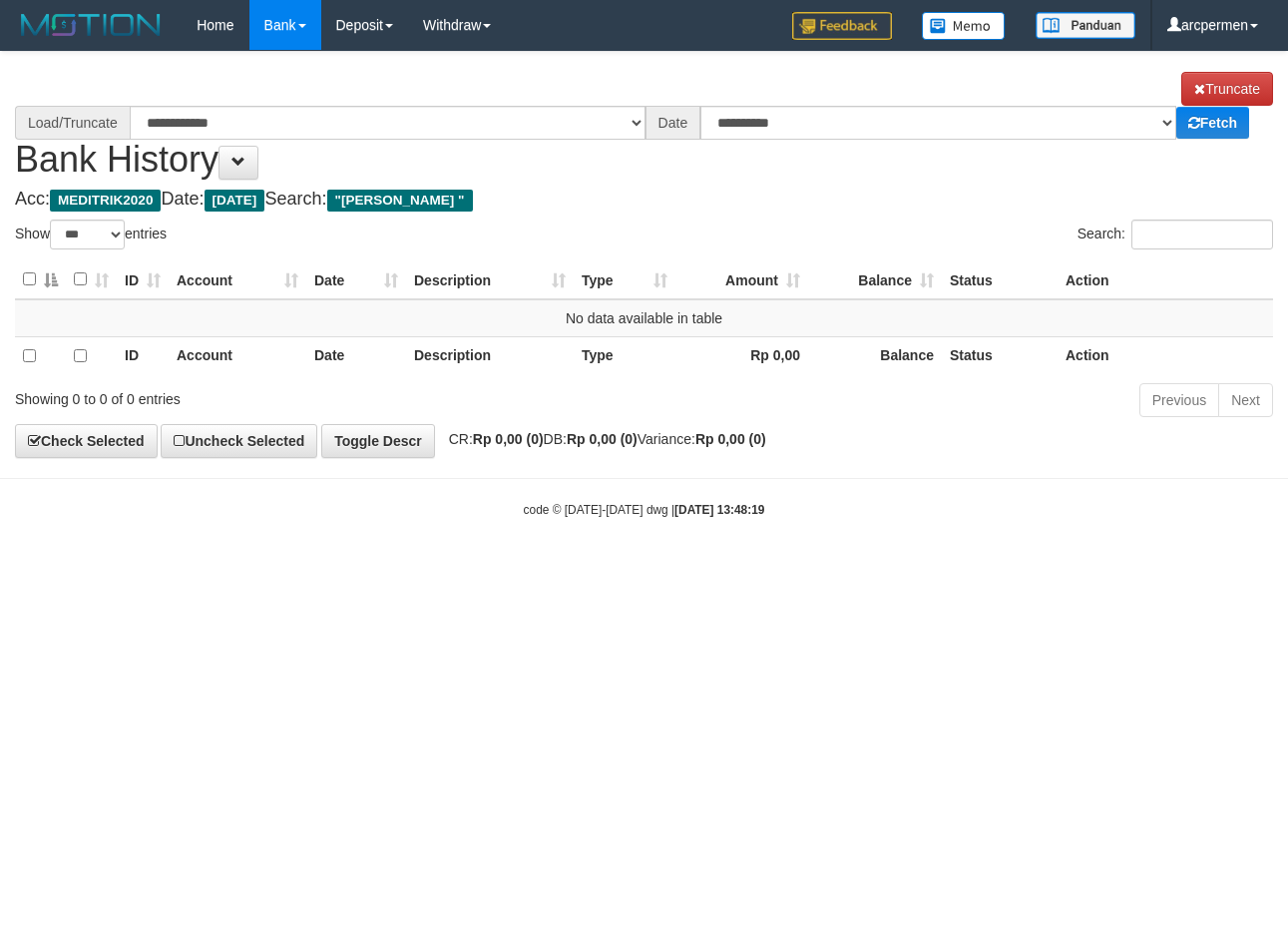 select on "***" 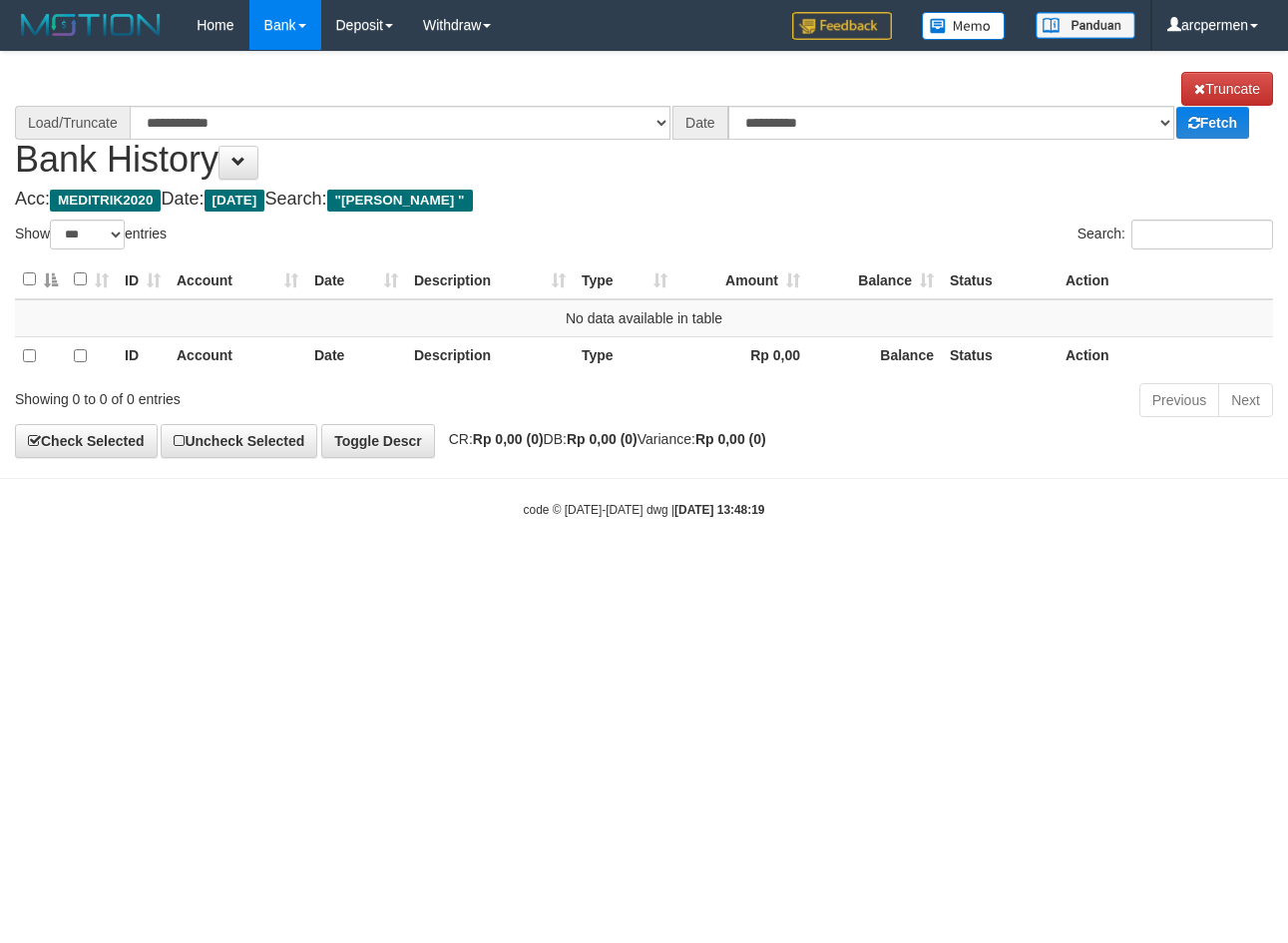 scroll, scrollTop: 0, scrollLeft: 0, axis: both 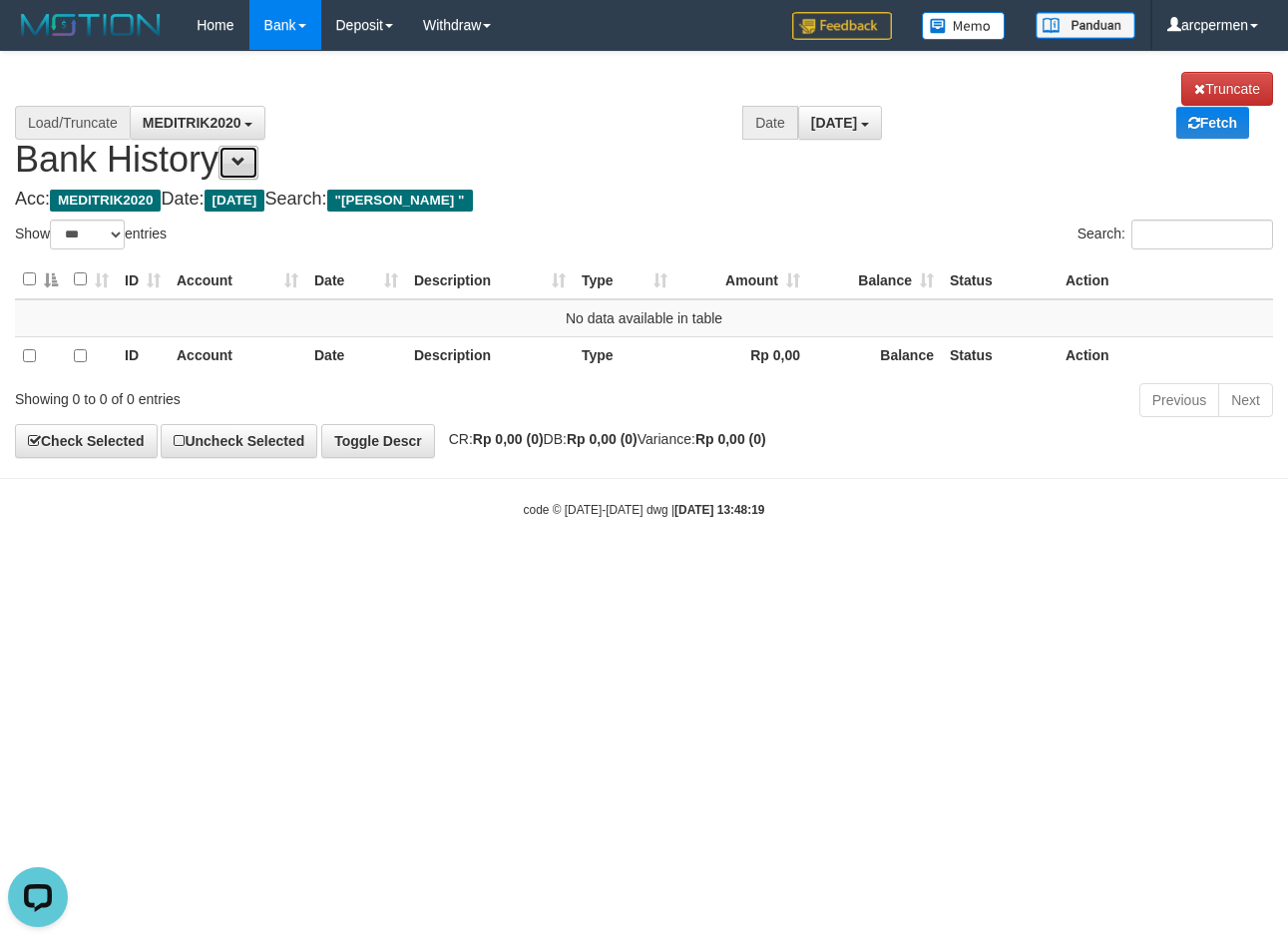 click at bounding box center (238, 162) 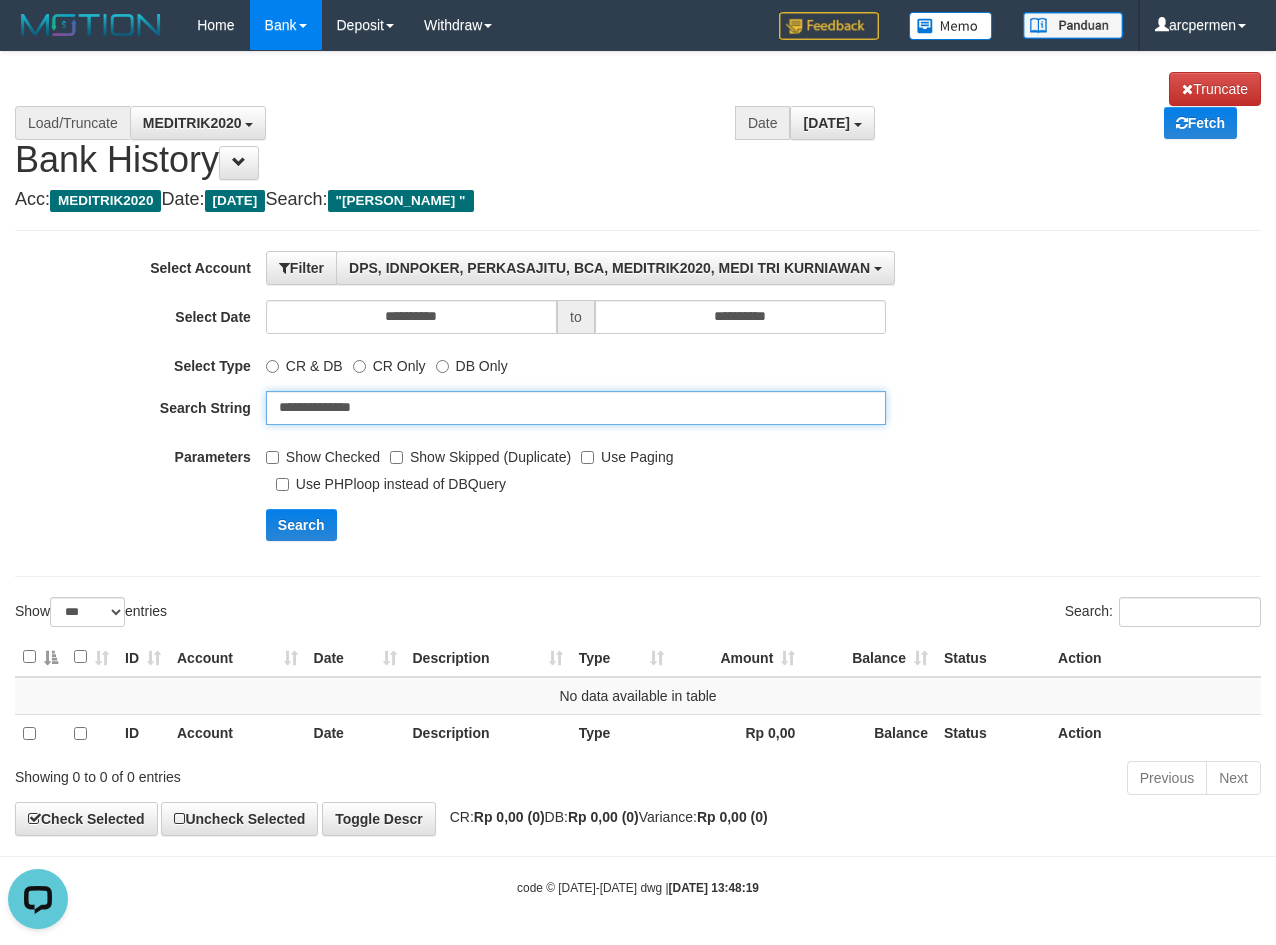 click on "**********" at bounding box center (576, 408) 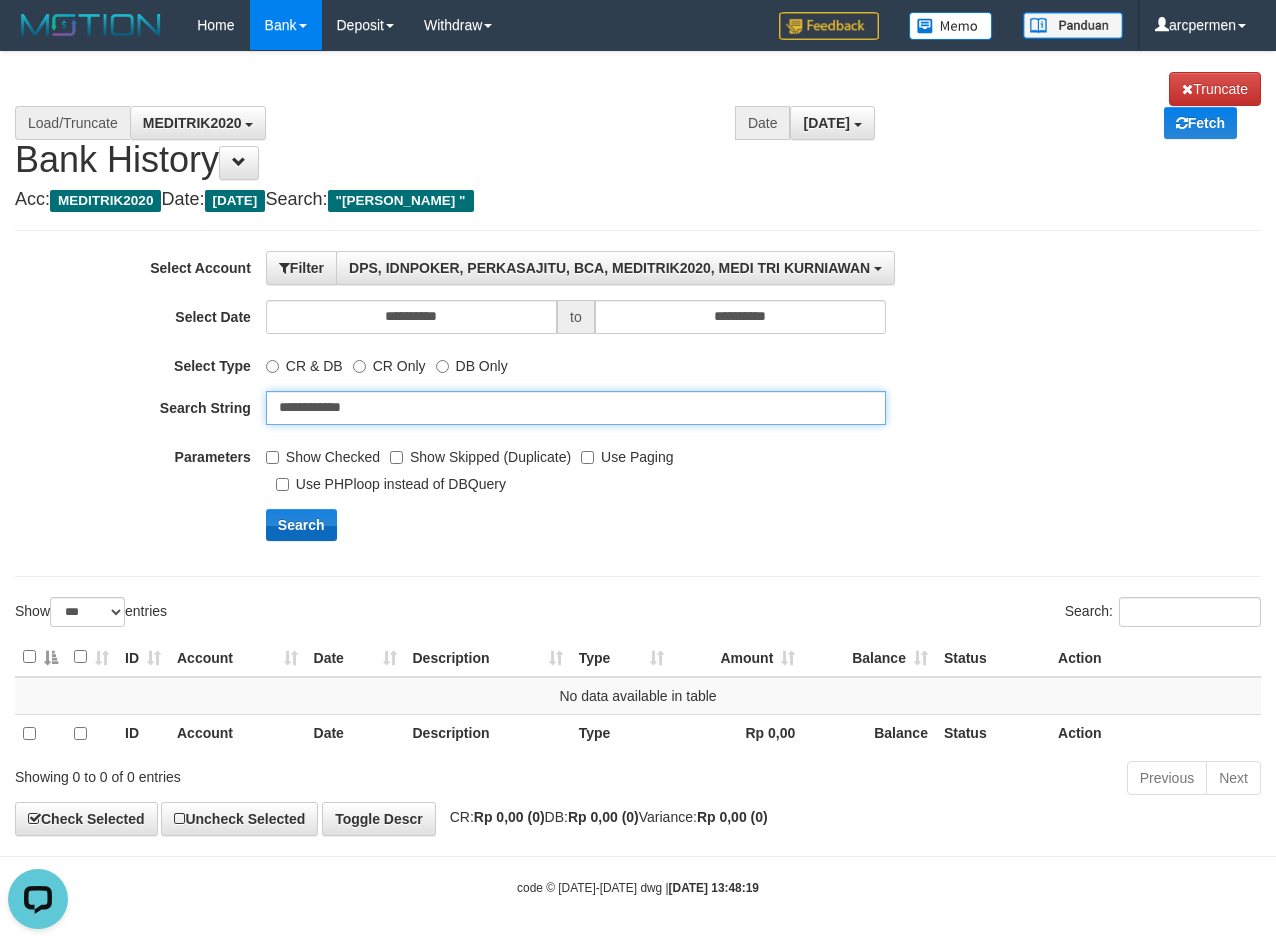 type on "**********" 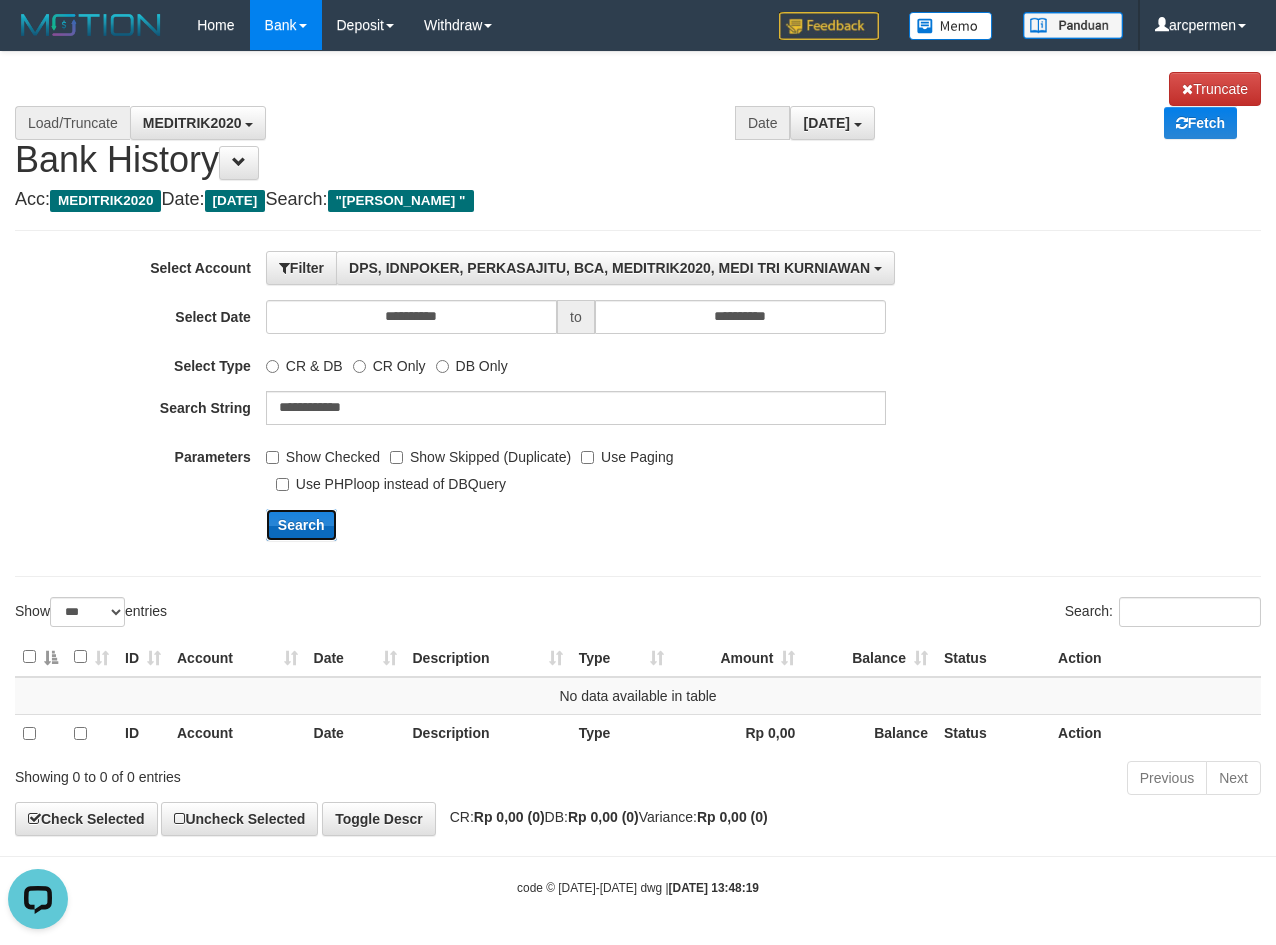 click on "Search" at bounding box center (301, 525) 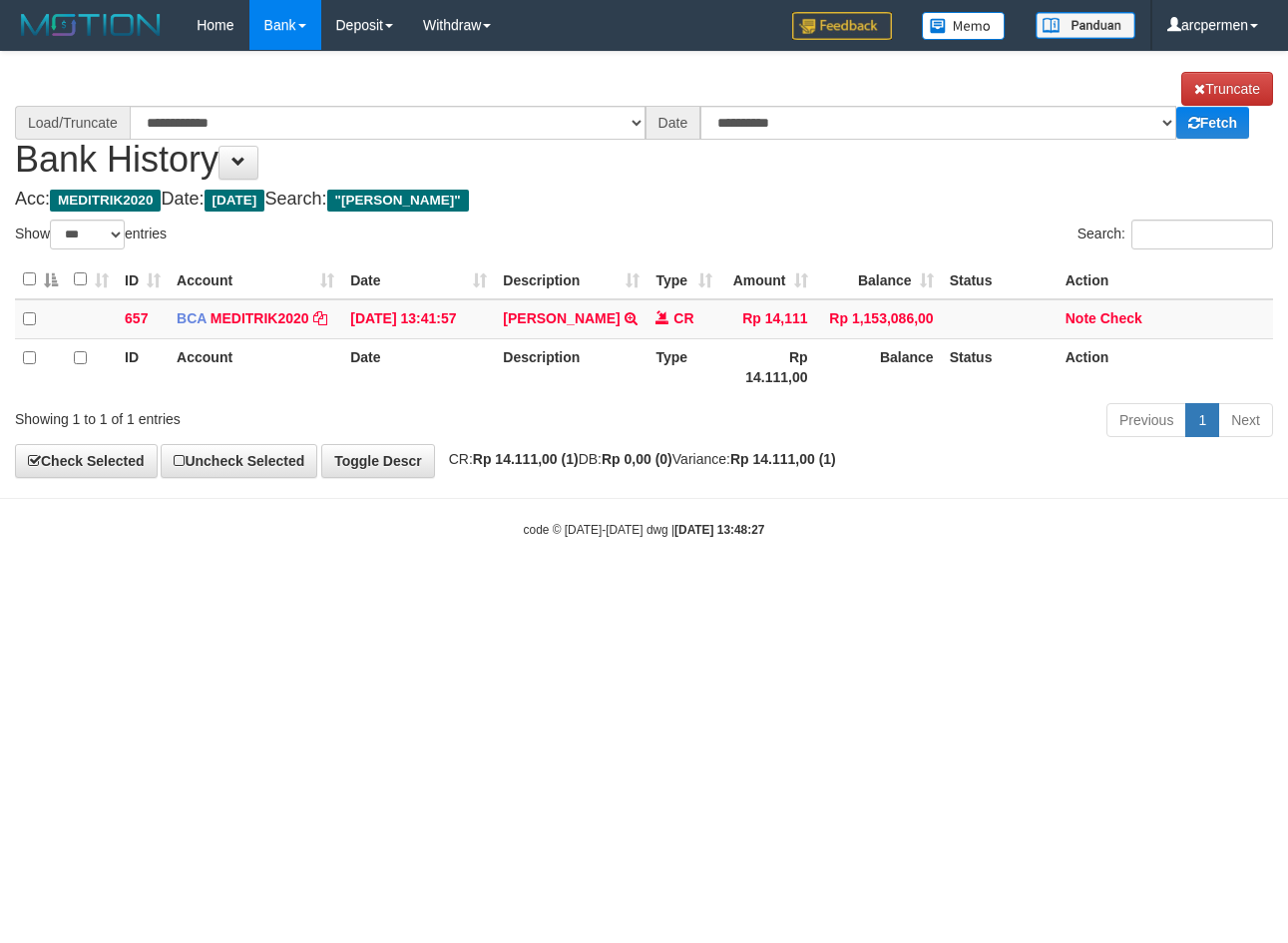select on "***" 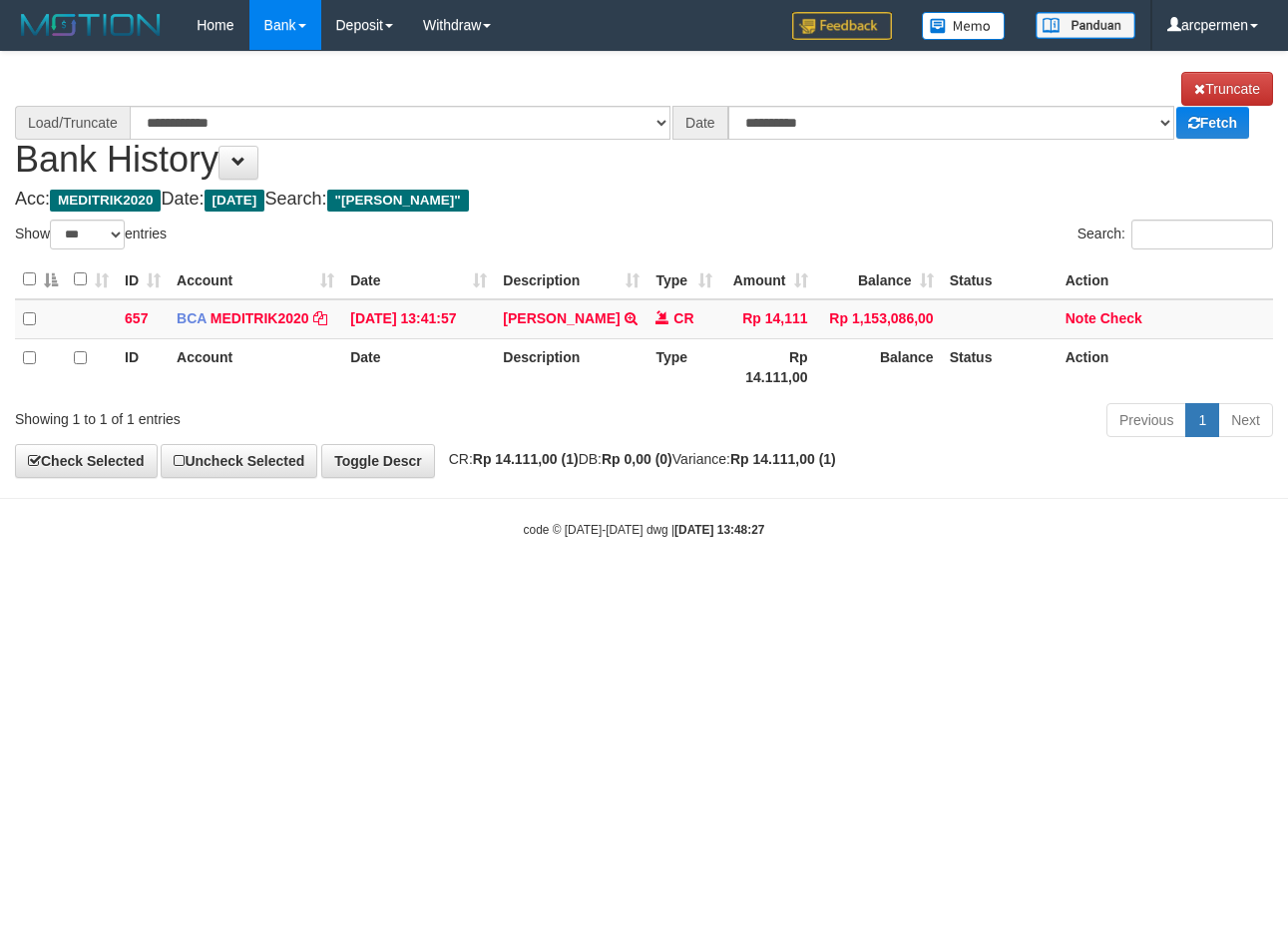 scroll, scrollTop: 0, scrollLeft: 0, axis: both 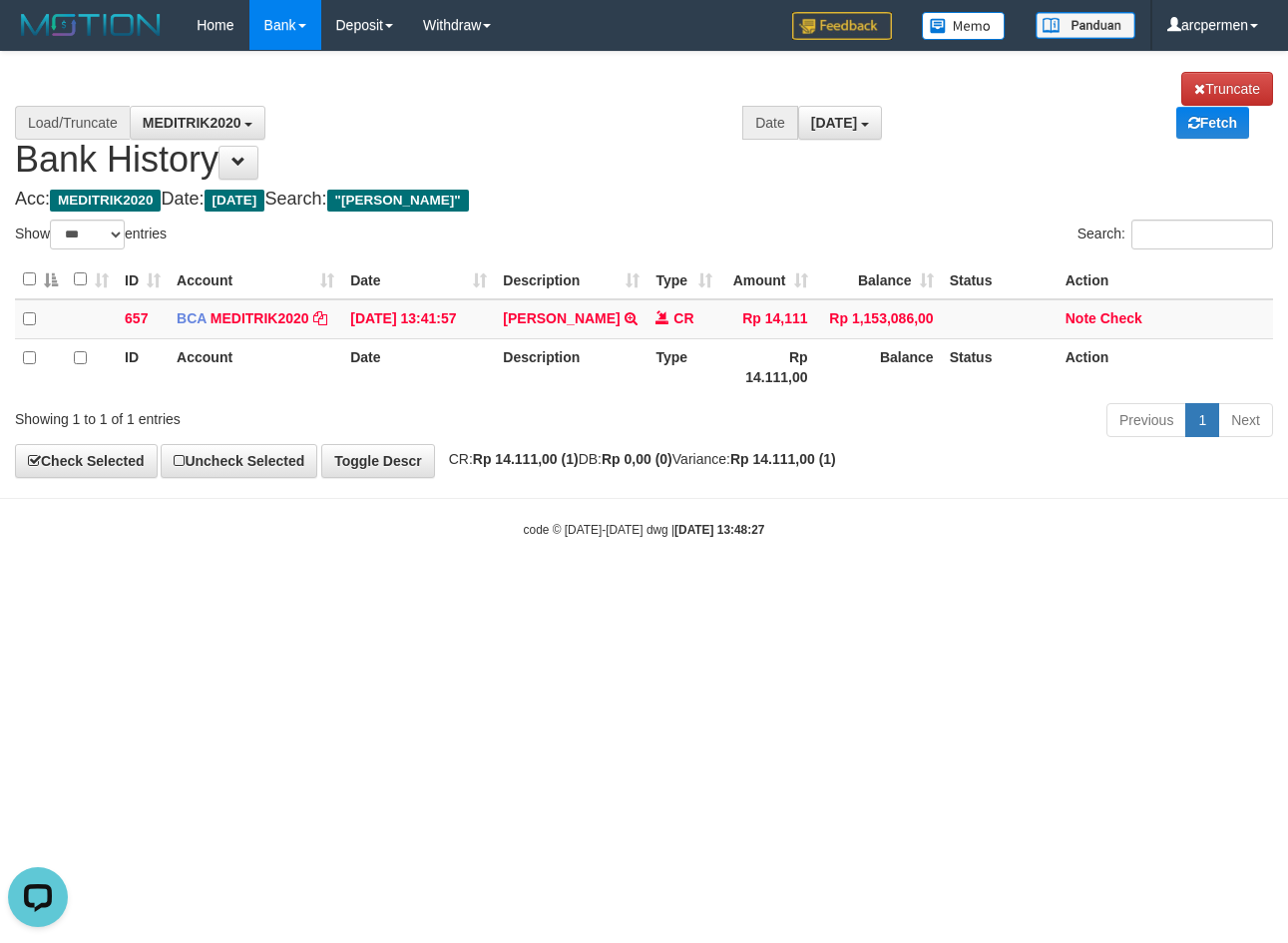 click on "Toggle navigation
Home
Bank
Account List
Load
By Website
Group
[ITOTO]													PERKASAJITU
By Load Group (DPS)
Group arc-1
Mutasi Bank
Search
Sync
Note Mutasi
Deposit" at bounding box center [644, 294] 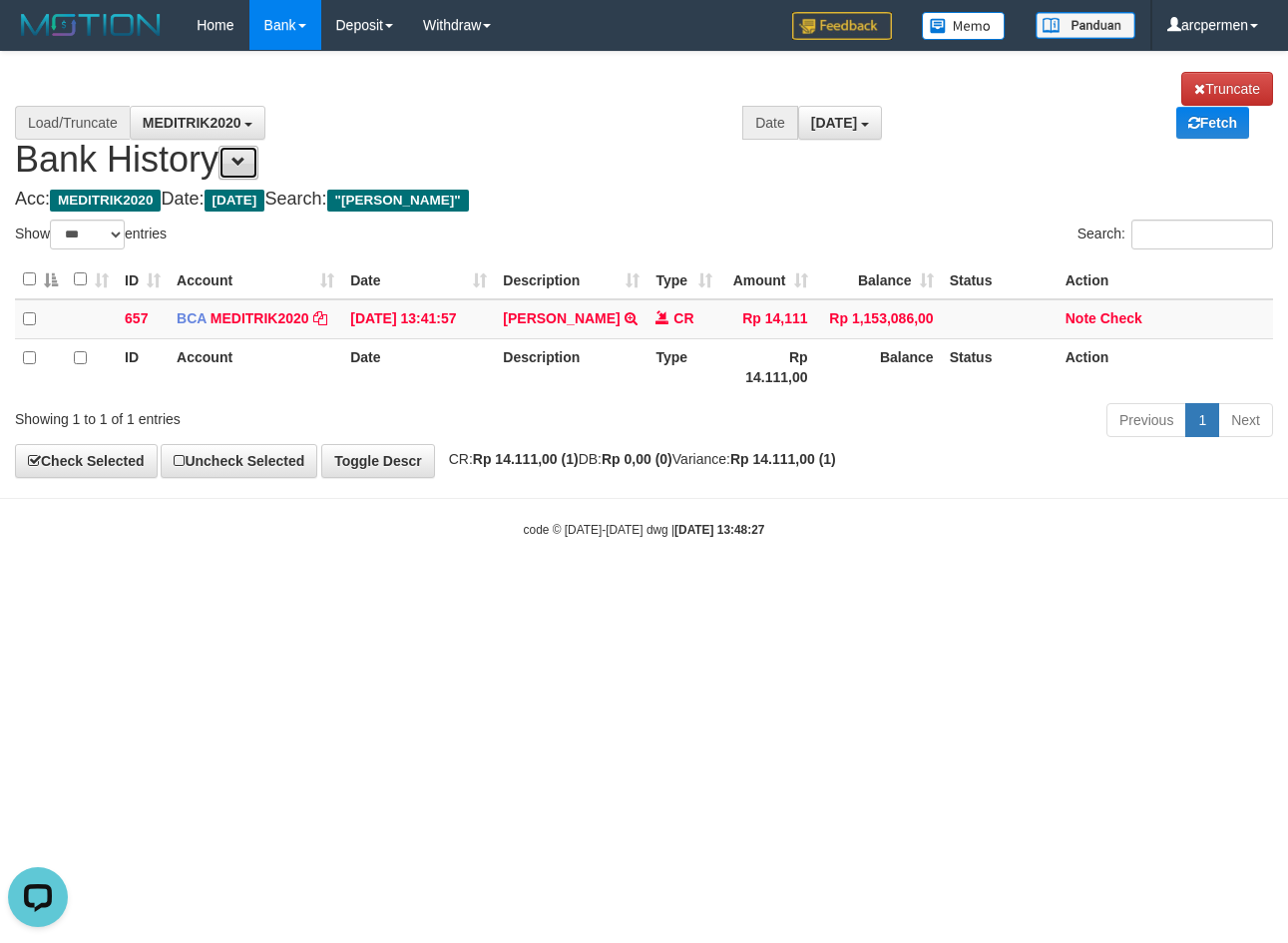 click at bounding box center (238, 163) 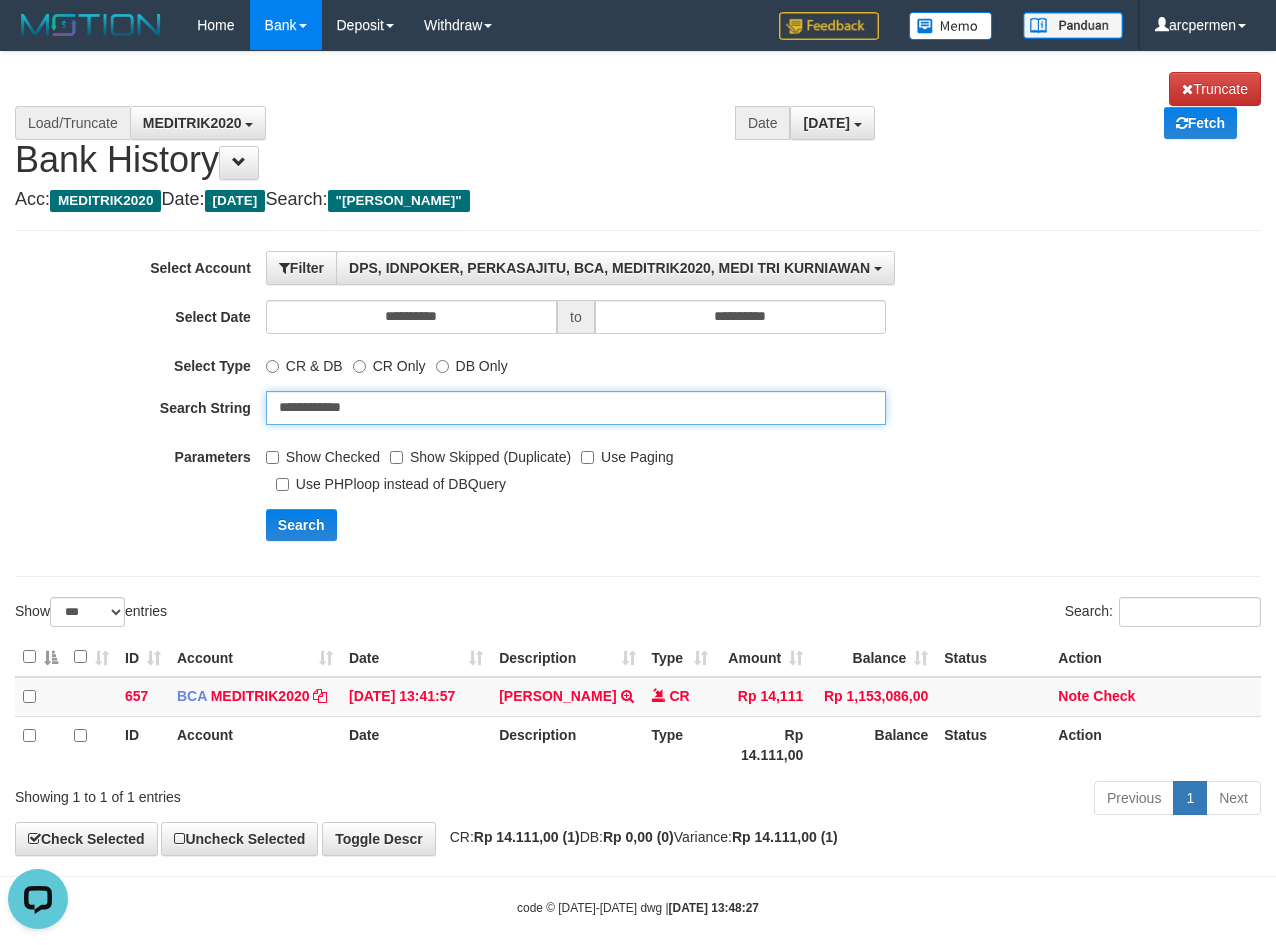 click on "**********" at bounding box center (576, 408) 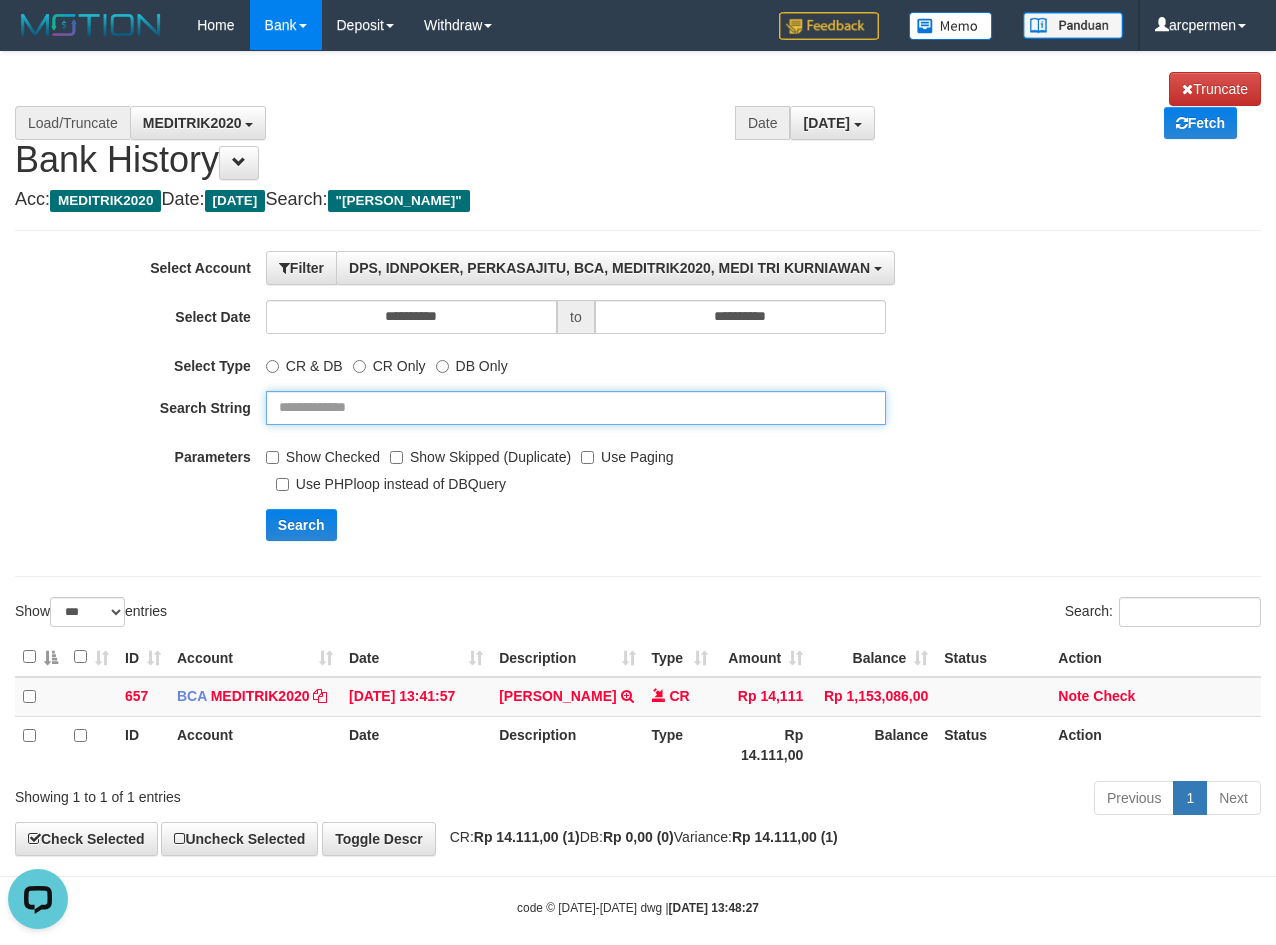 type 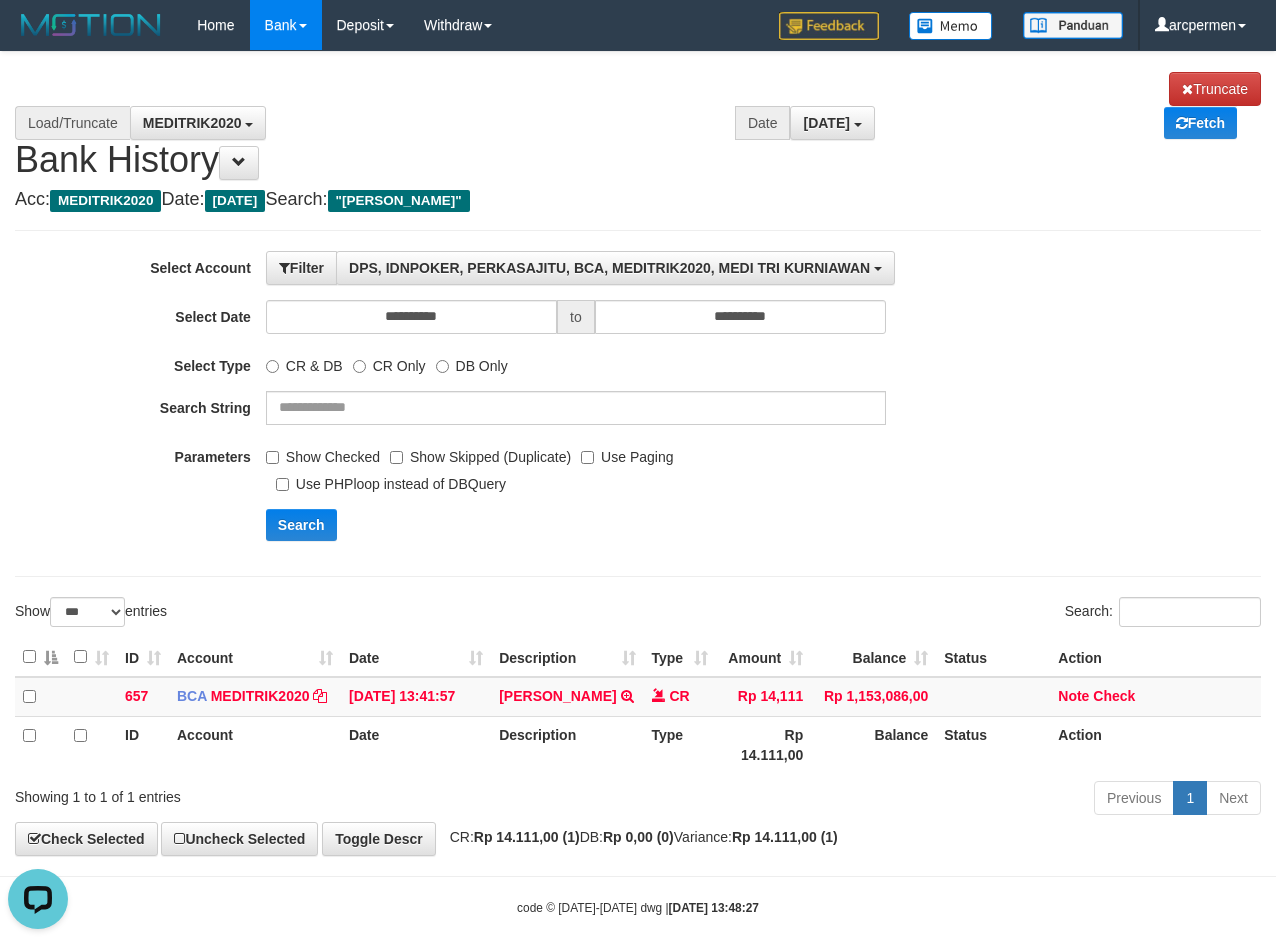 click on "Show Checked" at bounding box center (323, 453) 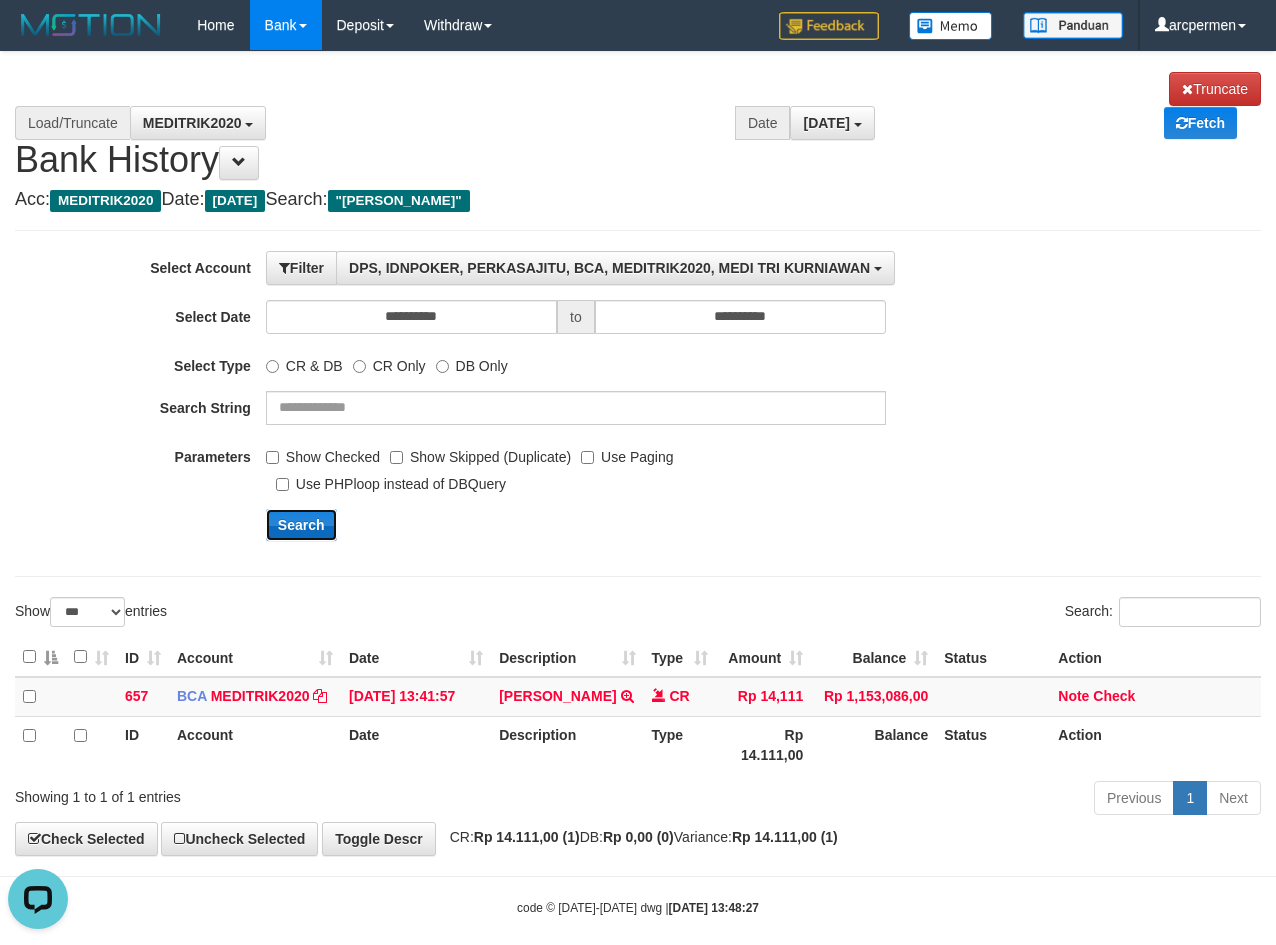 click on "Search" at bounding box center (301, 525) 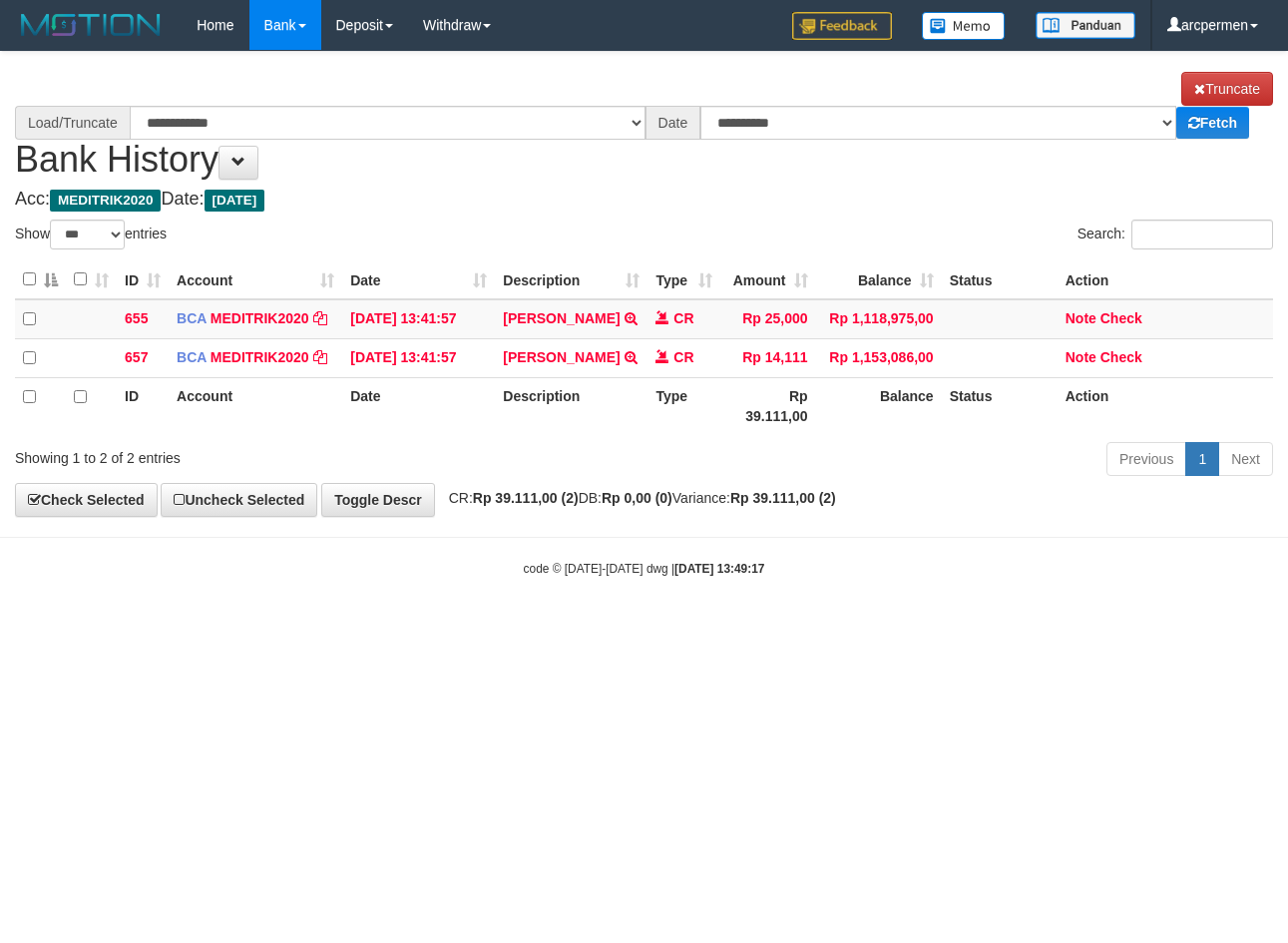 select on "***" 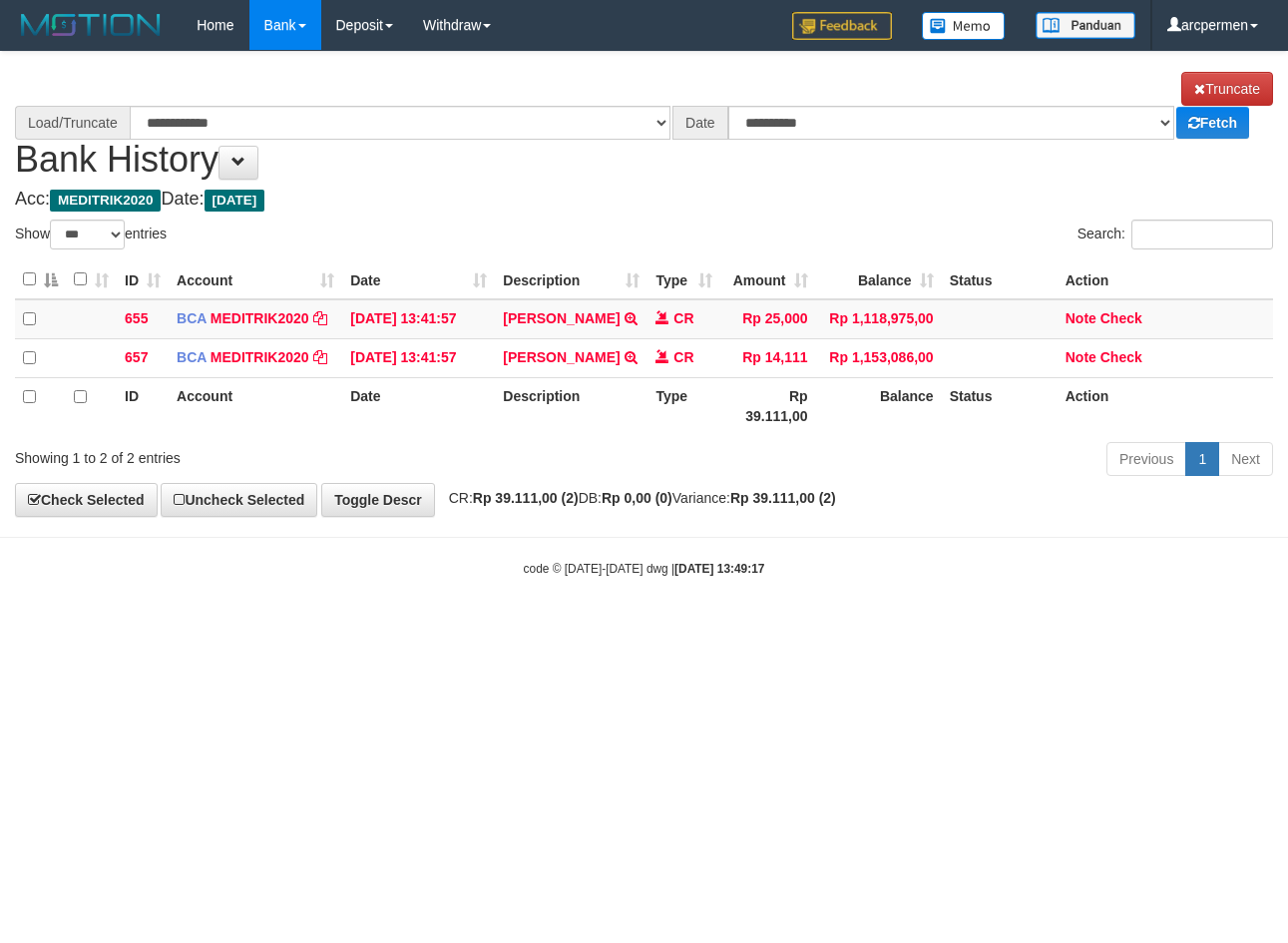 scroll, scrollTop: 0, scrollLeft: 0, axis: both 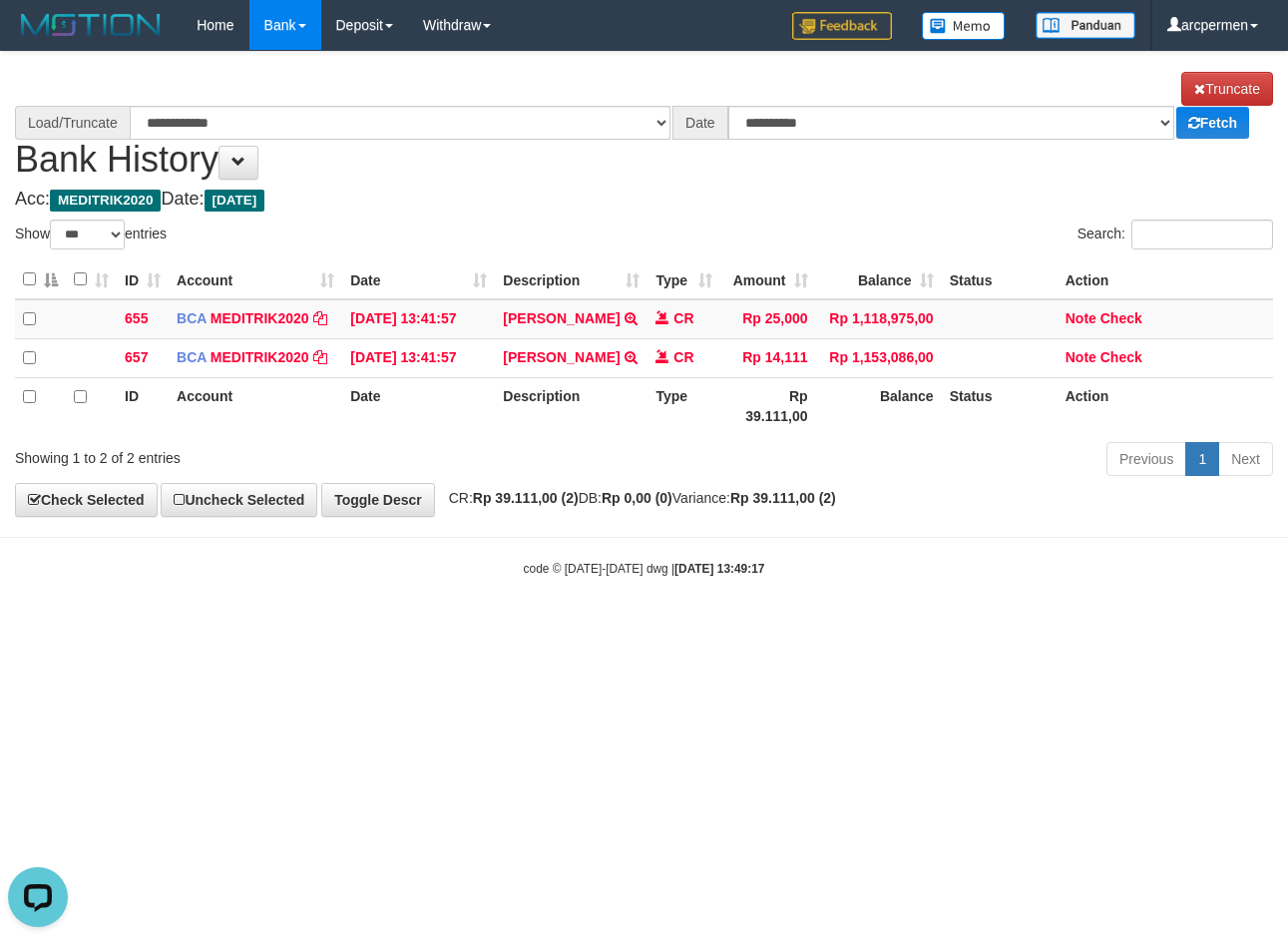 select on "****" 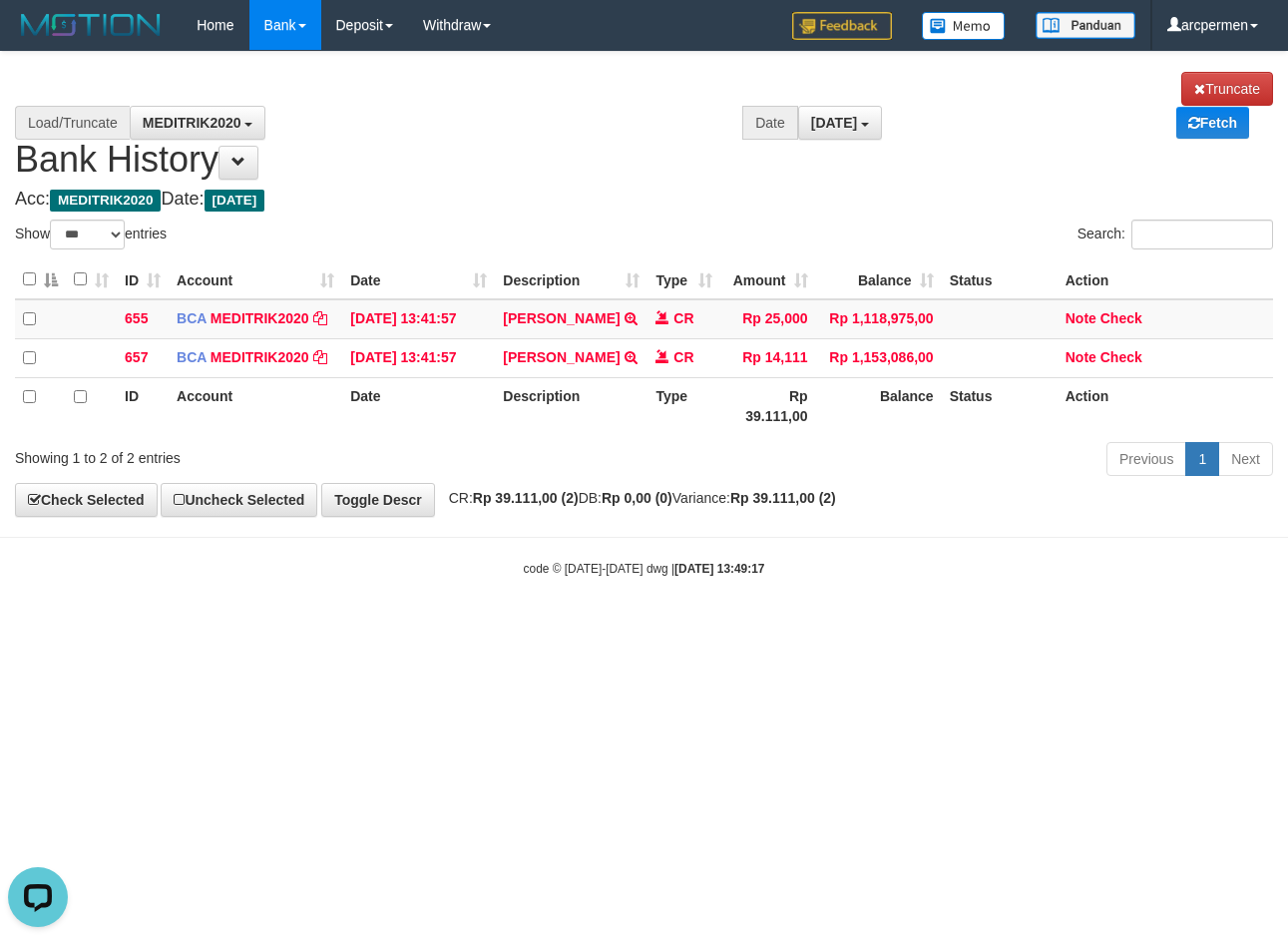 click on "**********" at bounding box center (644, 283) 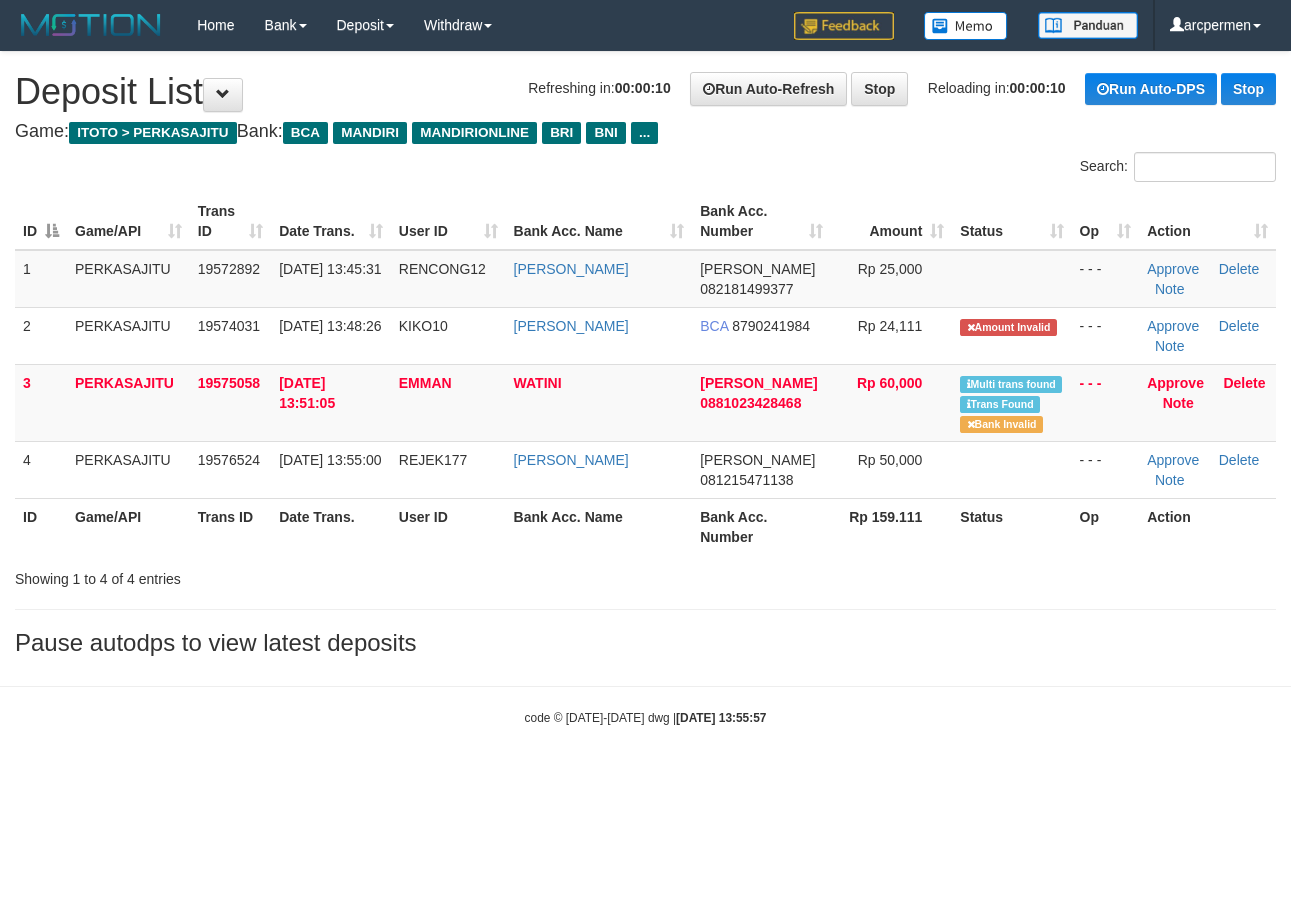 scroll, scrollTop: 0, scrollLeft: 0, axis: both 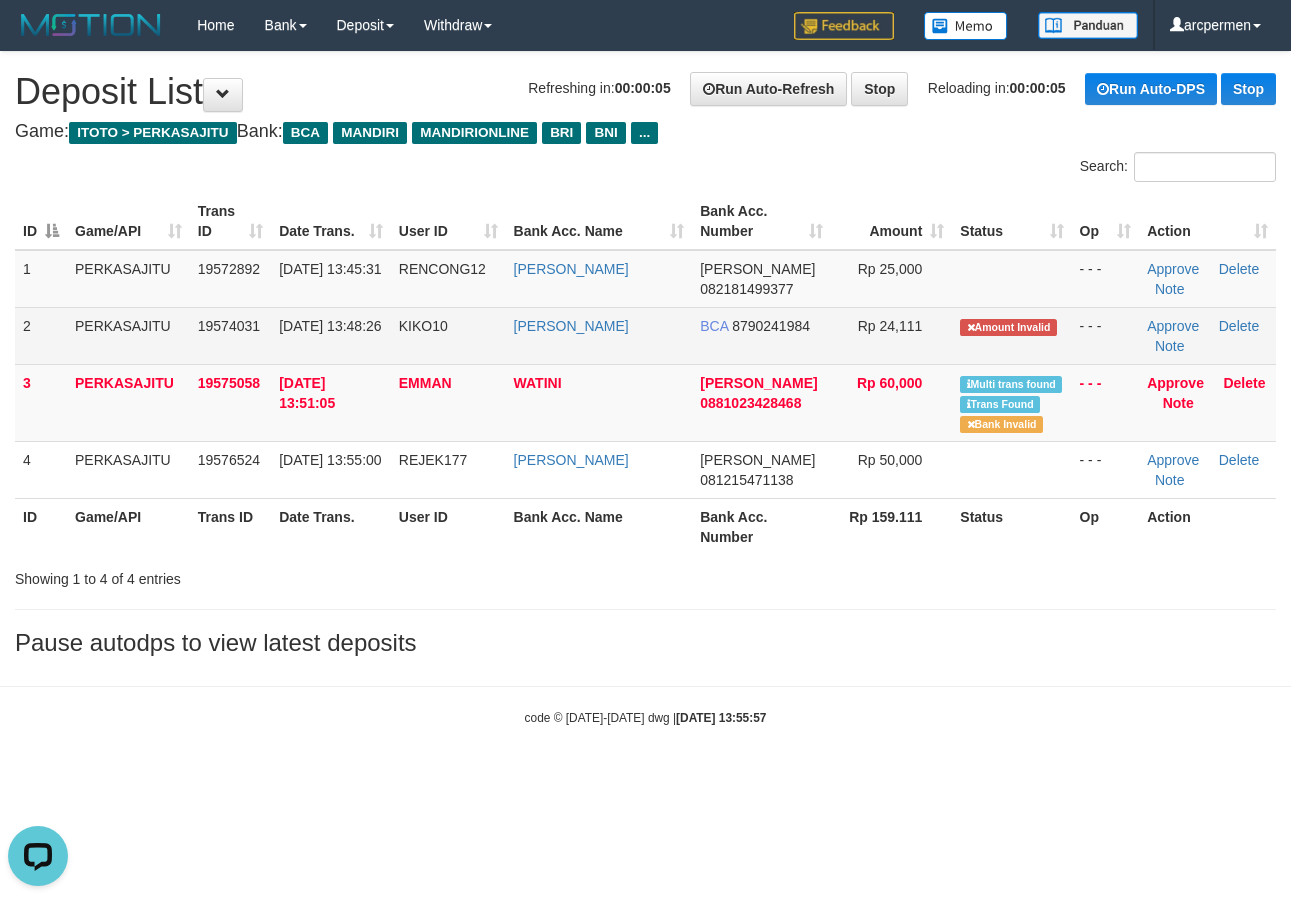 click on "KIKO10" at bounding box center (423, 326) 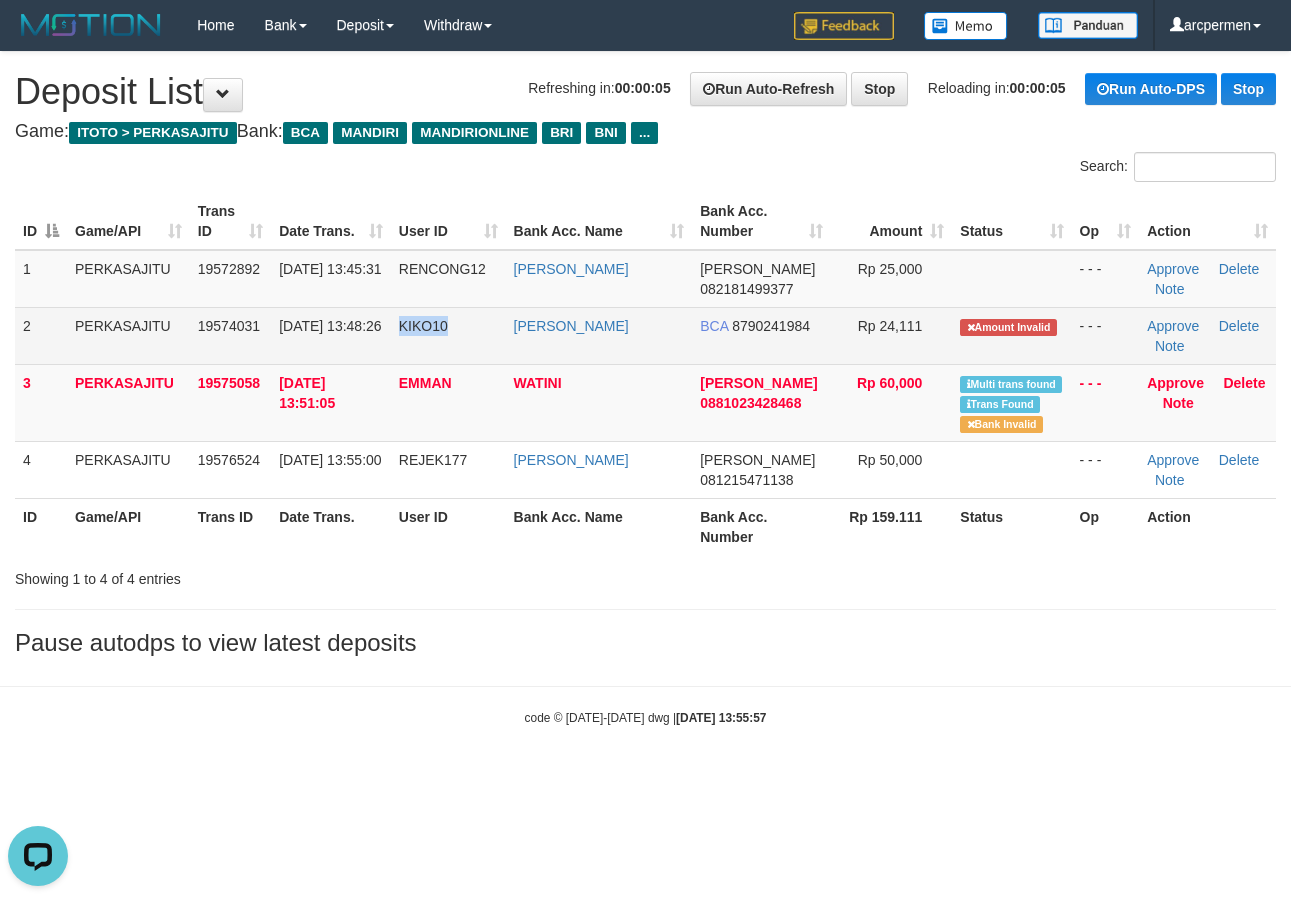 click on "KIKO10" at bounding box center [423, 326] 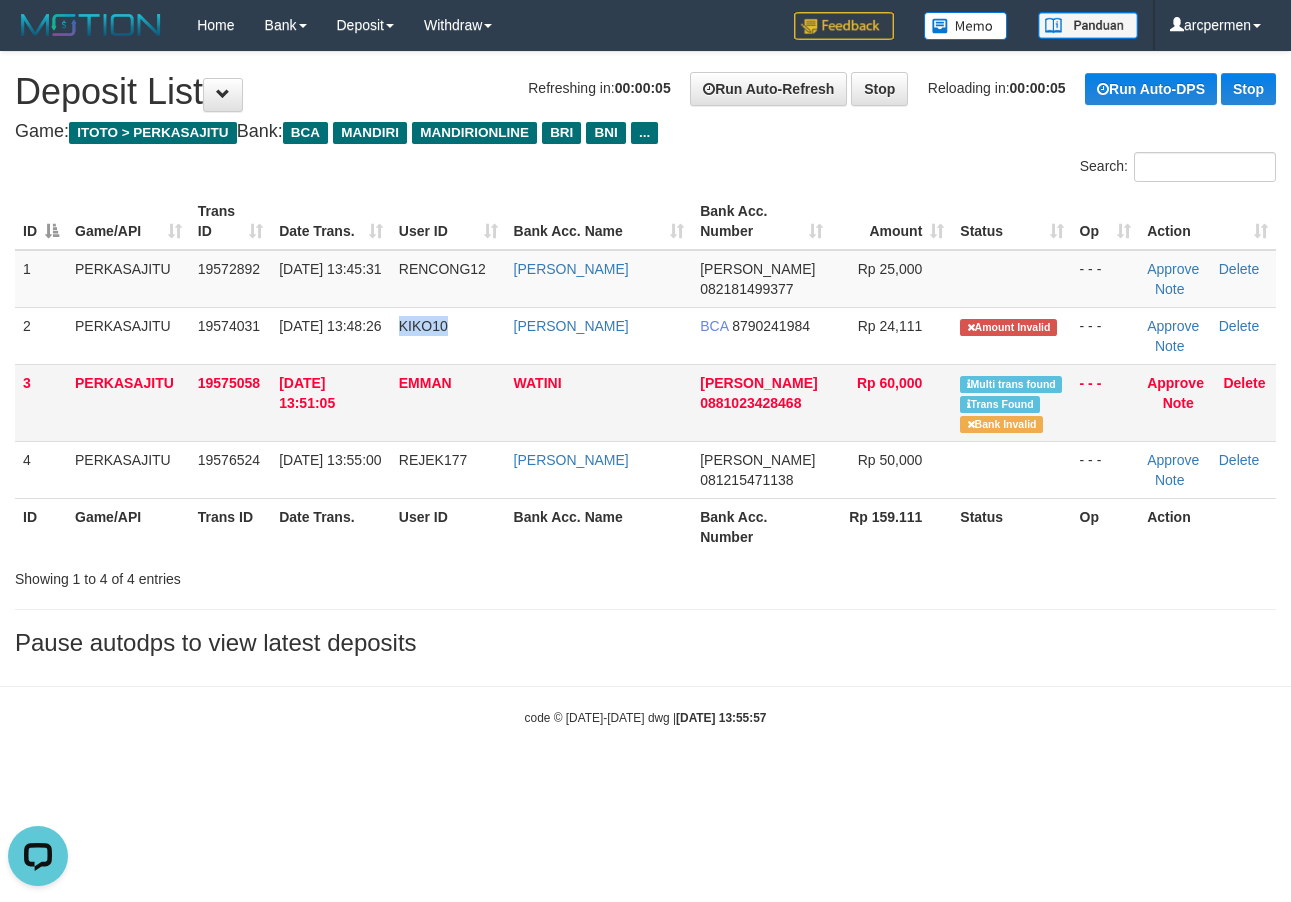 copy on "KIKO10" 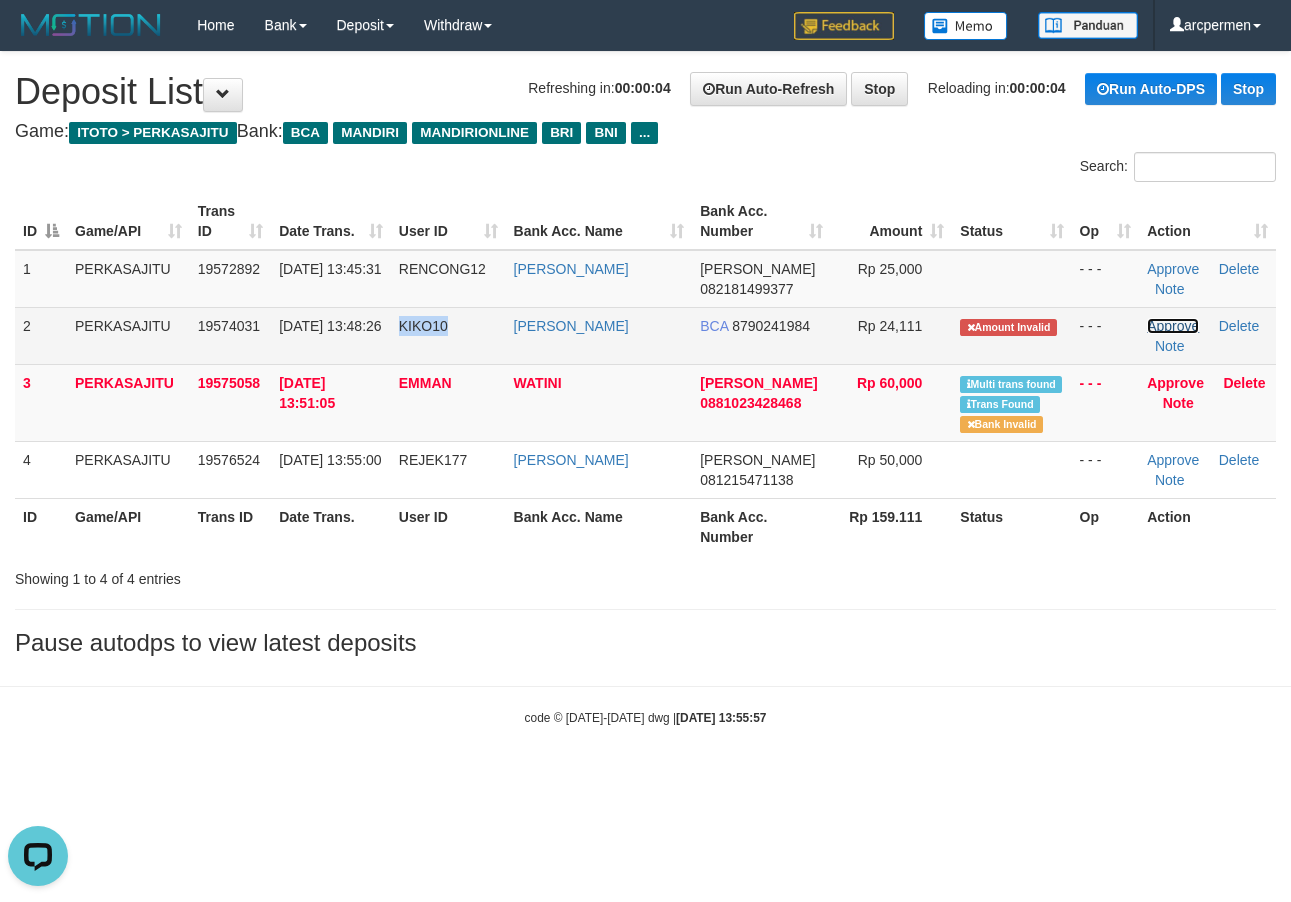 click on "Approve" at bounding box center (1173, 326) 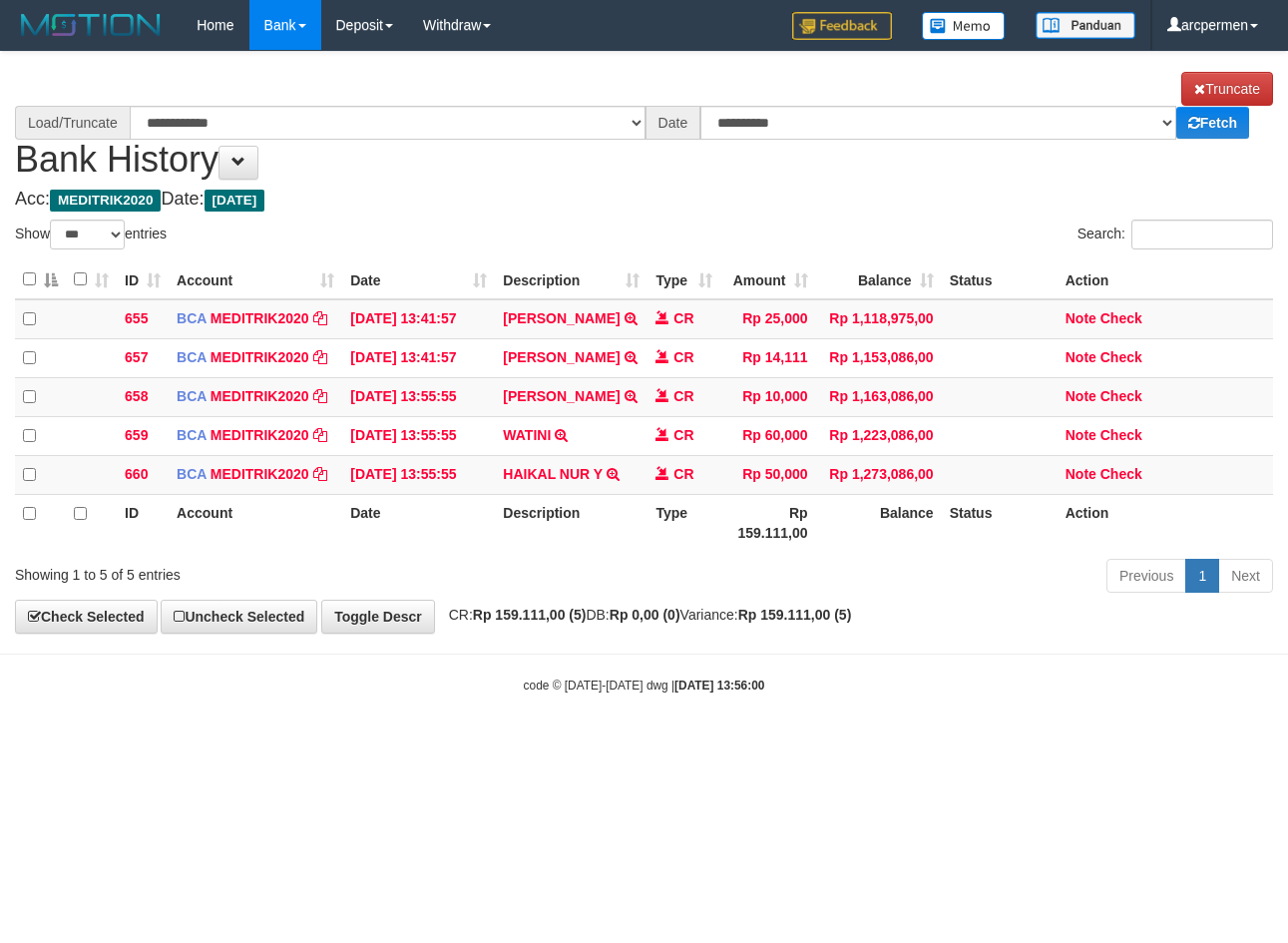 select on "***" 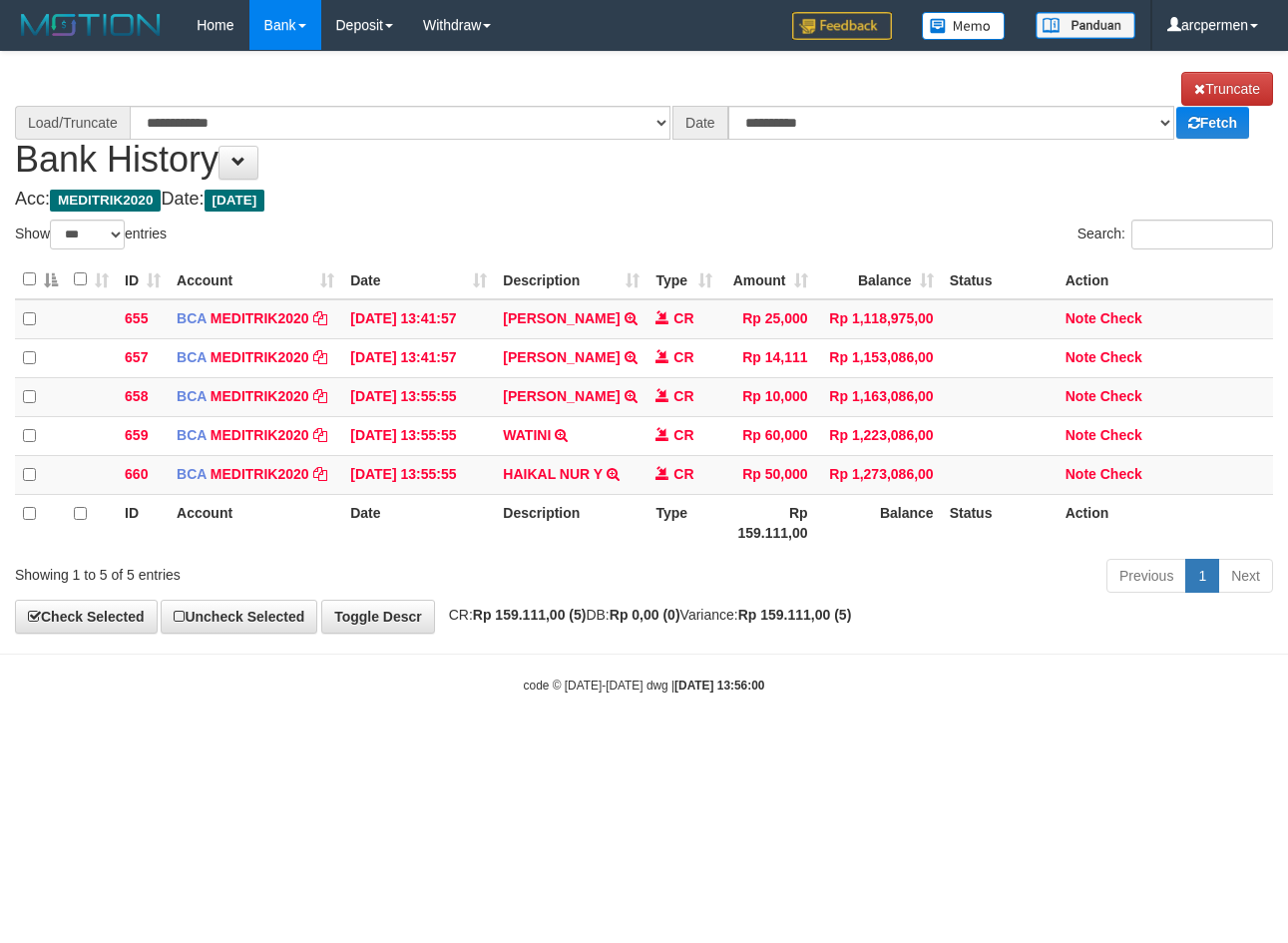 scroll, scrollTop: 0, scrollLeft: 0, axis: both 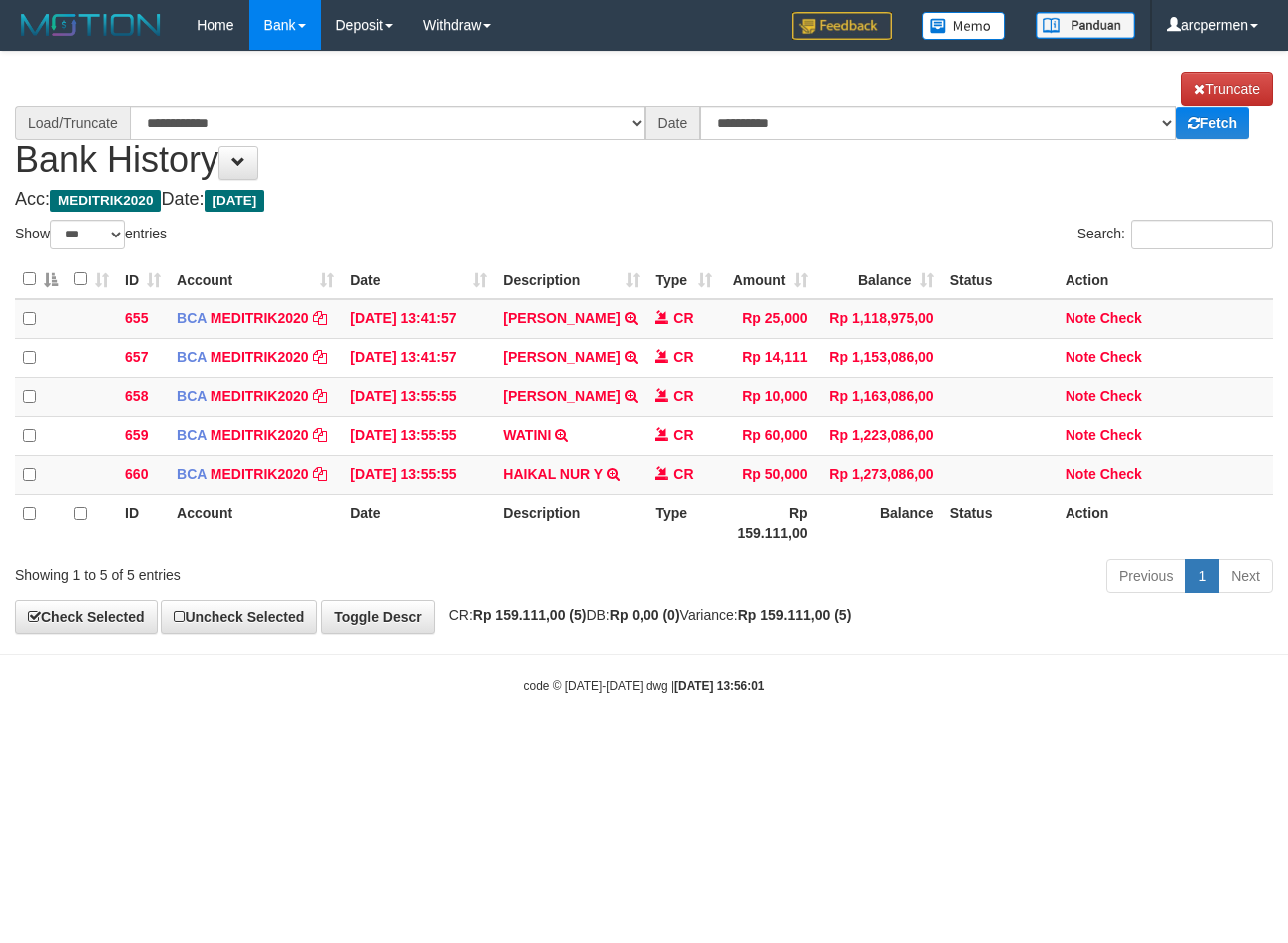 select on "***" 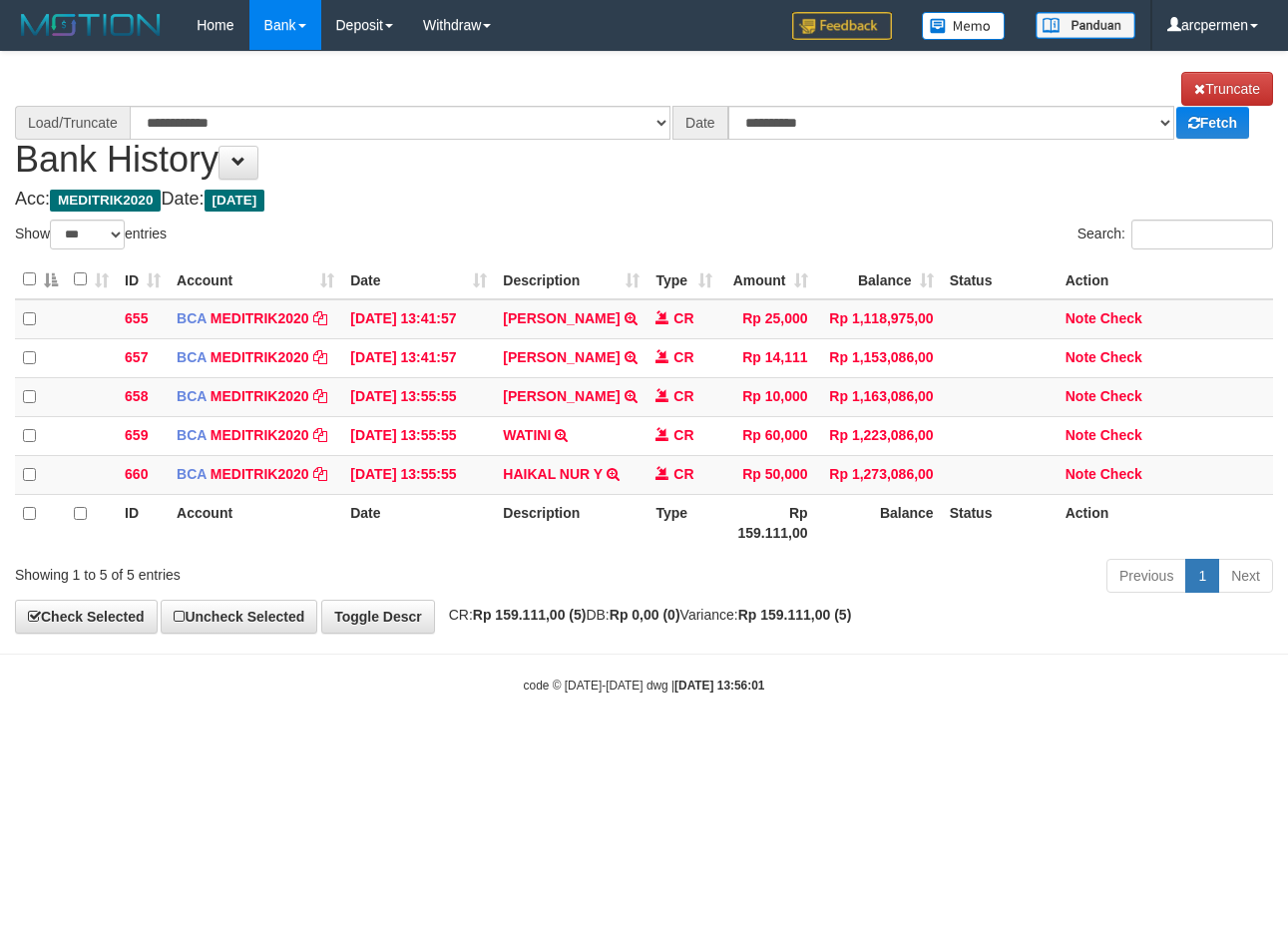 scroll, scrollTop: 0, scrollLeft: 0, axis: both 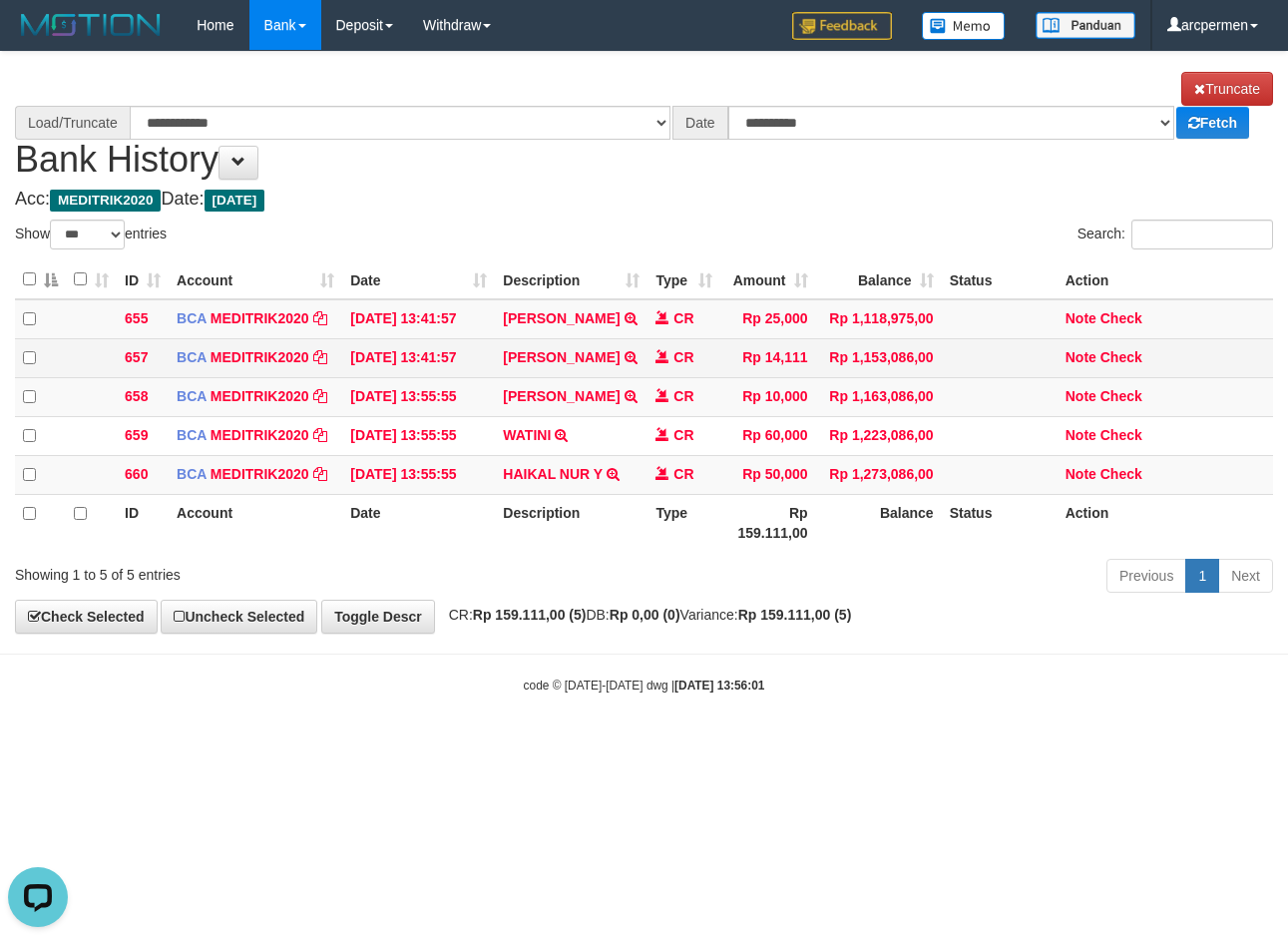 select on "****" 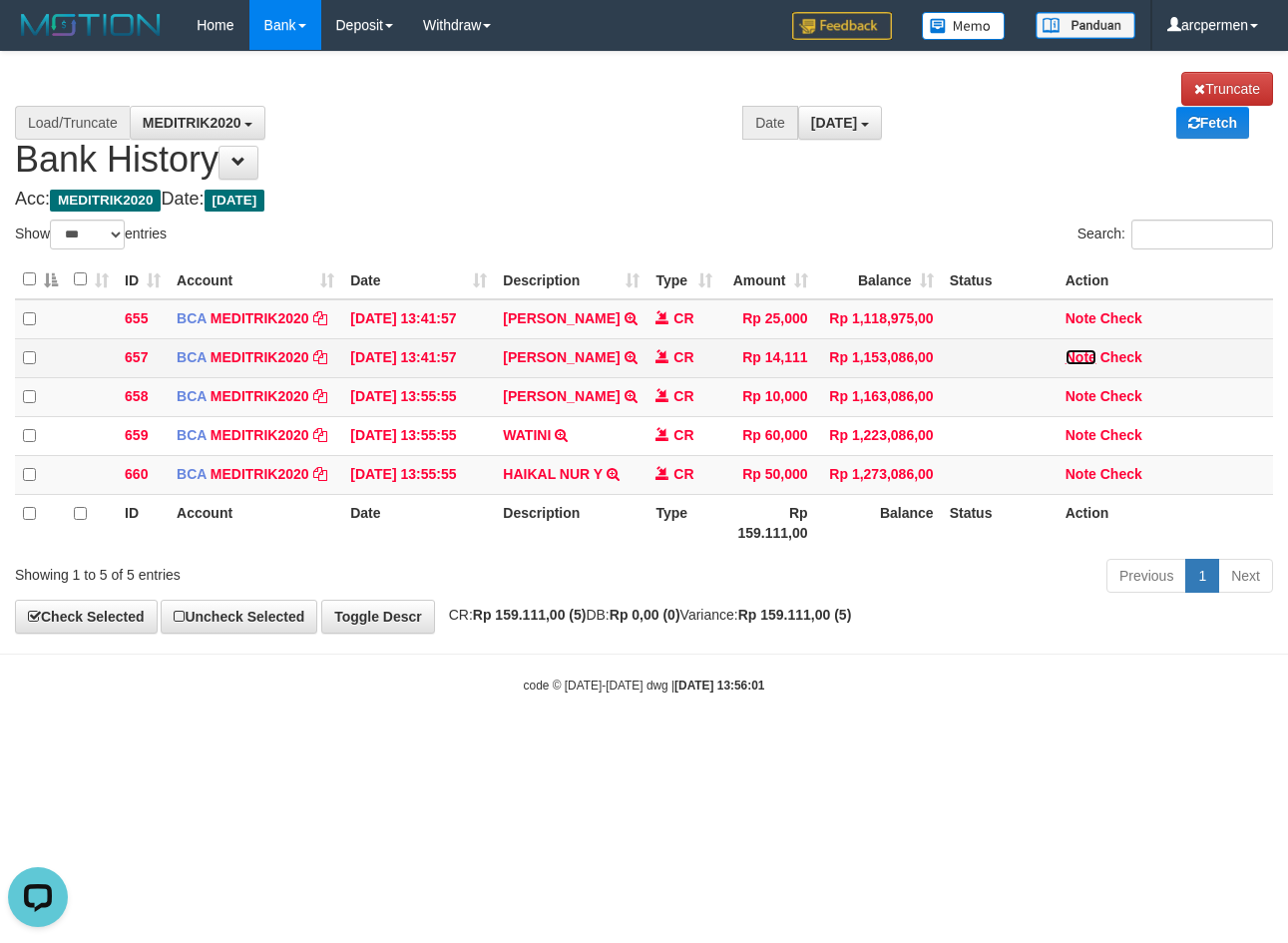 click on "Note" at bounding box center (1080, 357) 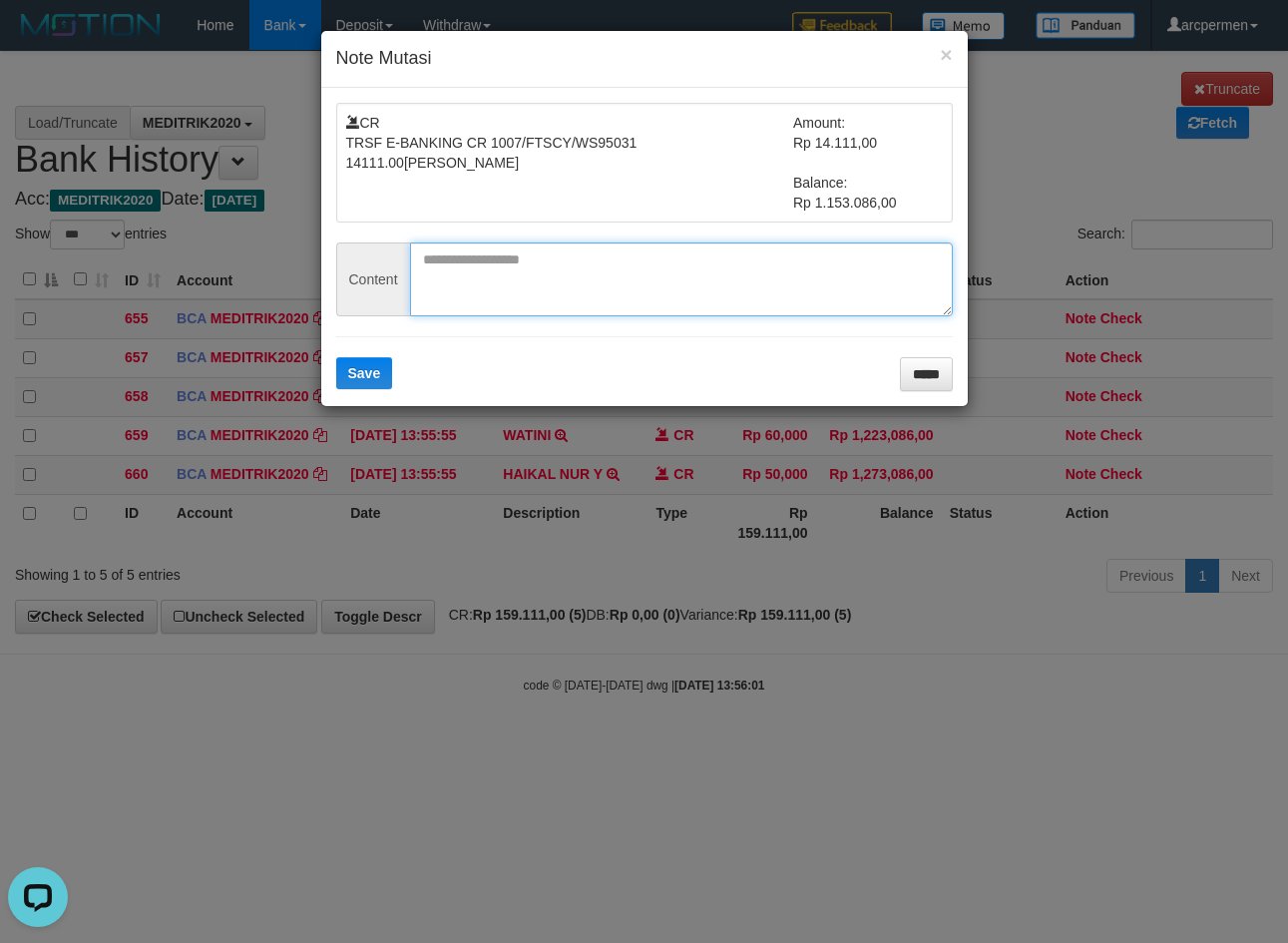 click at bounding box center (681, 279) 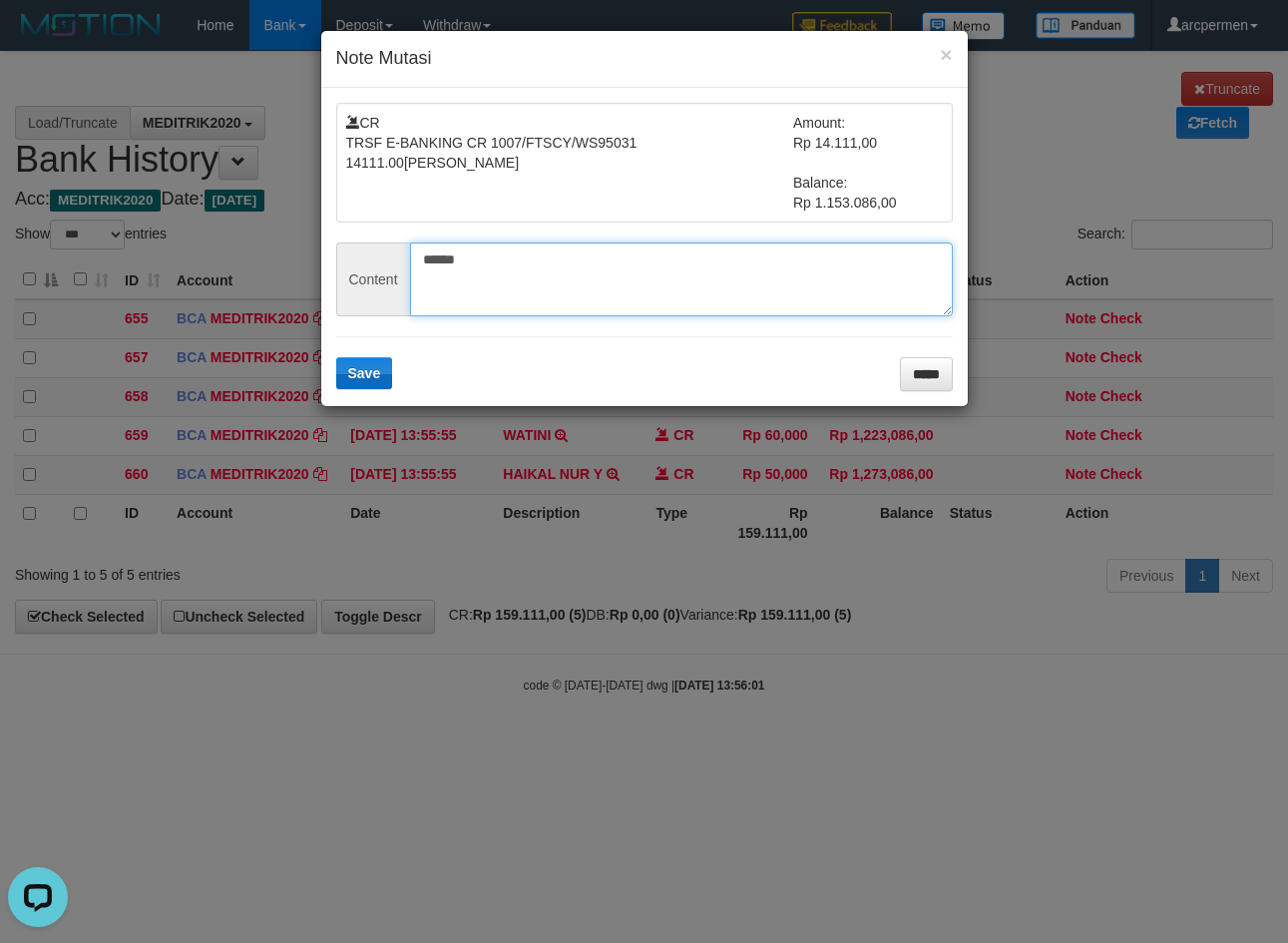 type on "******" 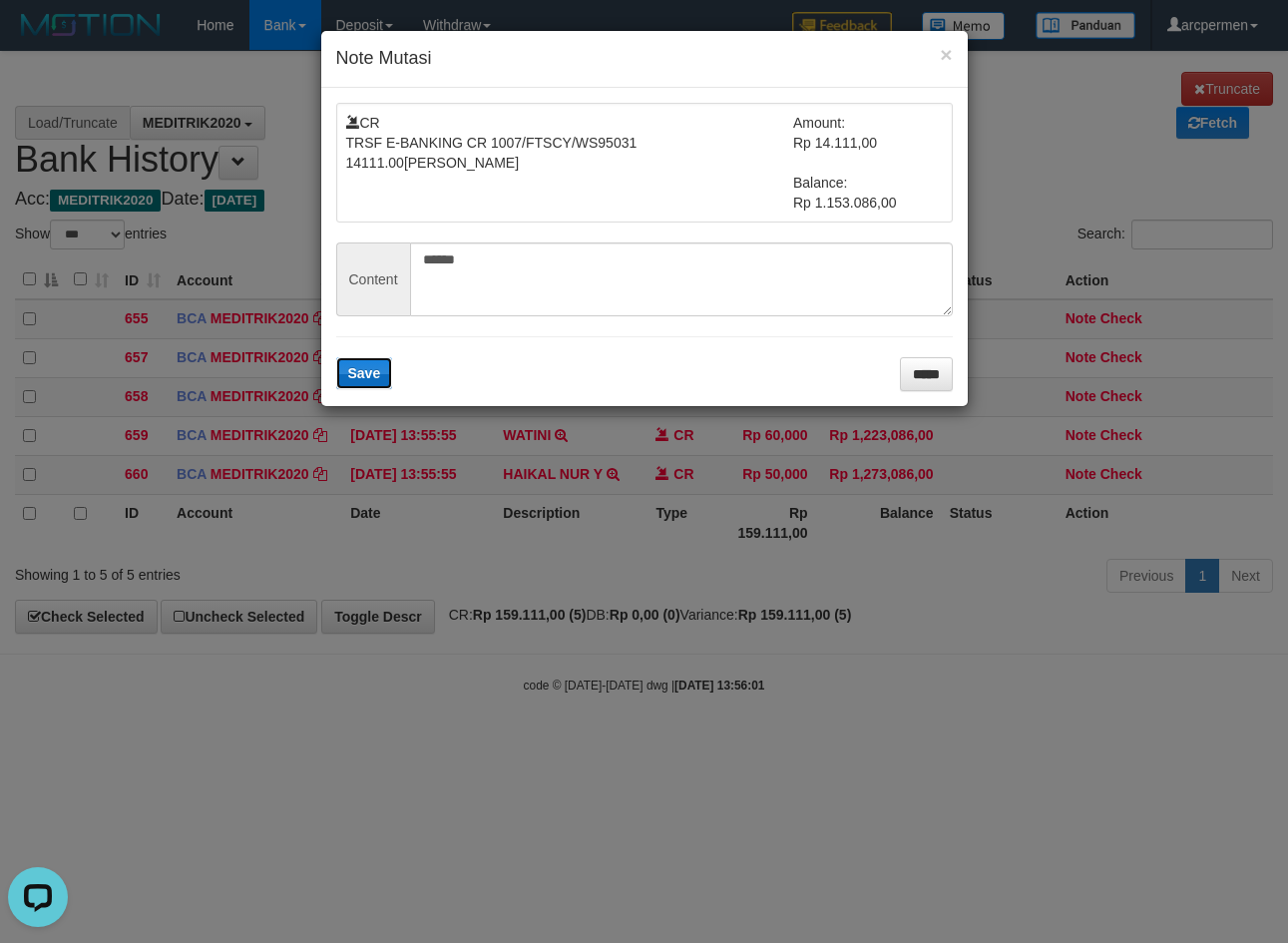 click on "Save" at bounding box center (364, 373) 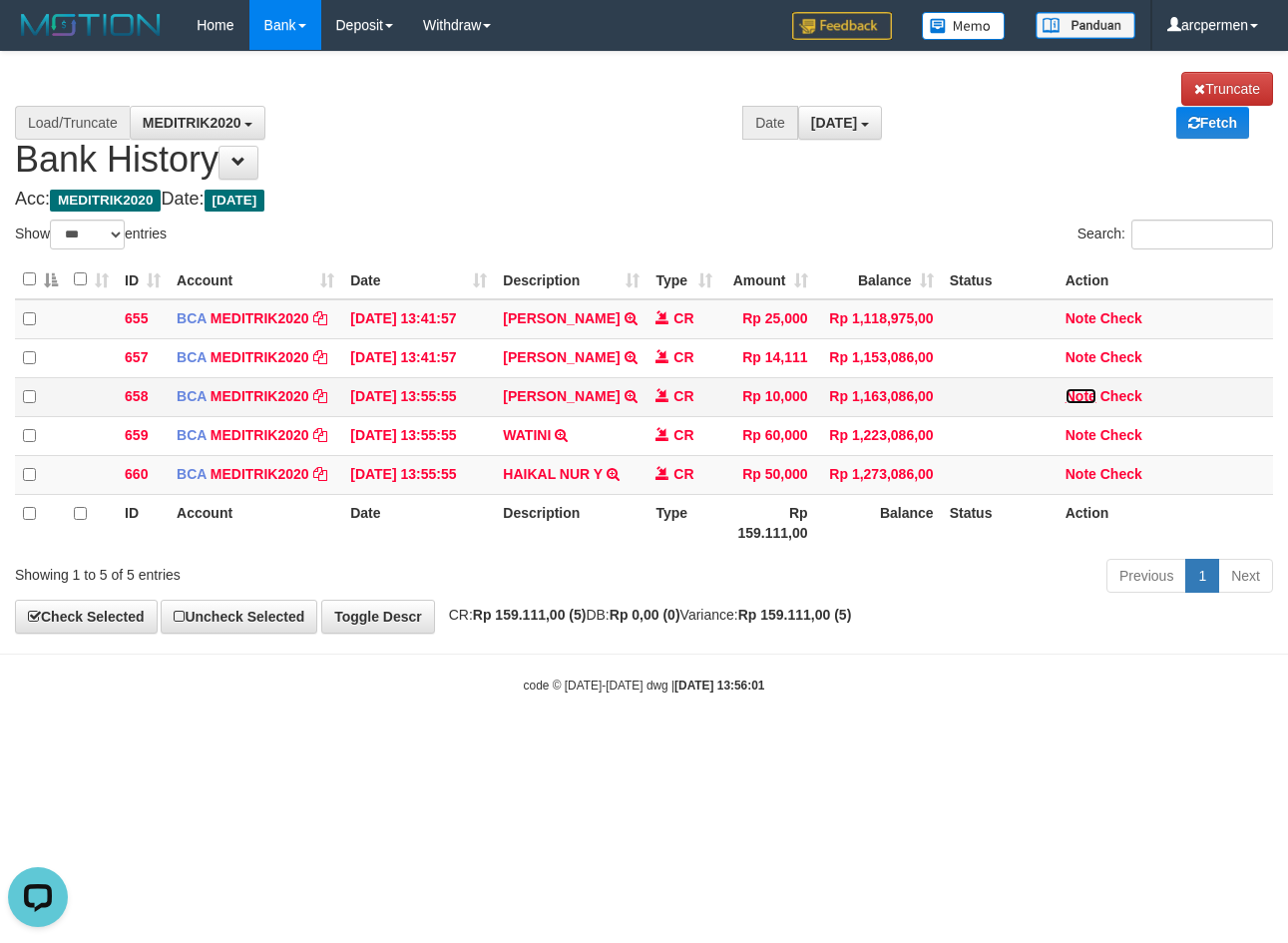 click on "Note" at bounding box center [1080, 396] 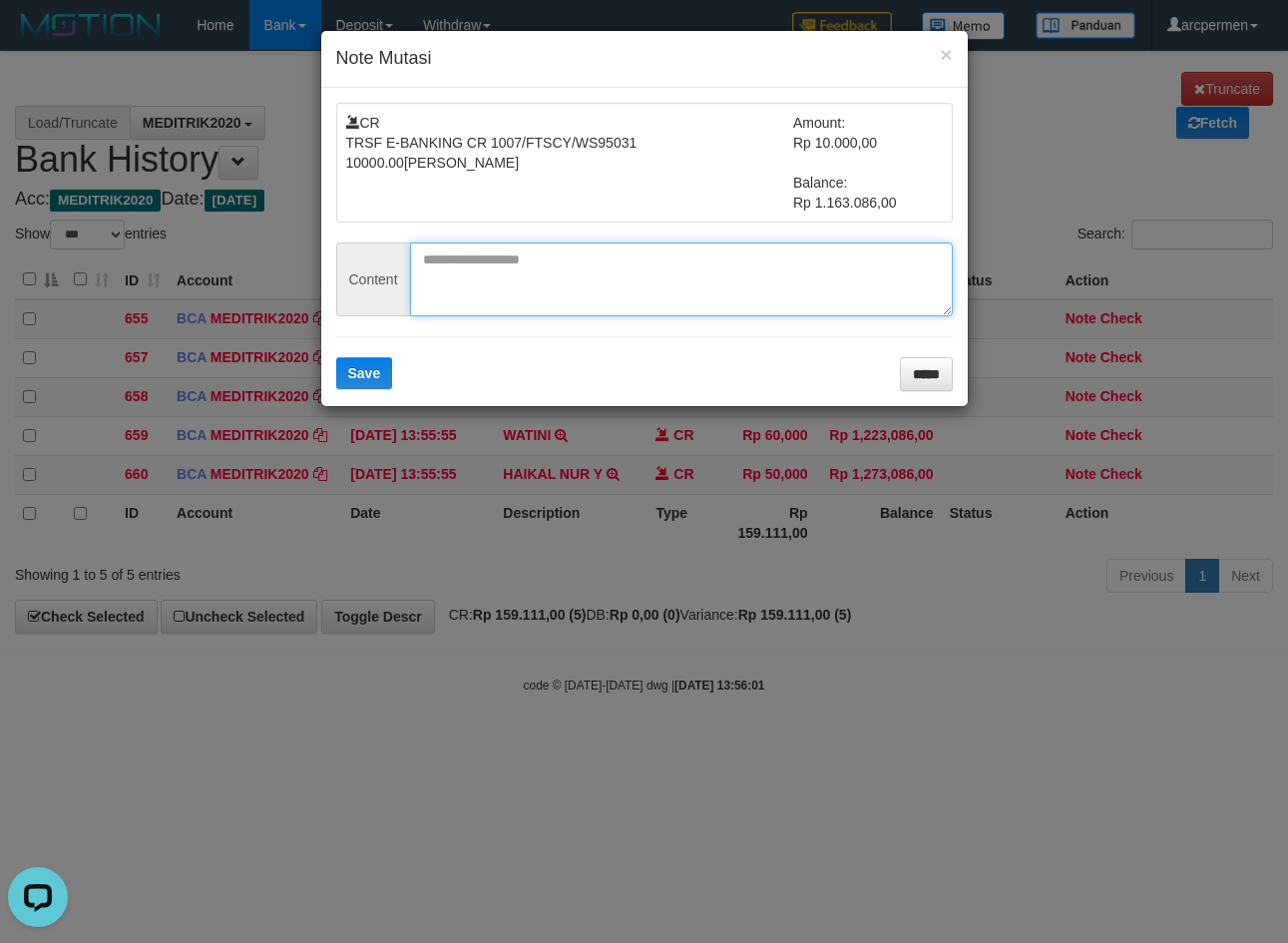 click at bounding box center [681, 279] 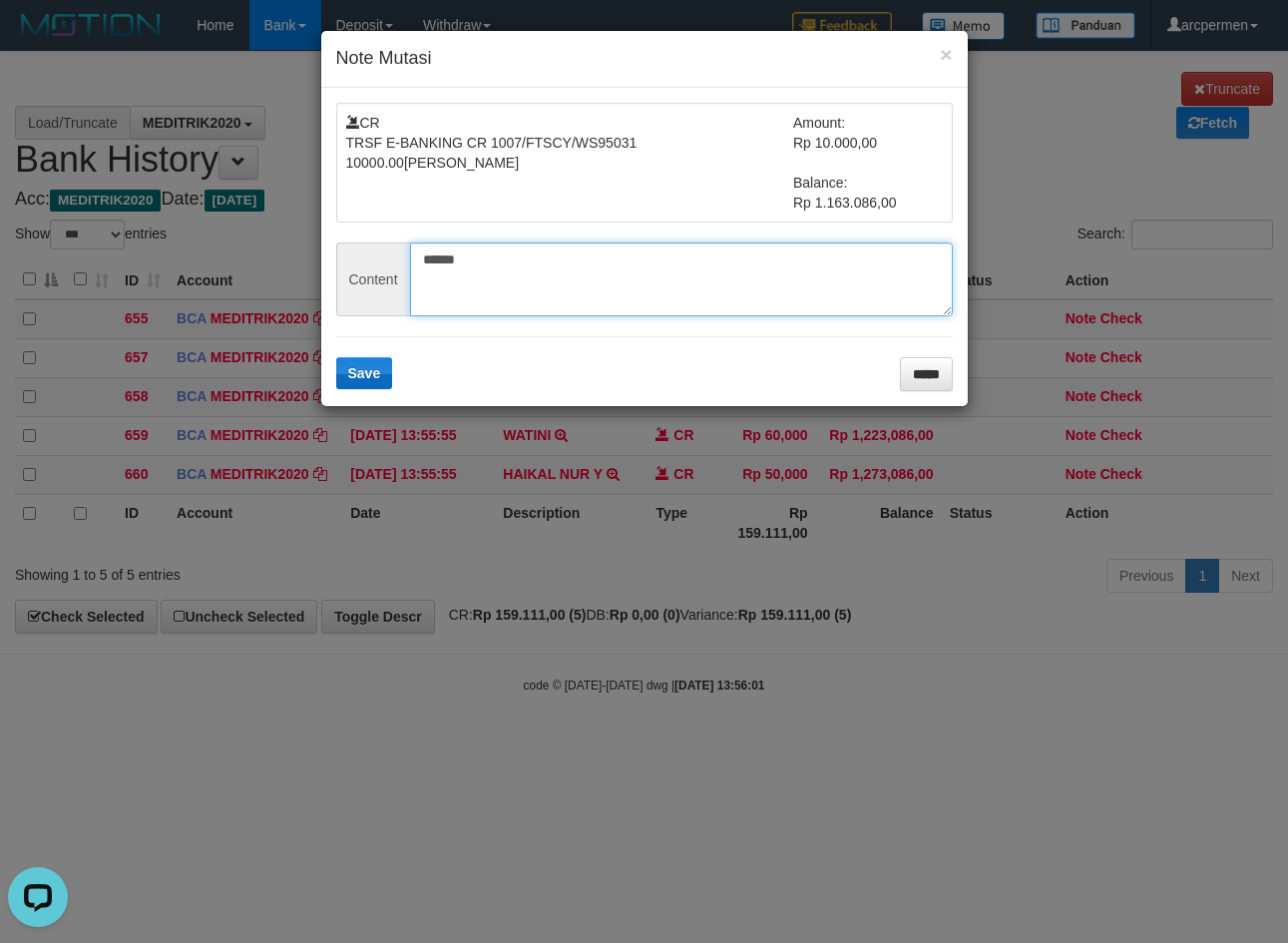 type on "******" 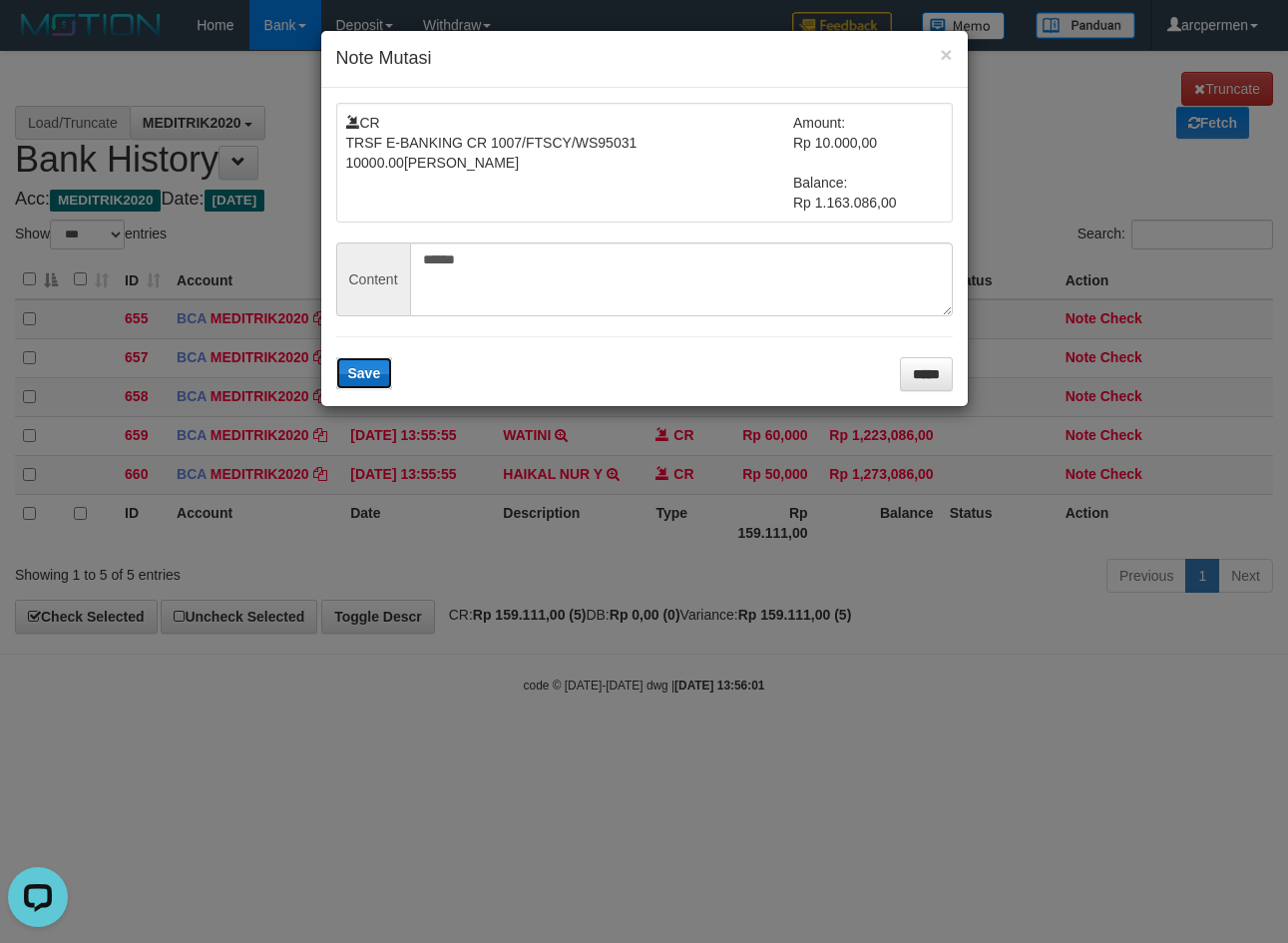 click on "Save" at bounding box center [364, 373] 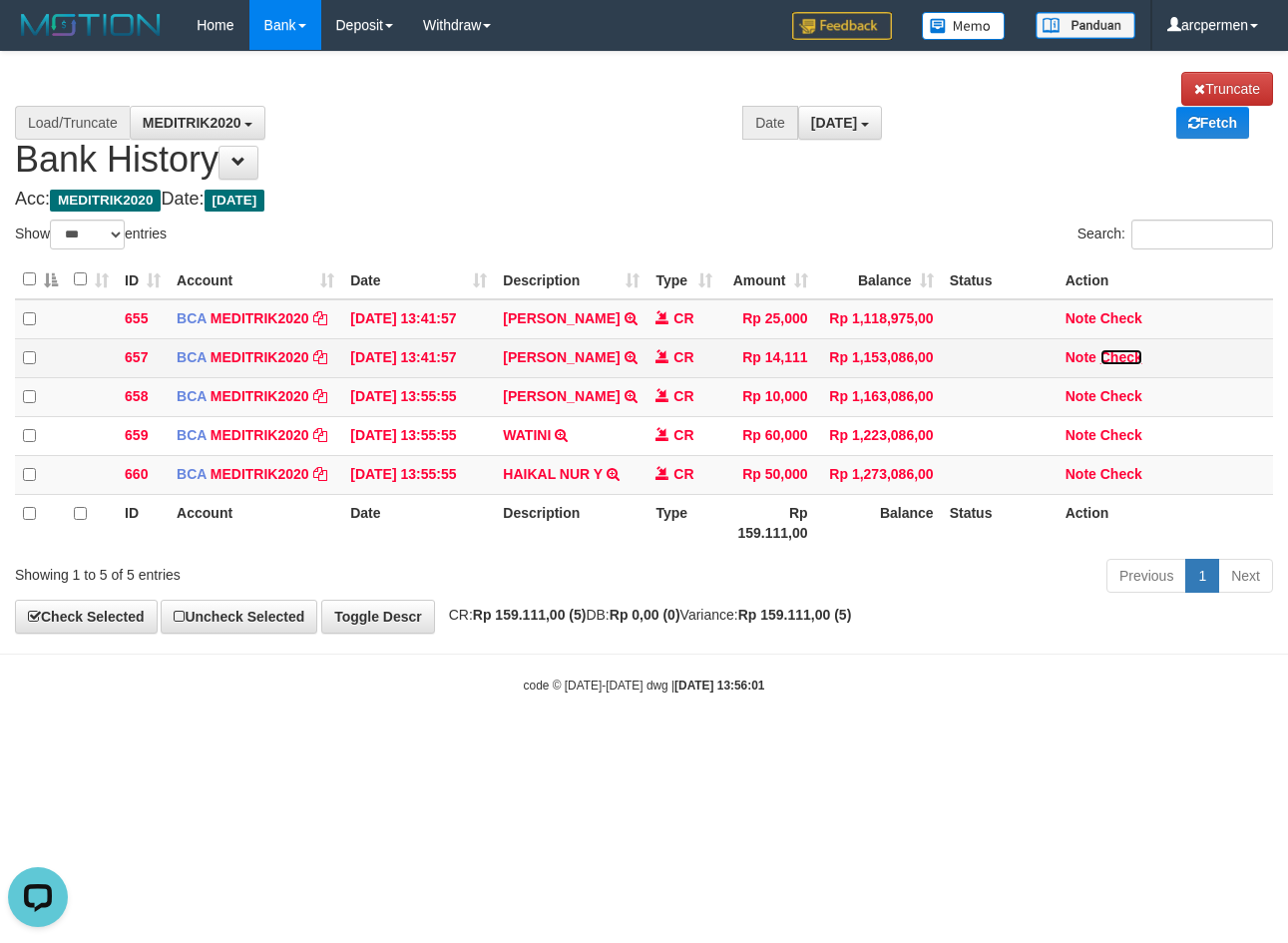 click on "Check" at bounding box center (1121, 357) 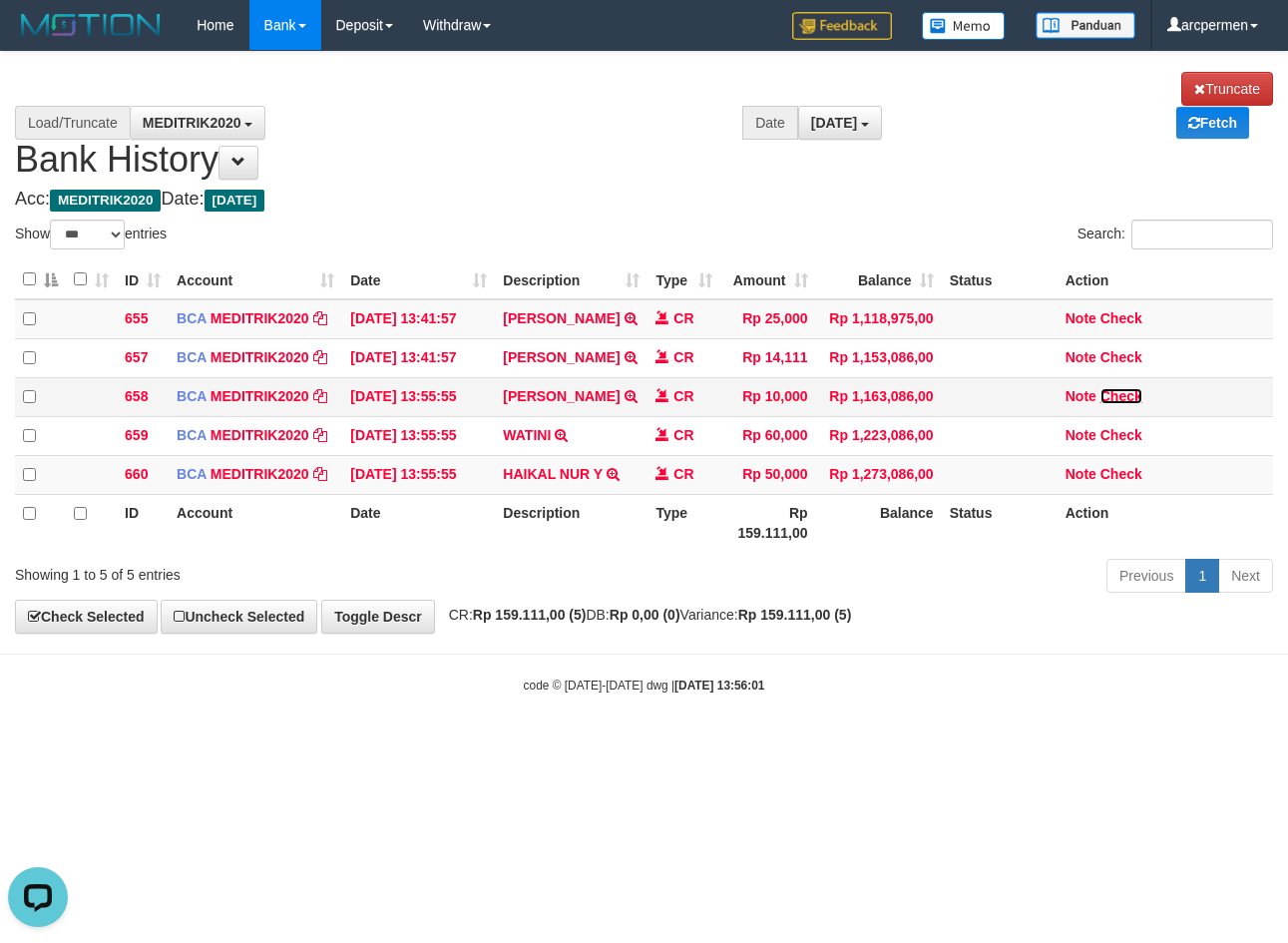 click on "Check" at bounding box center [1121, 396] 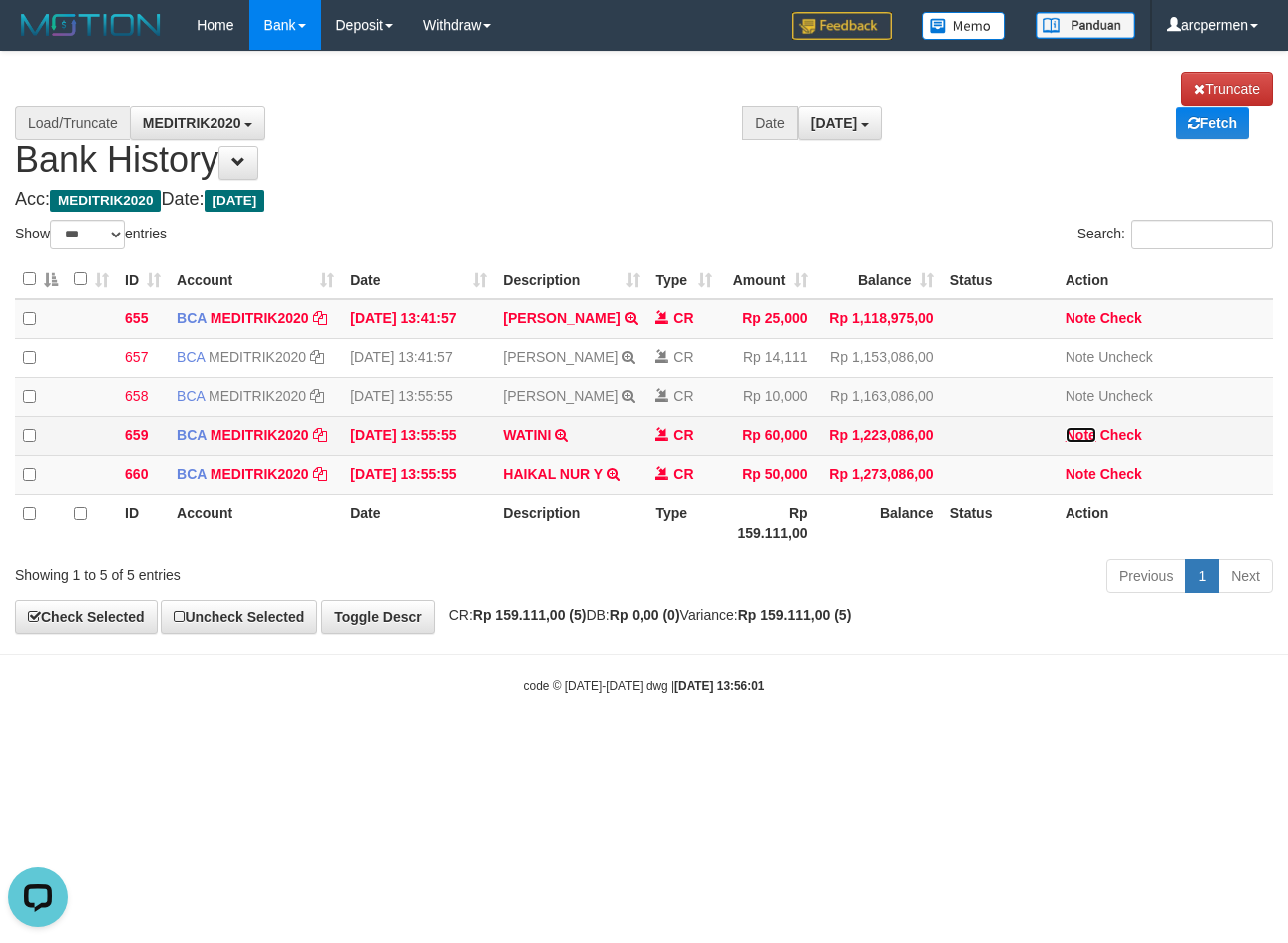 click on "Note" at bounding box center (1080, 435) 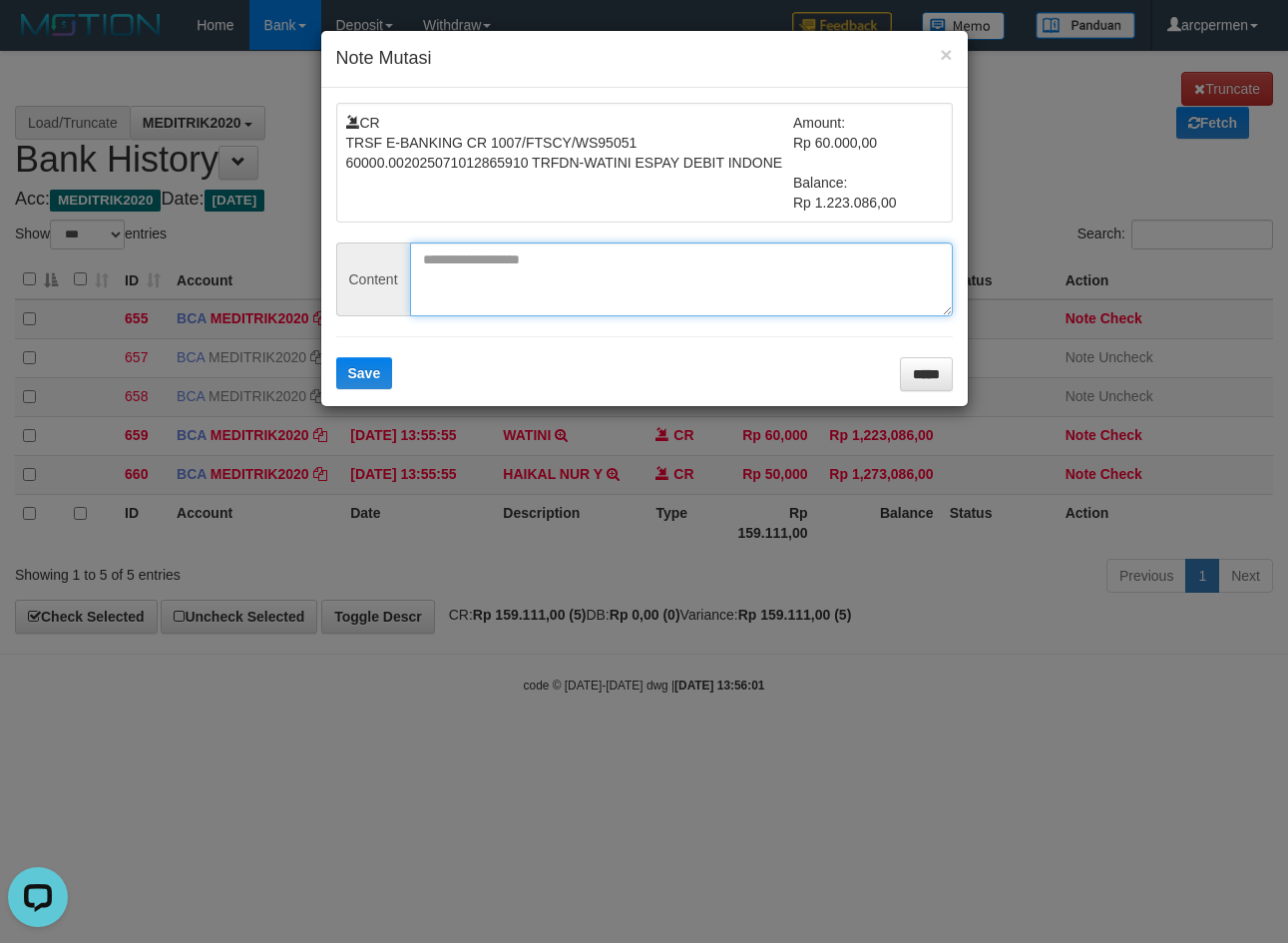 click at bounding box center [681, 279] 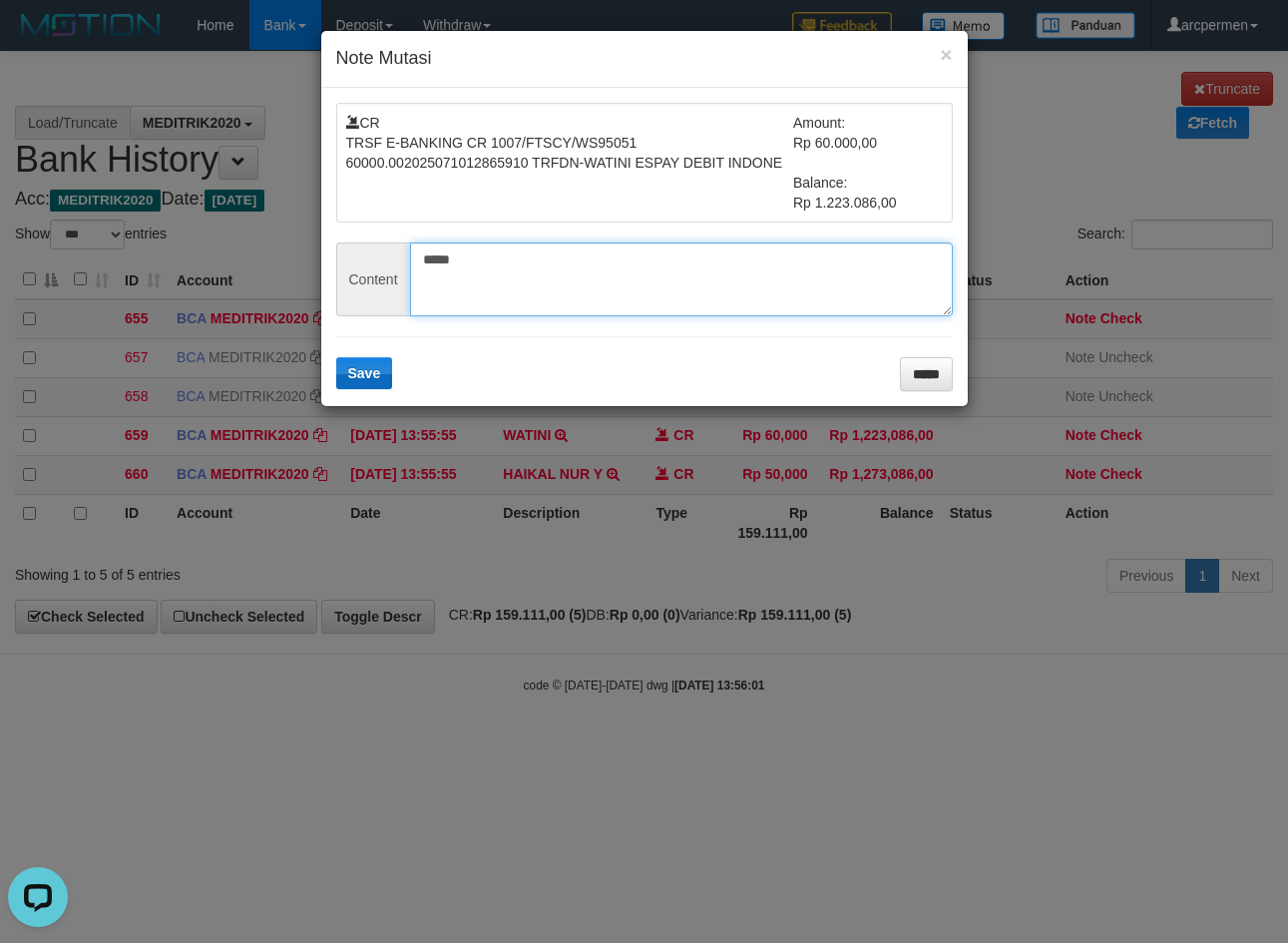 type on "*****" 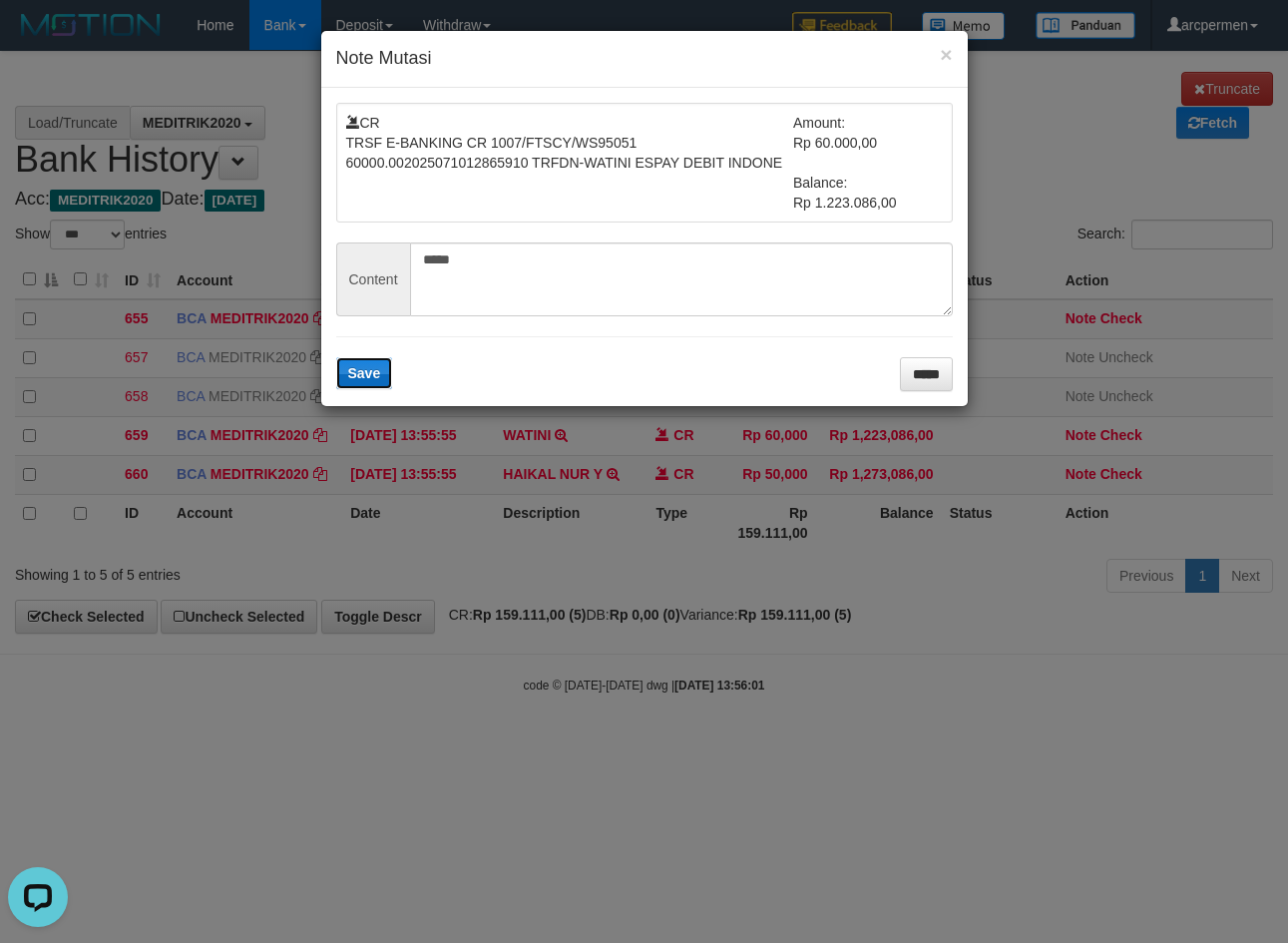 click on "Save" at bounding box center [364, 373] 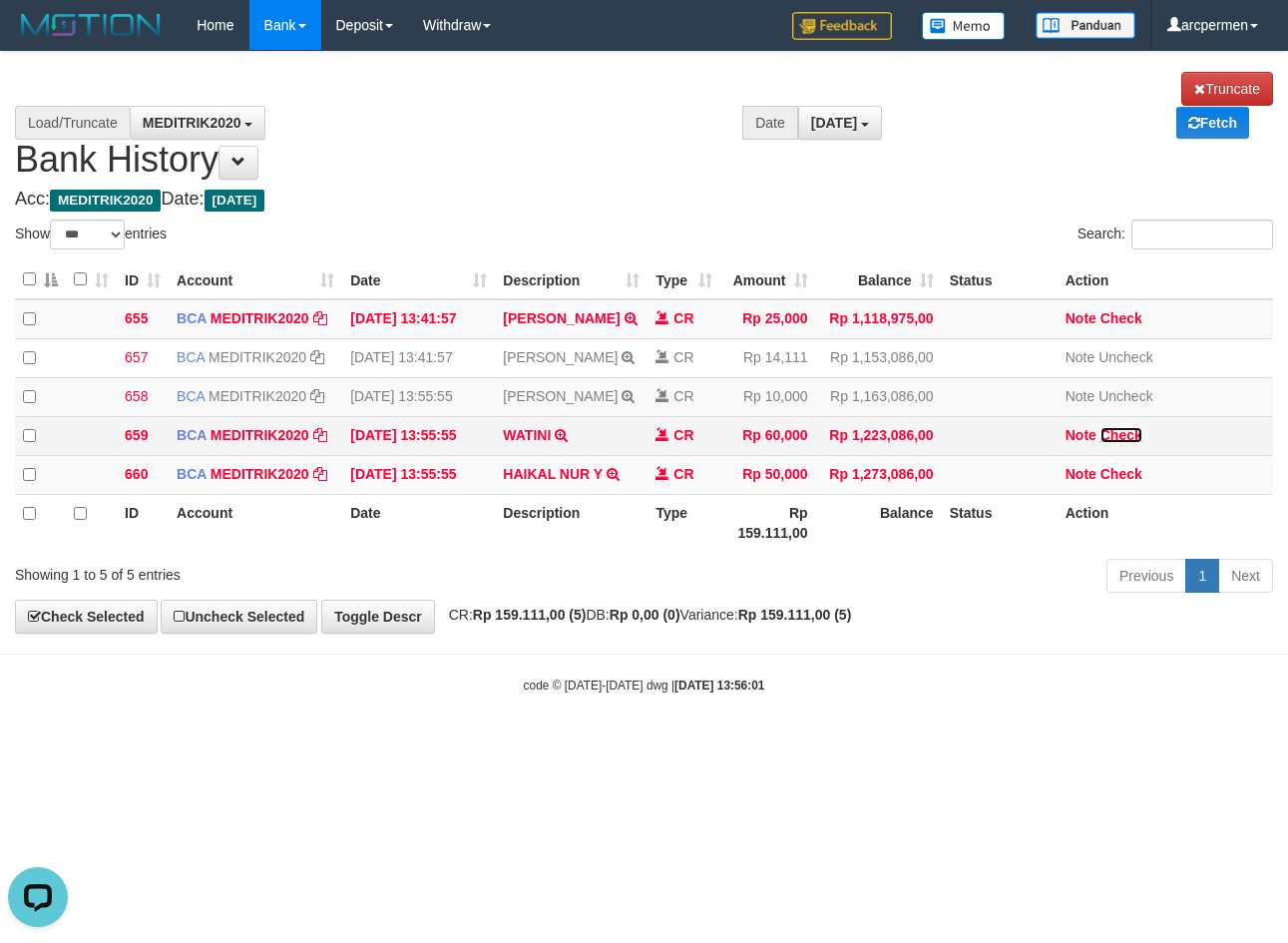 click on "Check" at bounding box center (1121, 435) 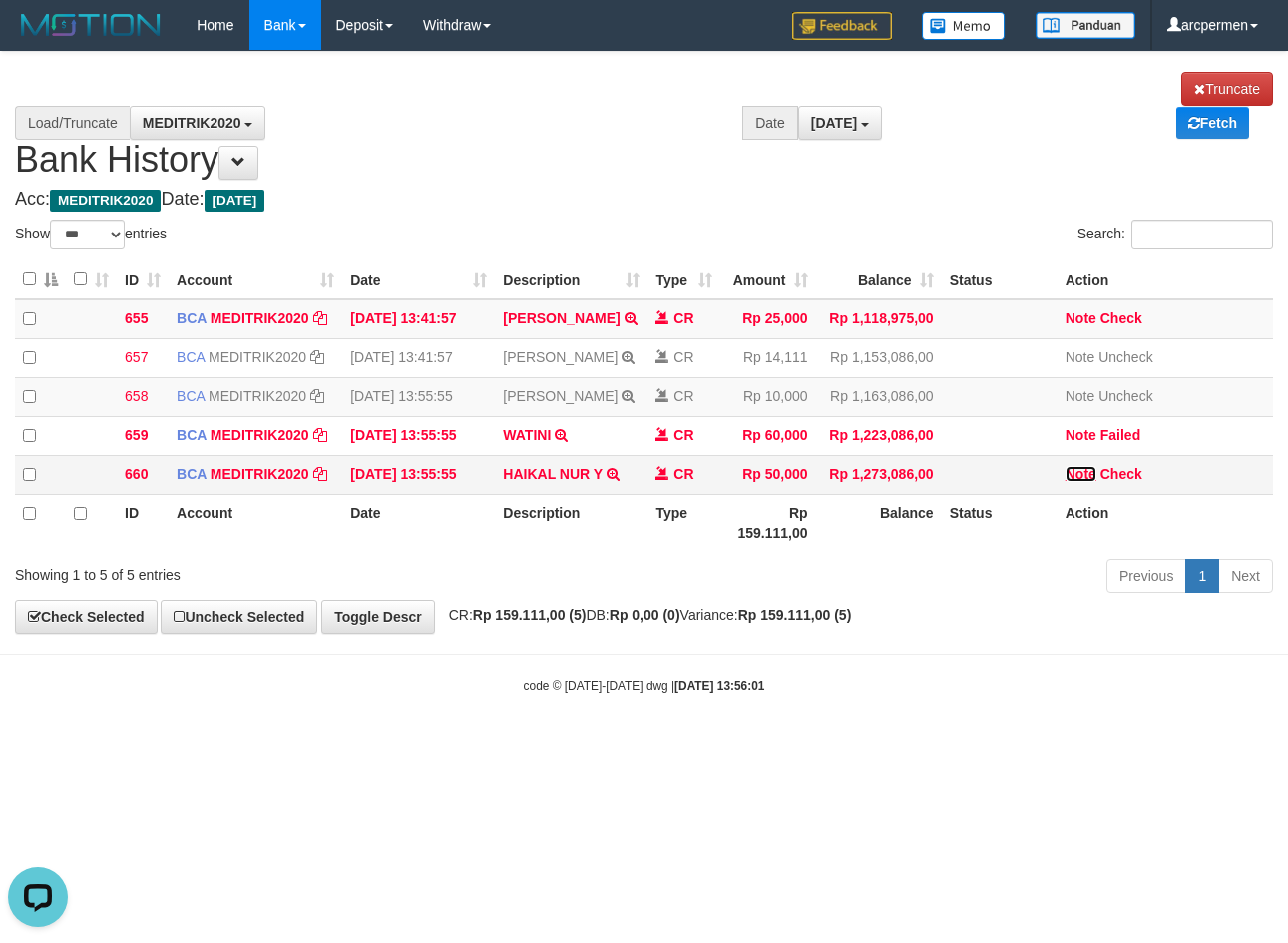 click on "Note" at bounding box center [1080, 474] 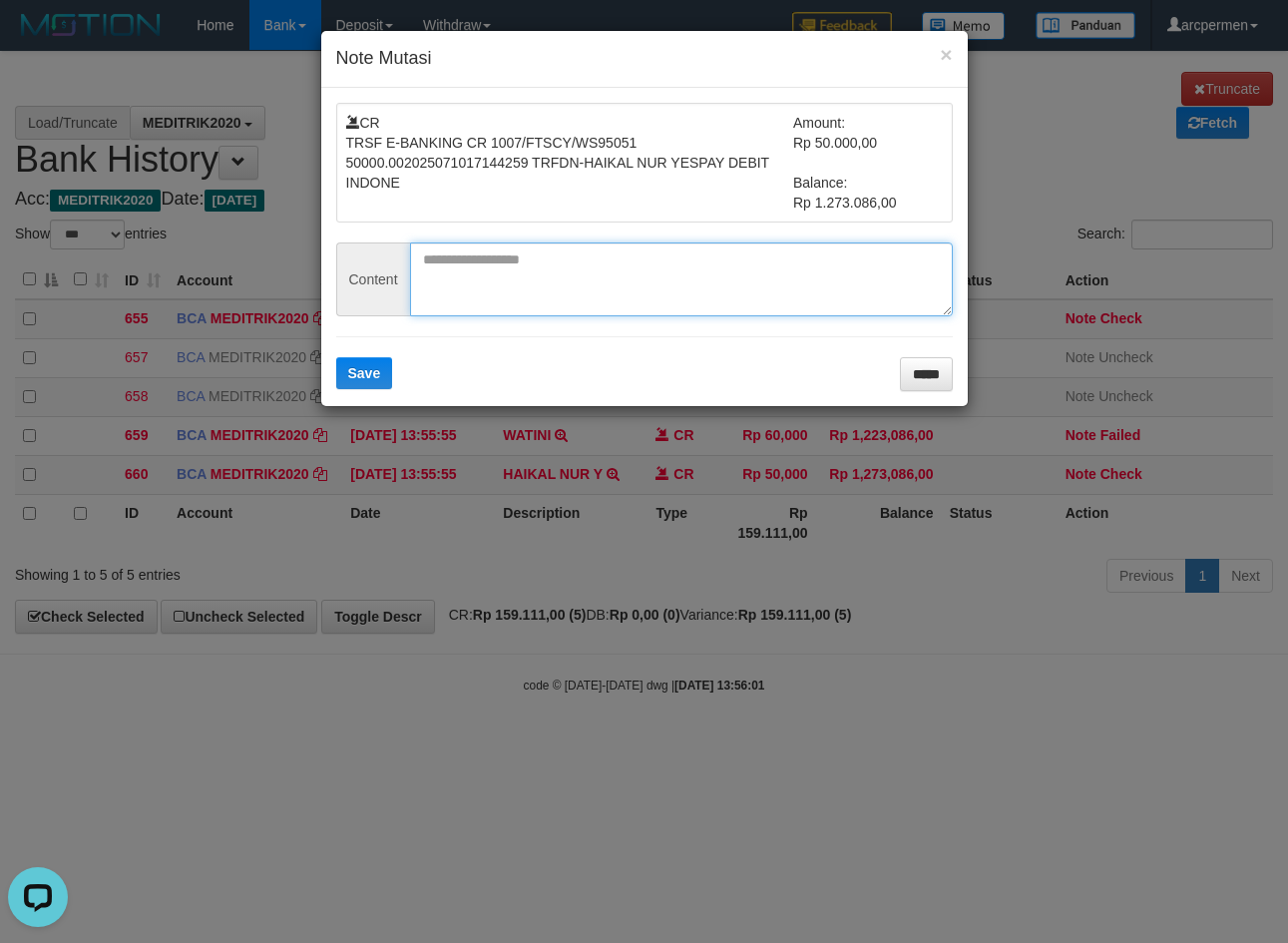 click at bounding box center [681, 279] 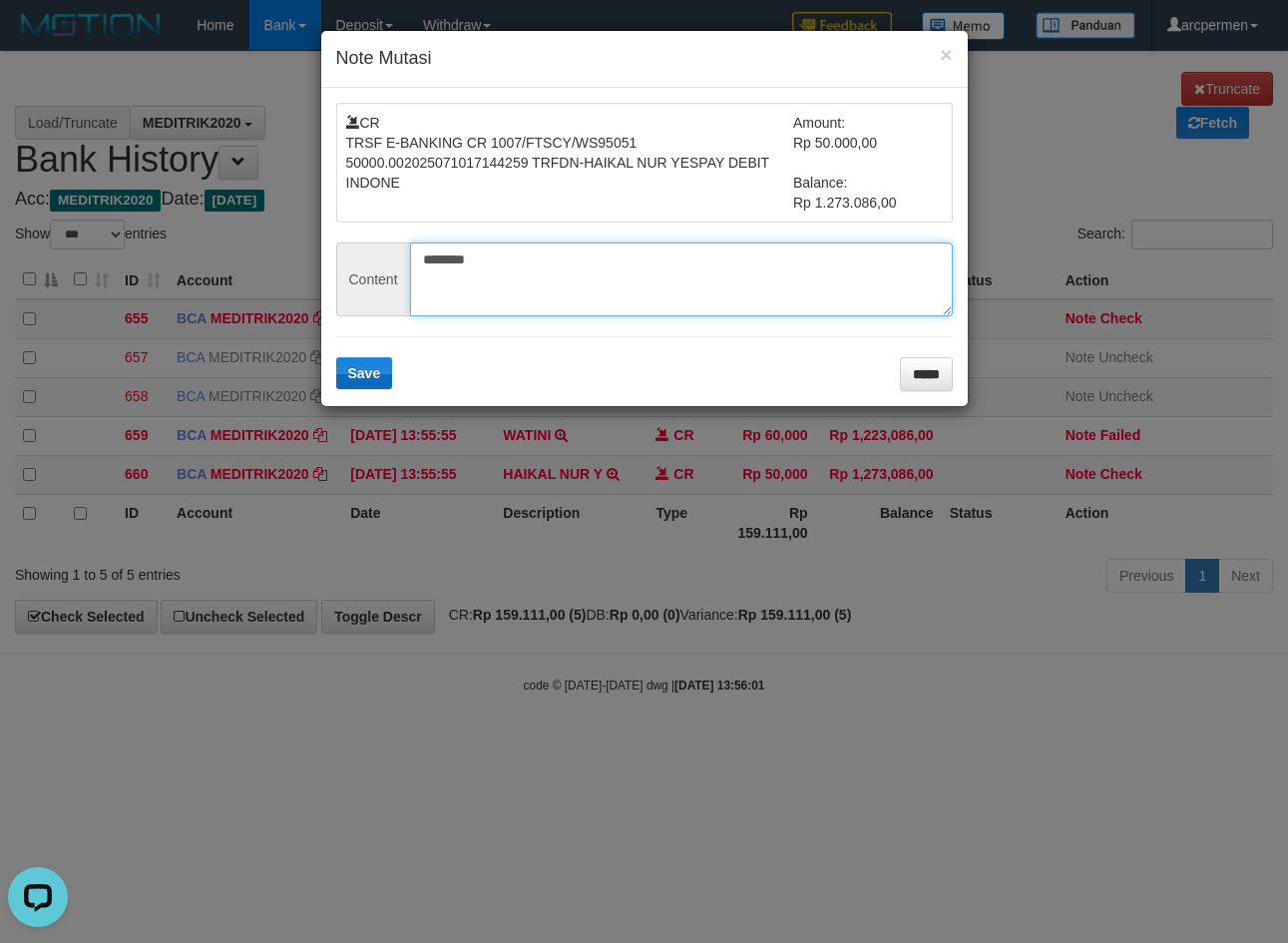 type on "********" 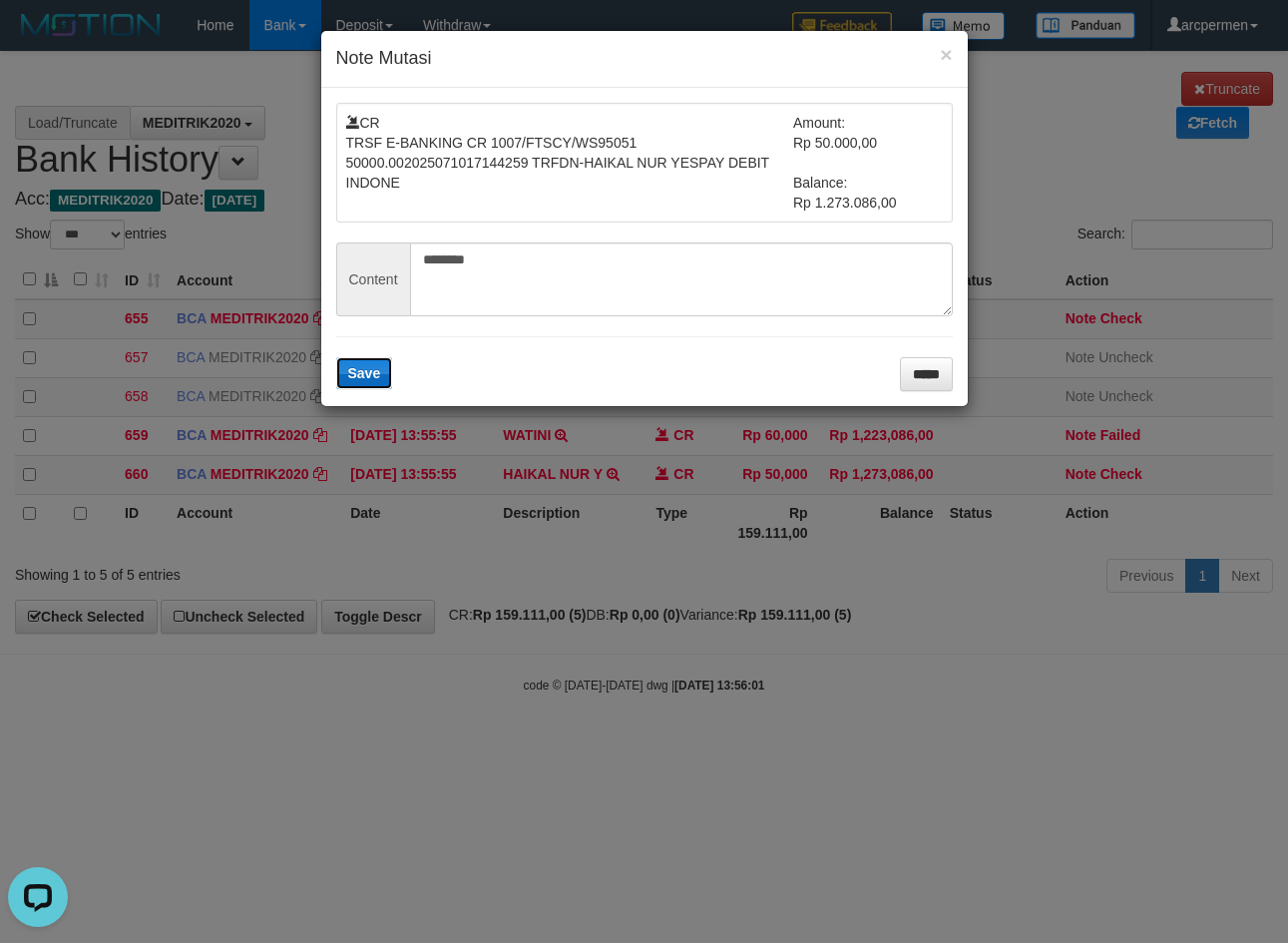 click on "Save" at bounding box center (364, 373) 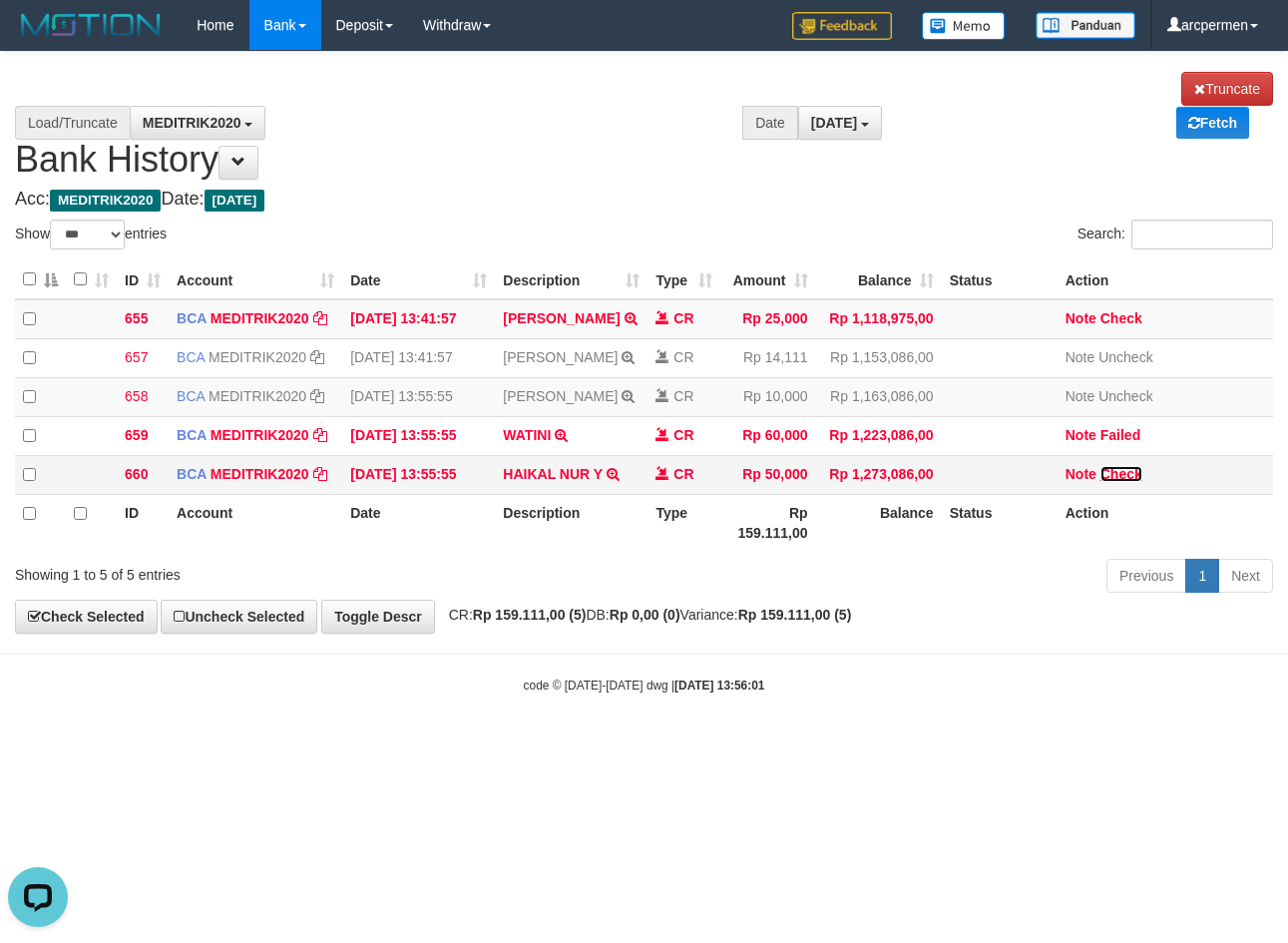 click on "Check" at bounding box center (1121, 474) 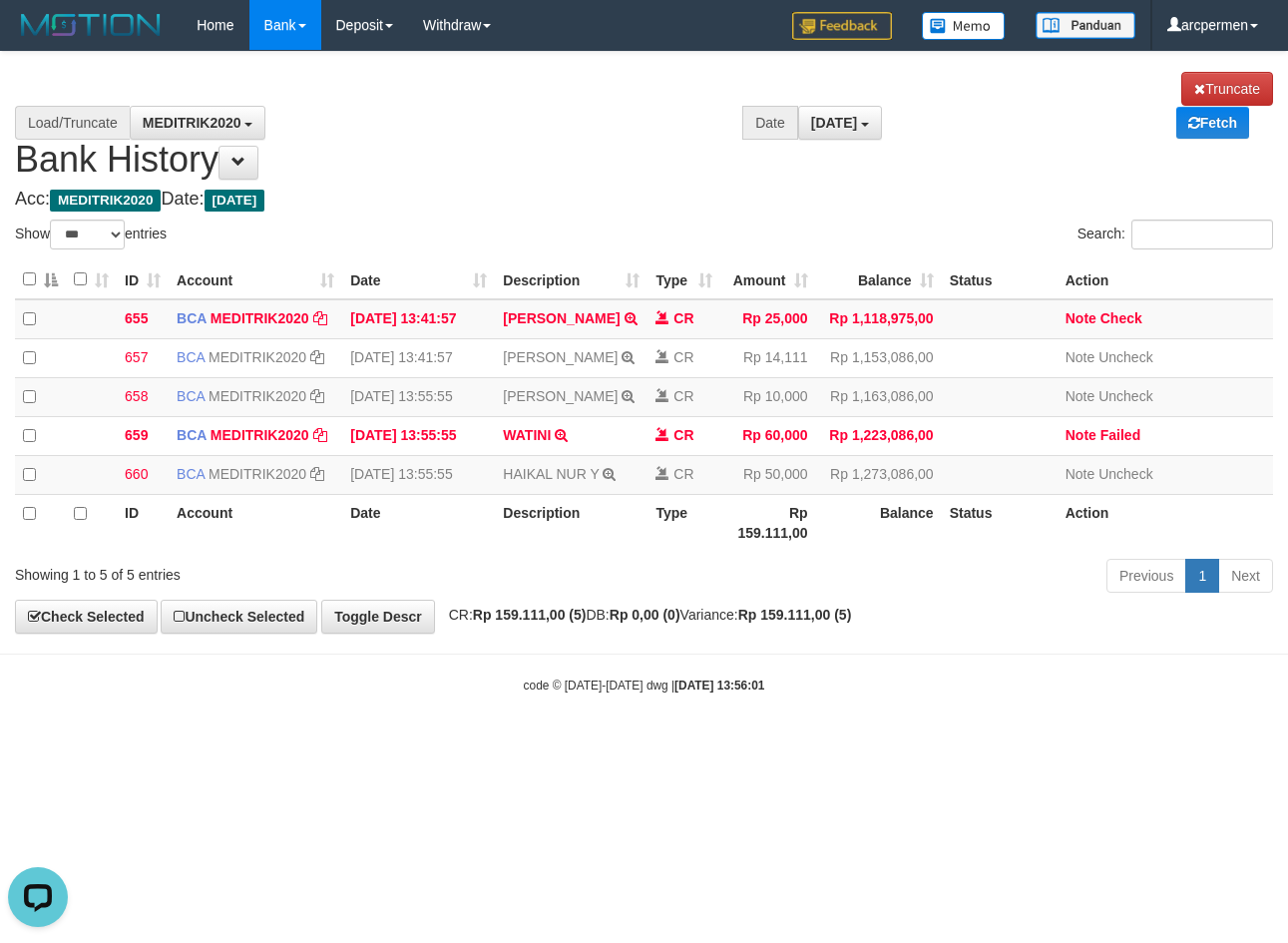 click on "**********" at bounding box center [644, 342] 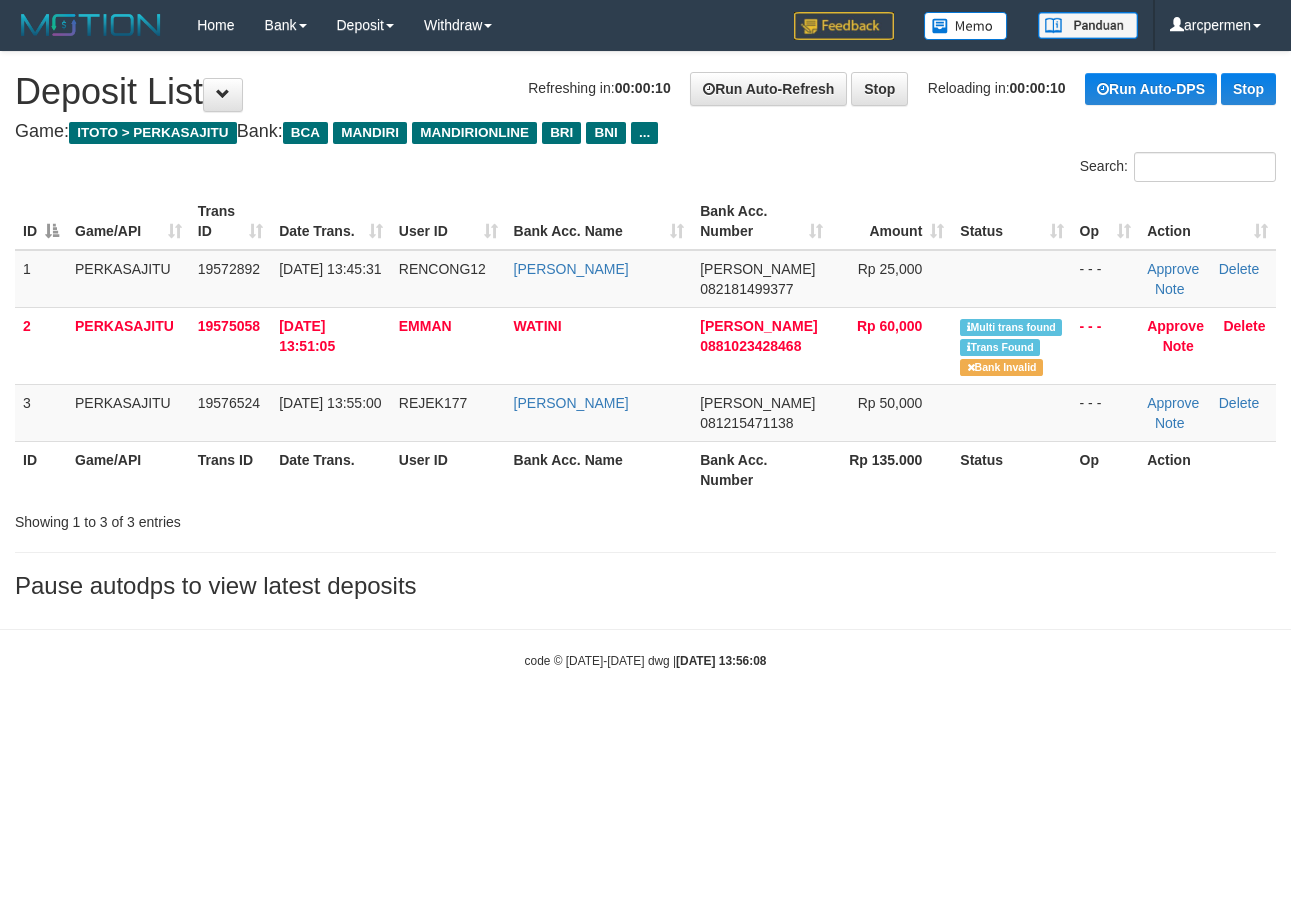 scroll, scrollTop: 0, scrollLeft: 0, axis: both 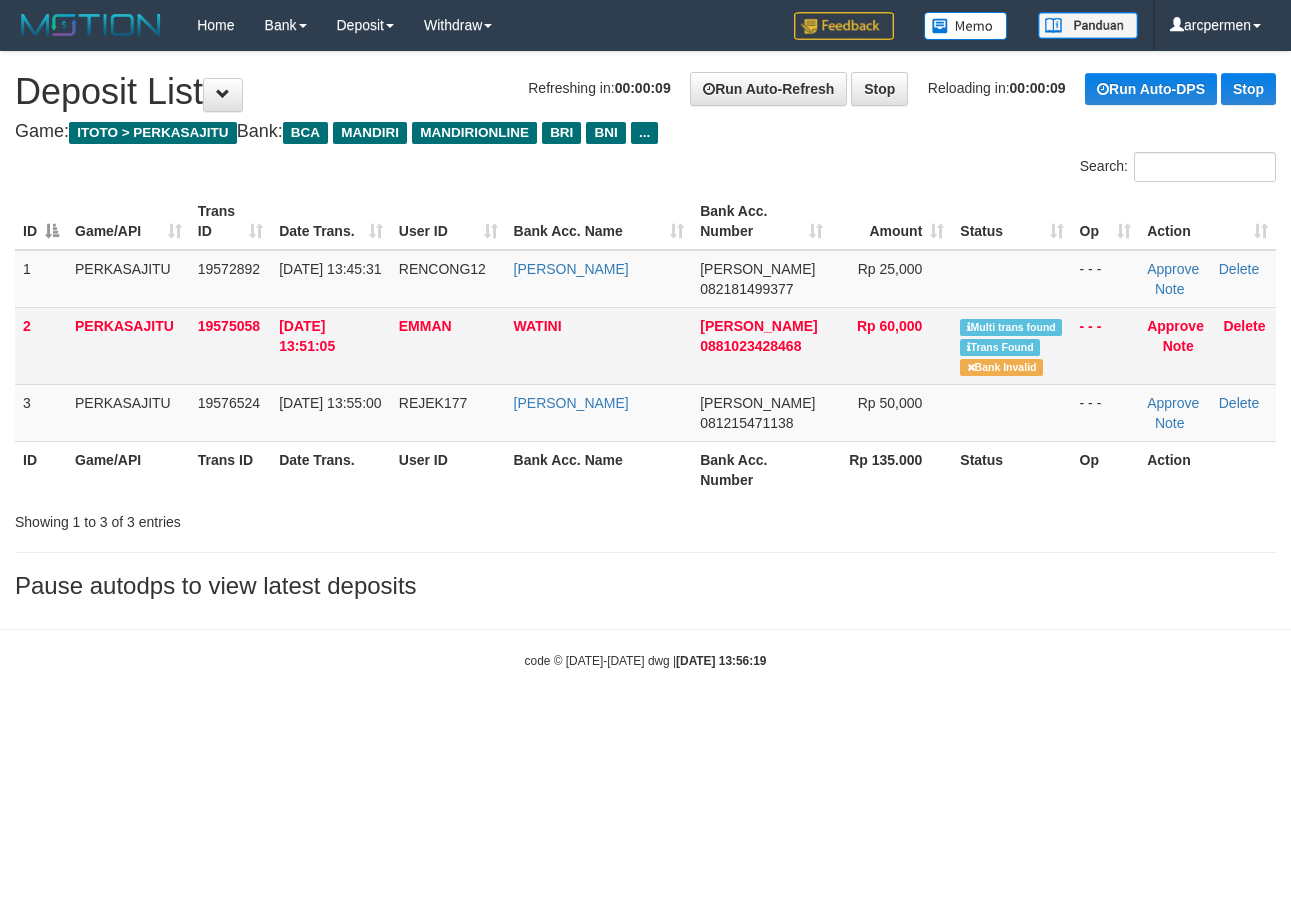 click on "EMMAN" at bounding box center [425, 326] 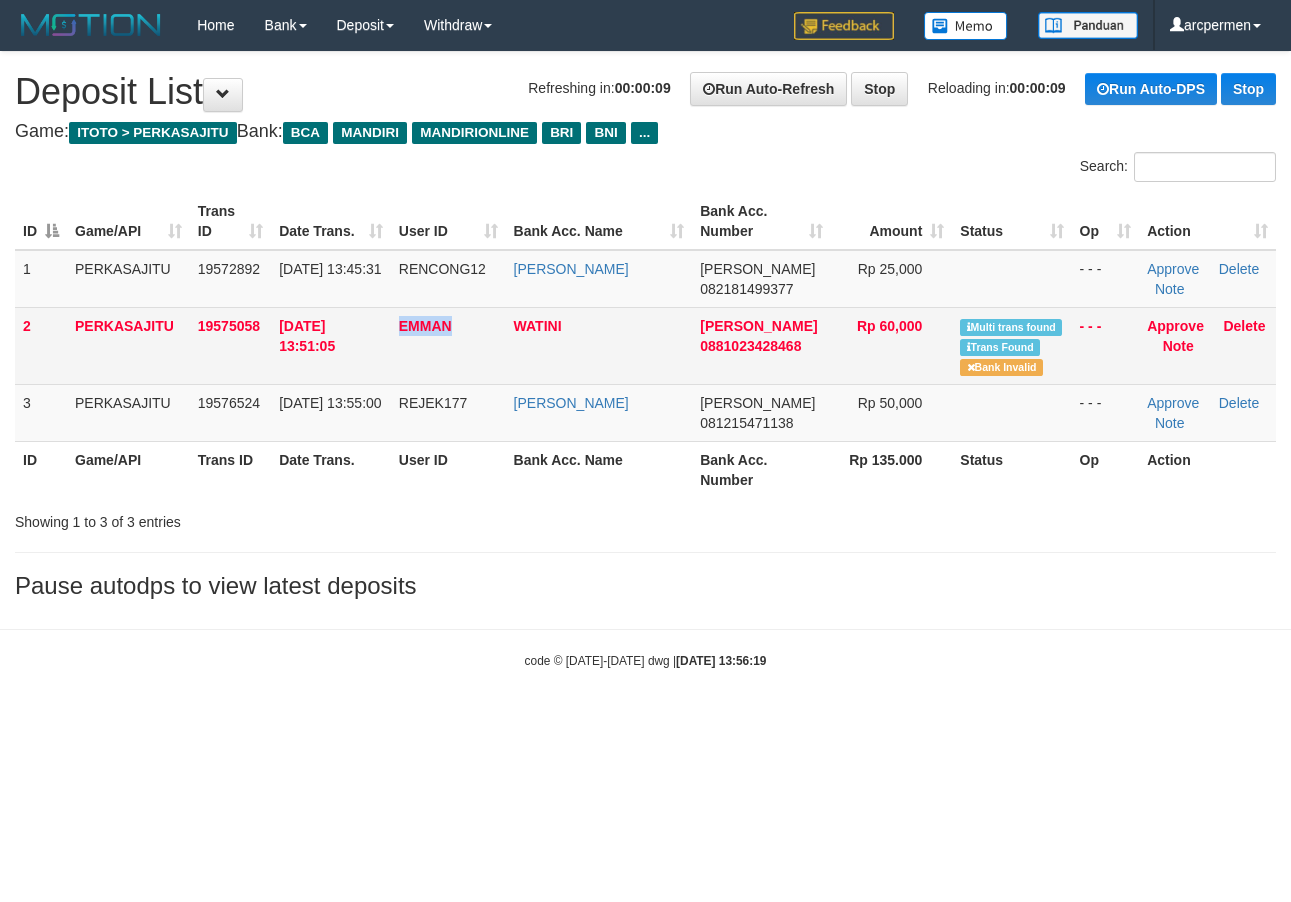 click on "EMMAN" at bounding box center (425, 326) 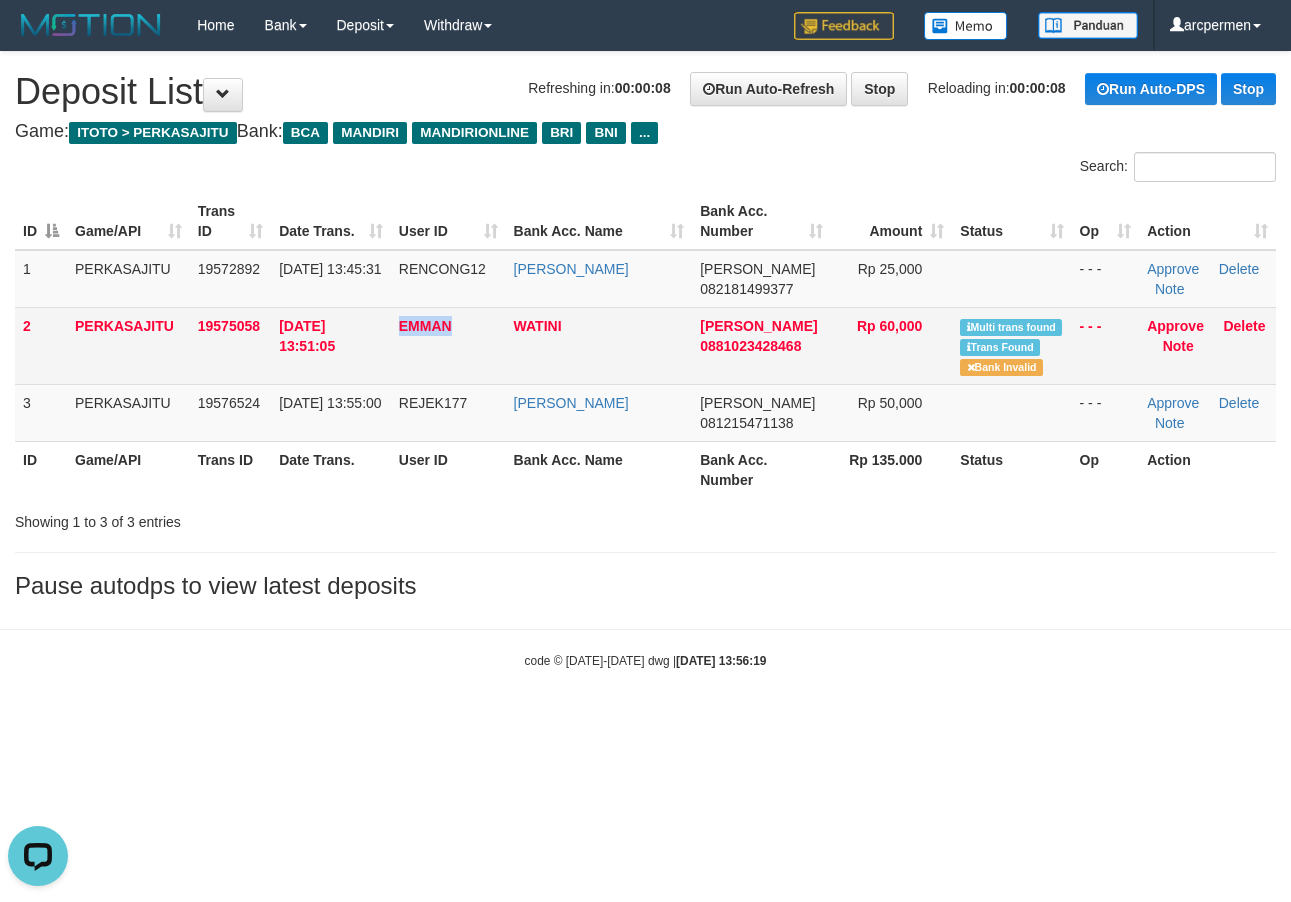 scroll, scrollTop: 0, scrollLeft: 0, axis: both 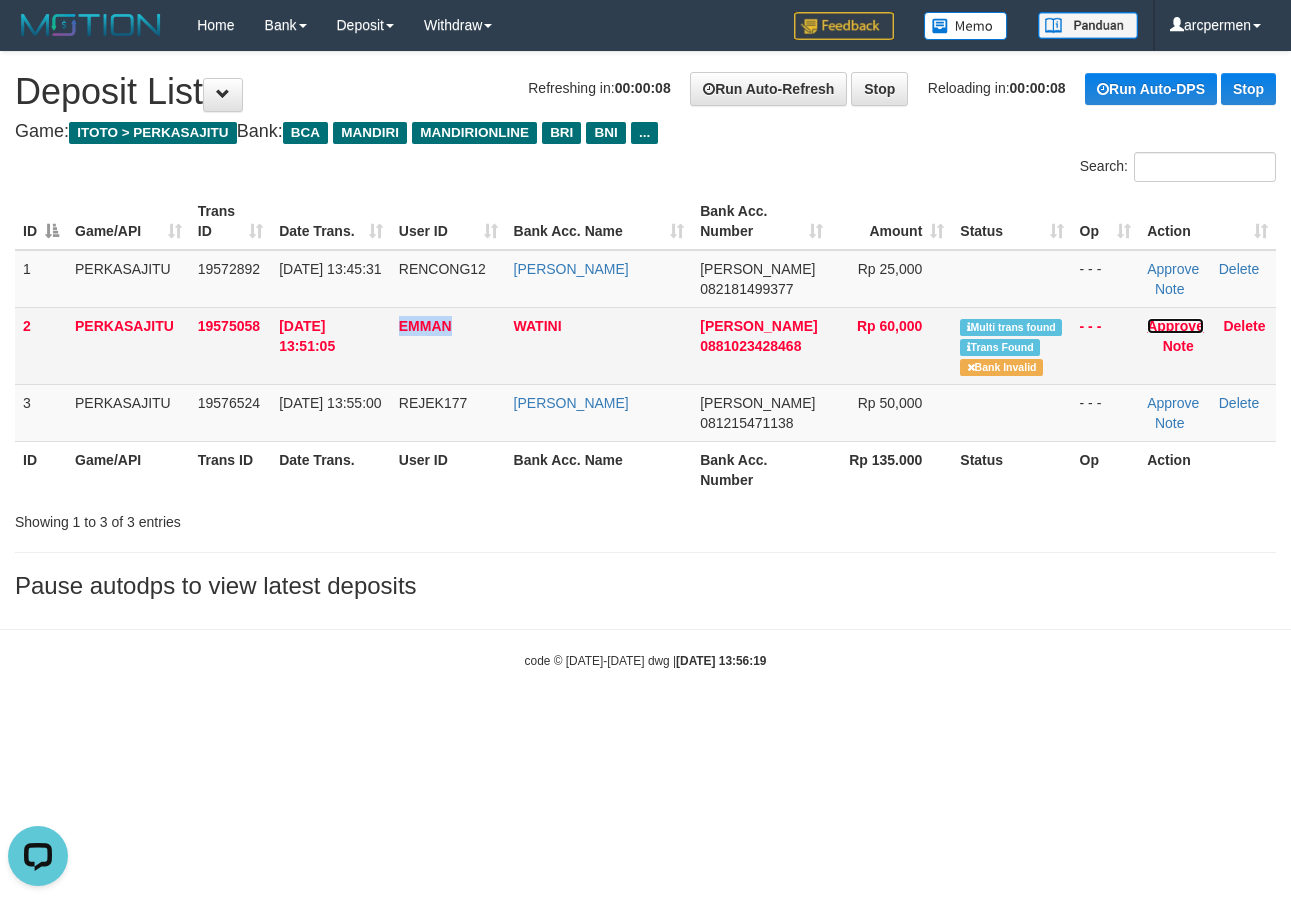 click on "Approve" at bounding box center [1175, 326] 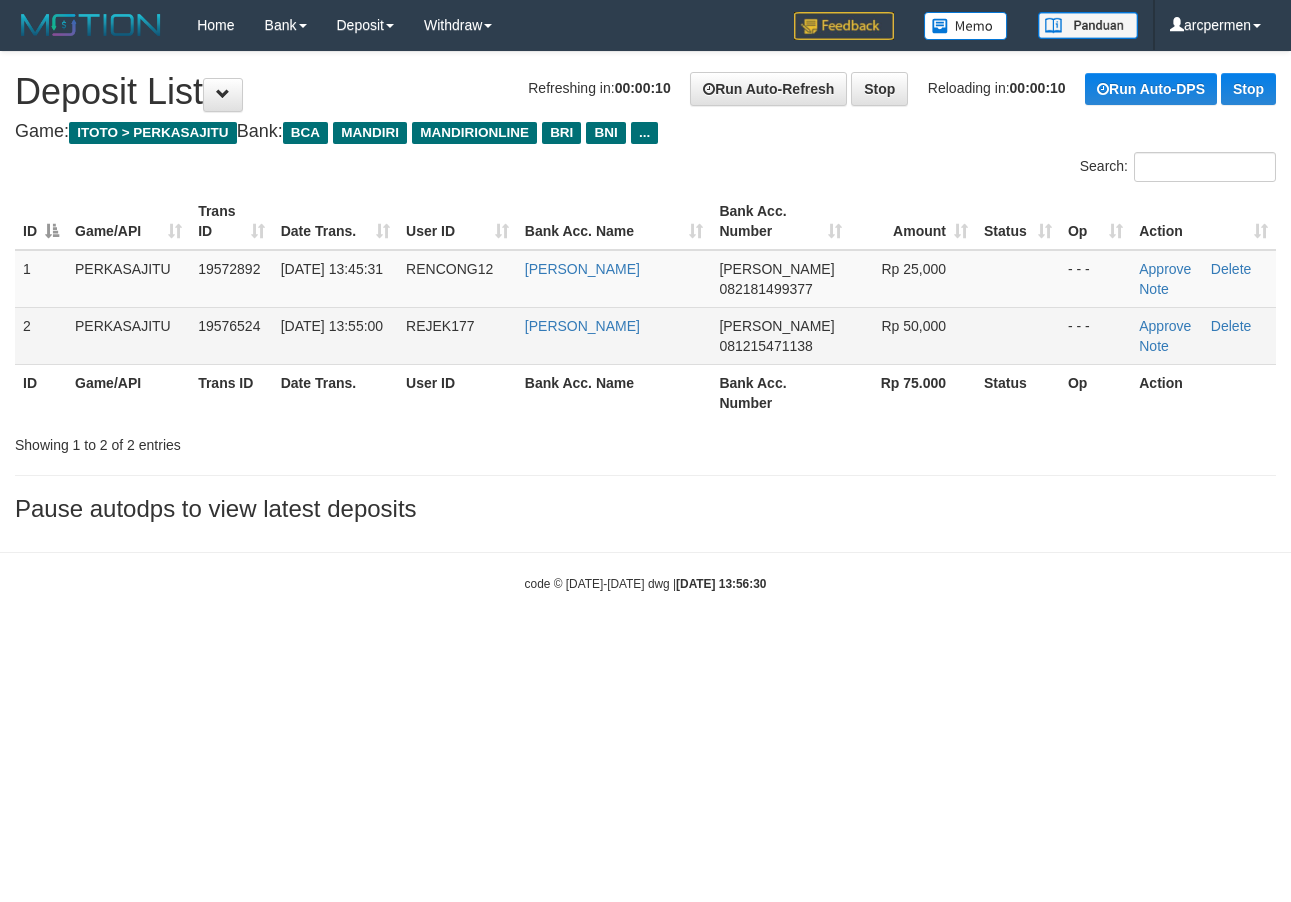 scroll, scrollTop: 0, scrollLeft: 0, axis: both 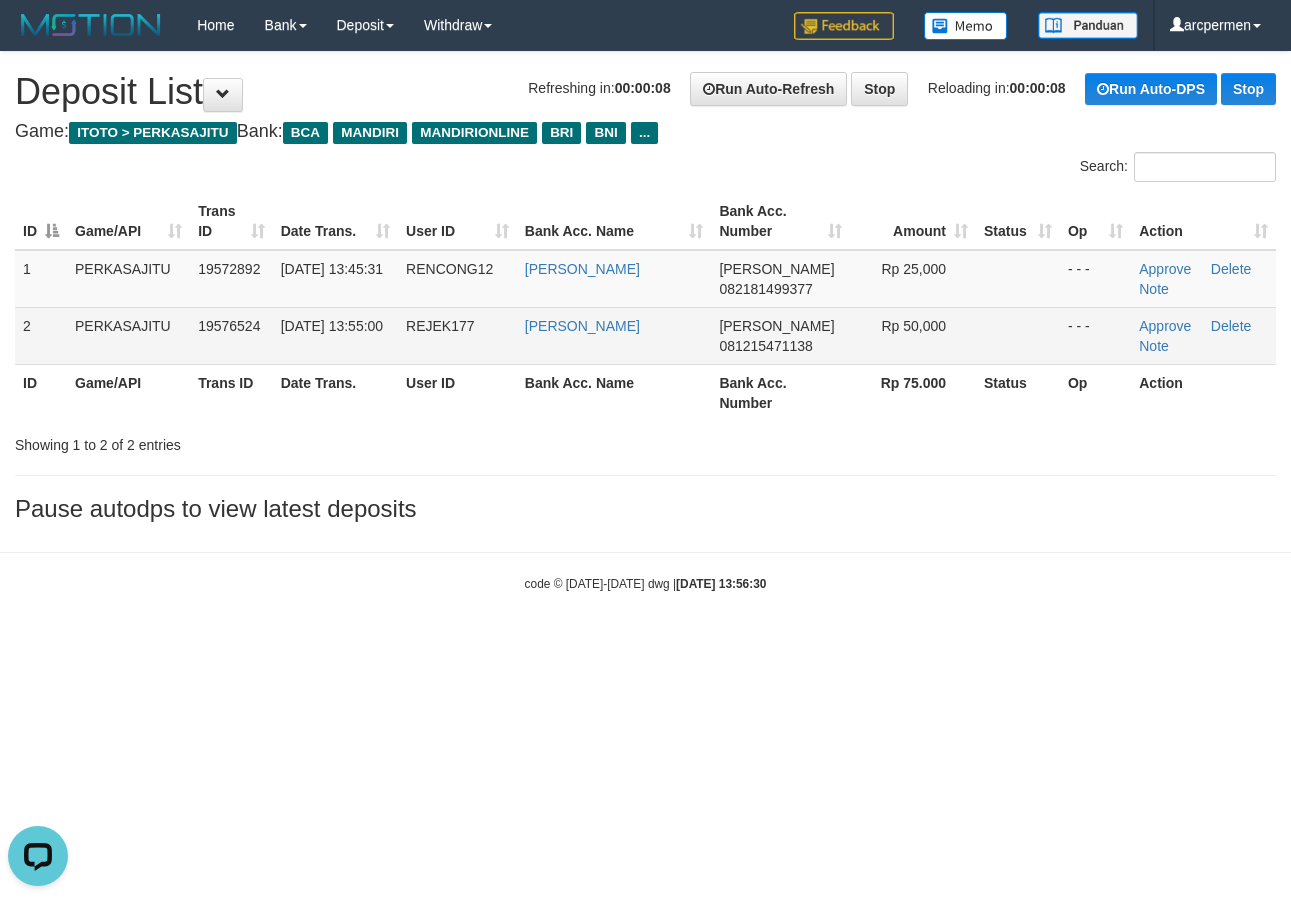 click on "REJEK177" at bounding box center [440, 326] 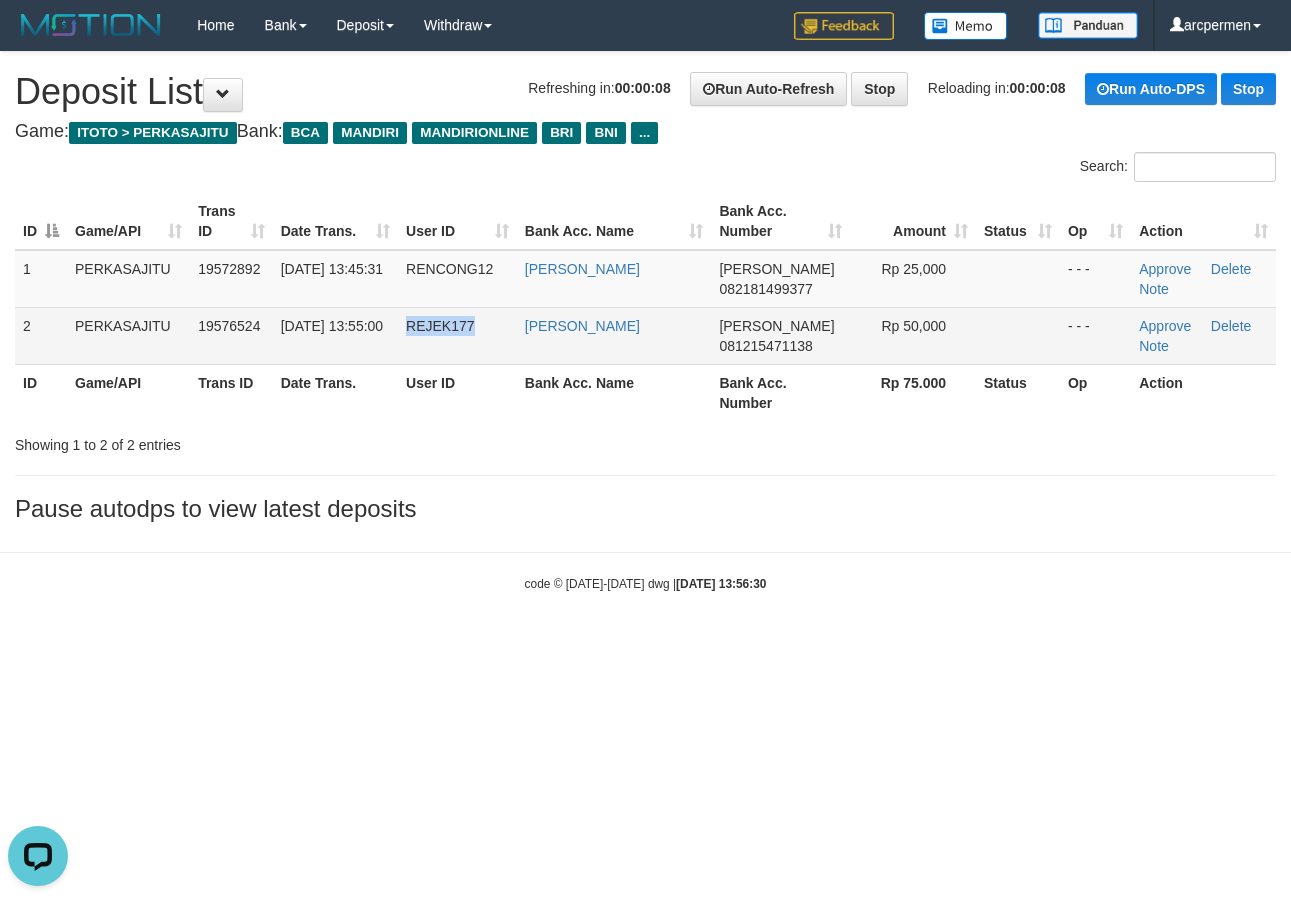click on "REJEK177" at bounding box center (440, 326) 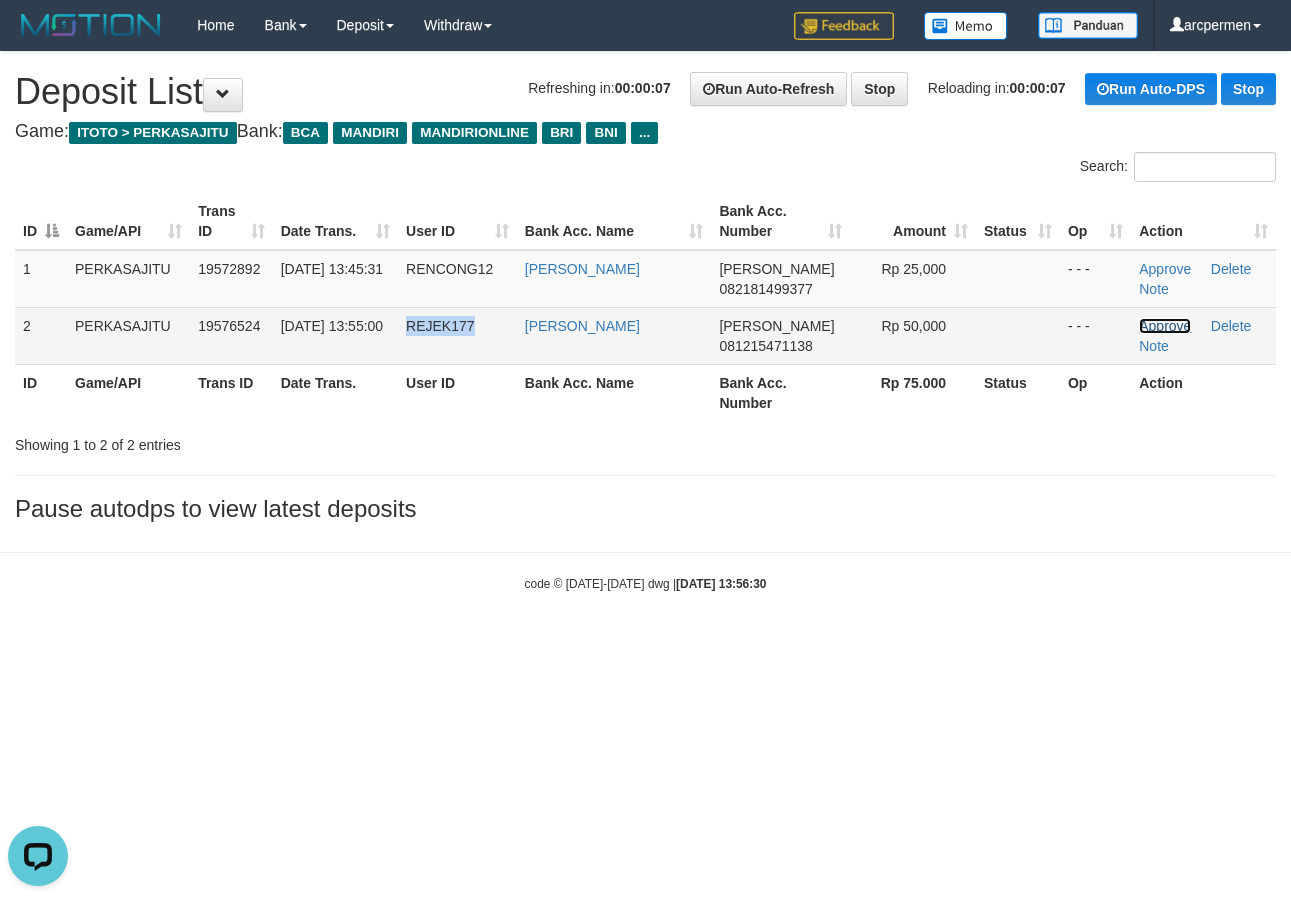 click on "Approve" at bounding box center (1165, 326) 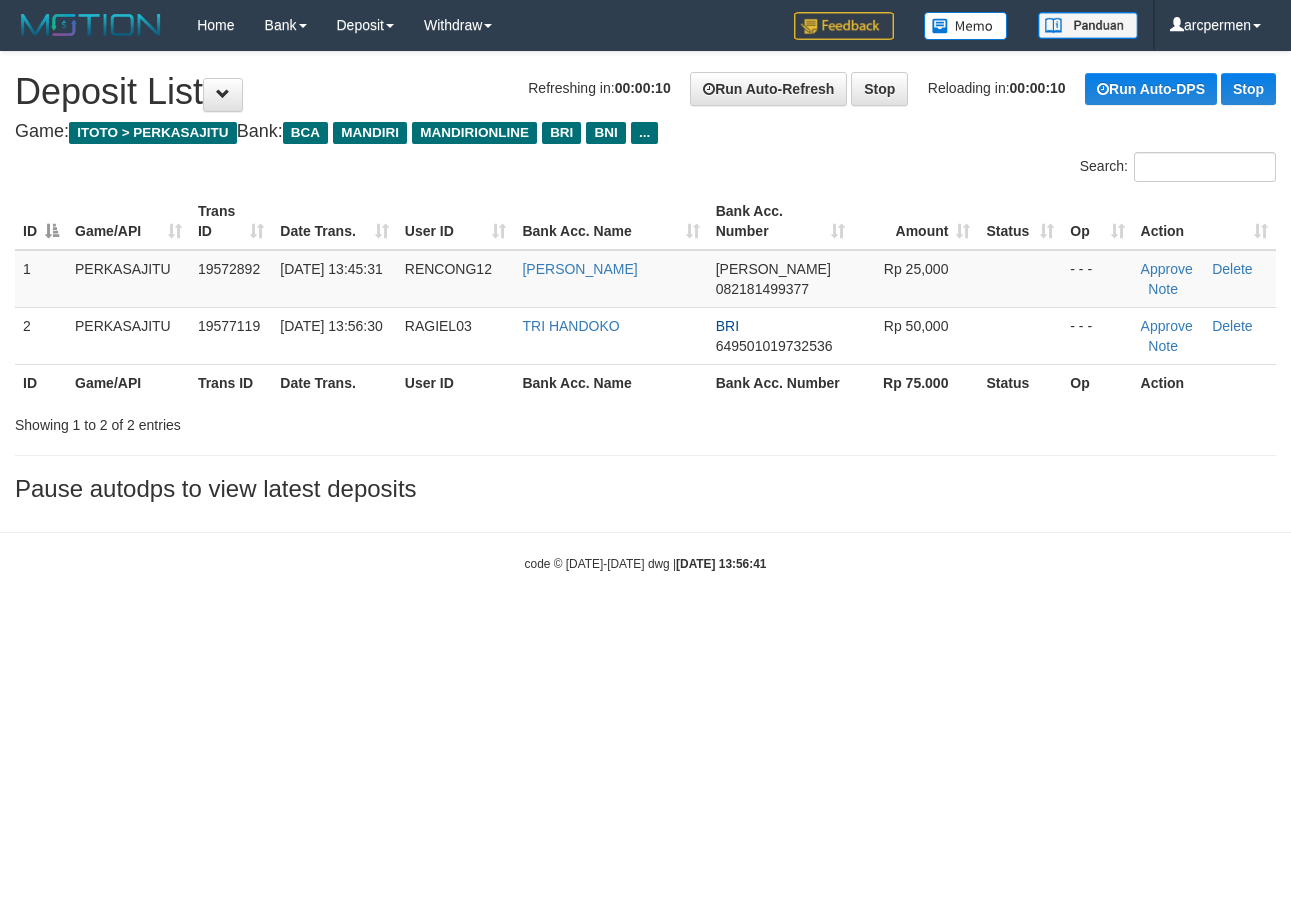 scroll, scrollTop: 0, scrollLeft: 0, axis: both 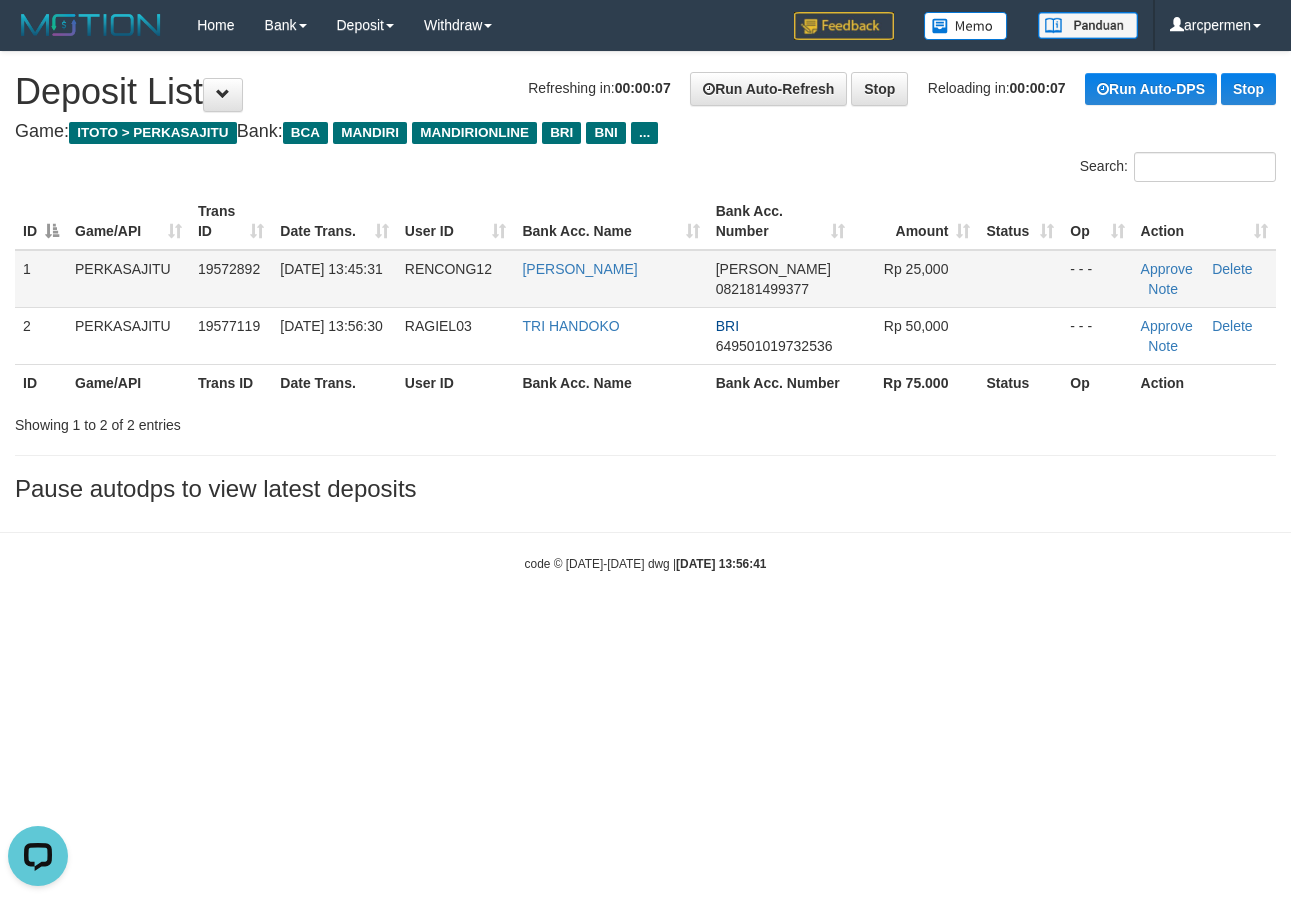 click on "RENCONG12" at bounding box center [456, 279] 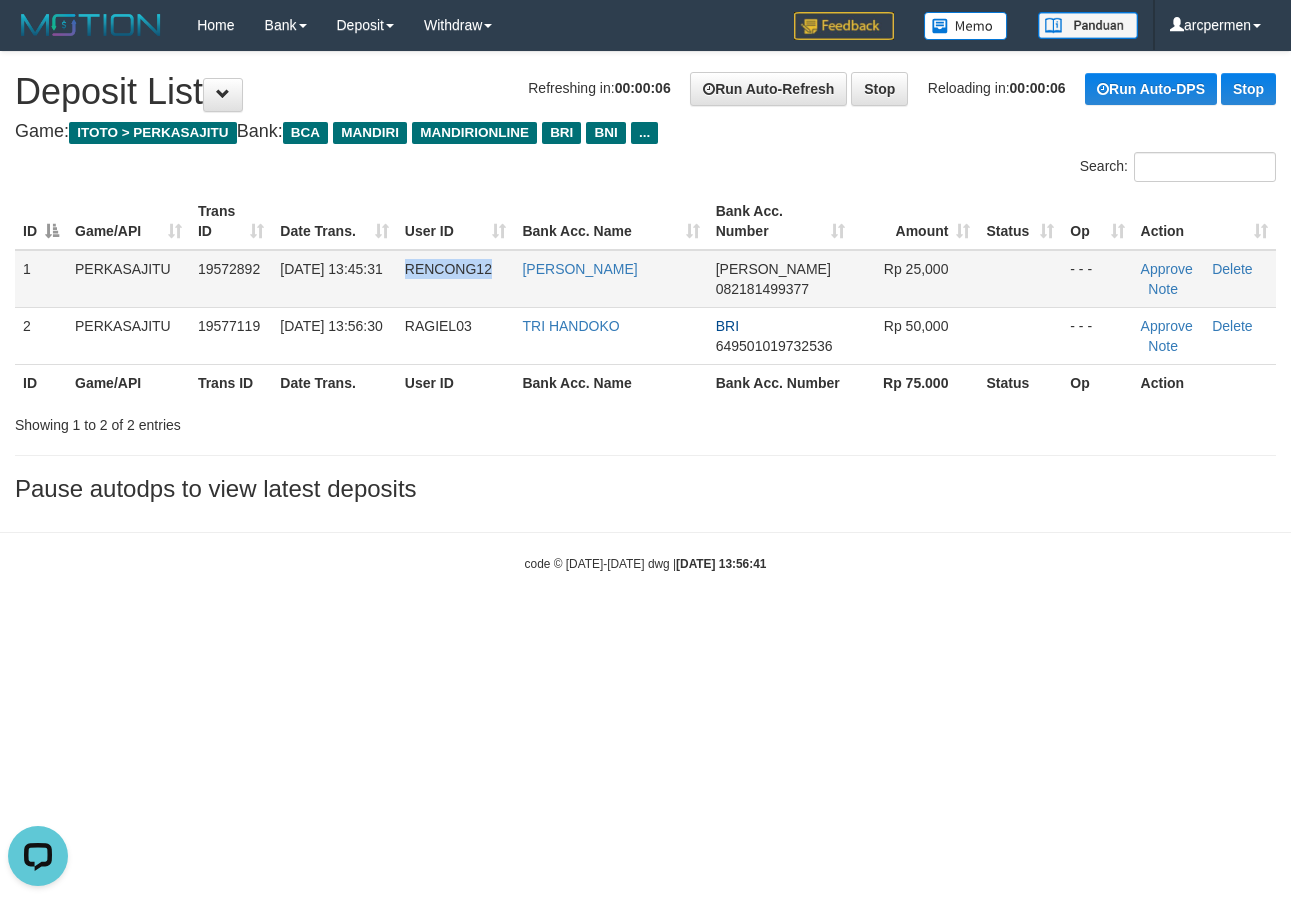 click on "RENCONG12" at bounding box center [456, 279] 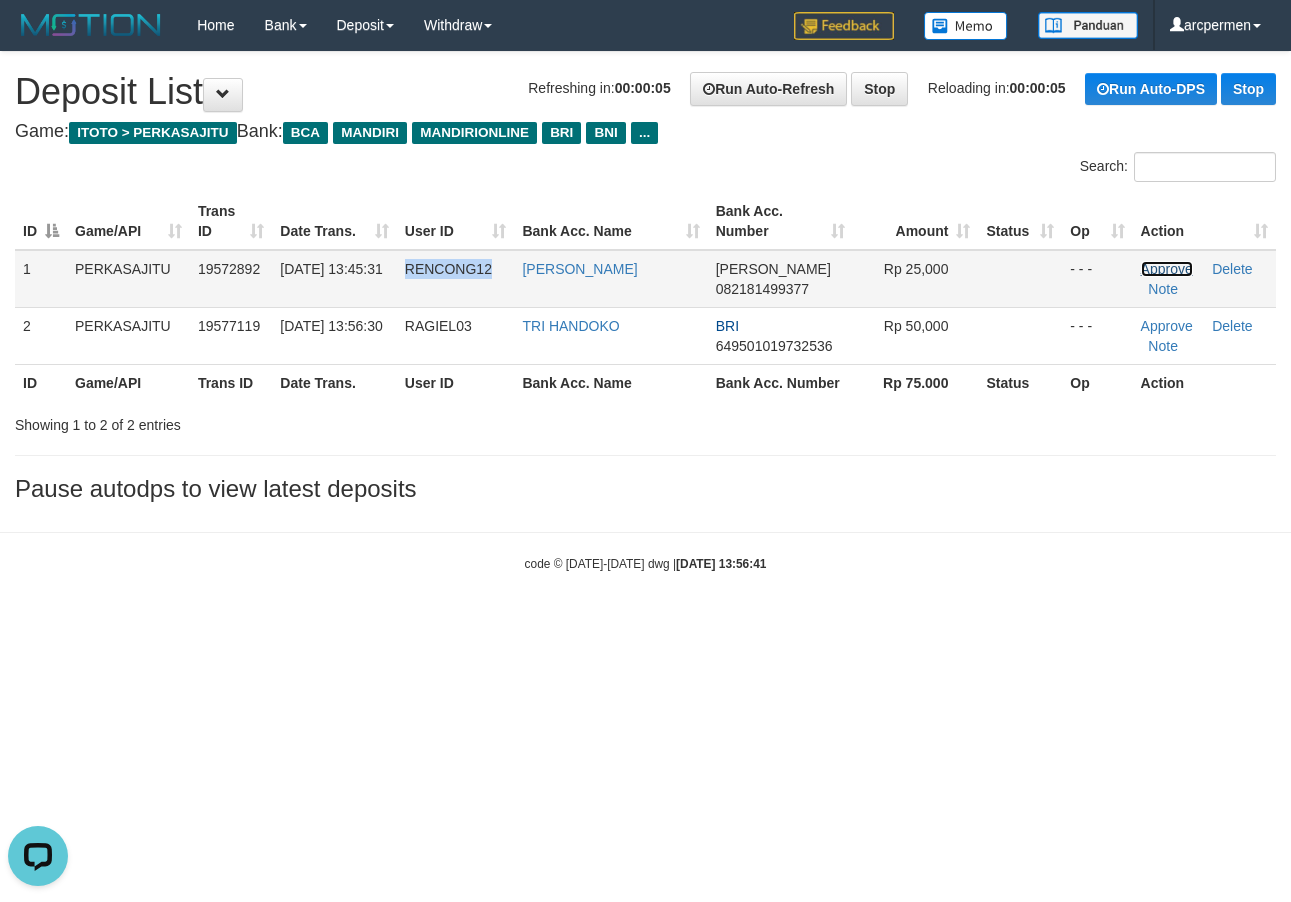 click on "Approve" at bounding box center (1167, 269) 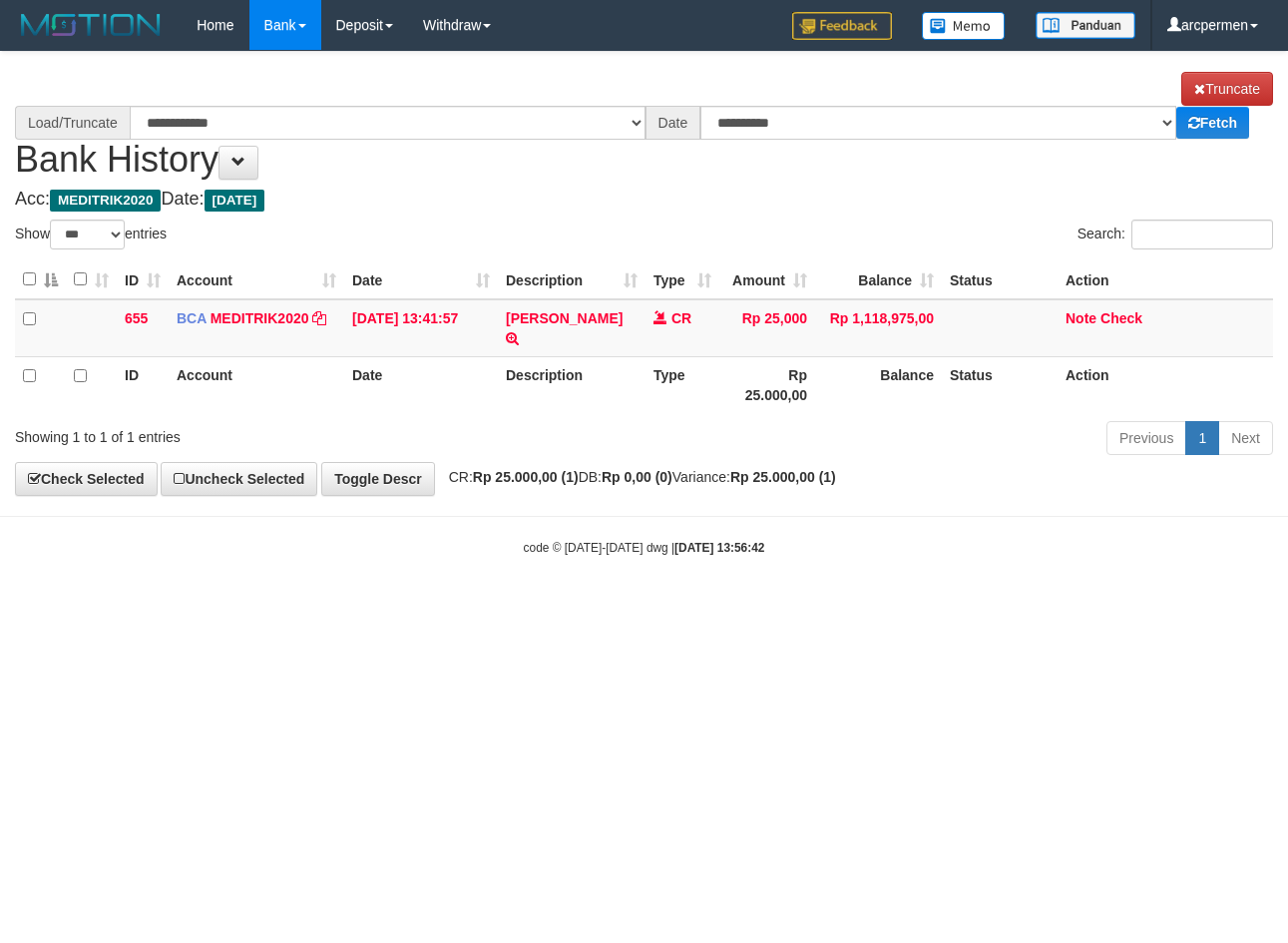 select on "***" 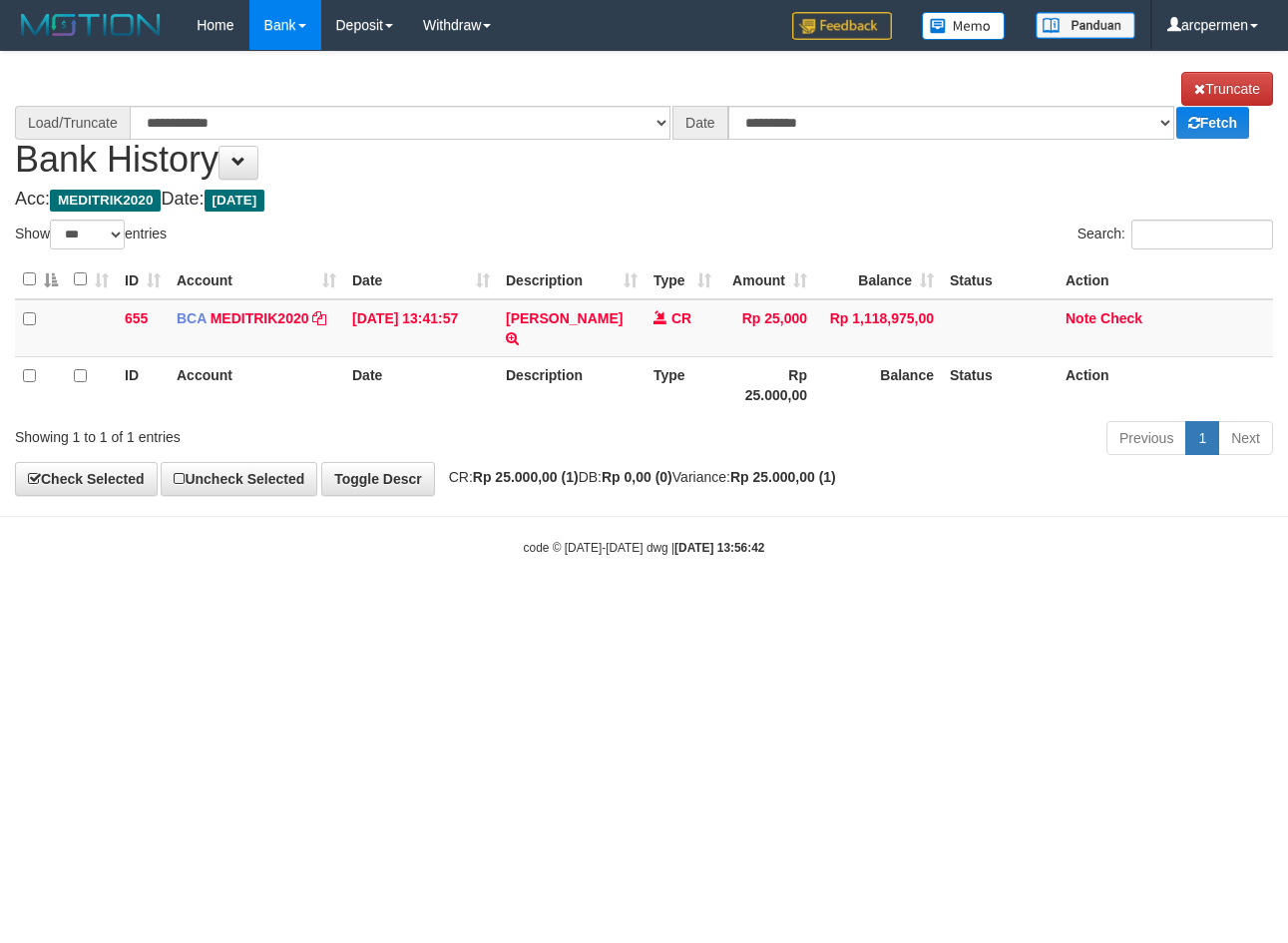 scroll, scrollTop: 0, scrollLeft: 0, axis: both 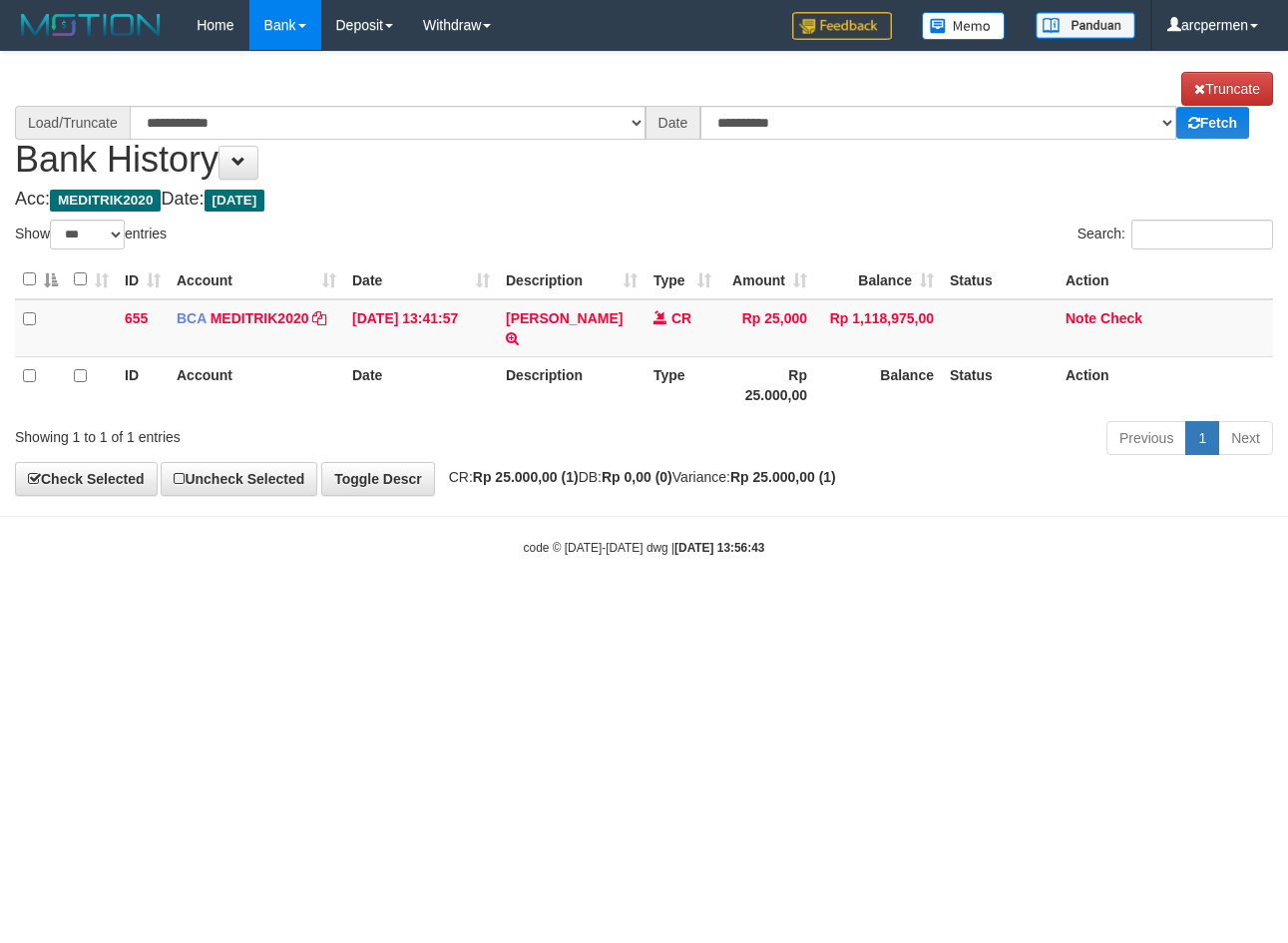 select on "***" 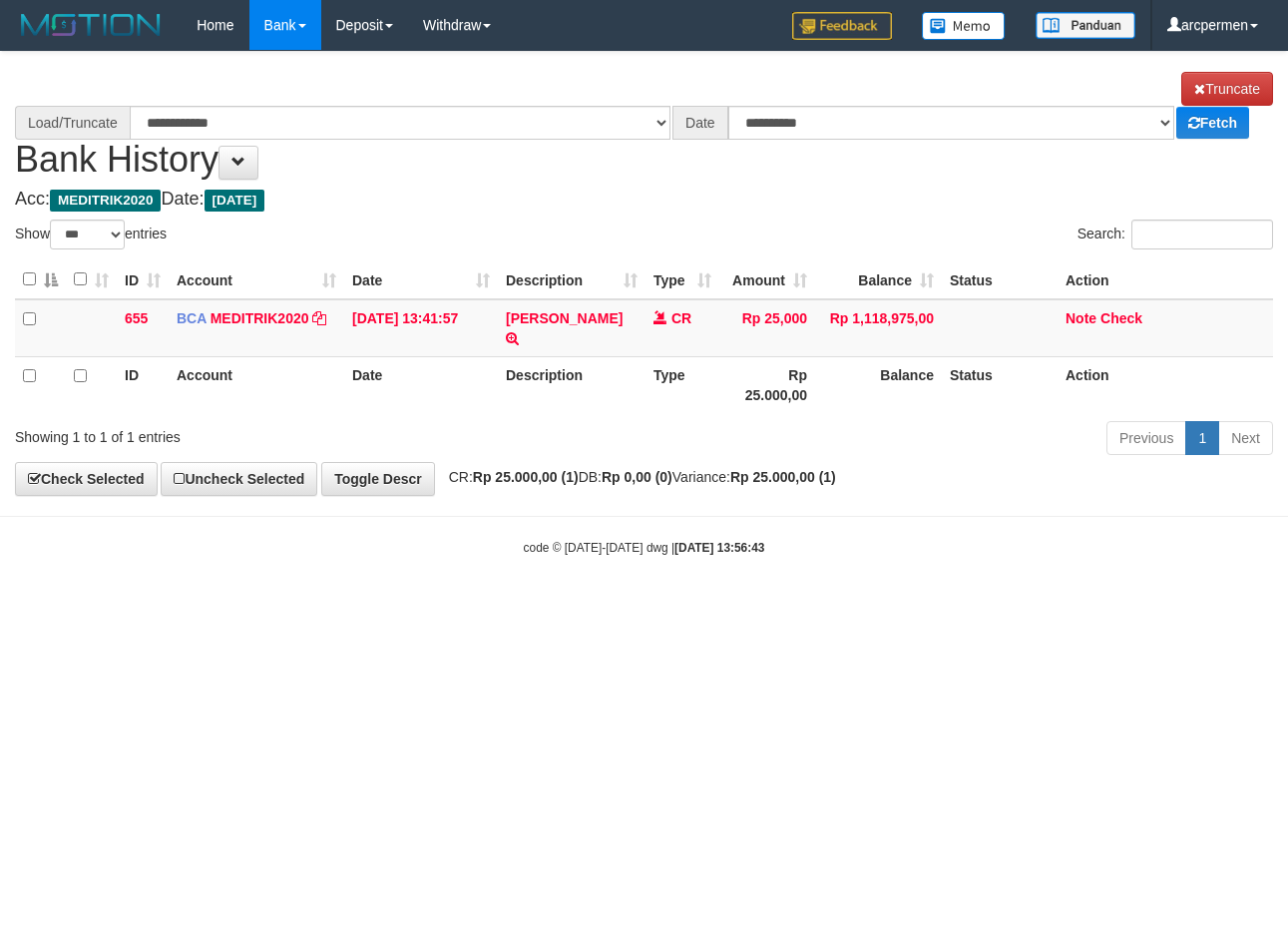 scroll, scrollTop: 0, scrollLeft: 0, axis: both 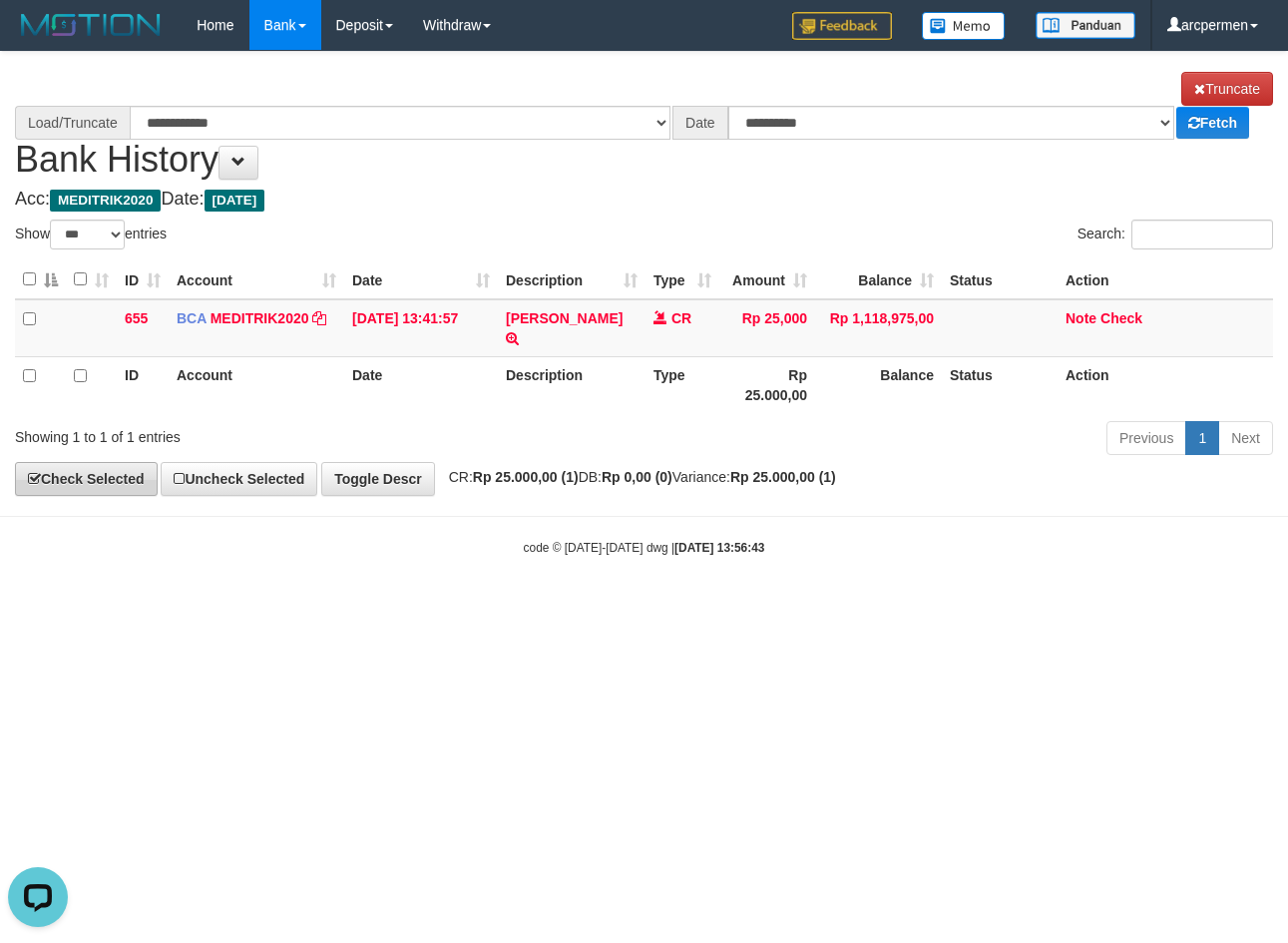 select on "****" 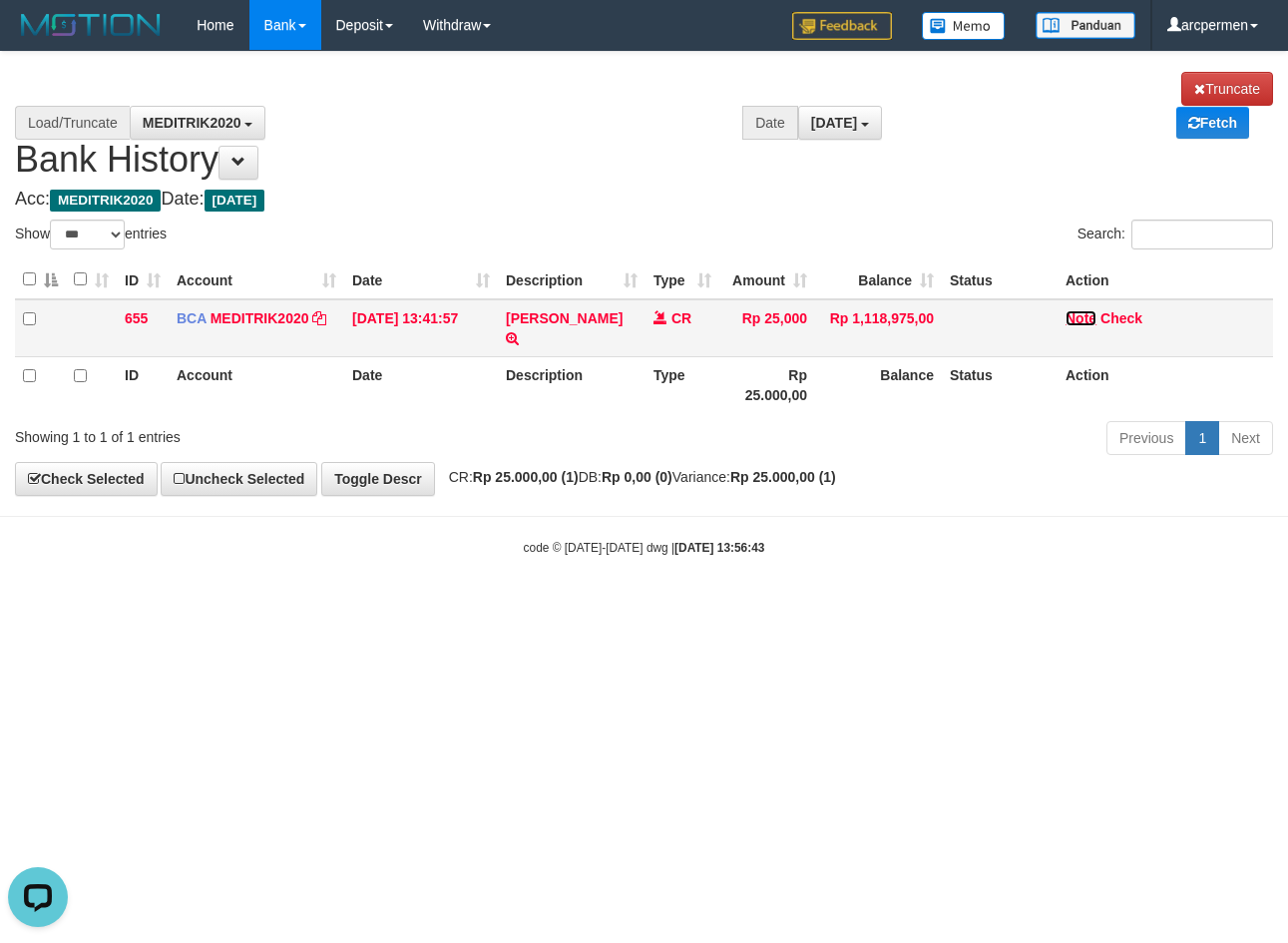 click on "Note" at bounding box center [1080, 318] 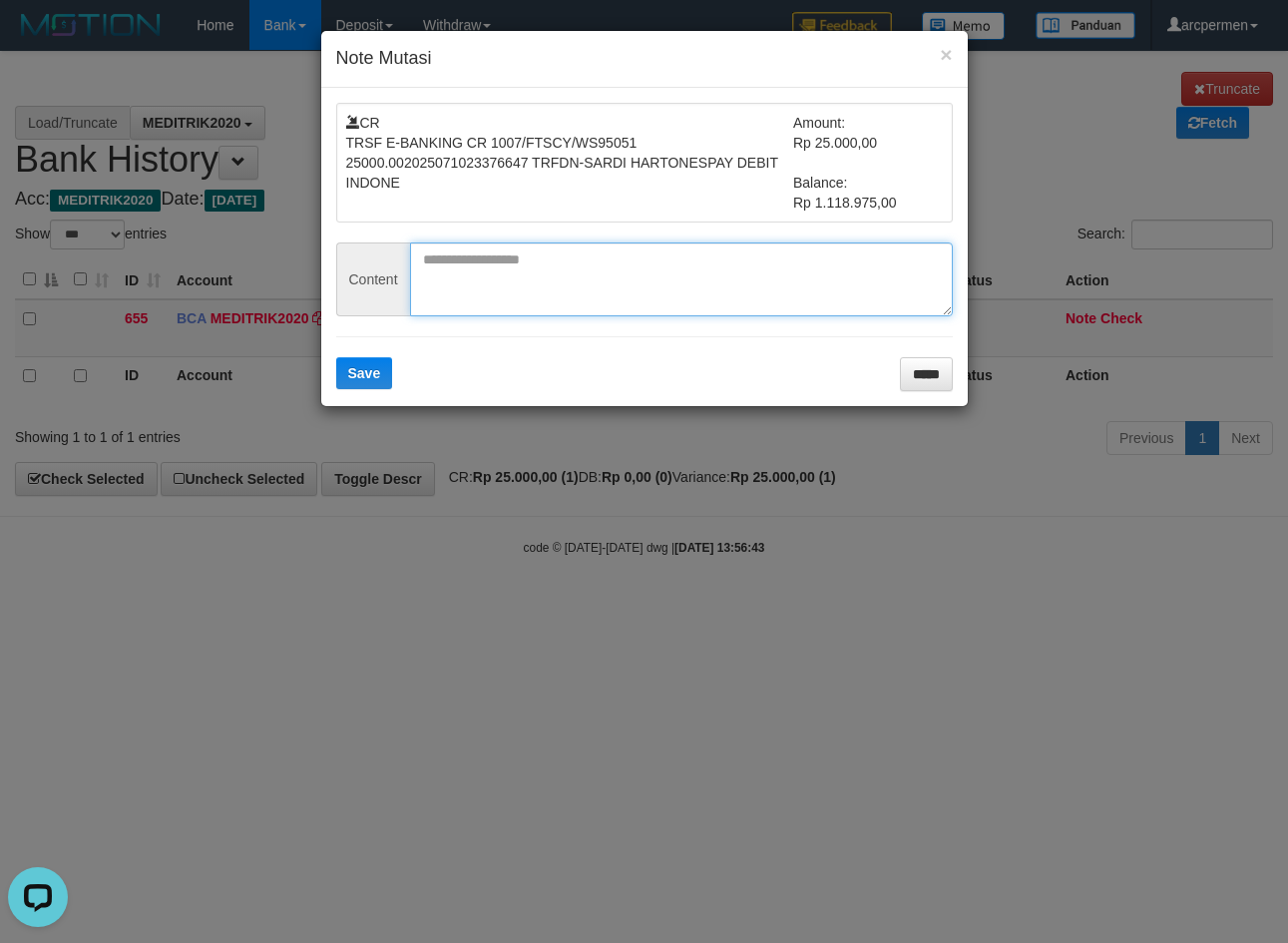 click at bounding box center (681, 279) 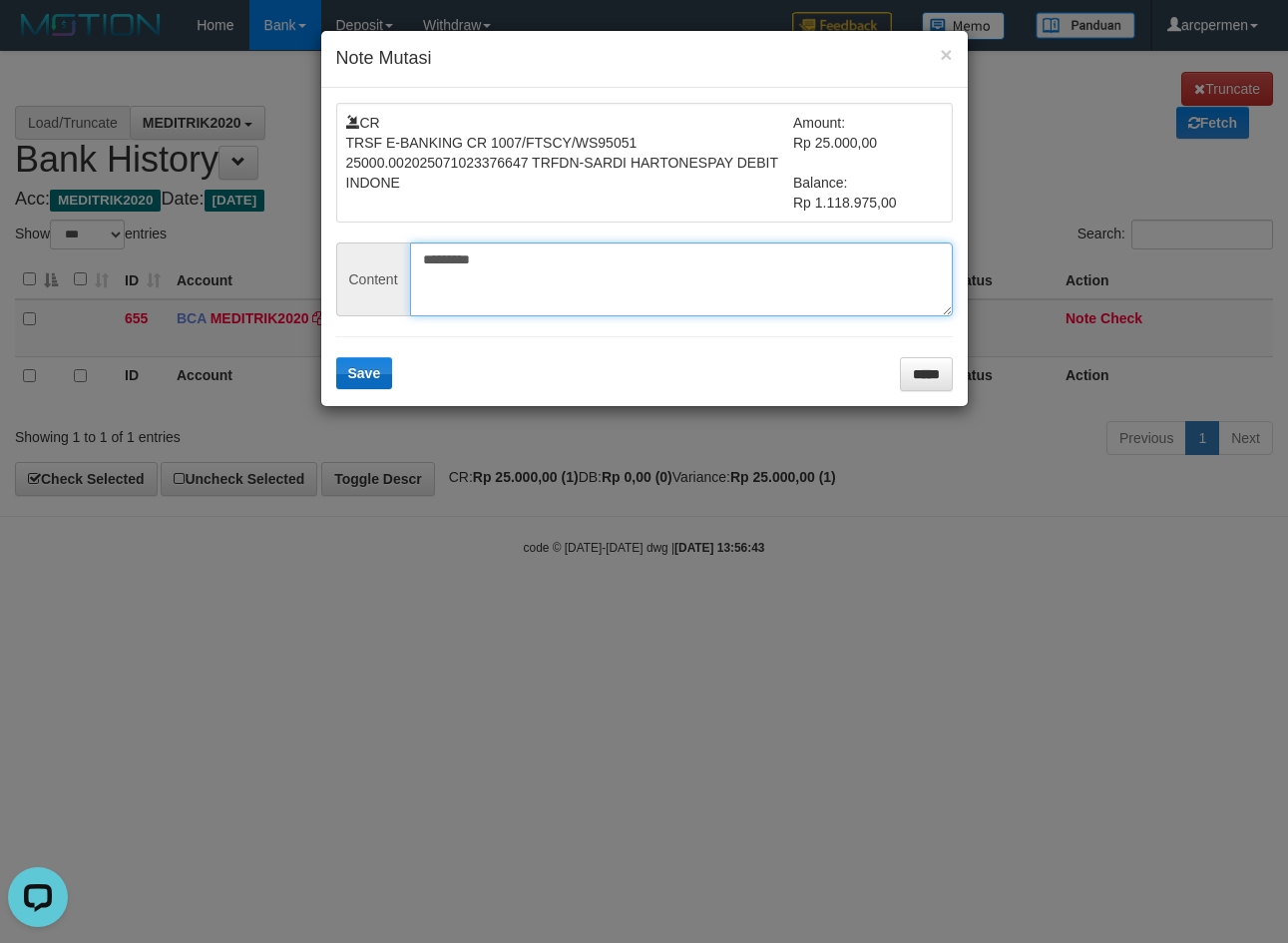 type on "*********" 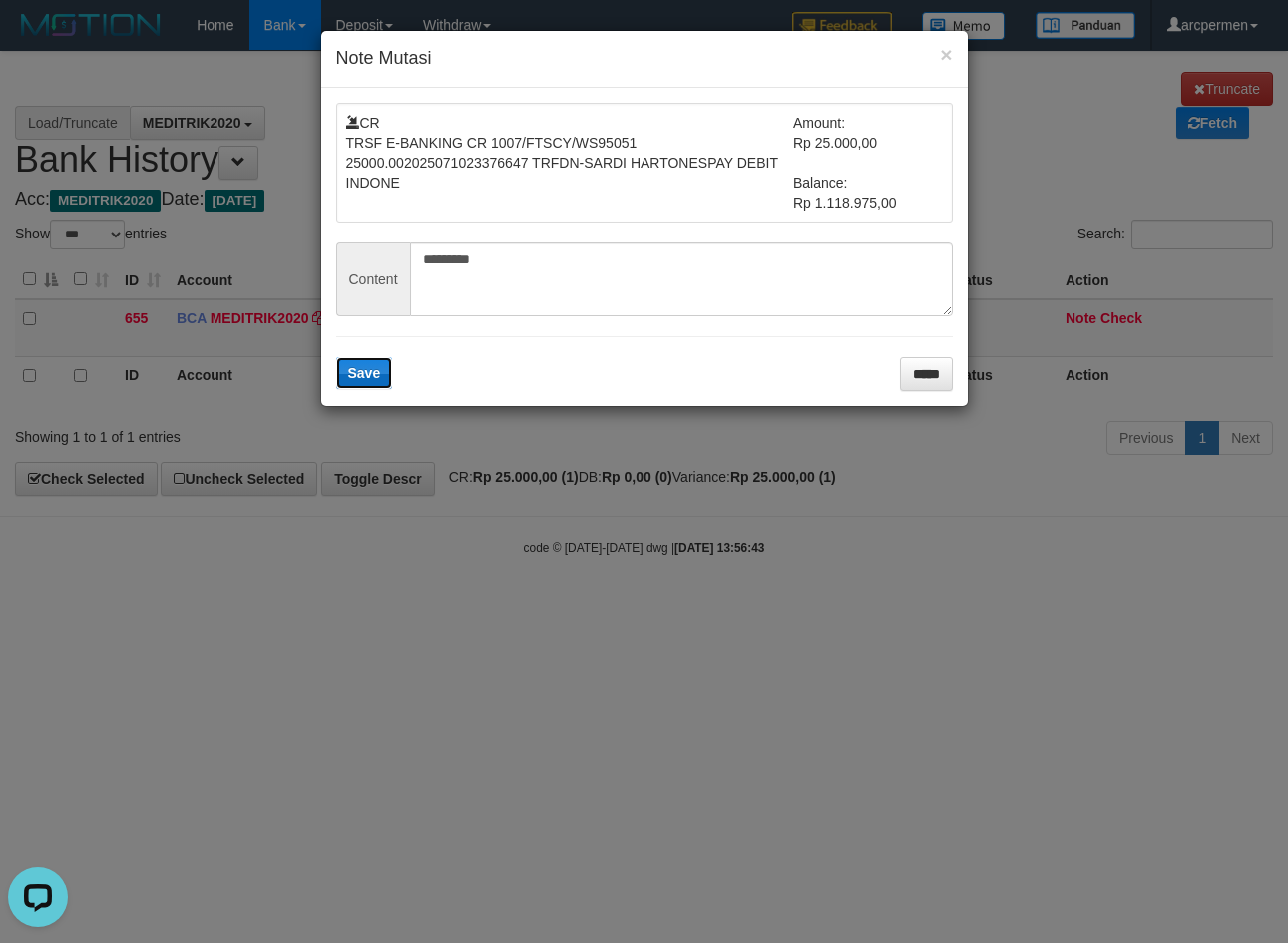 click on "Save" at bounding box center (364, 373) 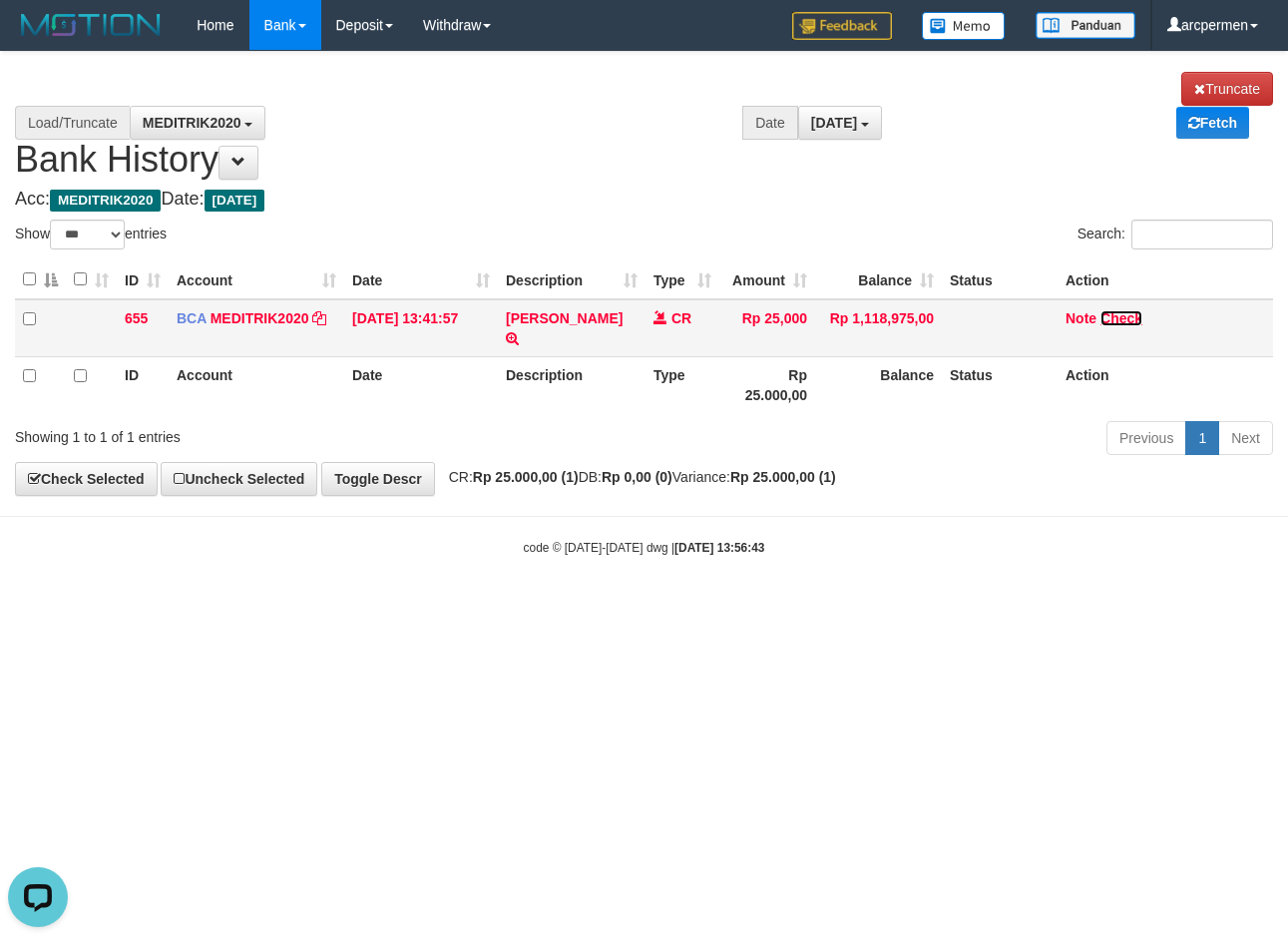 click on "Check" at bounding box center (1121, 318) 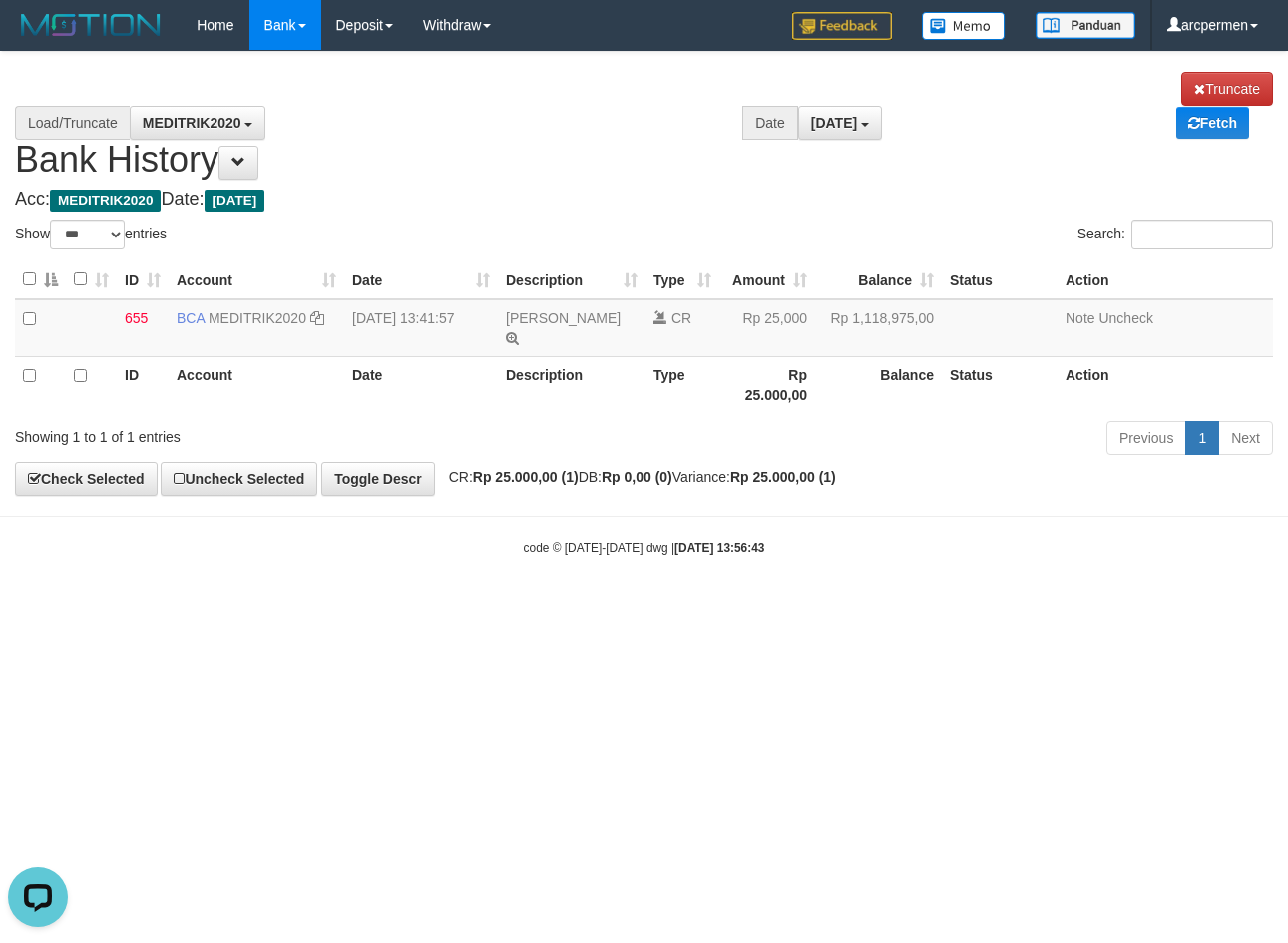 click on "Search:" at bounding box center [967, 236] 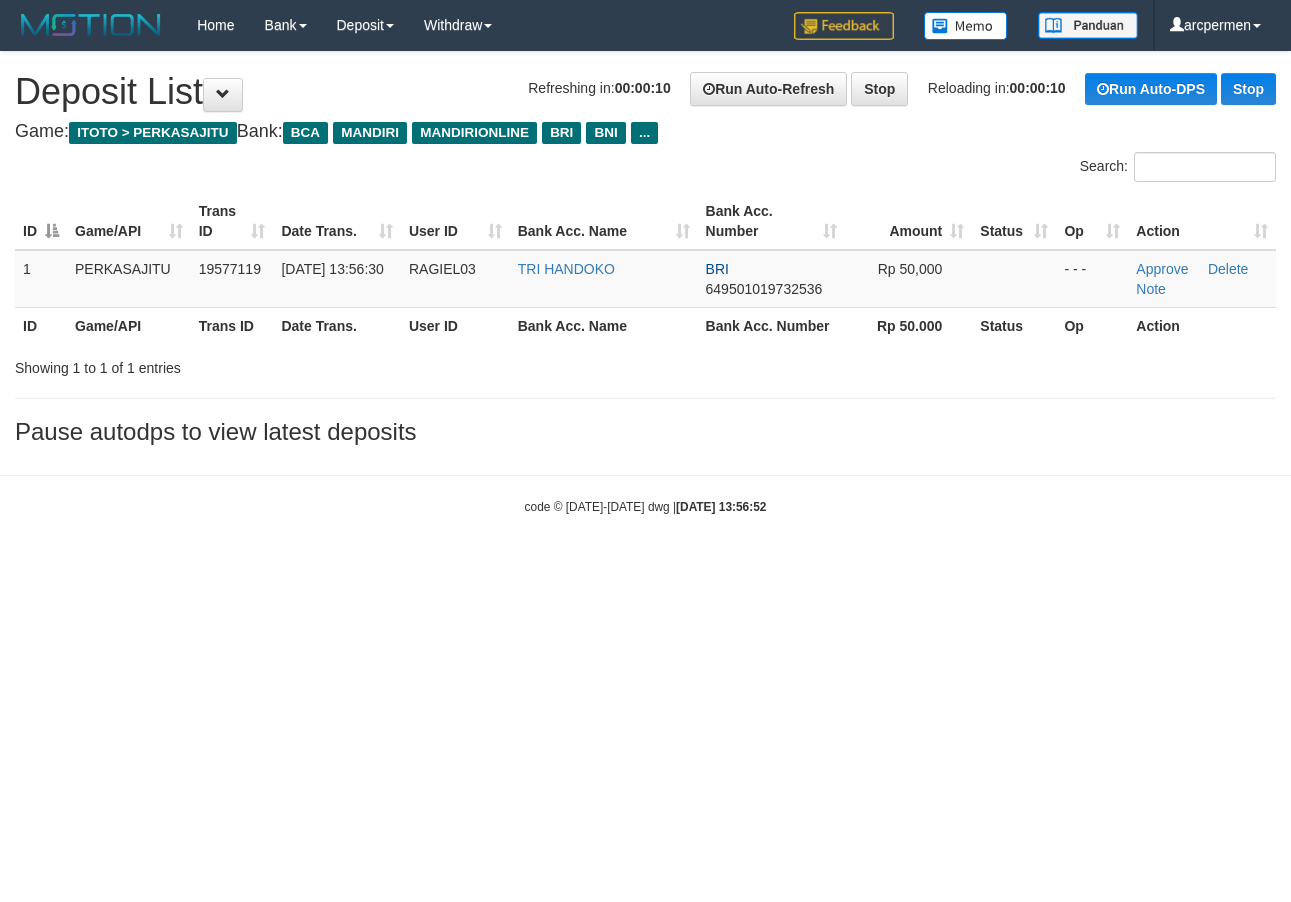 scroll, scrollTop: 0, scrollLeft: 0, axis: both 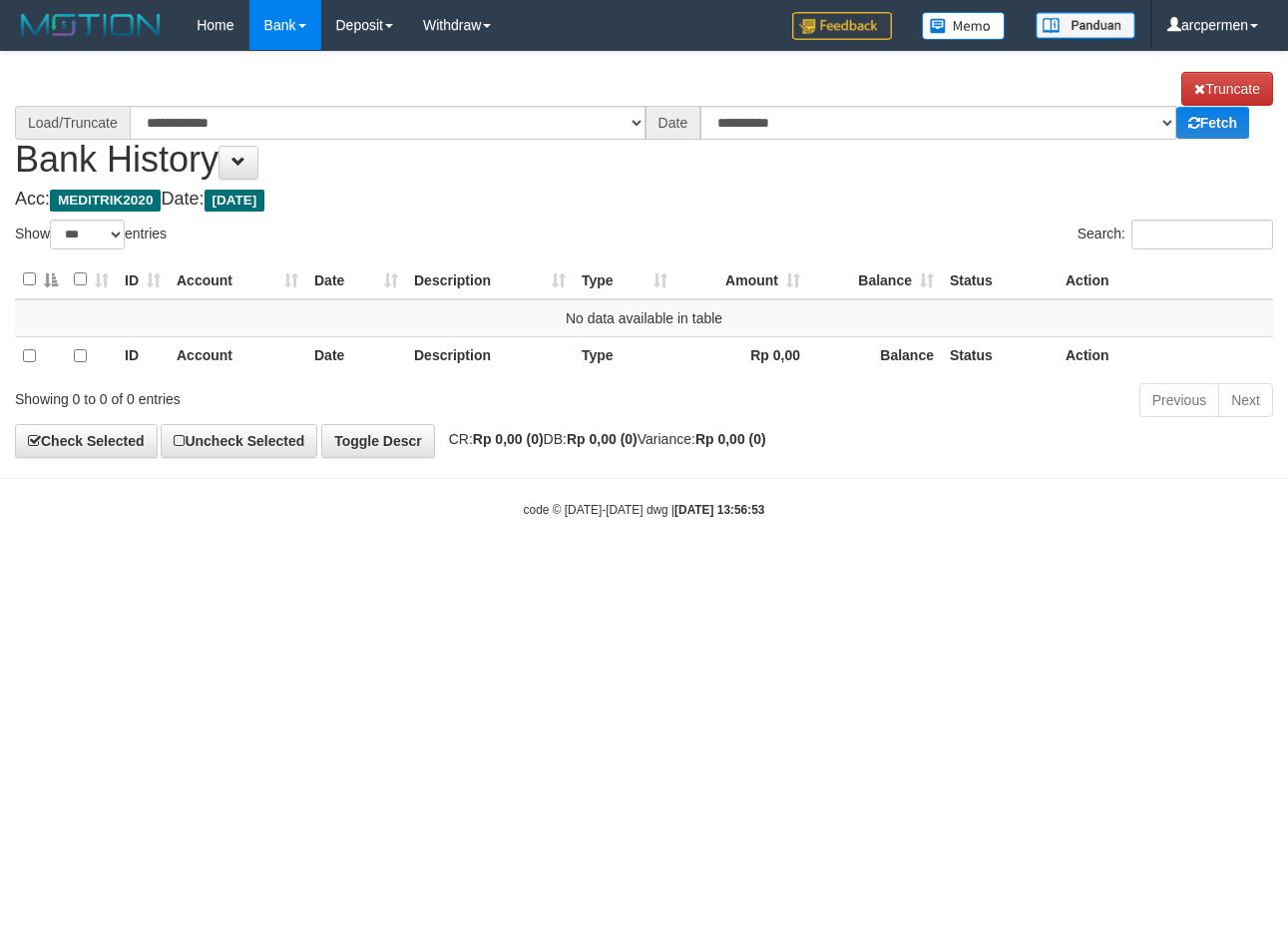 select on "***" 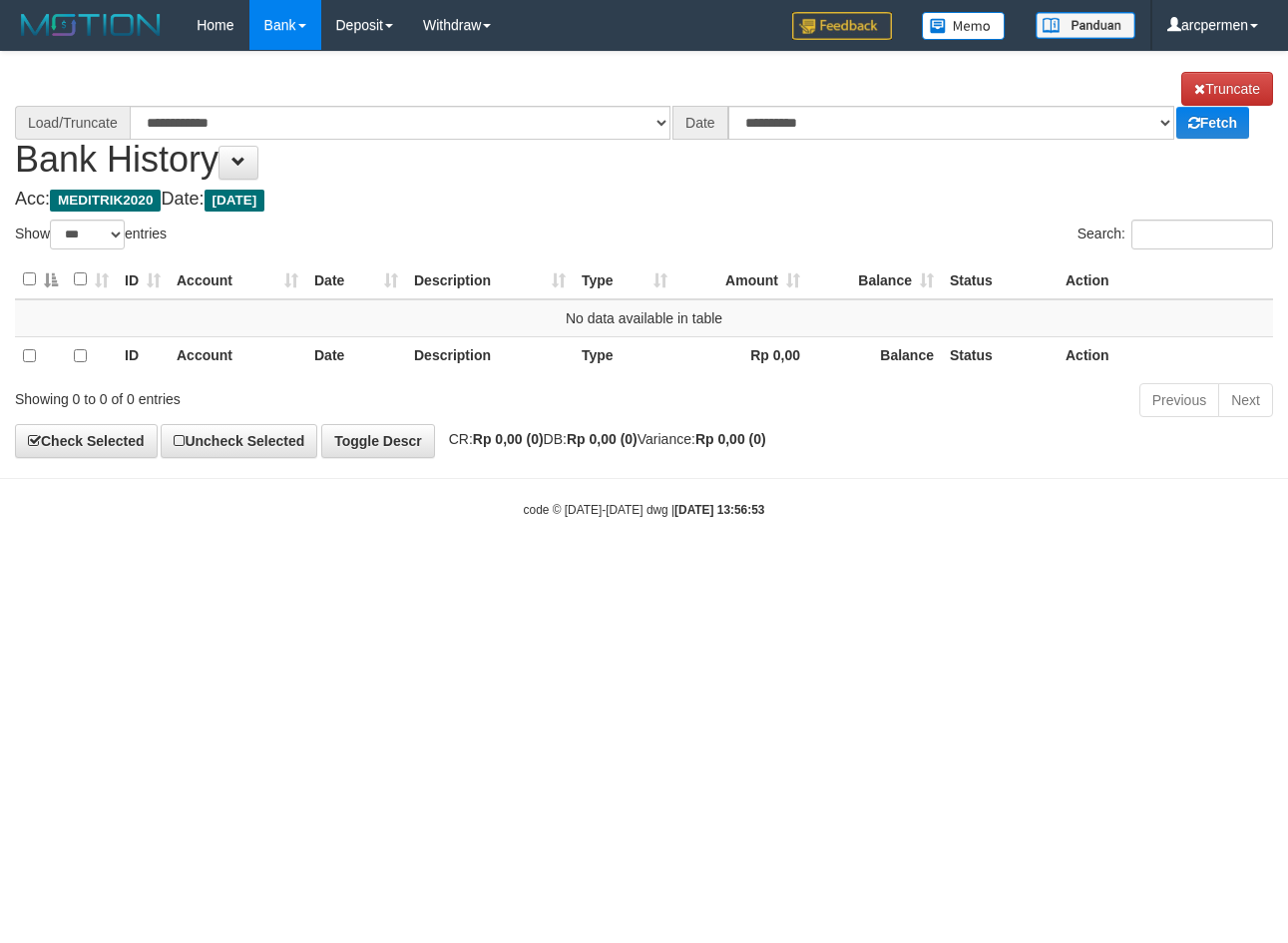 scroll, scrollTop: 0, scrollLeft: 0, axis: both 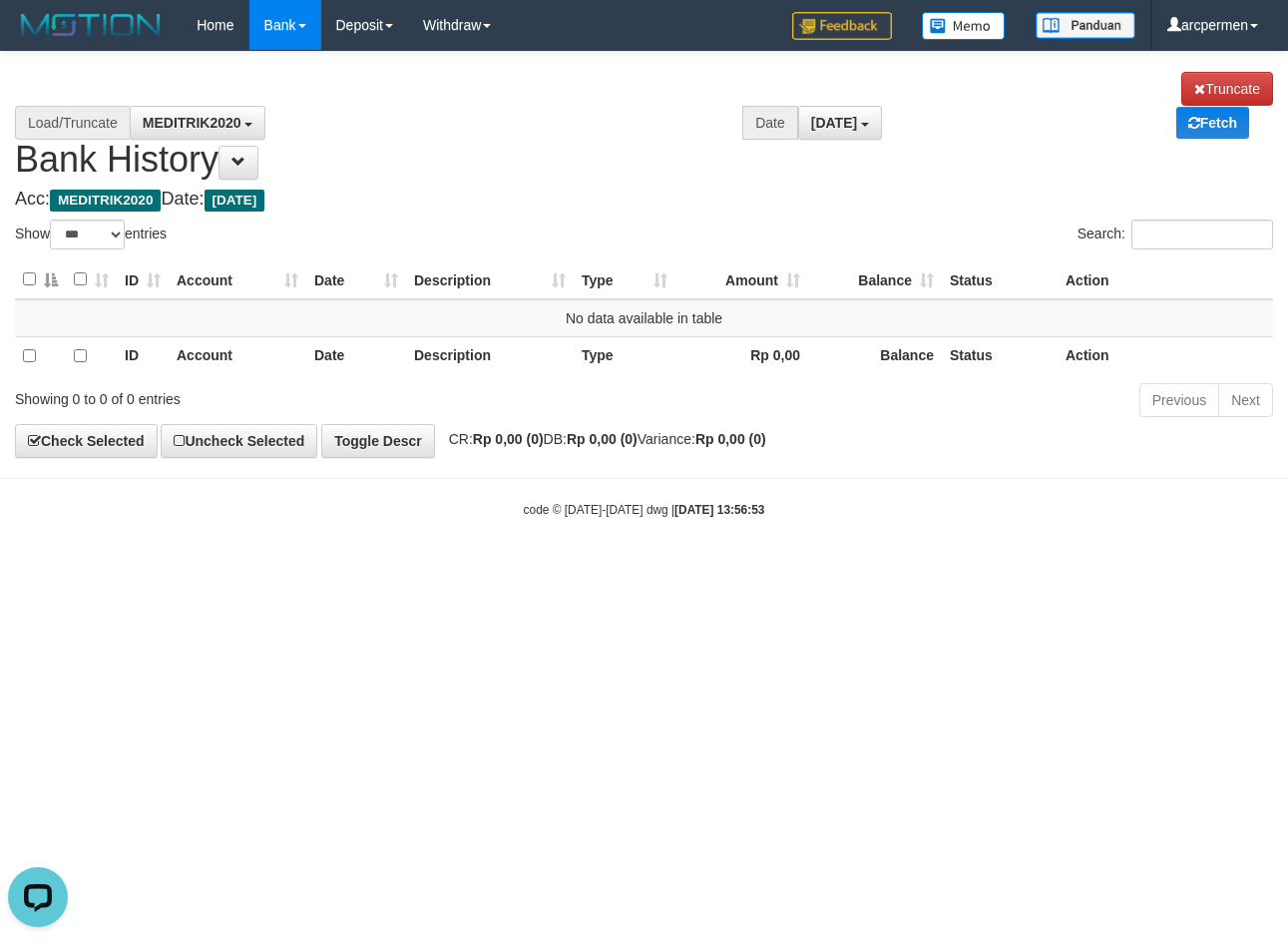 click on "**********" at bounding box center (644, 126) 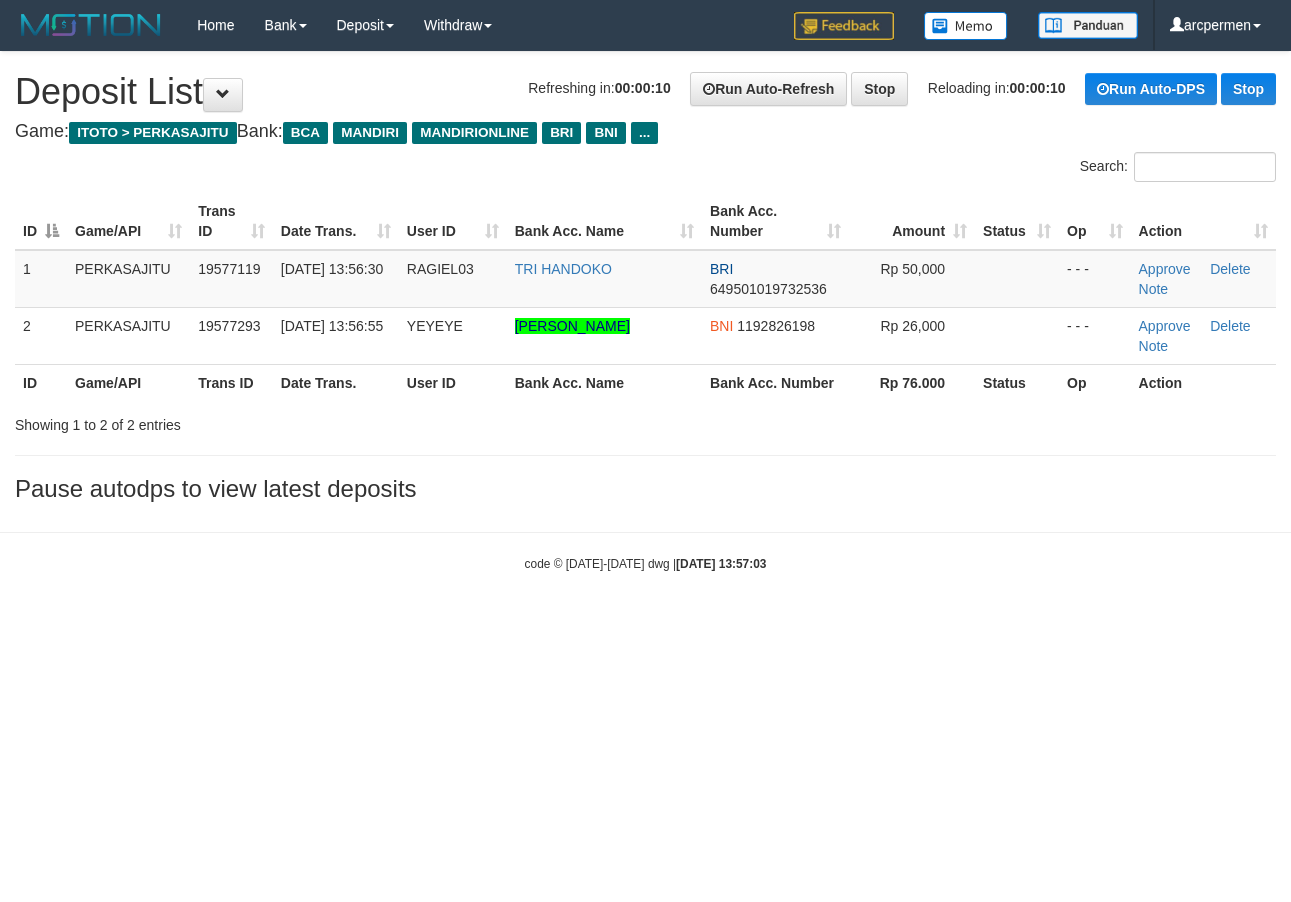 scroll, scrollTop: 0, scrollLeft: 0, axis: both 